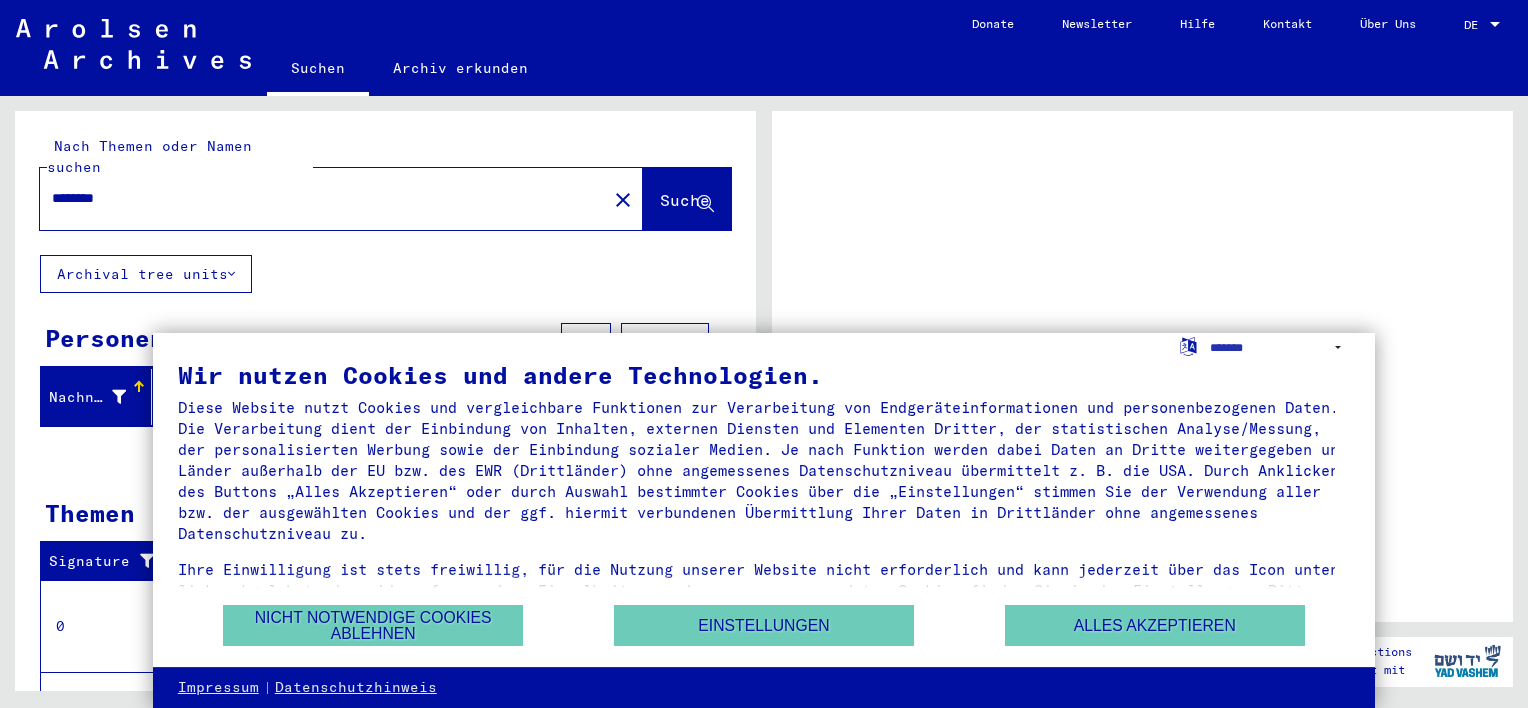 scroll, scrollTop: 0, scrollLeft: 0, axis: both 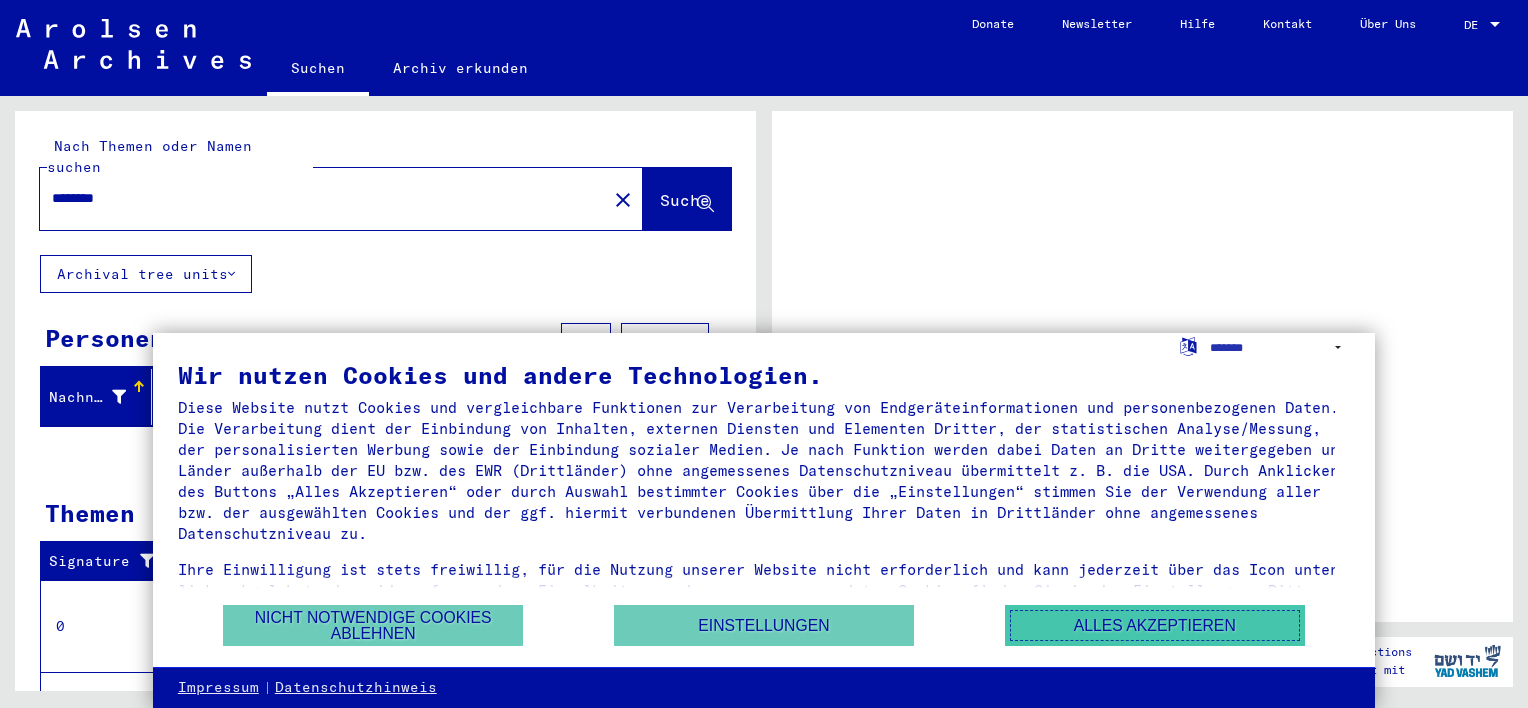 click on "Alles akzeptieren" at bounding box center (1155, 625) 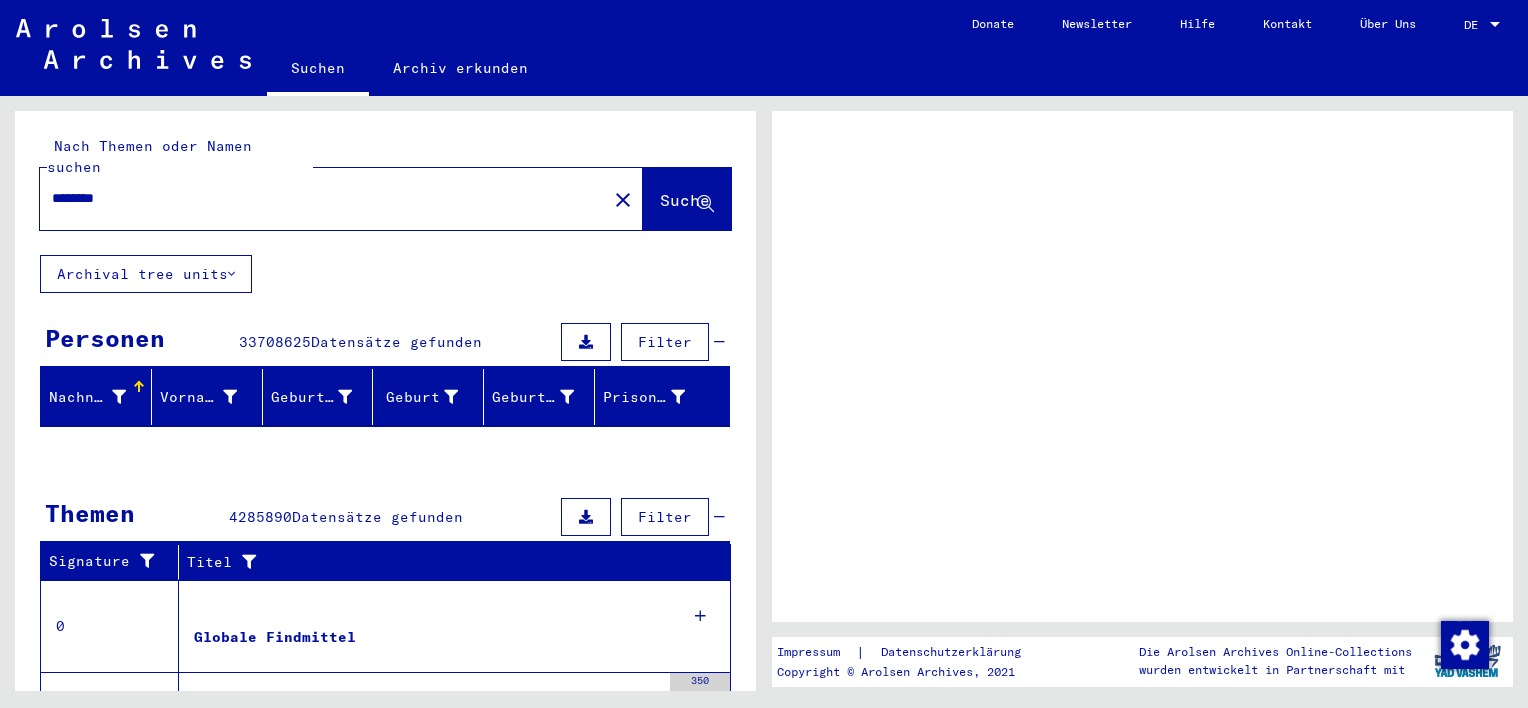 scroll, scrollTop: 300, scrollLeft: 0, axis: vertical 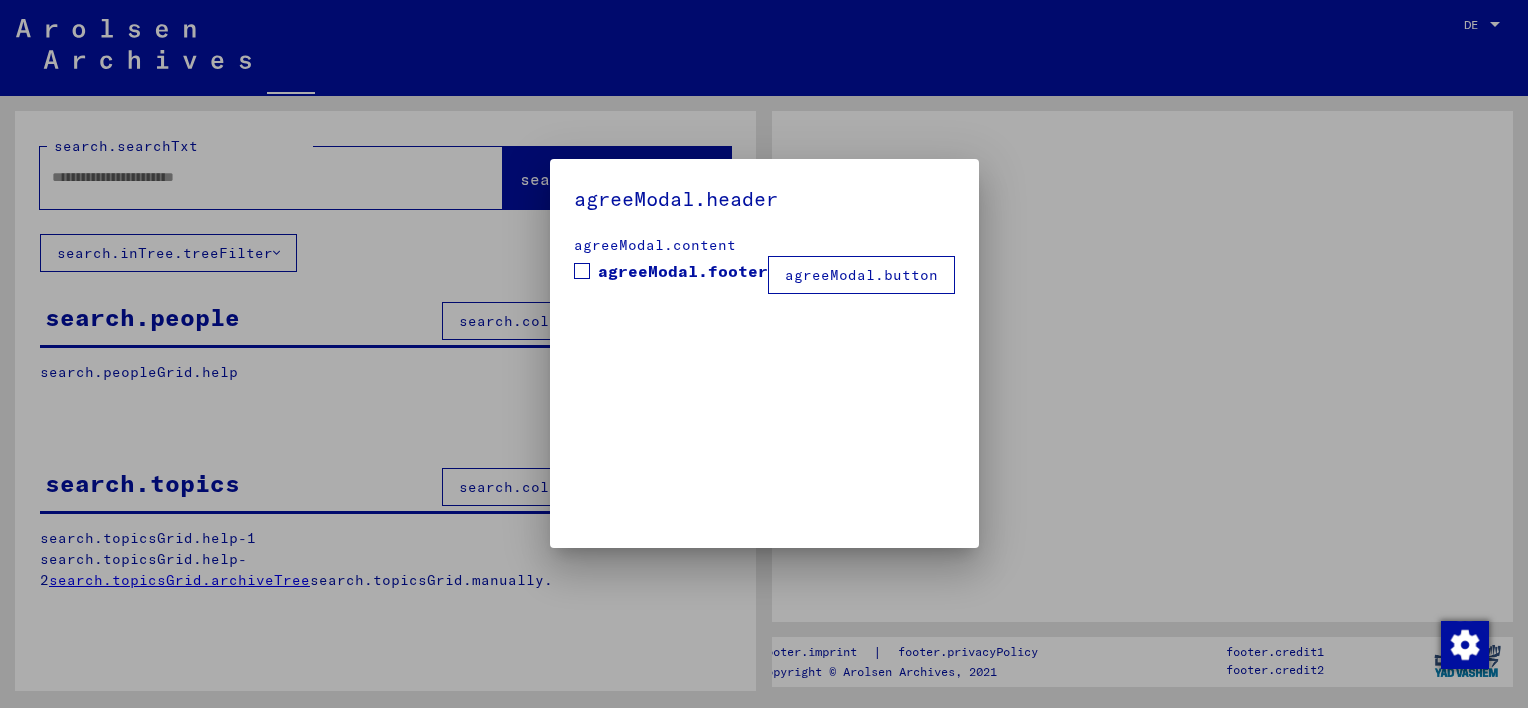type on "********" 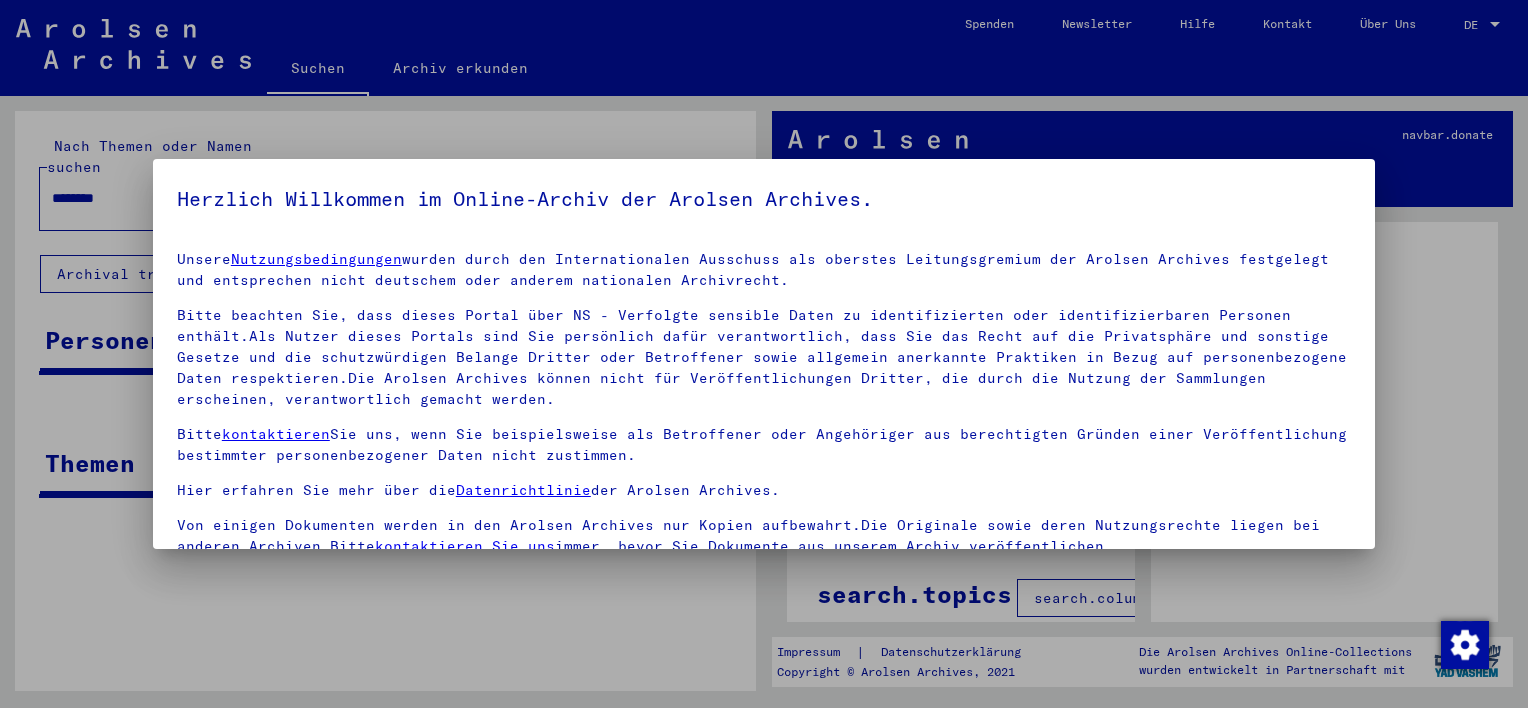 scroll, scrollTop: 20, scrollLeft: 0, axis: vertical 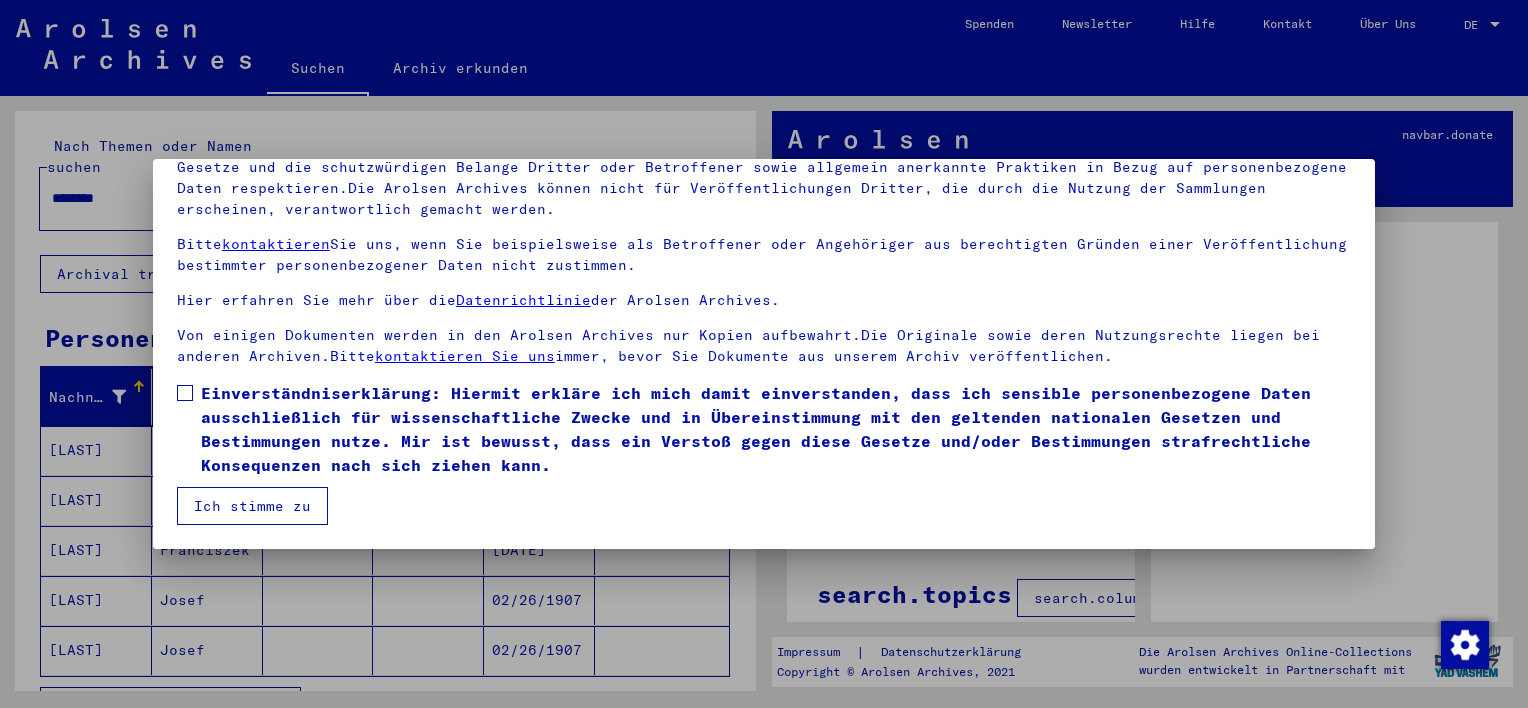 click at bounding box center [185, 393] 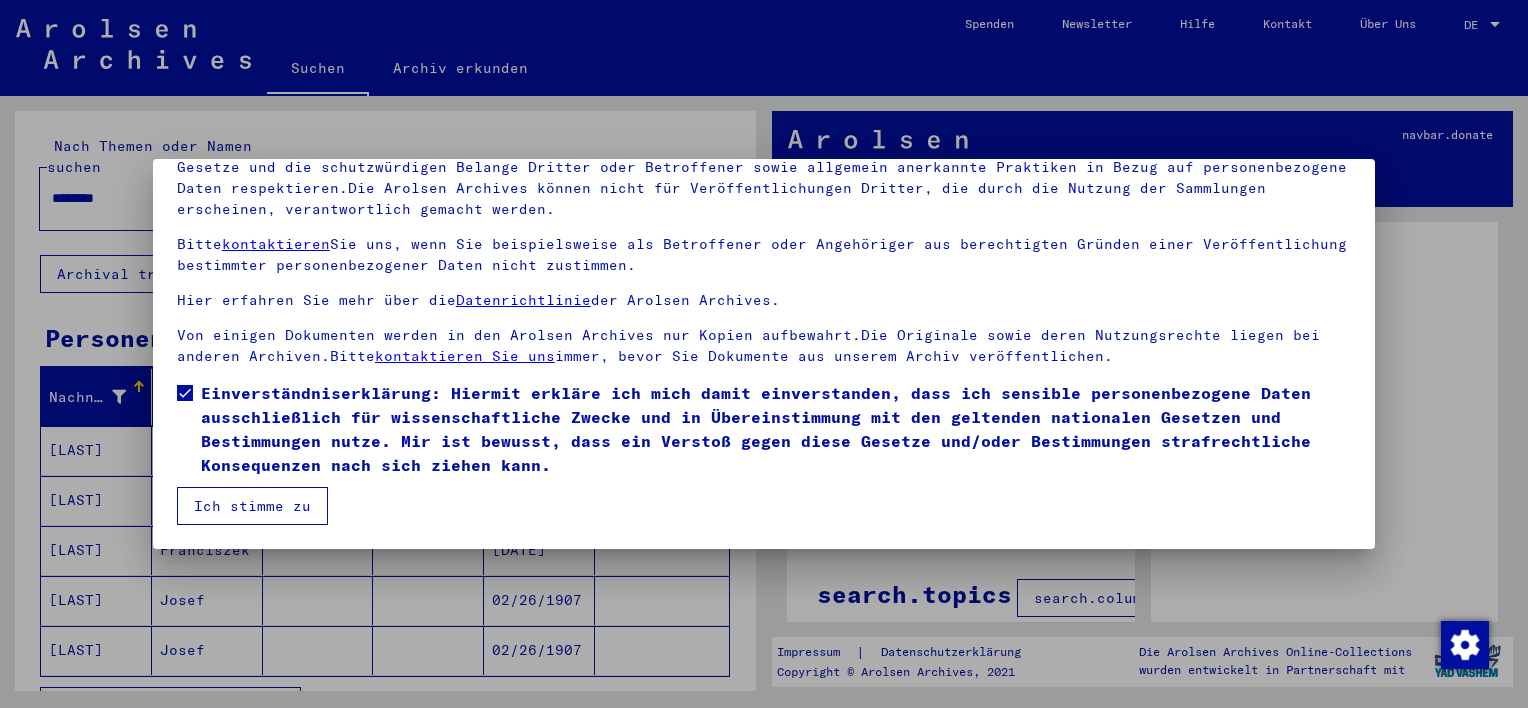 click on "Ich stimme zu" at bounding box center [252, 506] 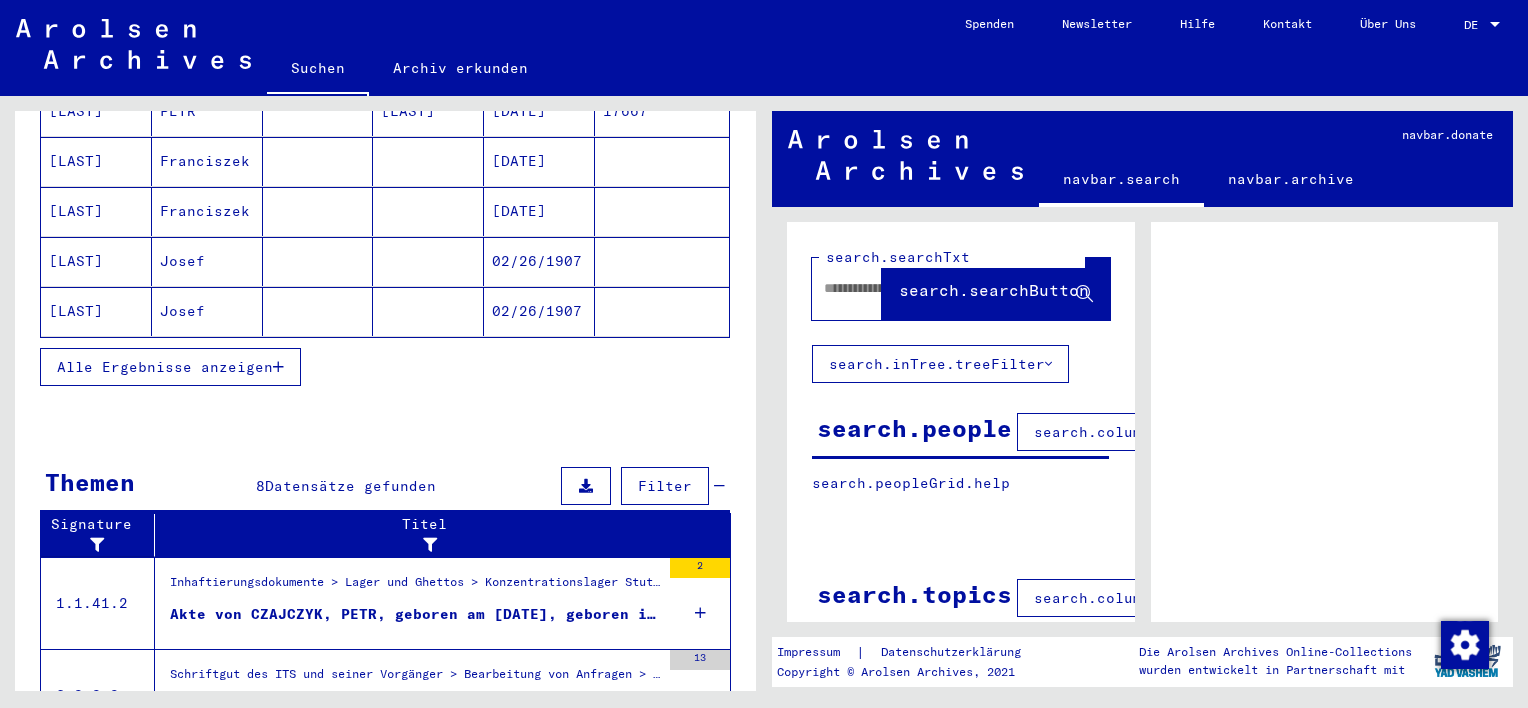 scroll, scrollTop: 400, scrollLeft: 0, axis: vertical 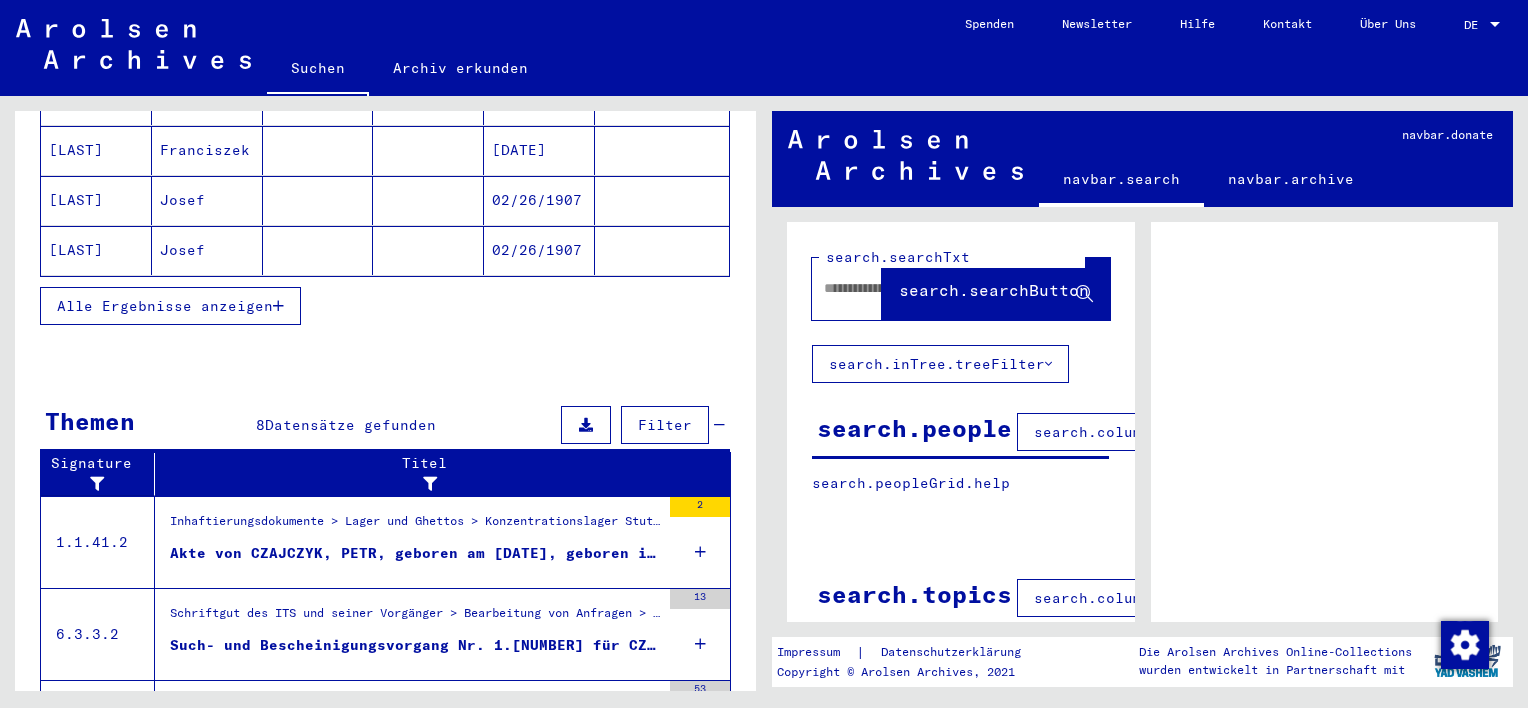 click on "Alle Ergebnisse anzeigen" at bounding box center [170, 306] 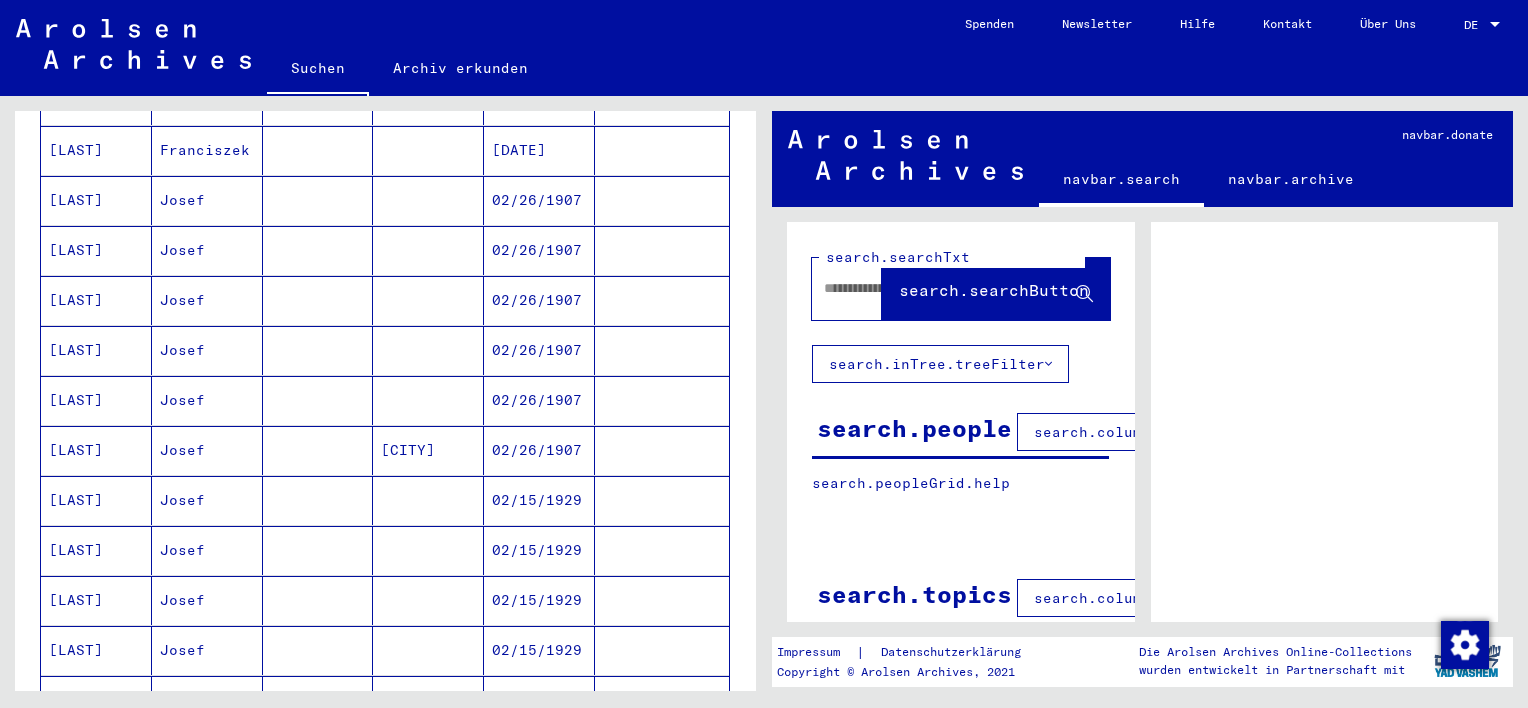 click on "[LAST]" at bounding box center [96, 500] 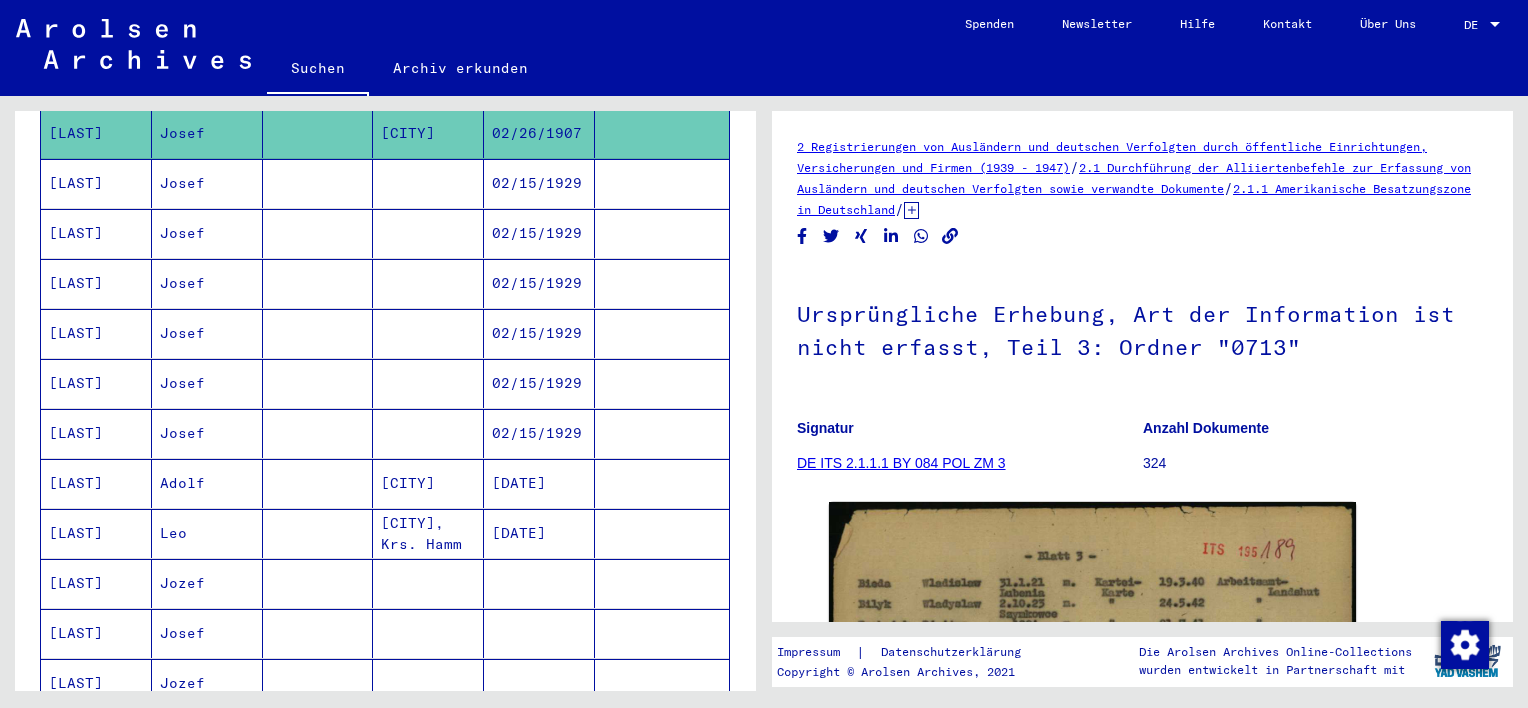 scroll, scrollTop: 800, scrollLeft: 0, axis: vertical 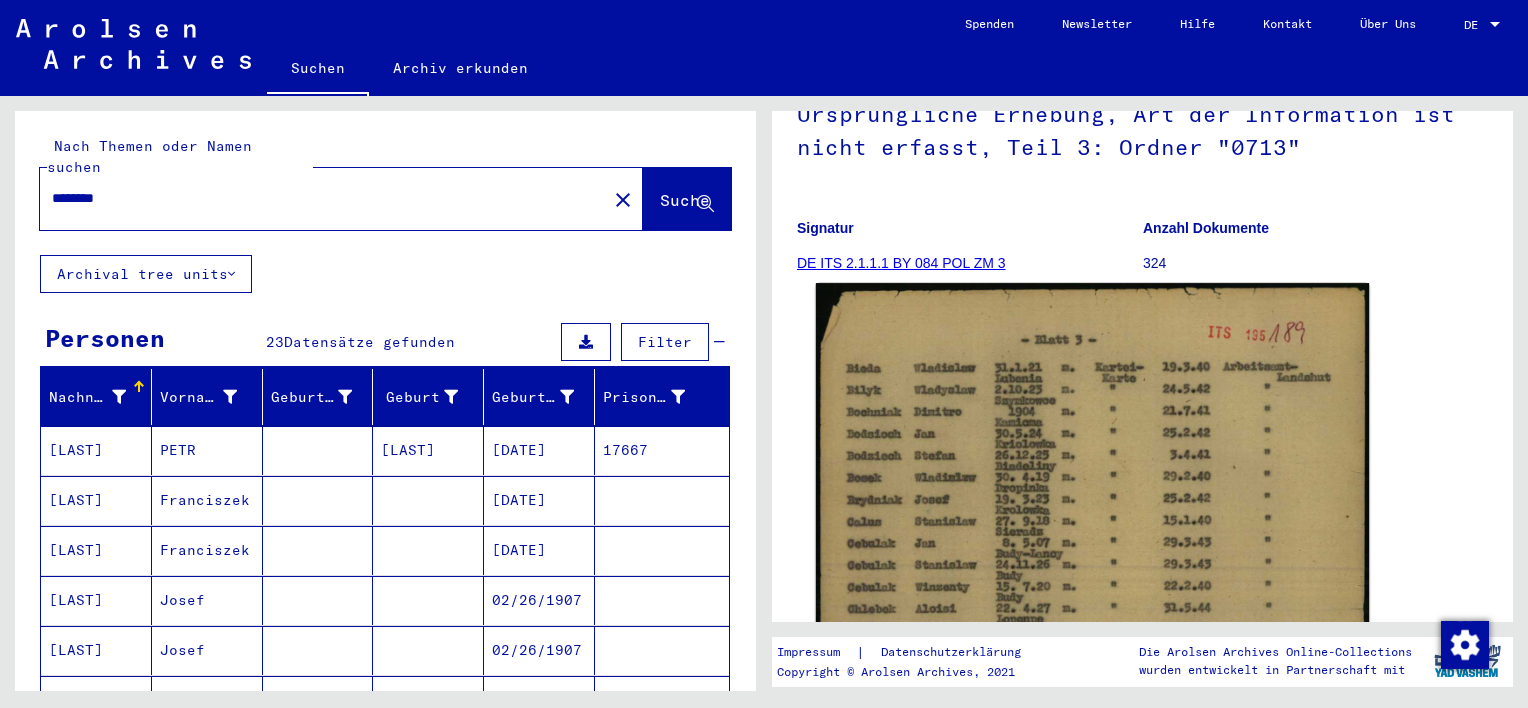 click 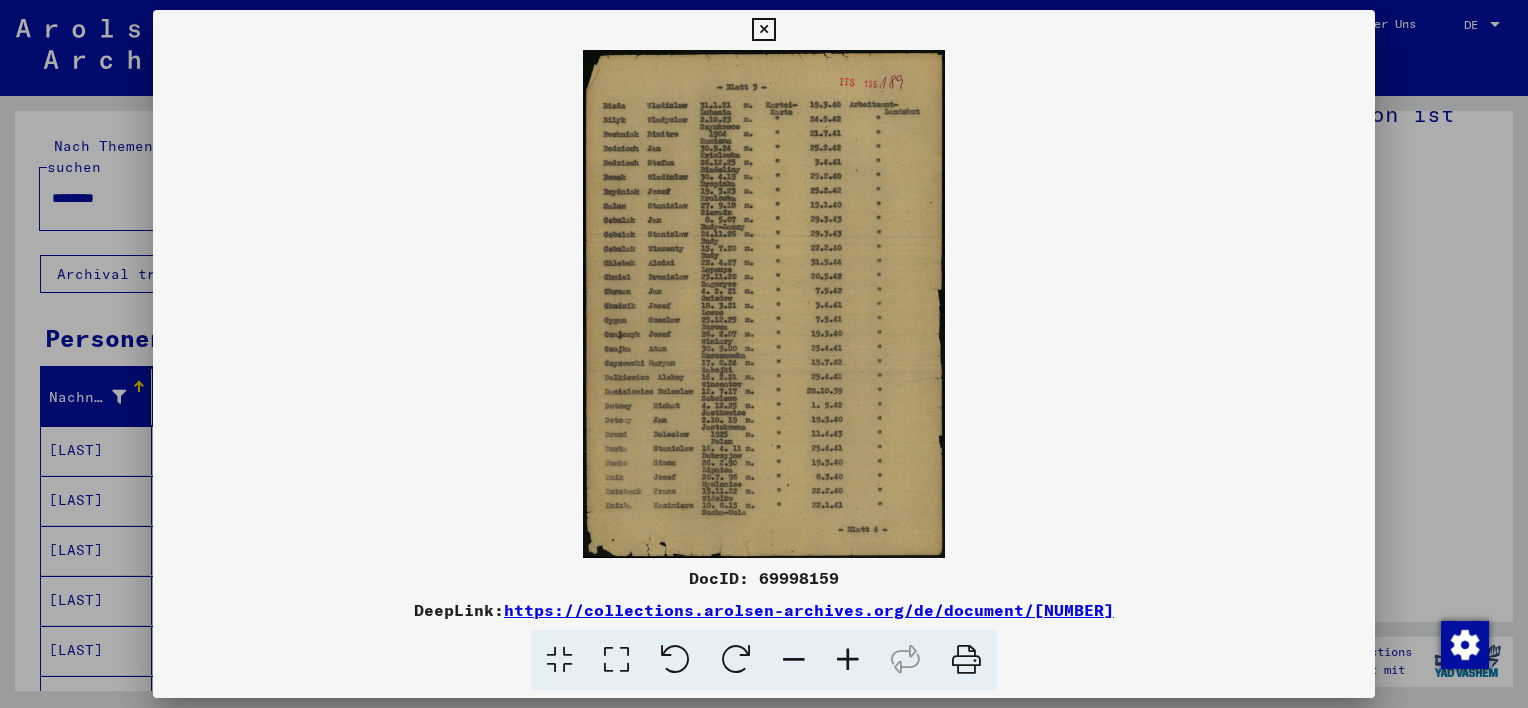 click at bounding box center [848, 660] 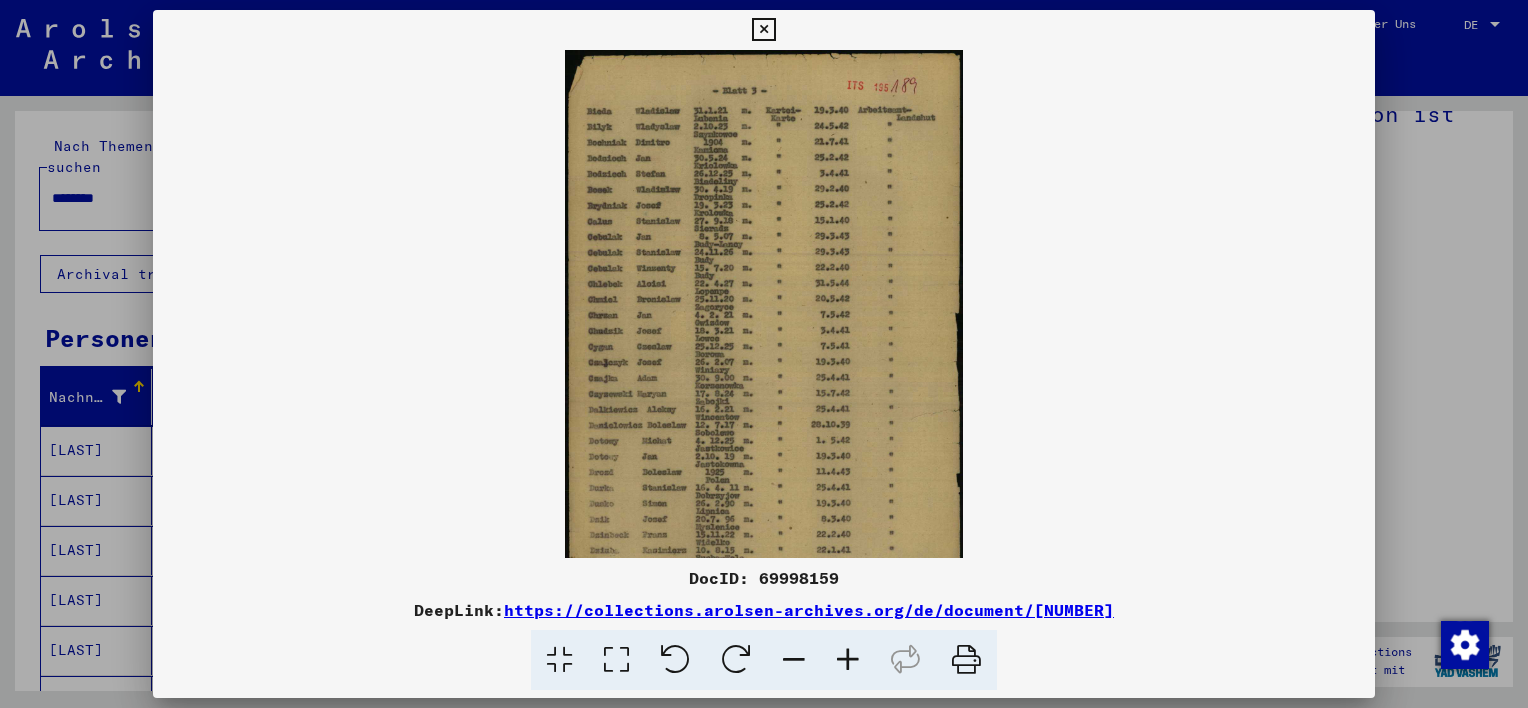 click at bounding box center (848, 660) 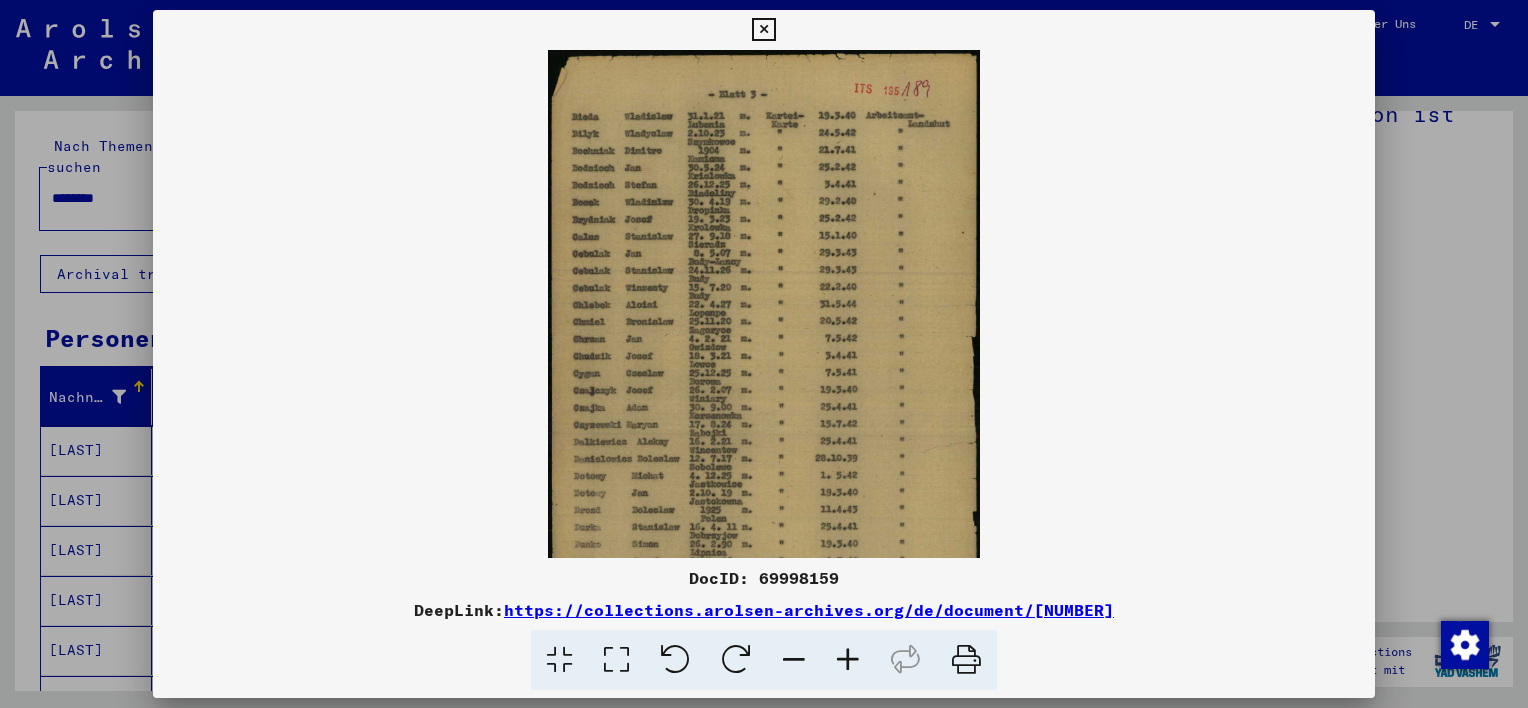 click at bounding box center [848, 660] 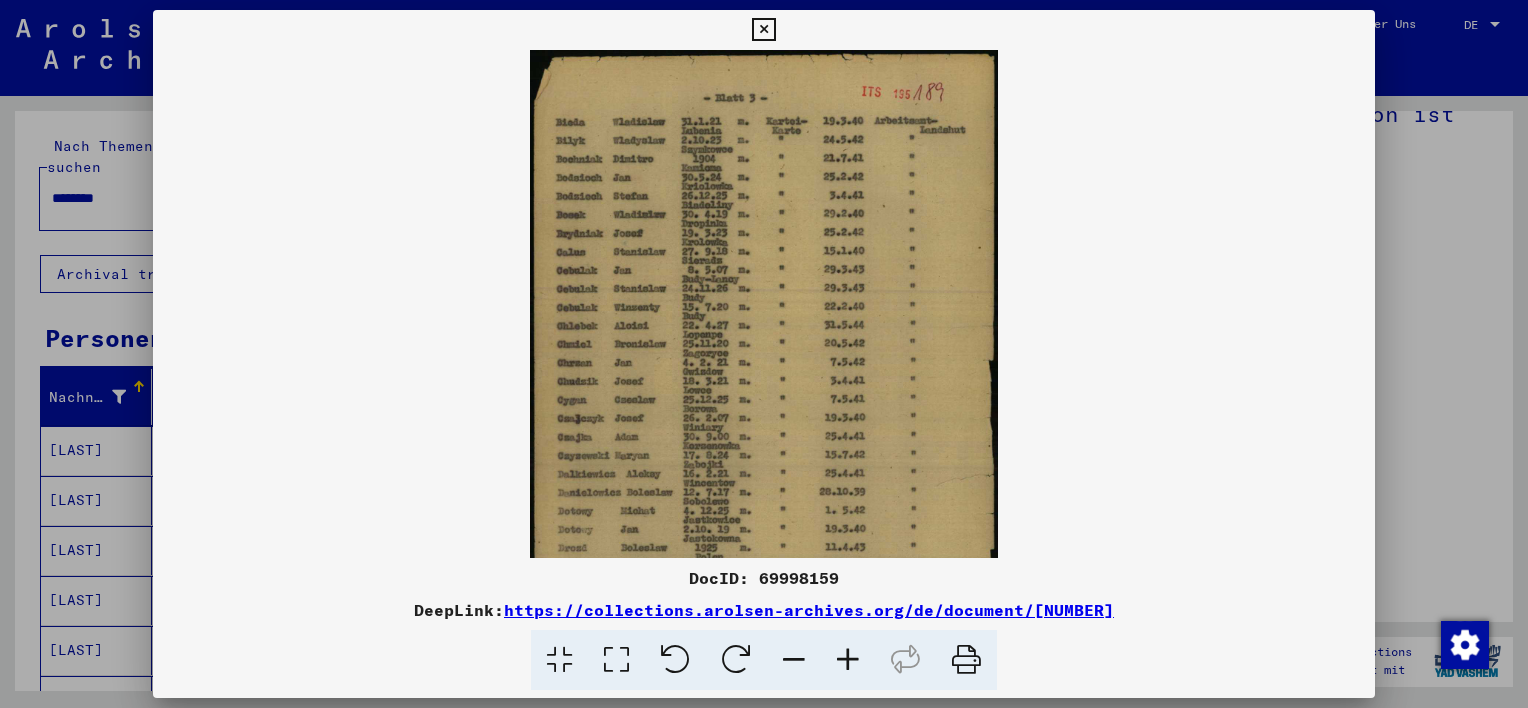 click at bounding box center (848, 660) 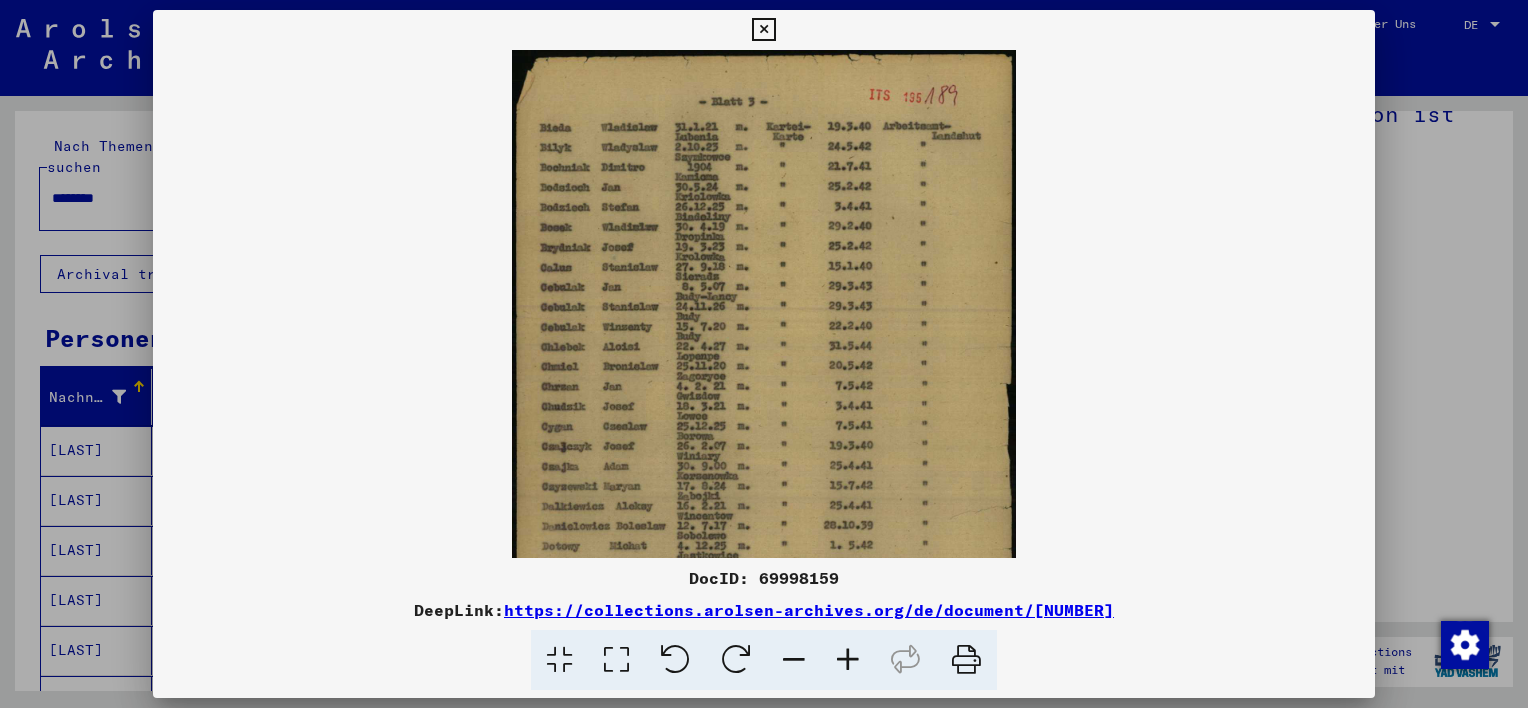 click at bounding box center (848, 660) 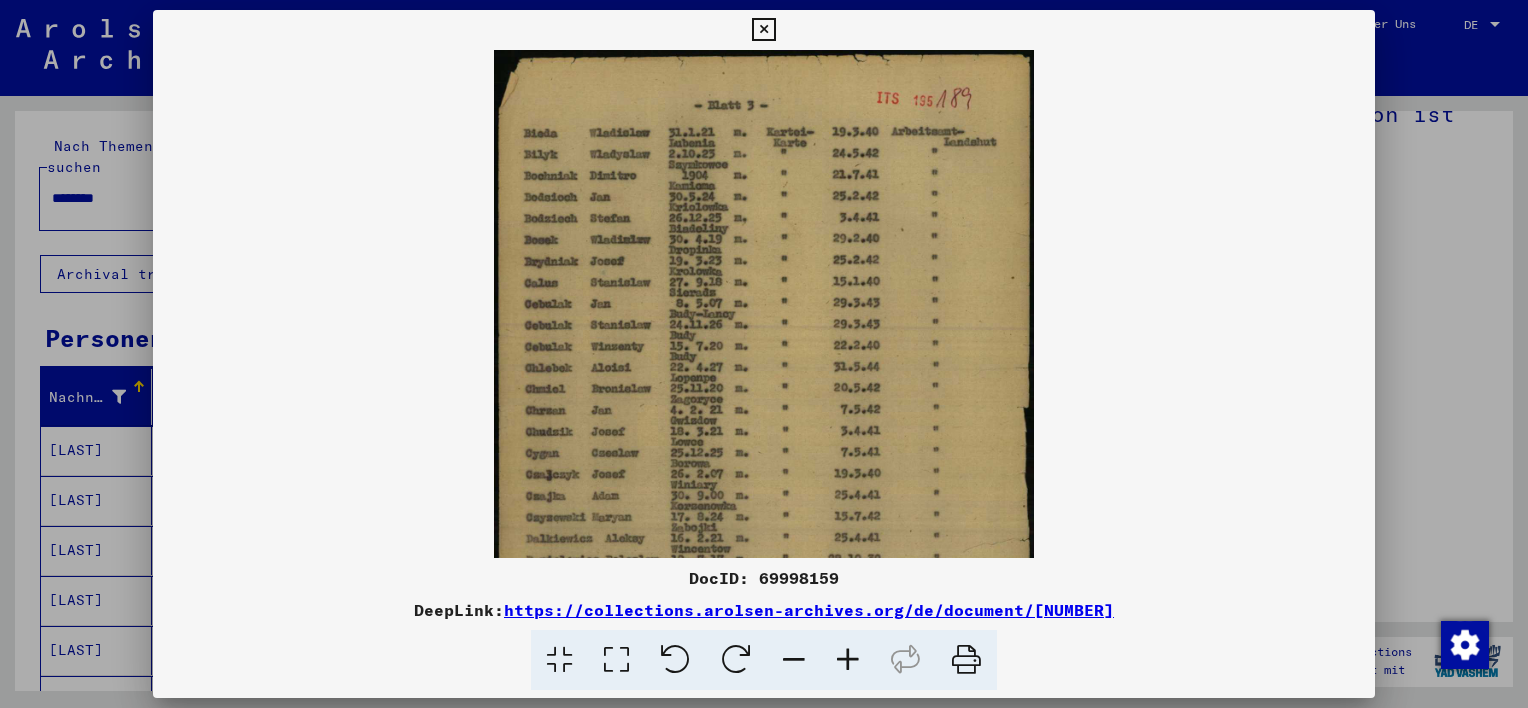 click at bounding box center (848, 660) 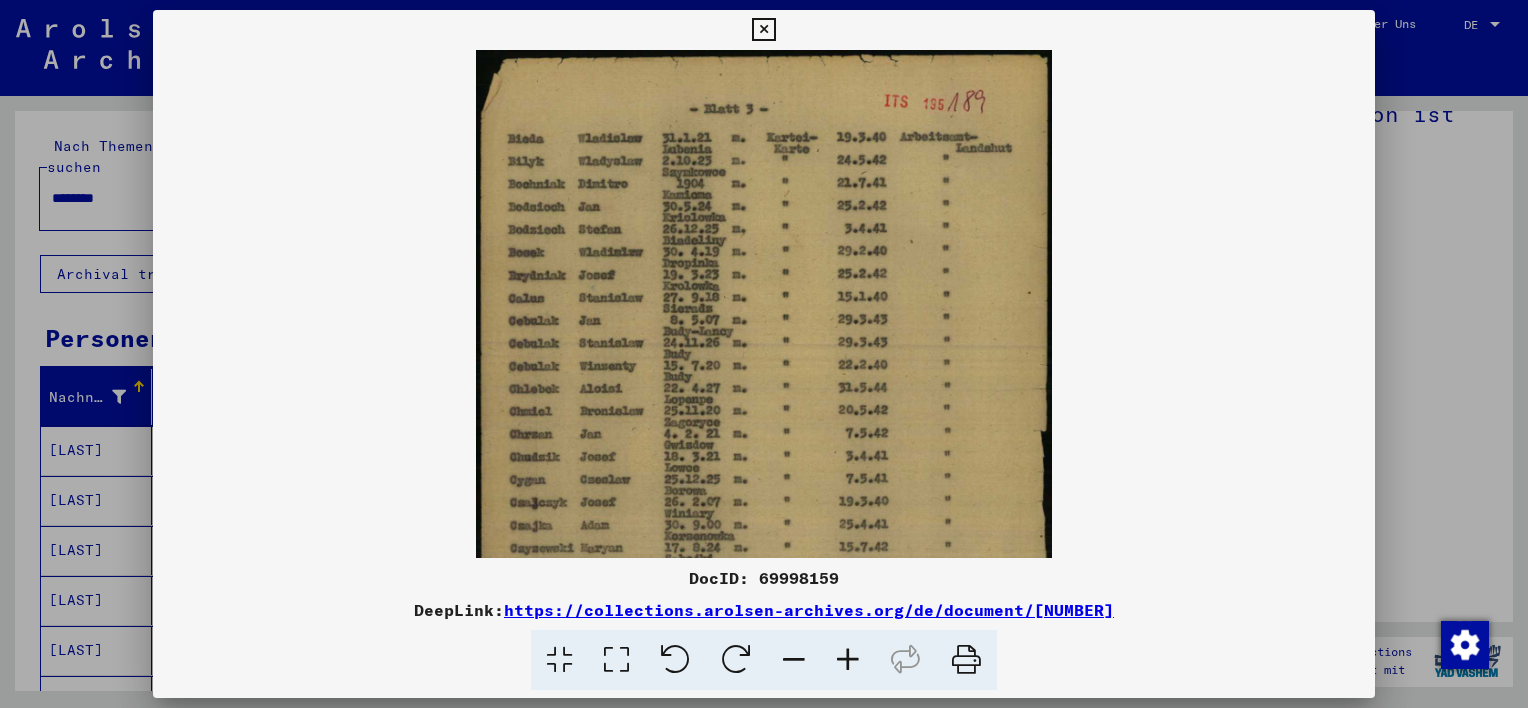 click at bounding box center [848, 660] 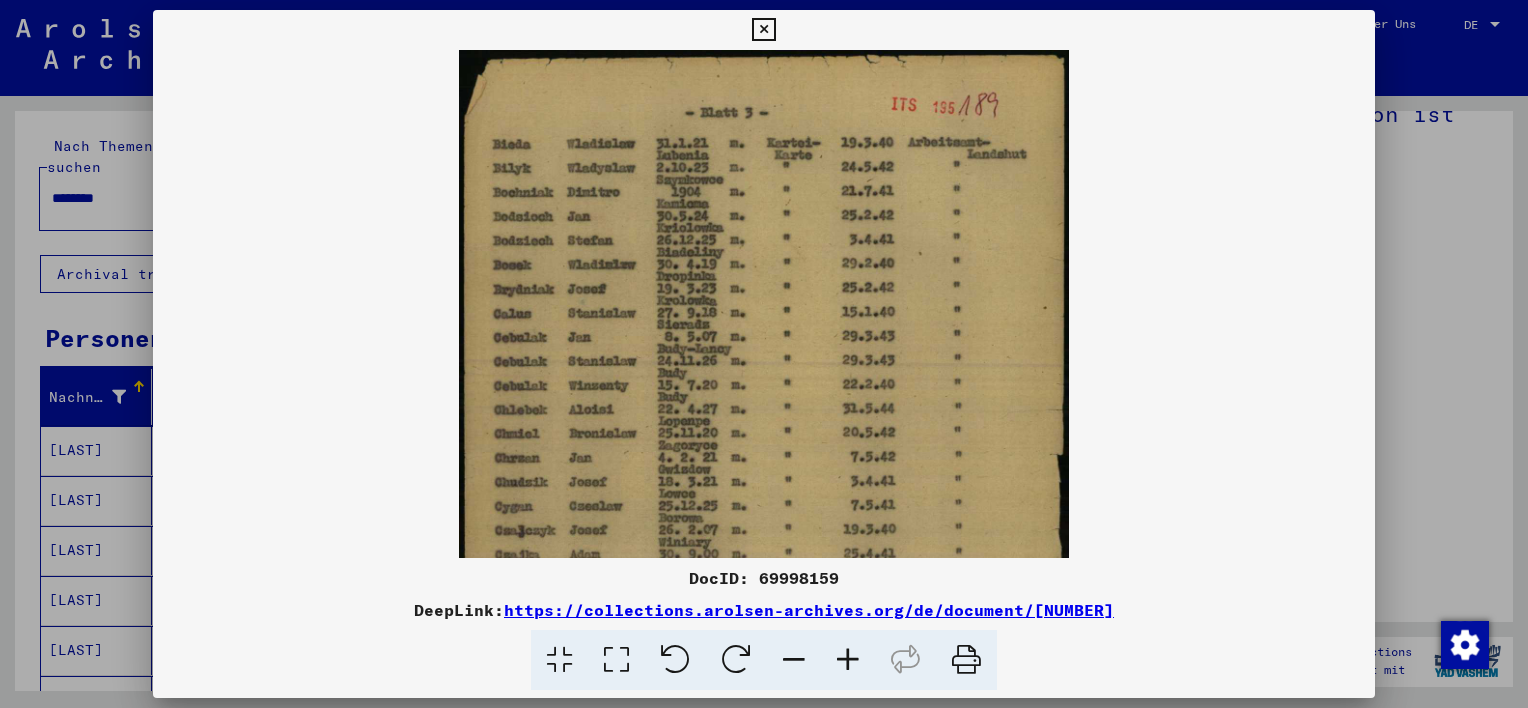 click at bounding box center (848, 660) 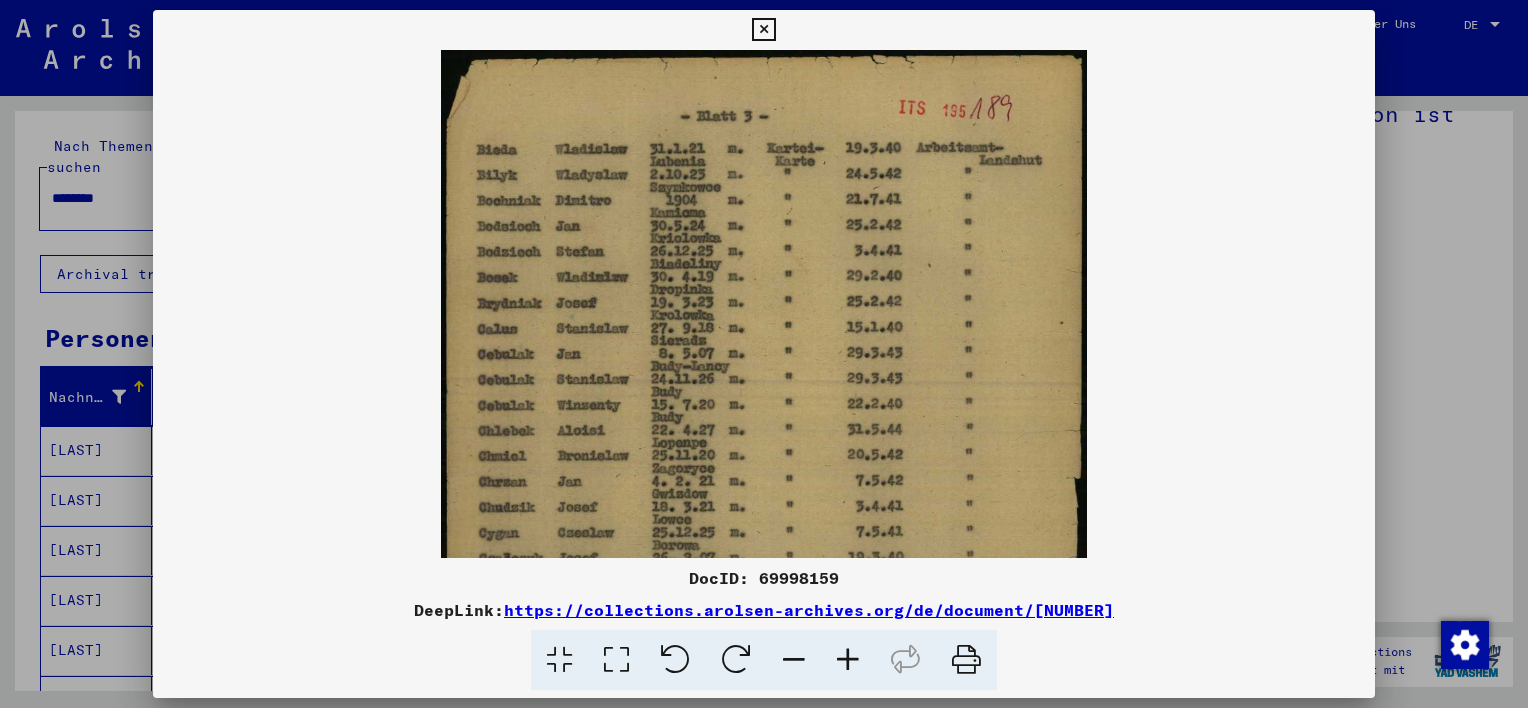 click at bounding box center [848, 660] 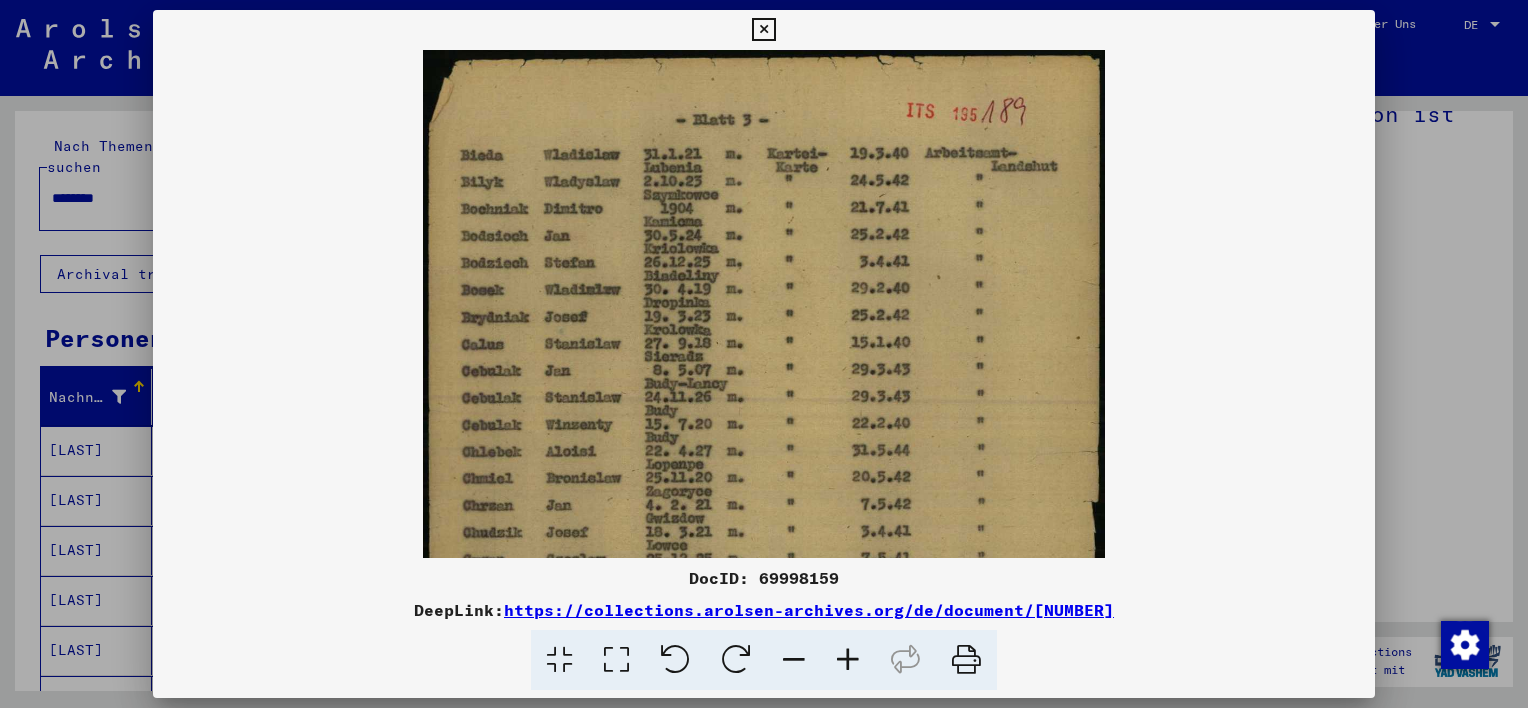 click at bounding box center [848, 660] 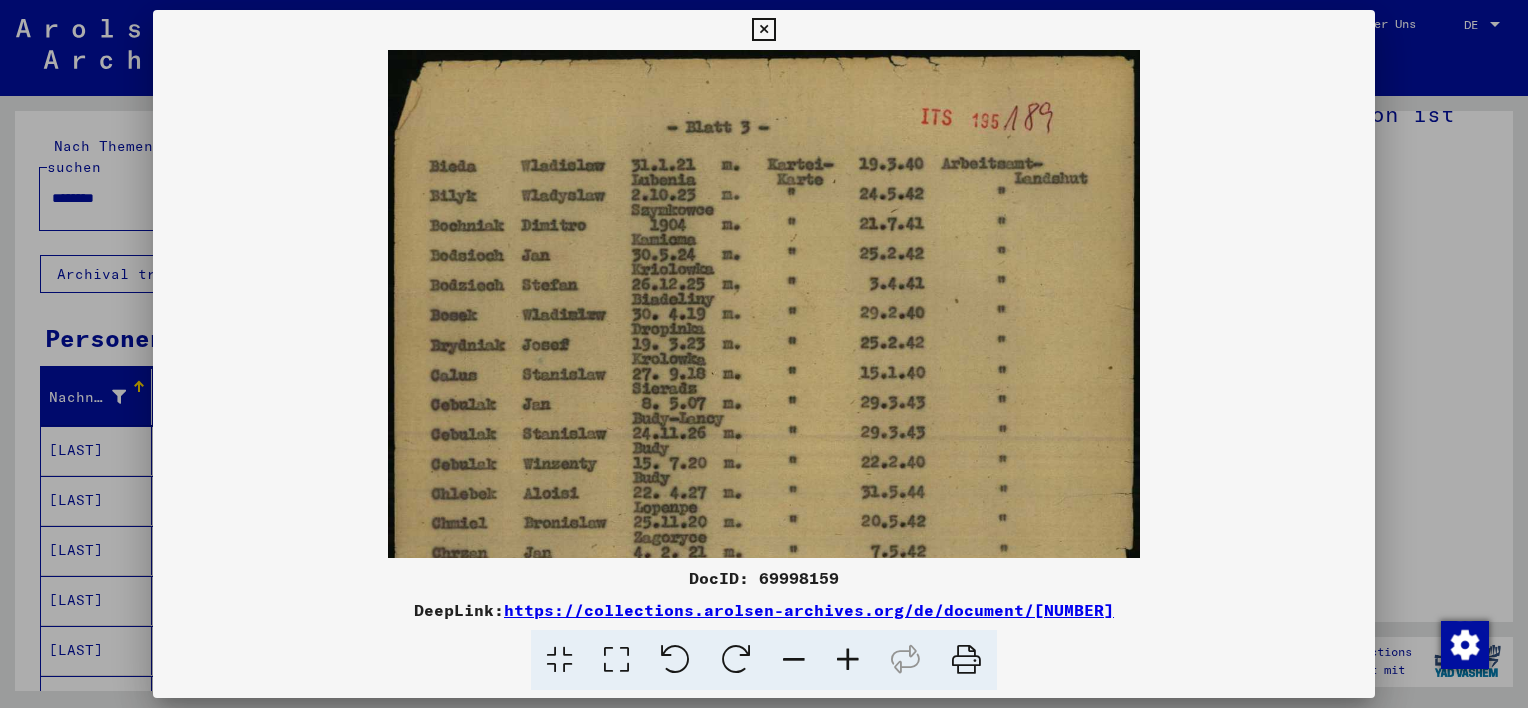 click at bounding box center [848, 660] 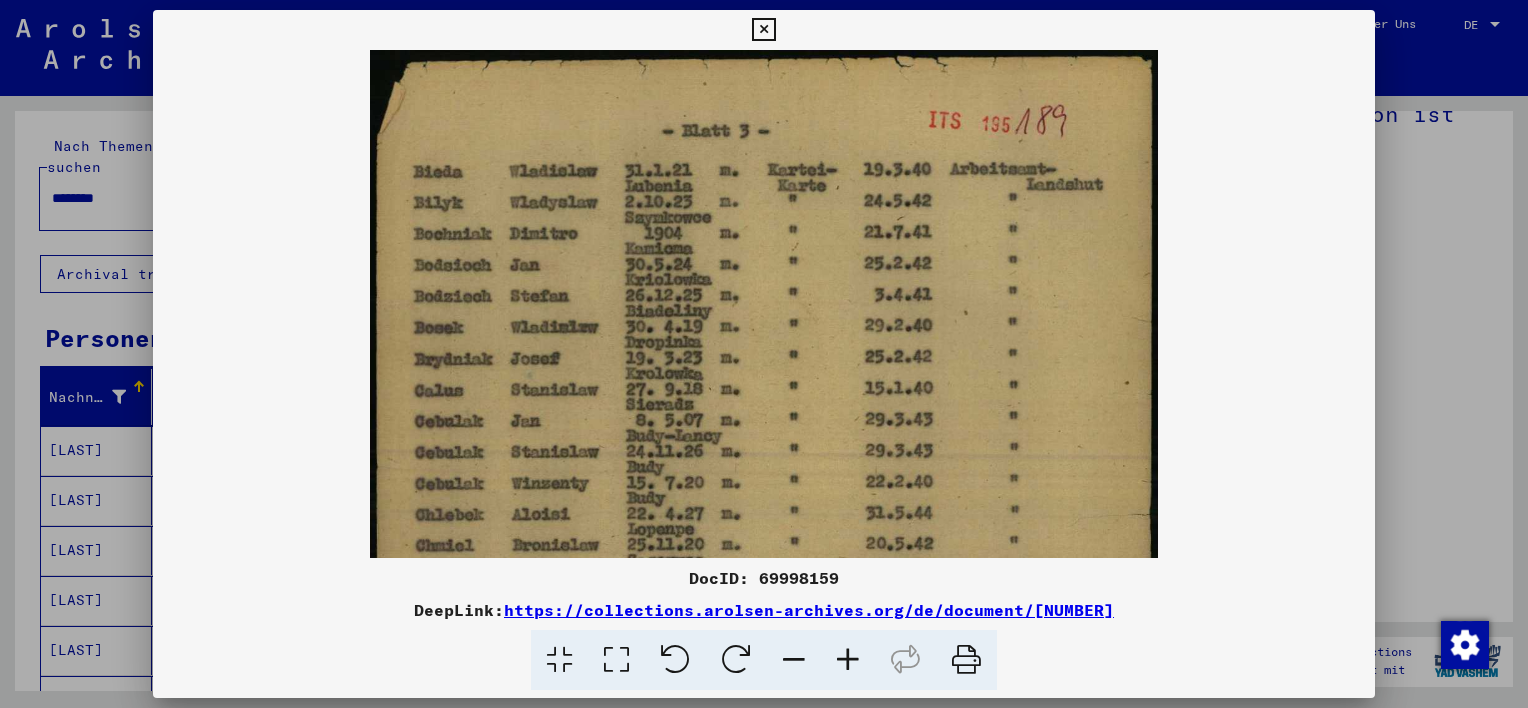 click at bounding box center (848, 660) 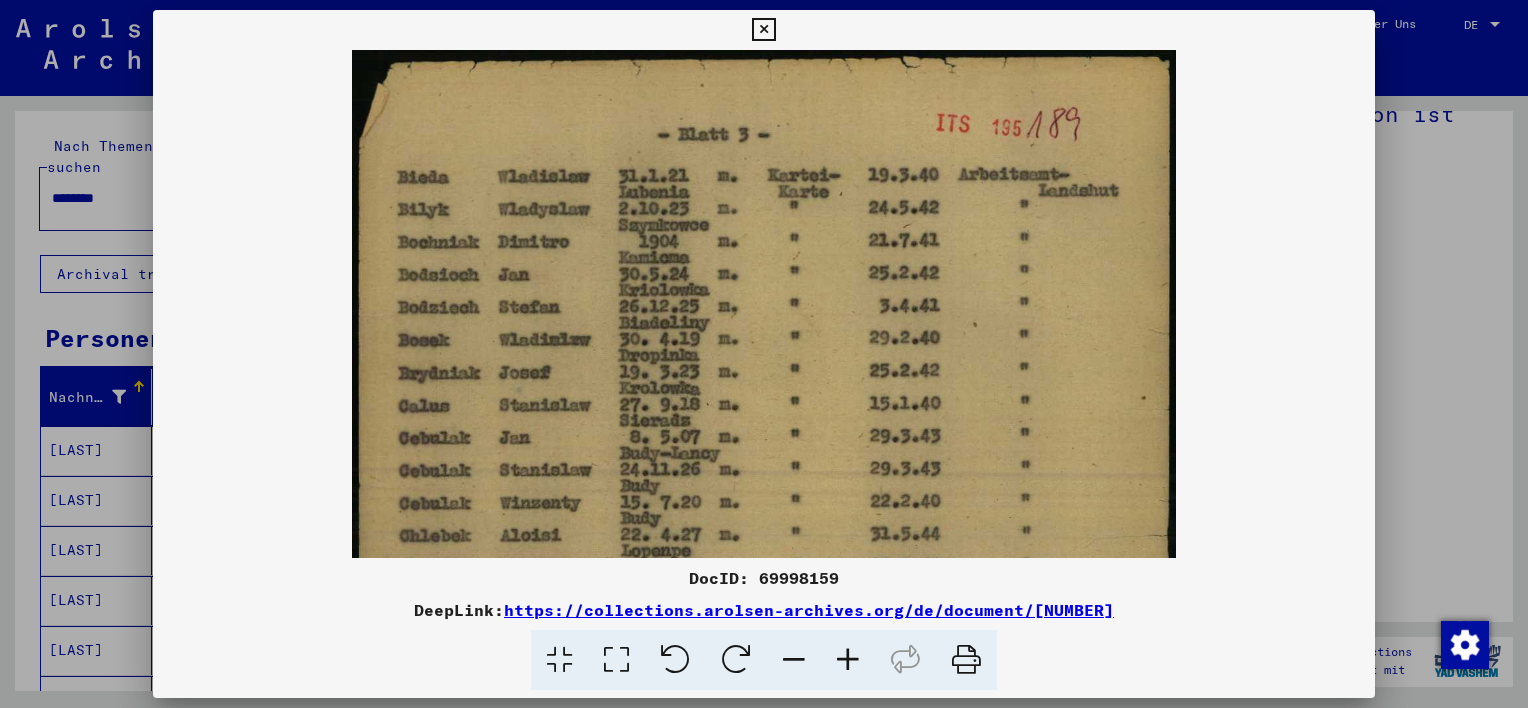 click at bounding box center [848, 660] 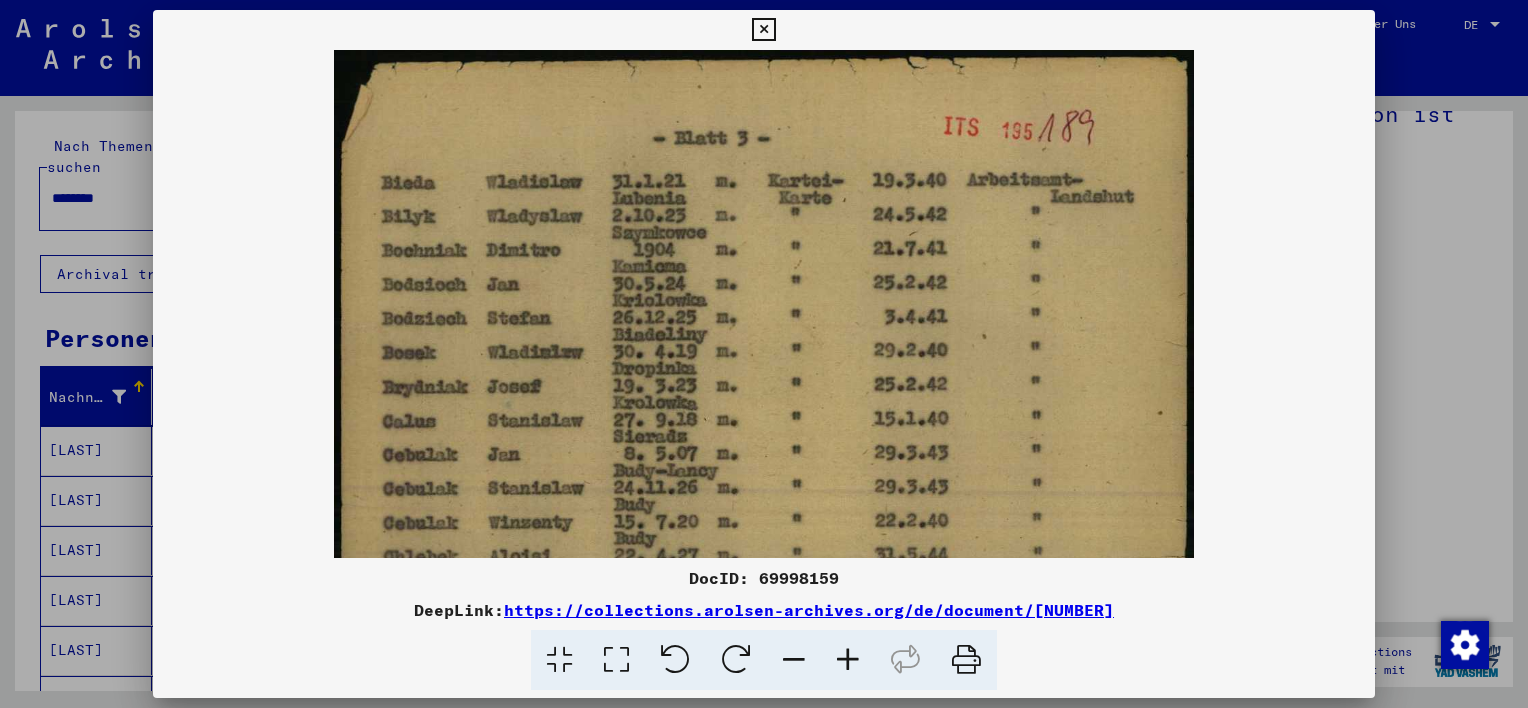 click at bounding box center (848, 660) 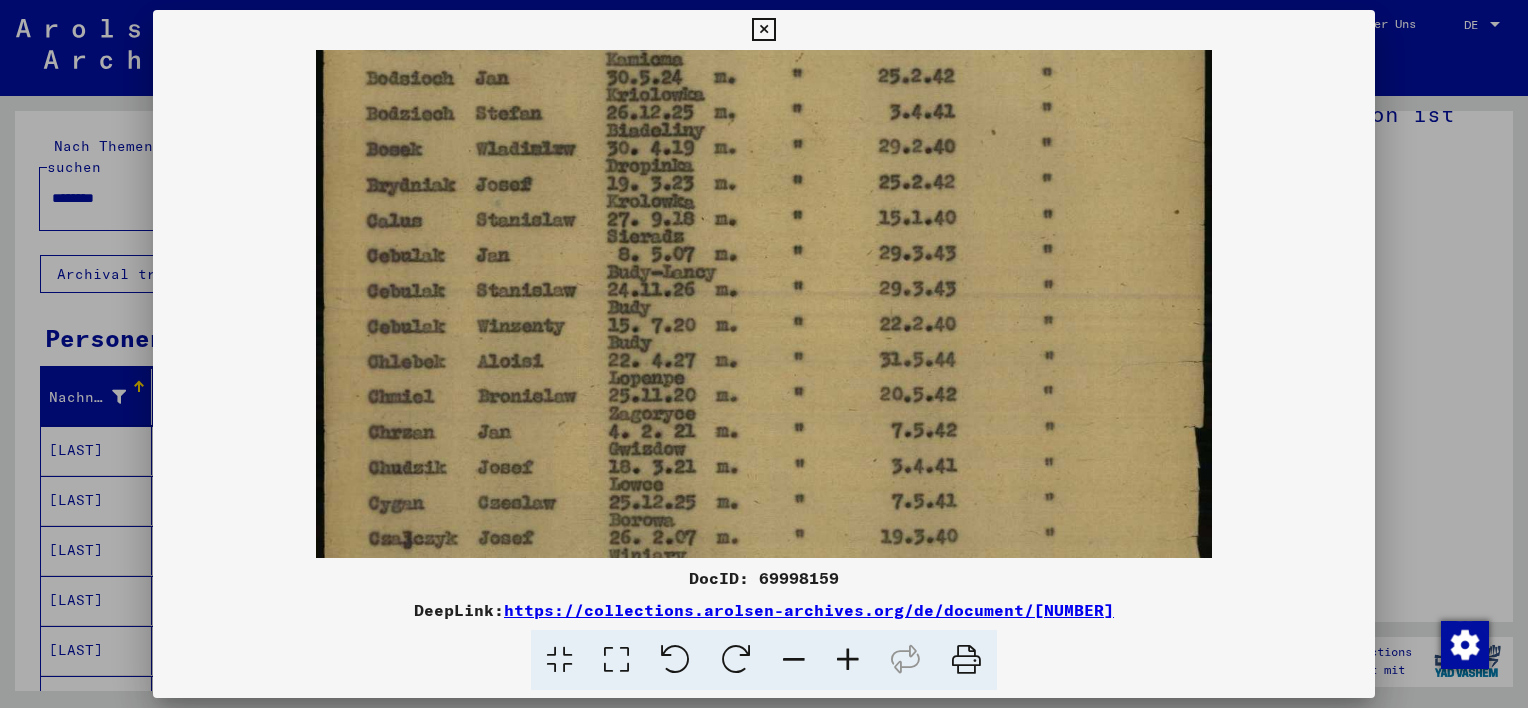 drag, startPoint x: 683, startPoint y: 376, endPoint x: 696, endPoint y: 134, distance: 242.34892 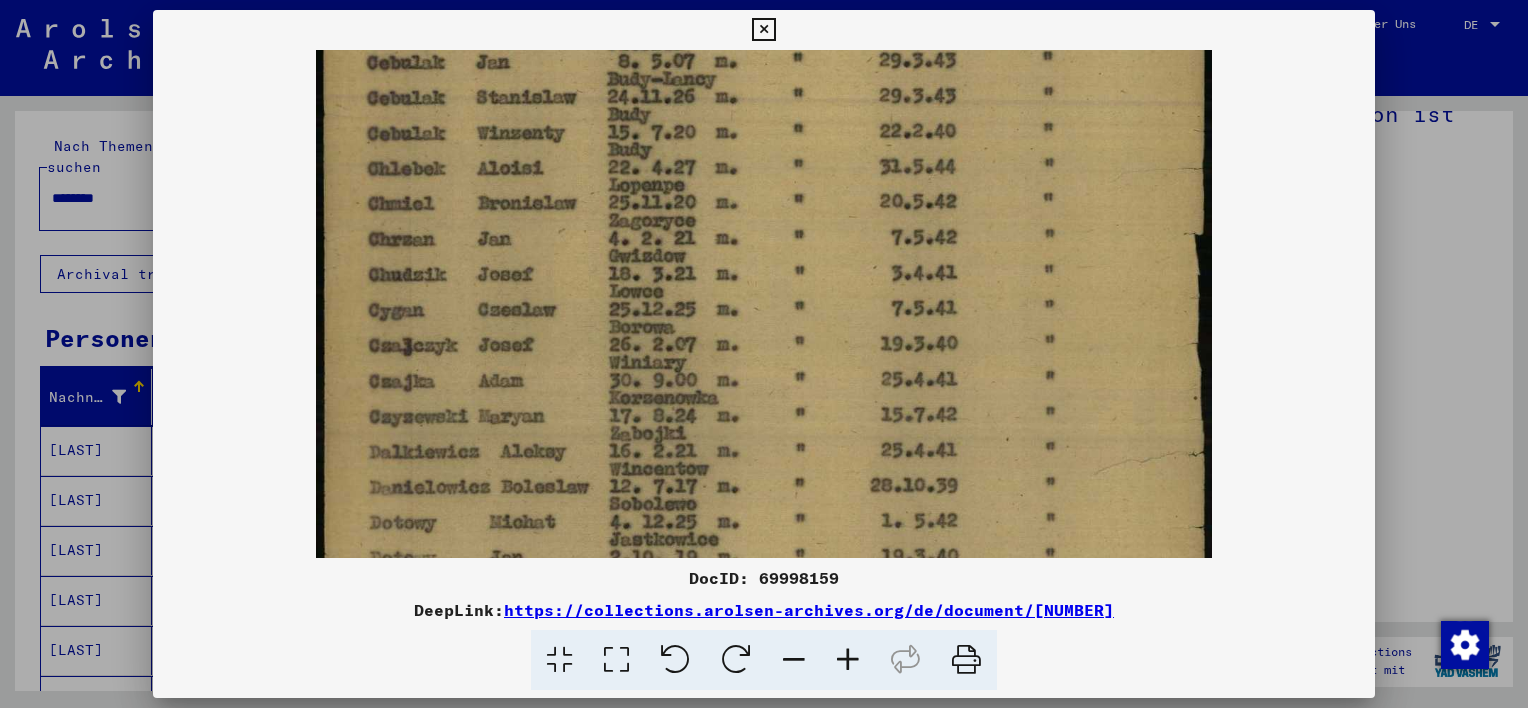 scroll, scrollTop: 422, scrollLeft: 0, axis: vertical 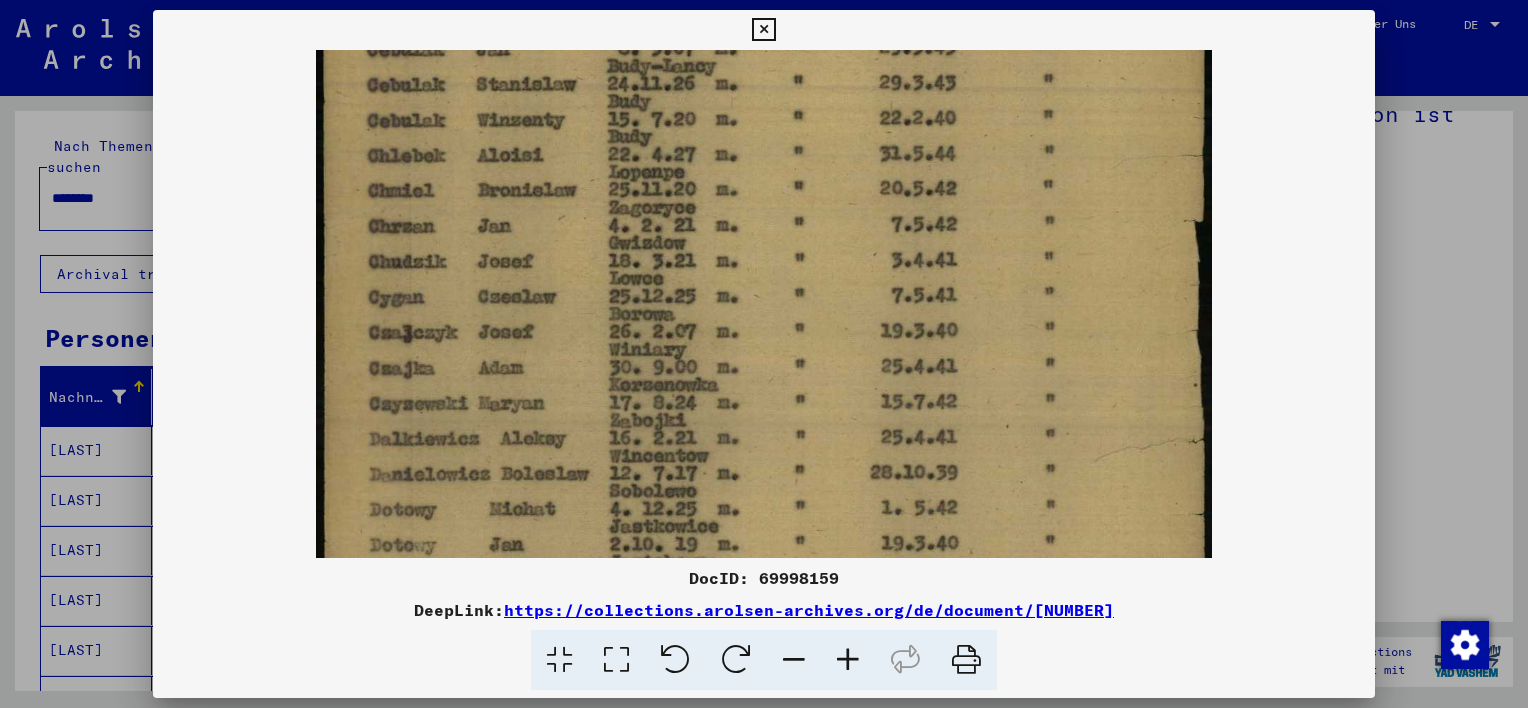 drag, startPoint x: 669, startPoint y: 493, endPoint x: 685, endPoint y: 315, distance: 178.71765 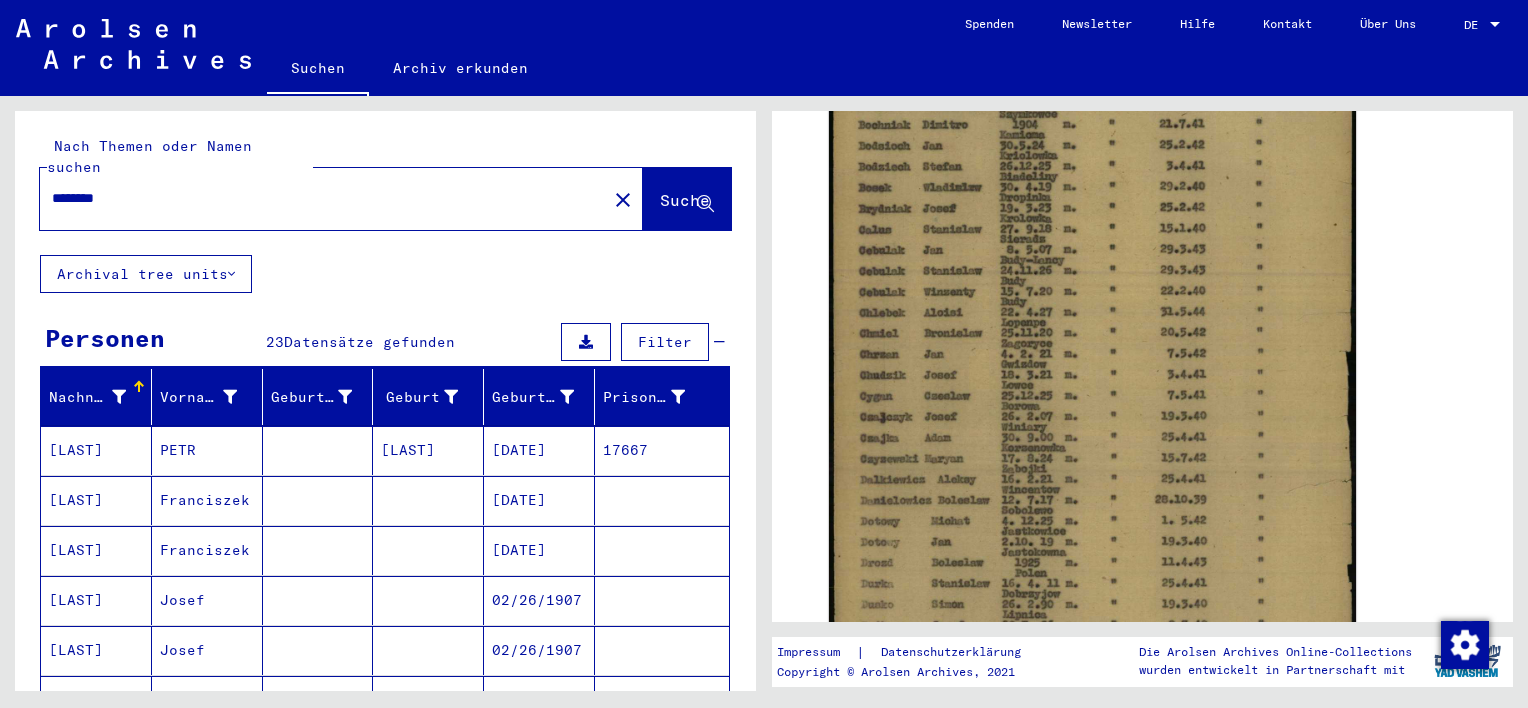 scroll, scrollTop: 0, scrollLeft: 0, axis: both 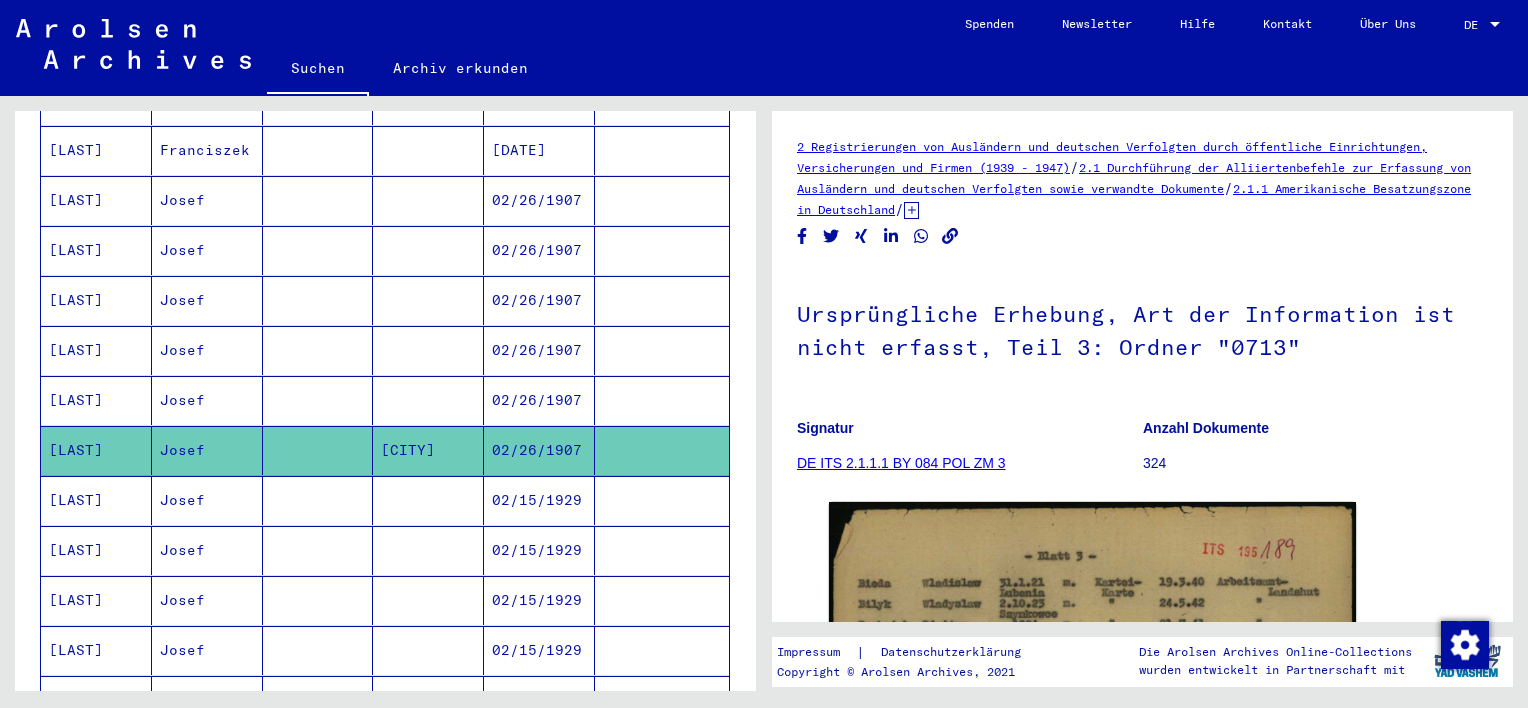 click on "Josef" at bounding box center (207, 450) 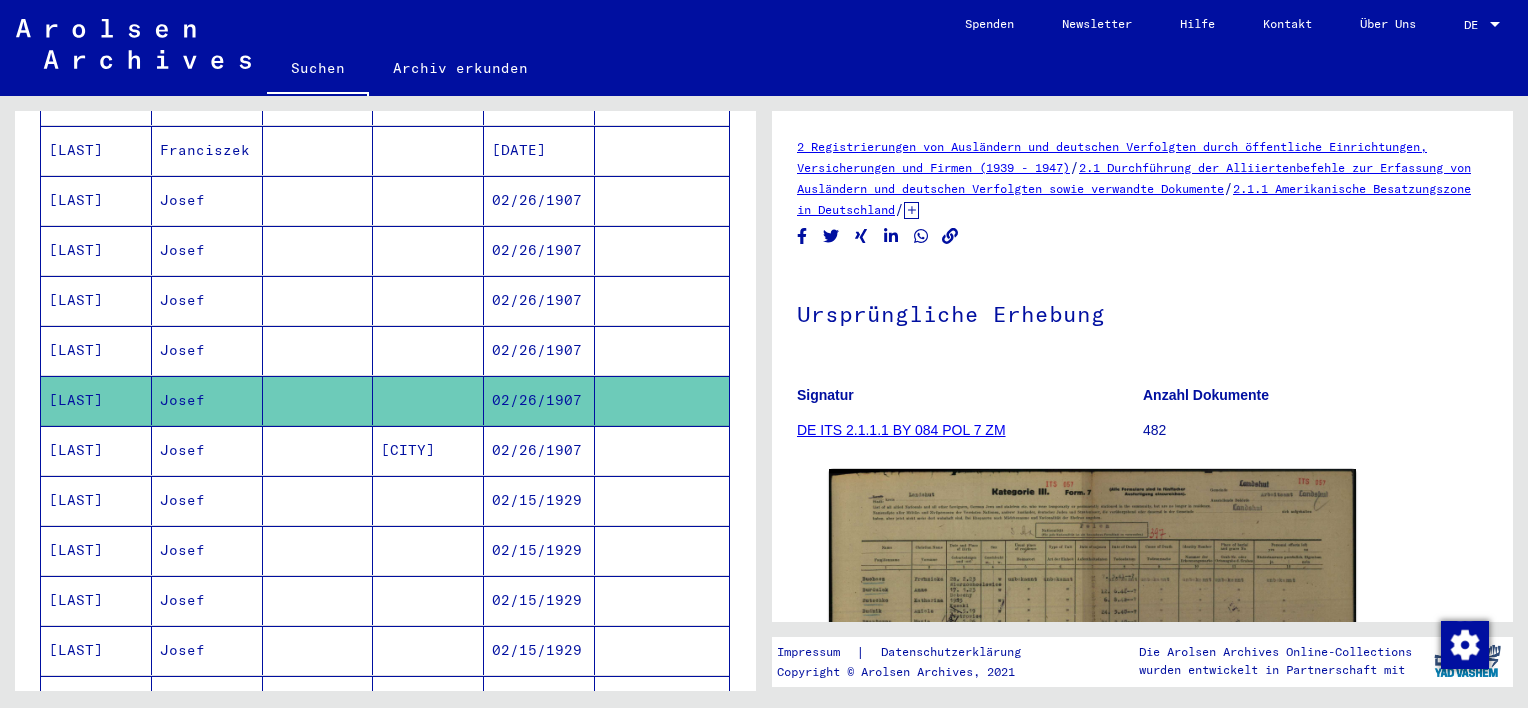 scroll, scrollTop: 0, scrollLeft: 0, axis: both 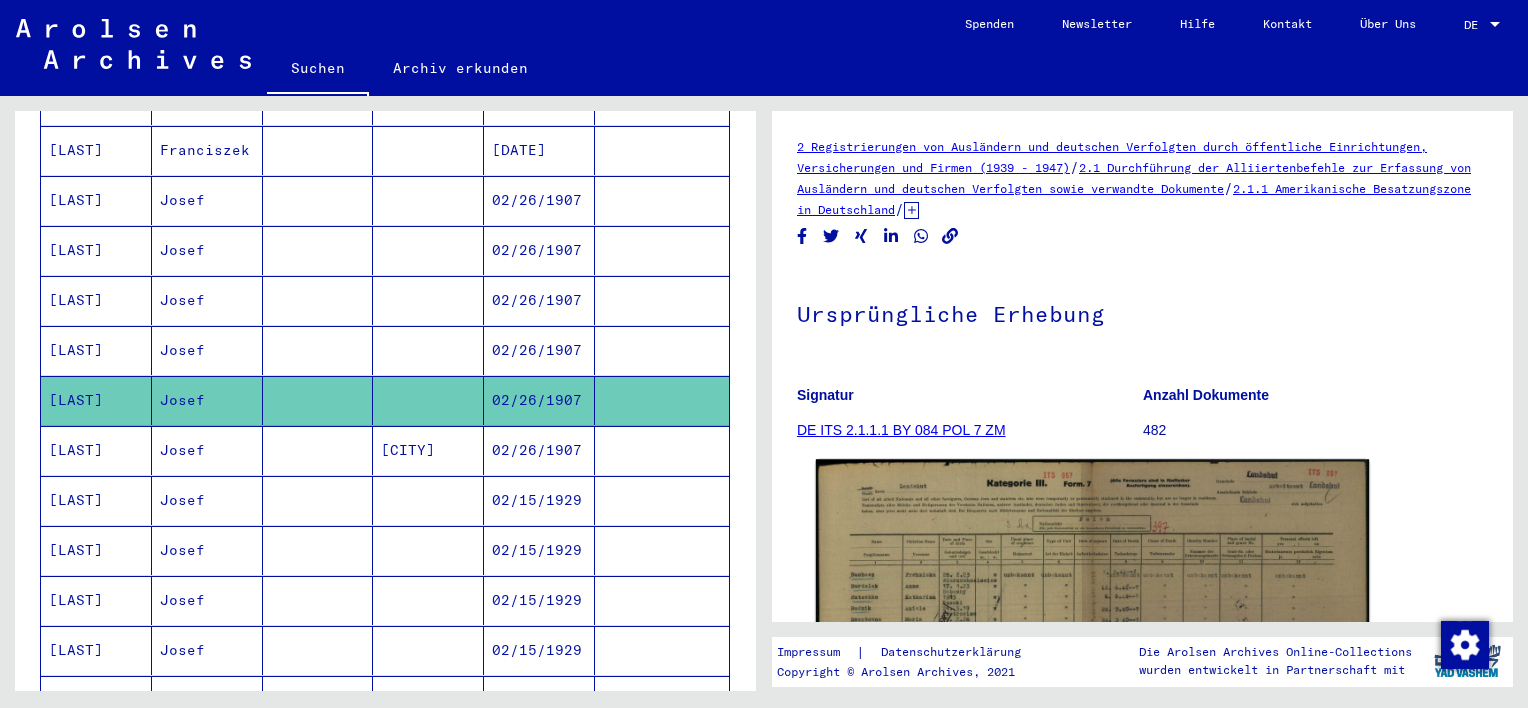click 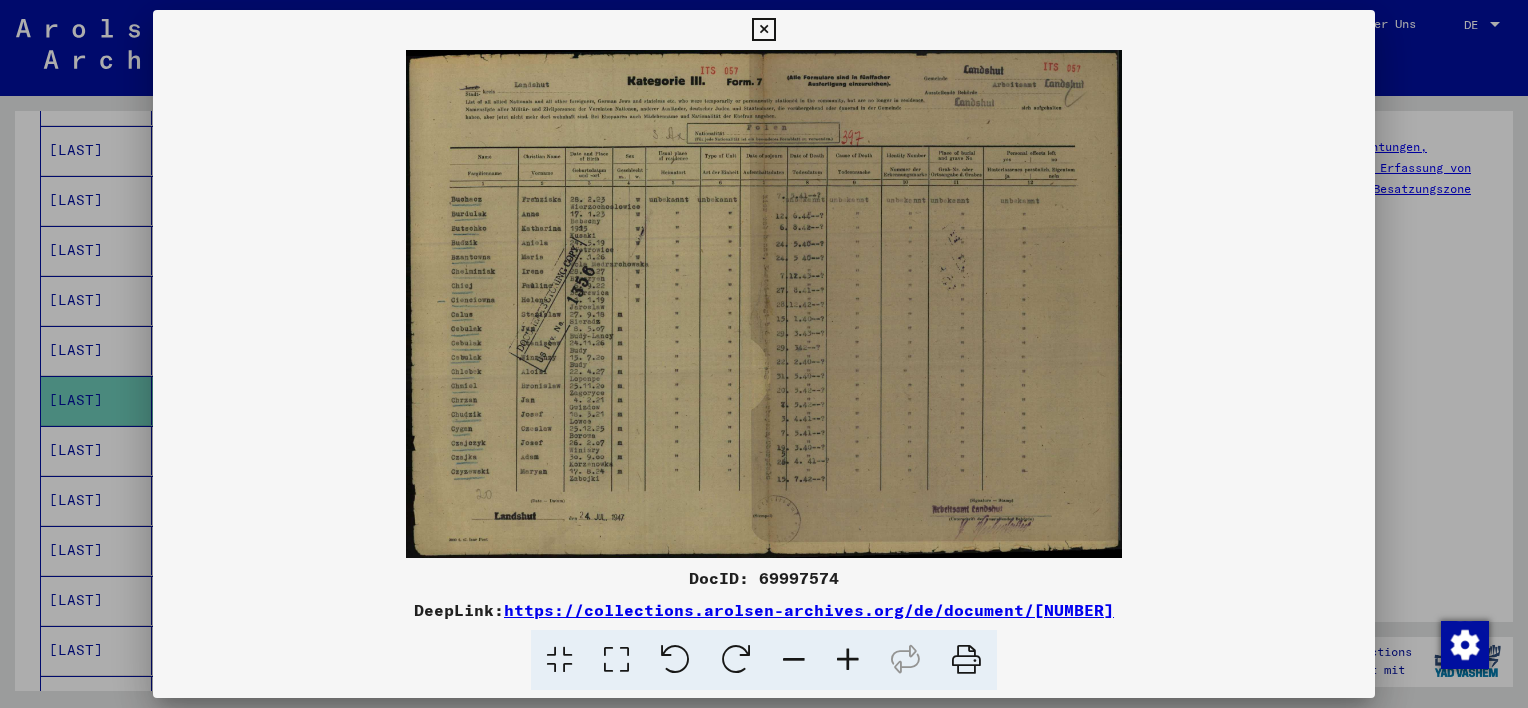 click at bounding box center (848, 660) 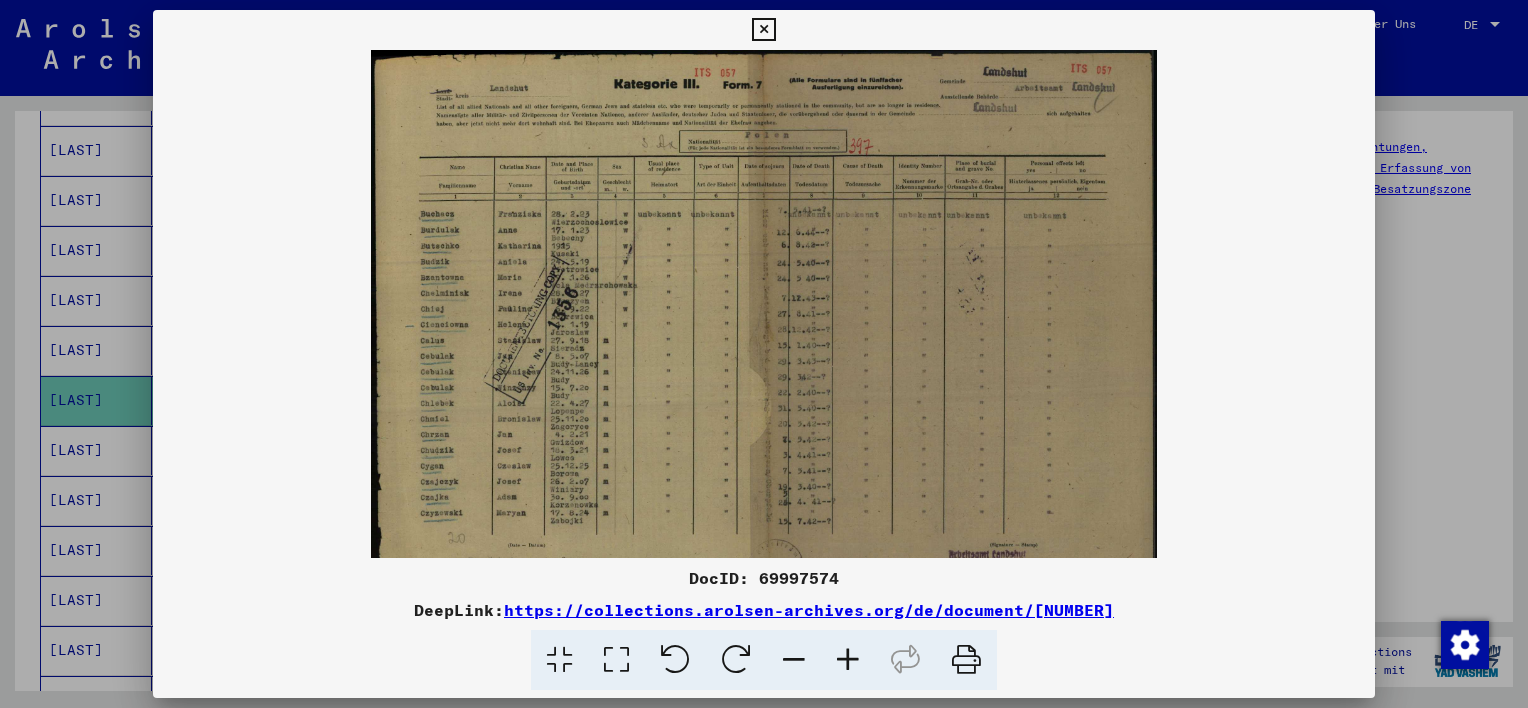 click at bounding box center [848, 660] 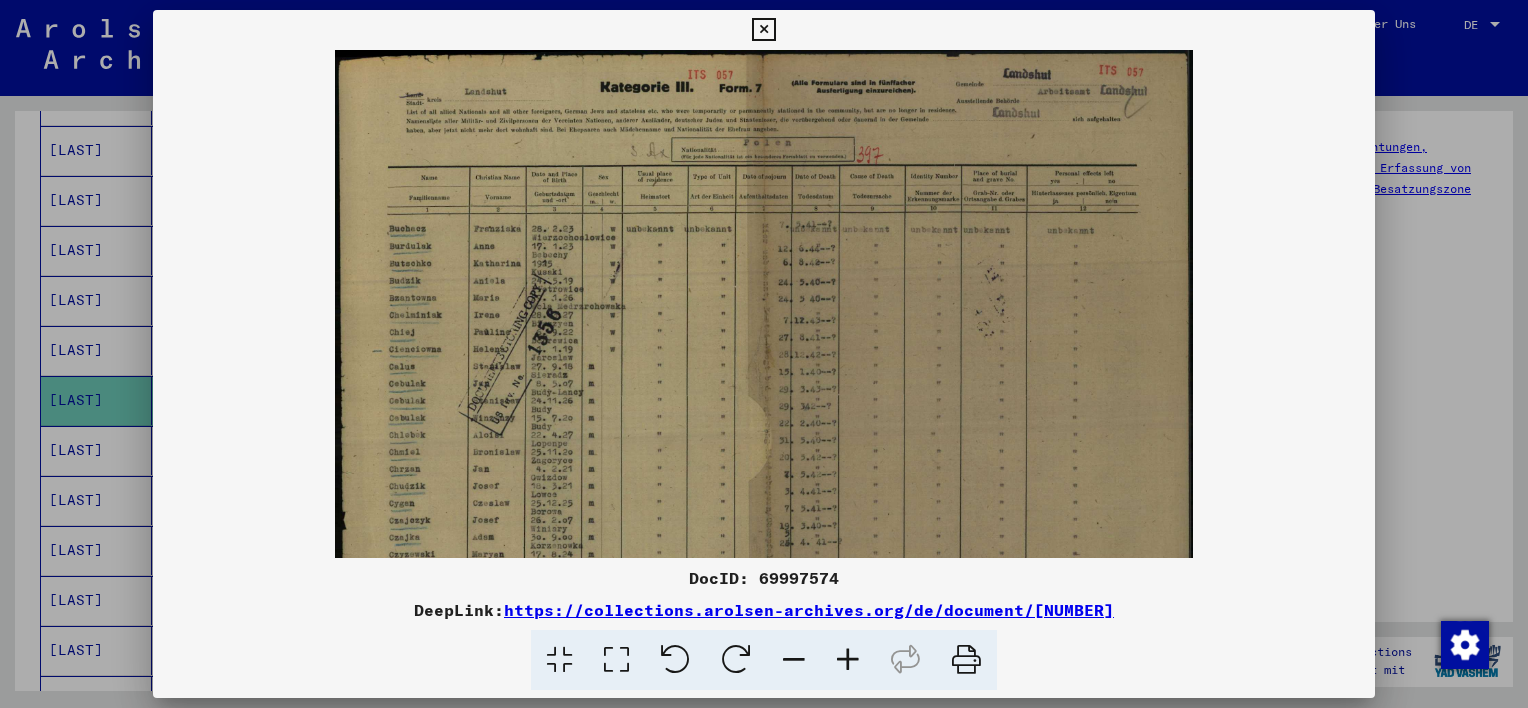 click at bounding box center (848, 660) 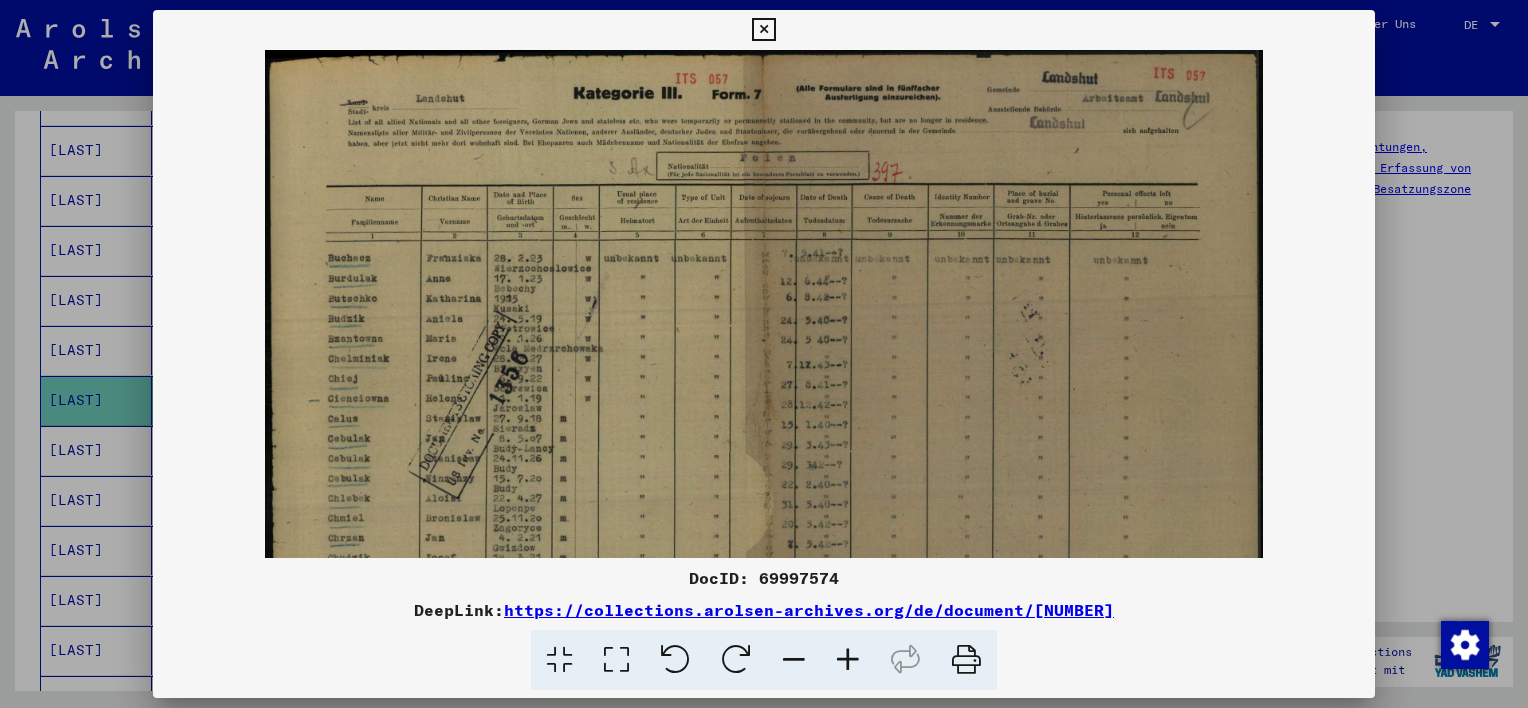 click at bounding box center [848, 660] 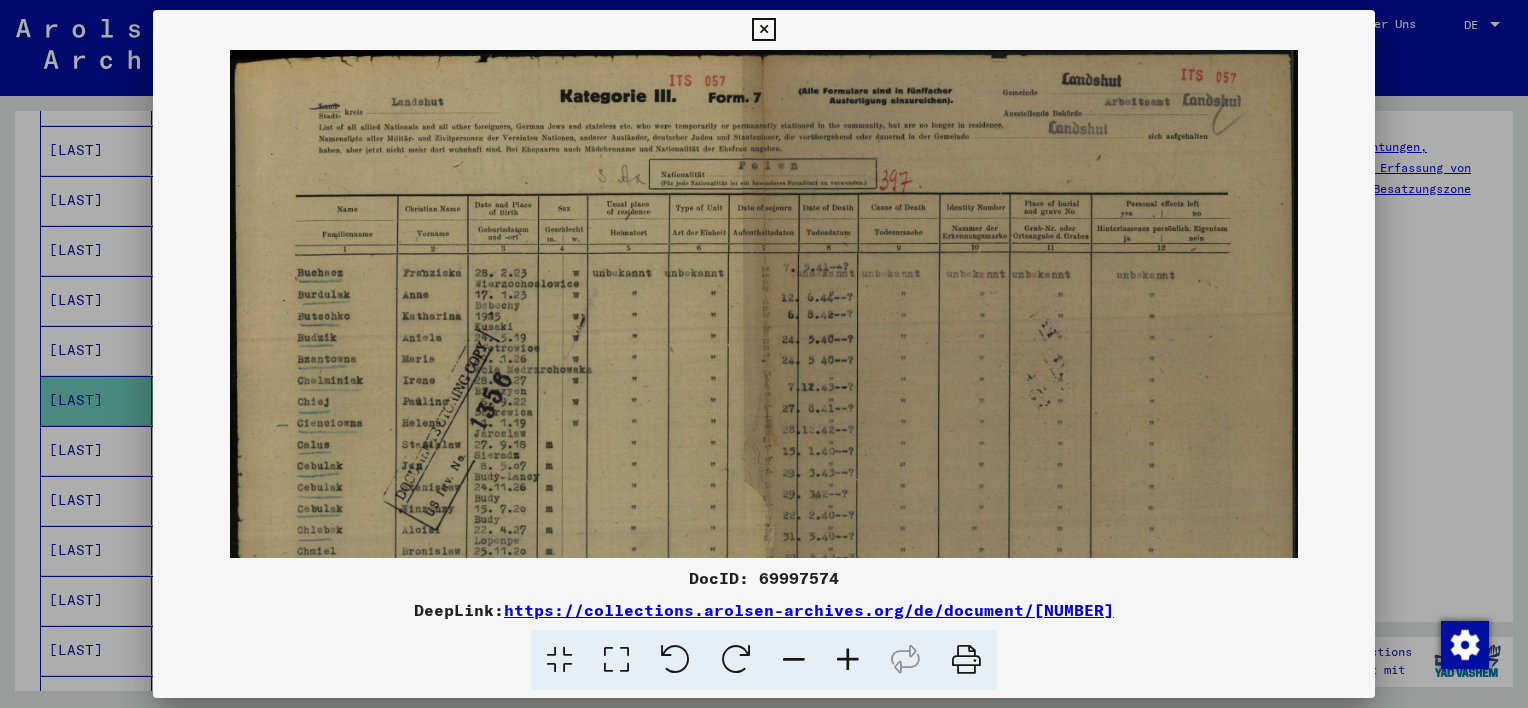 click at bounding box center (848, 660) 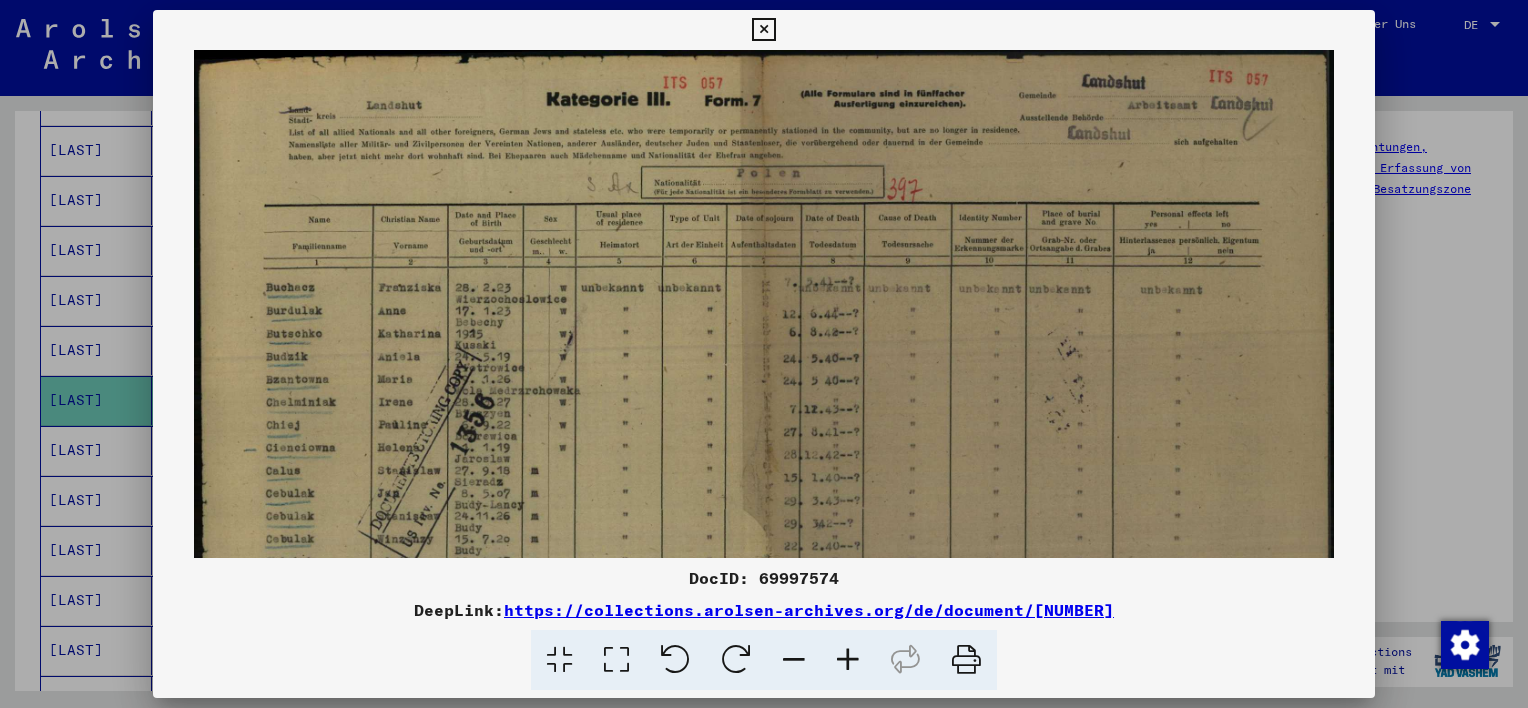 click at bounding box center (848, 660) 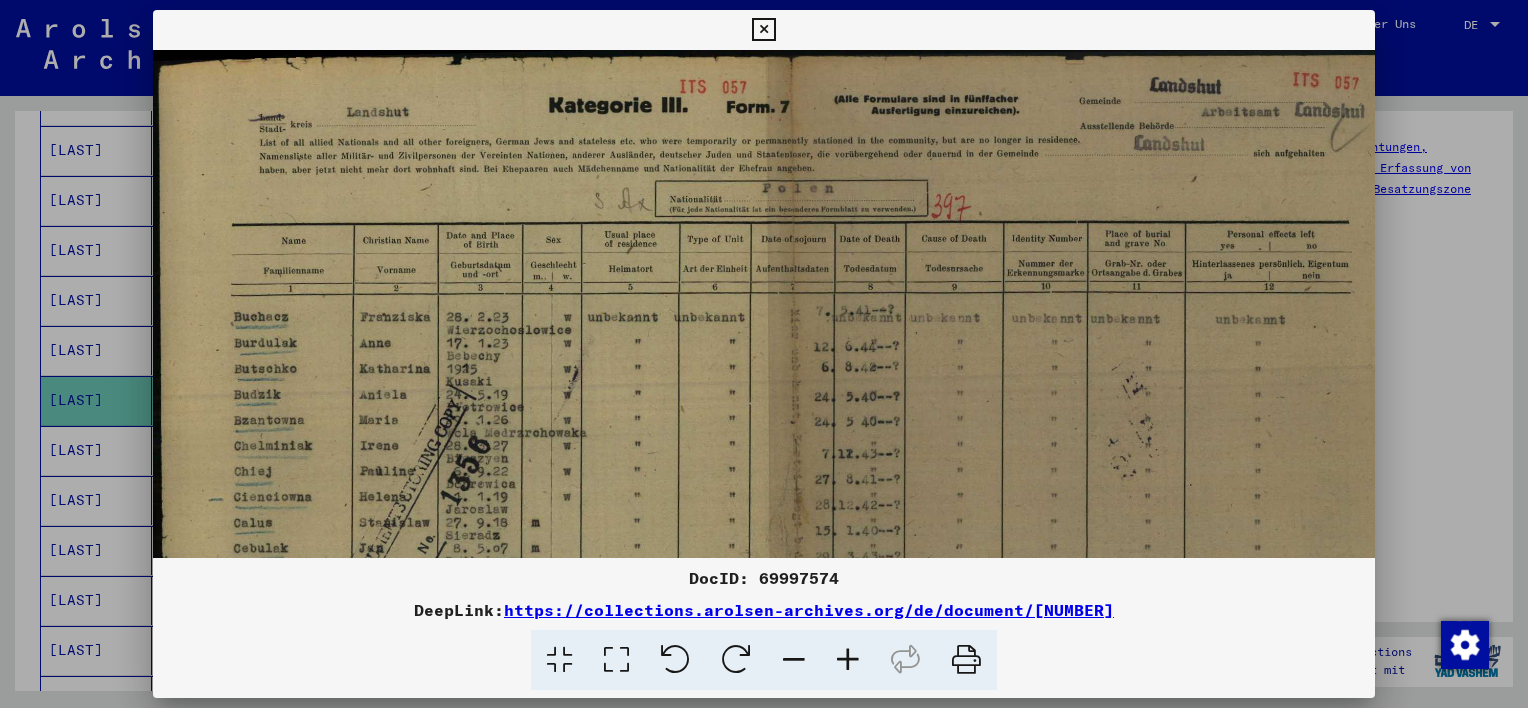 click at bounding box center [848, 660] 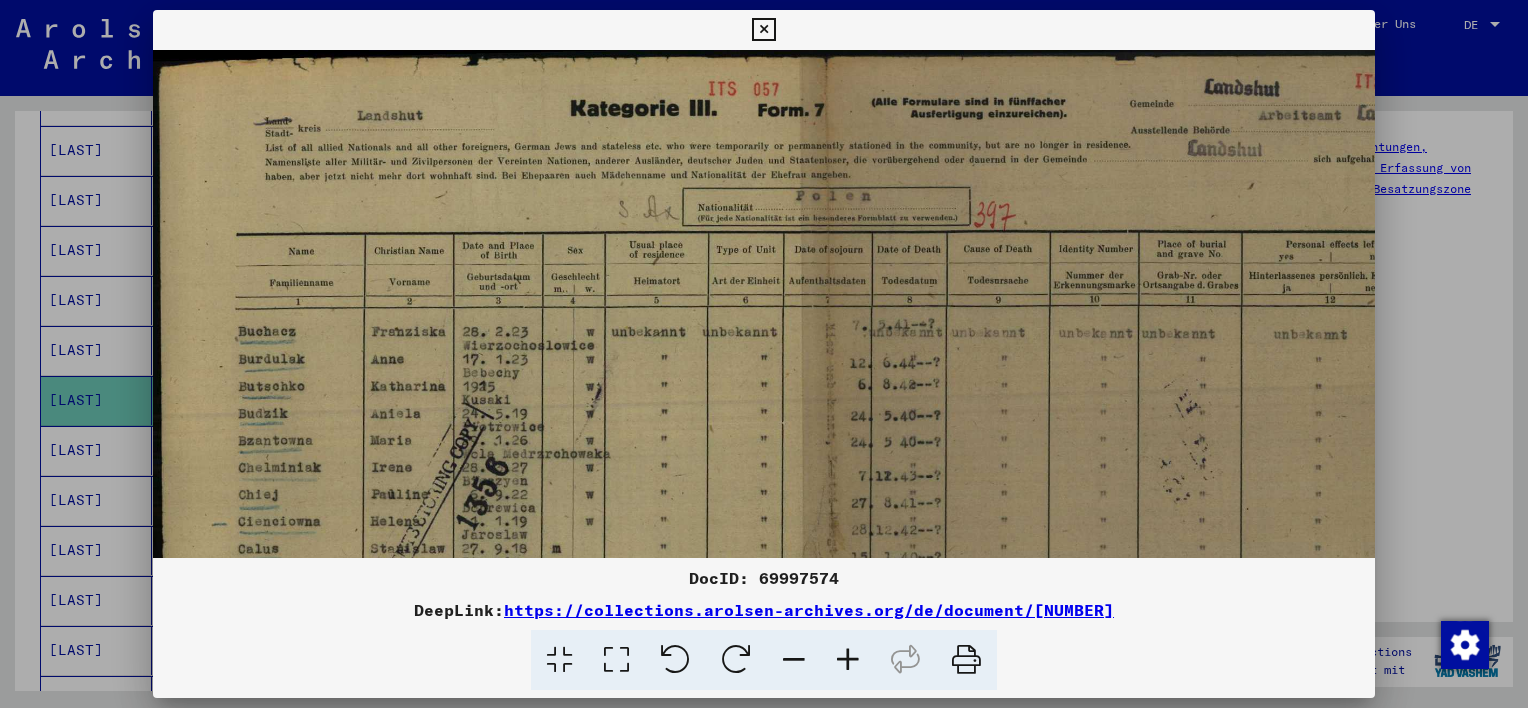 click at bounding box center [848, 660] 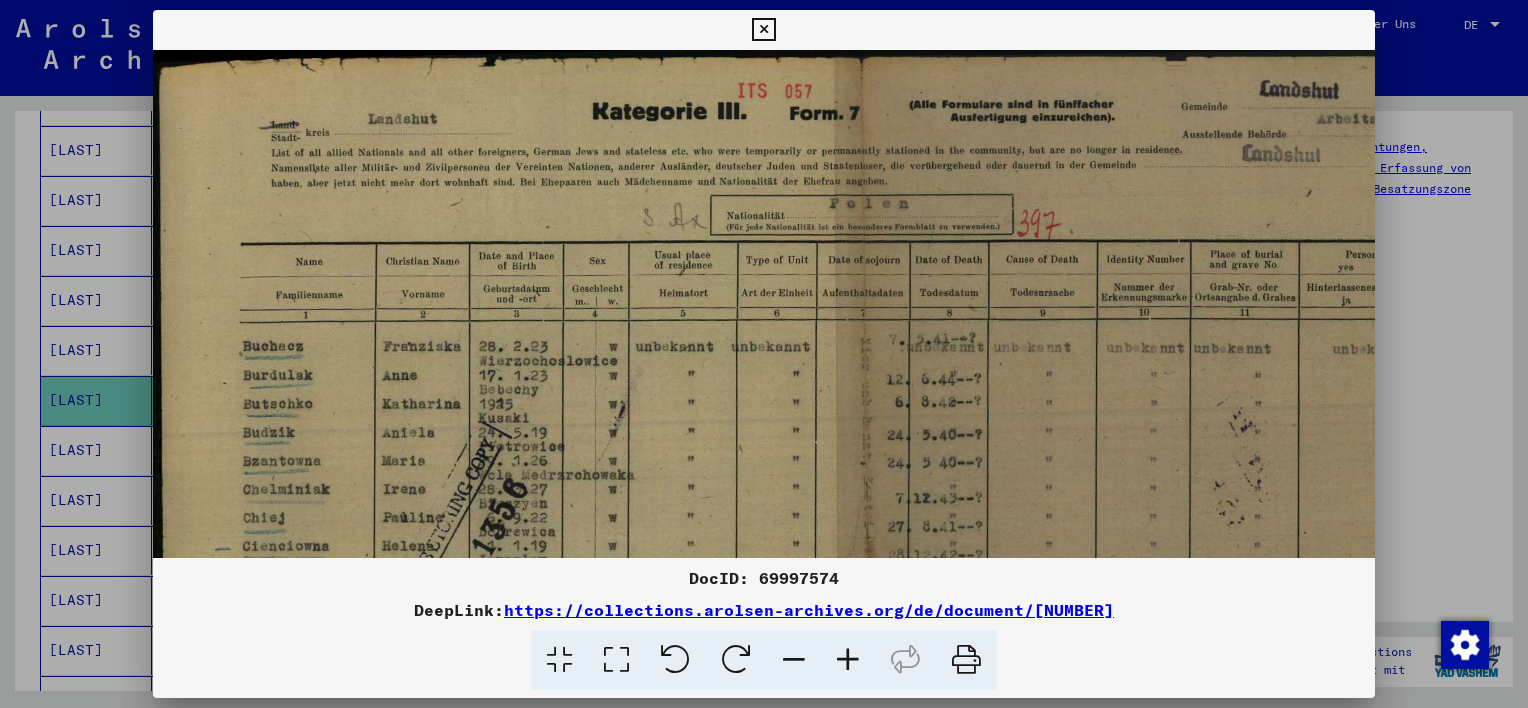 click at bounding box center [848, 660] 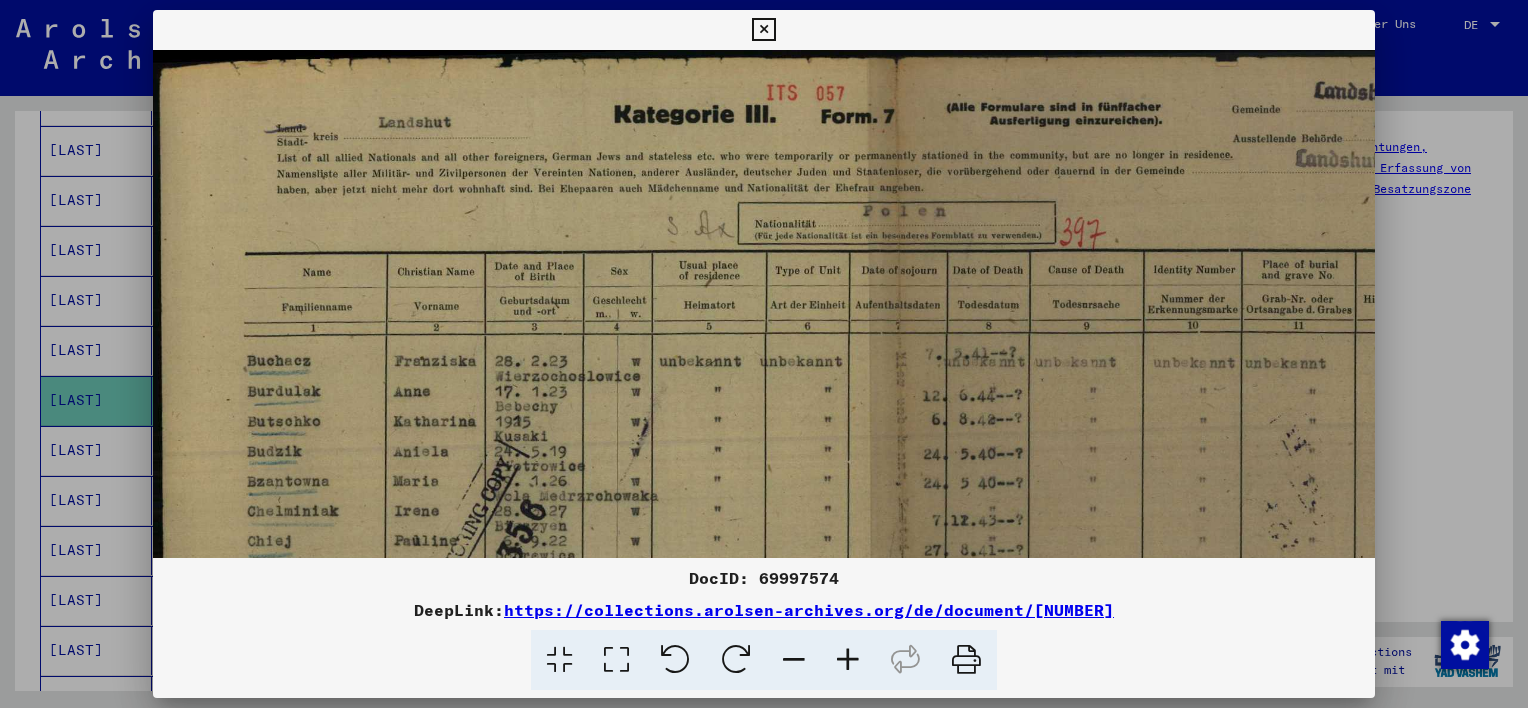 click at bounding box center (848, 660) 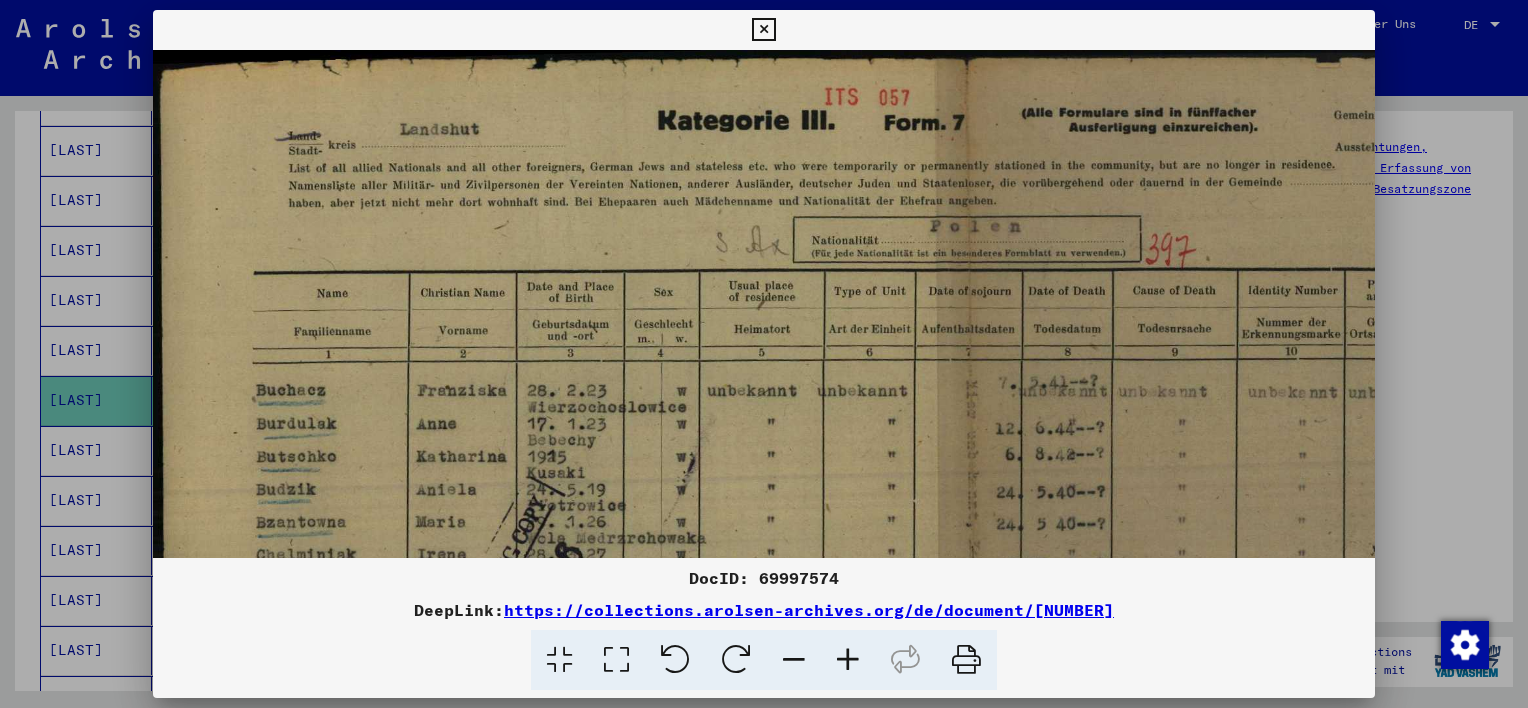 click at bounding box center (848, 660) 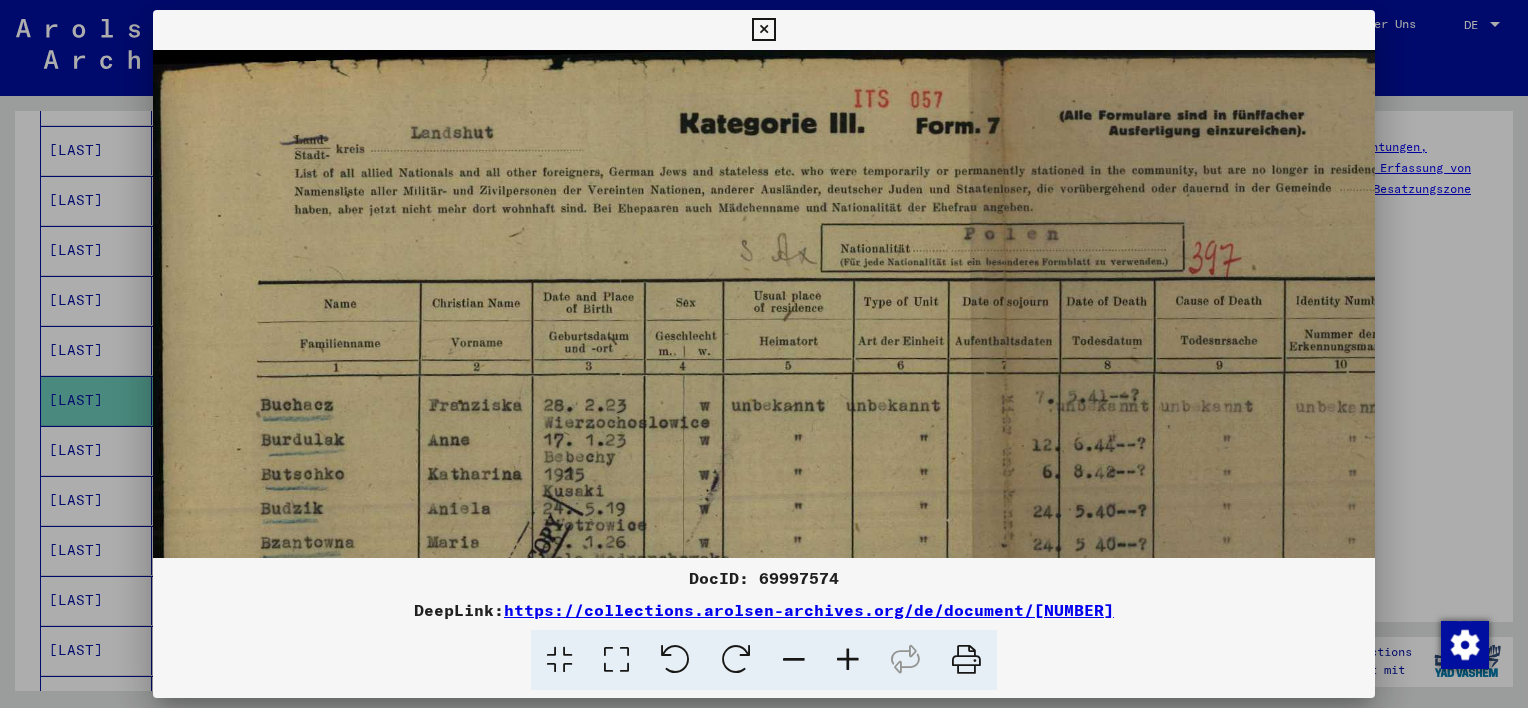 click at bounding box center (848, 660) 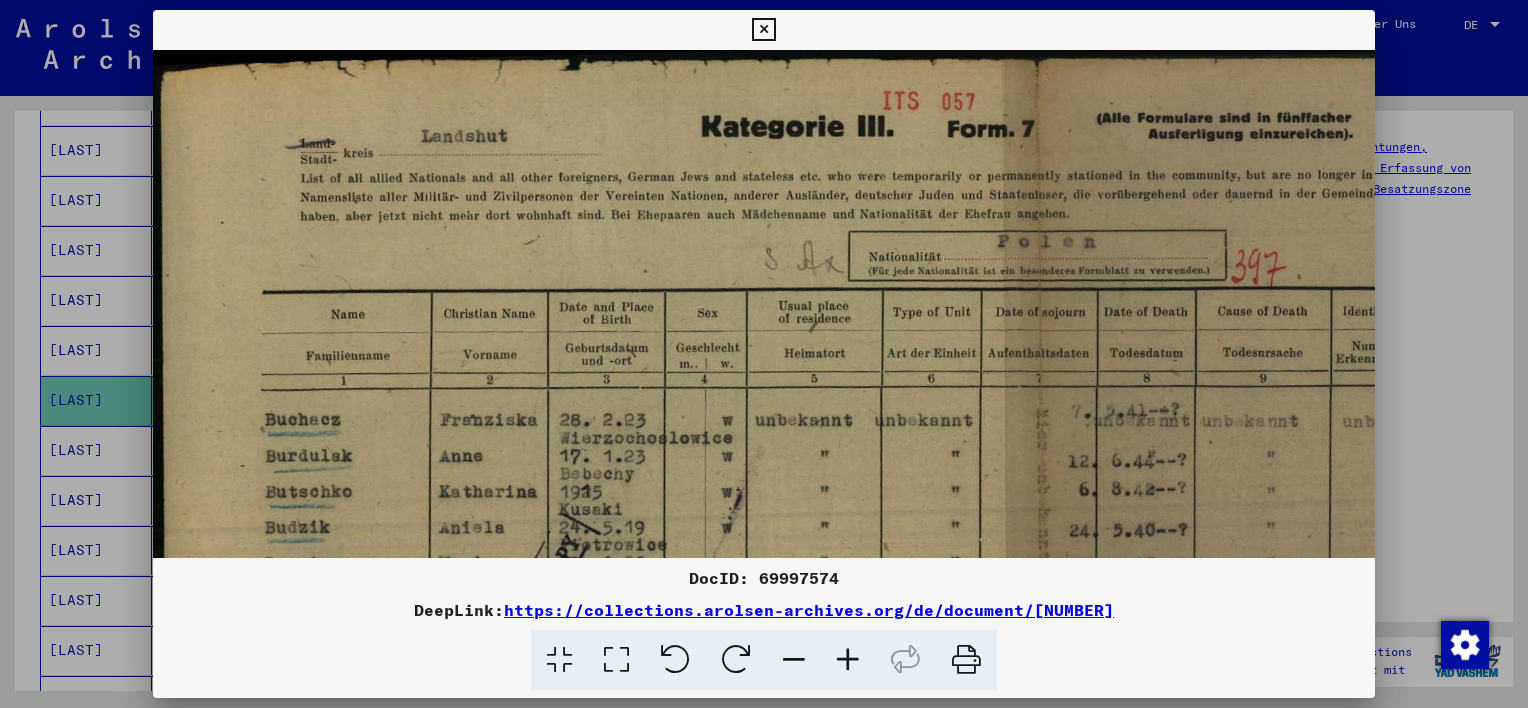 click at bounding box center [848, 660] 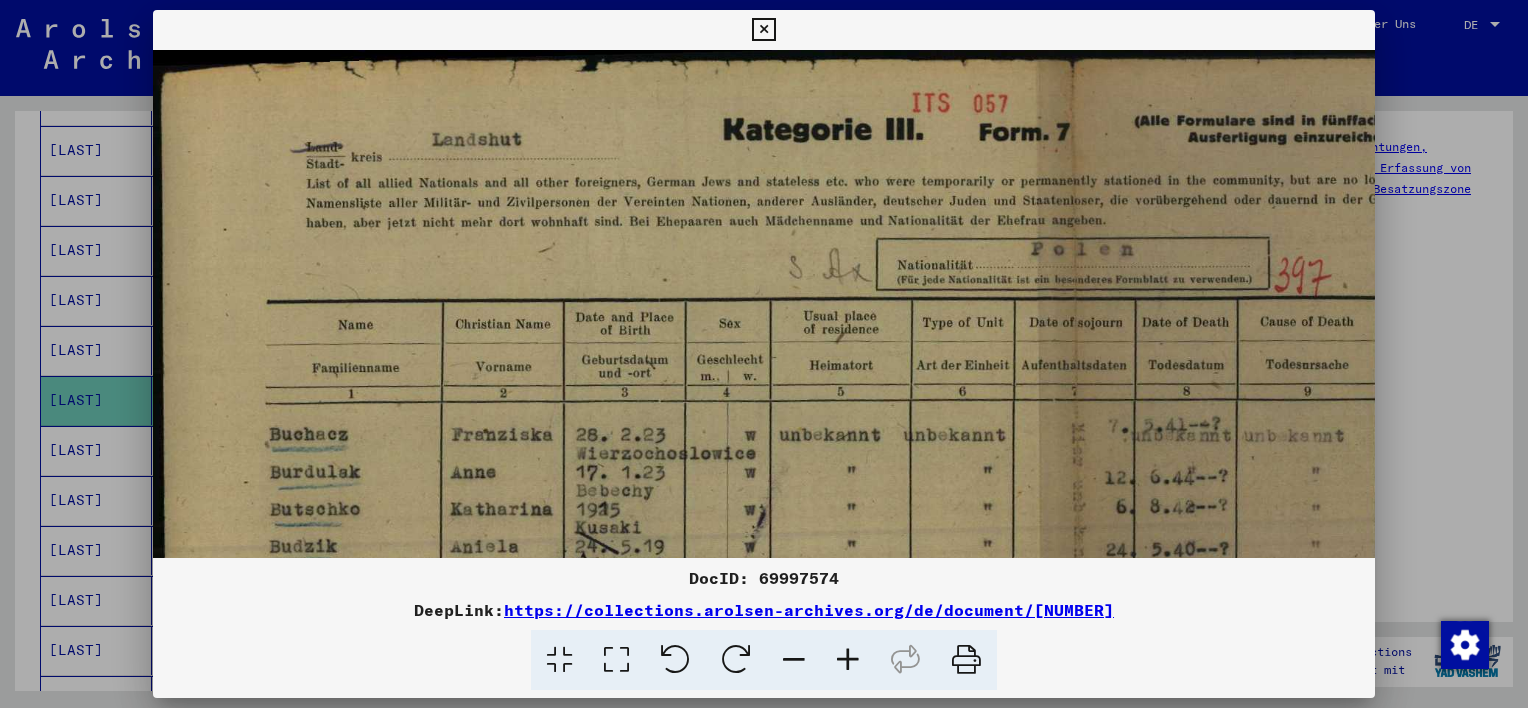 click at bounding box center [848, 660] 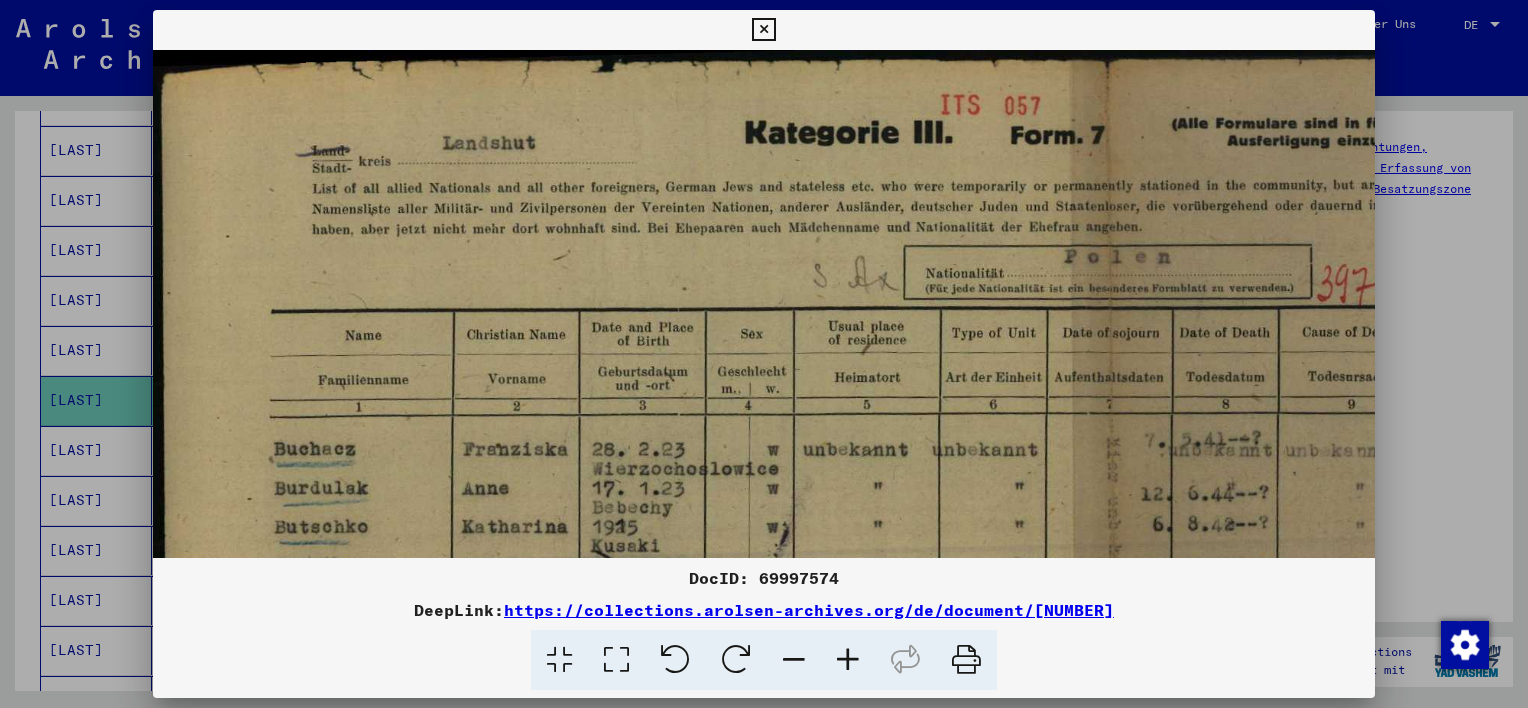 click at bounding box center (848, 660) 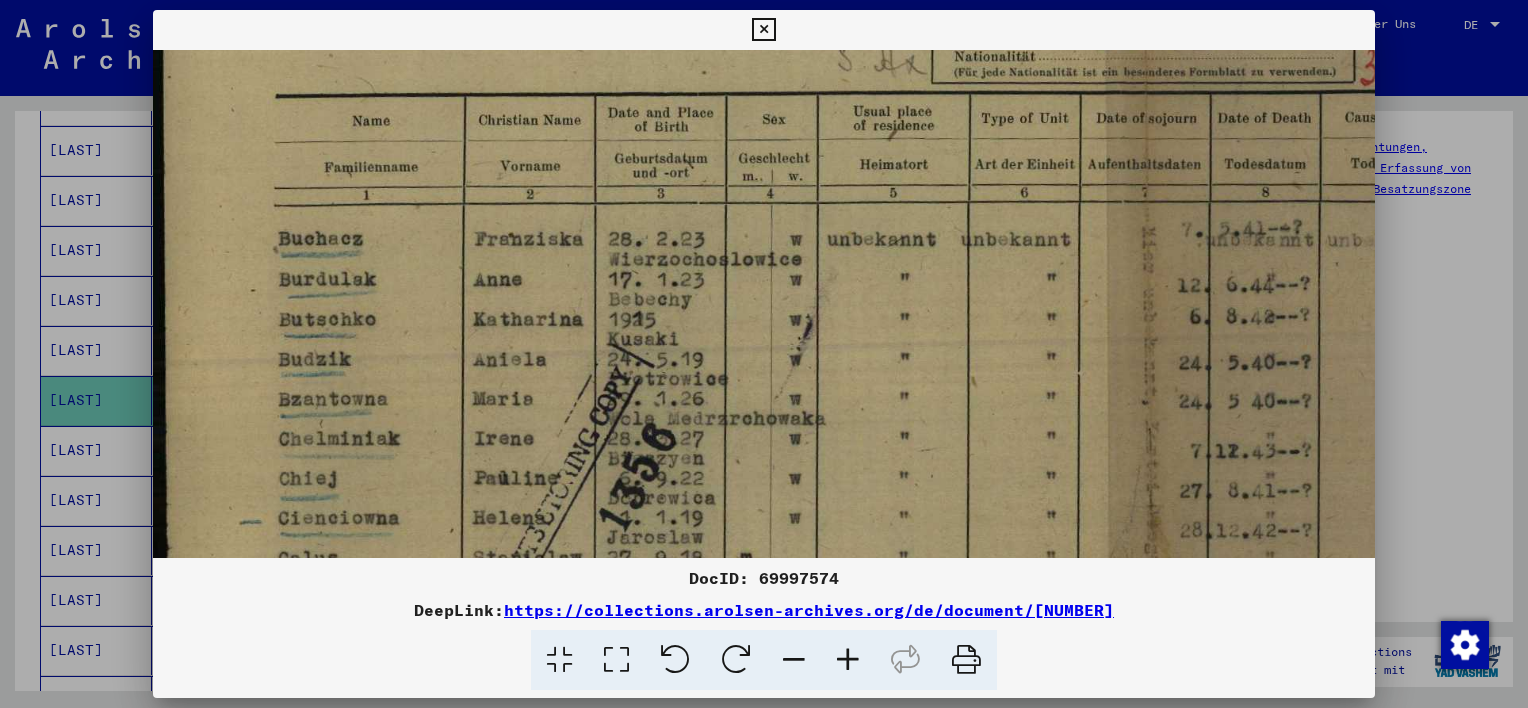 scroll, scrollTop: 237, scrollLeft: 0, axis: vertical 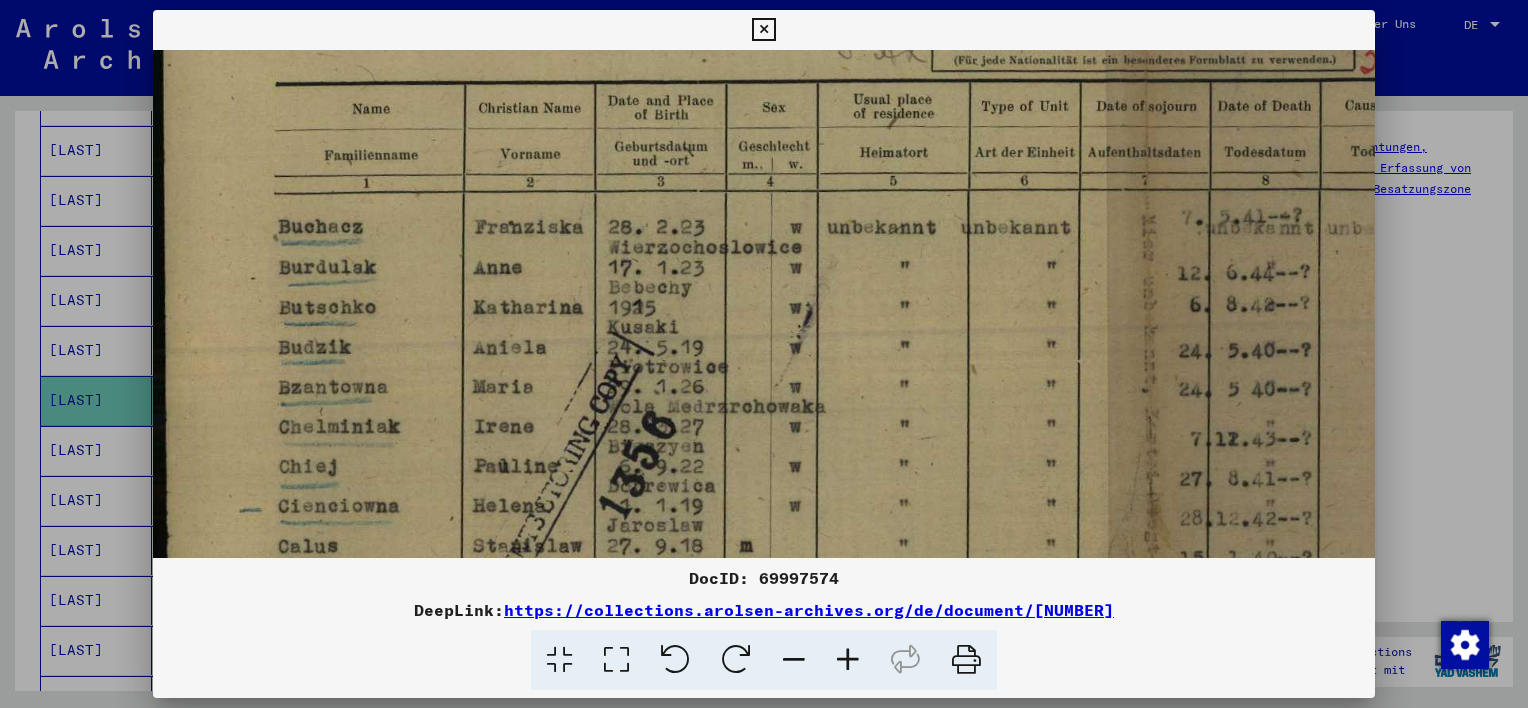 drag, startPoint x: 652, startPoint y: 467, endPoint x: 656, endPoint y: 232, distance: 235.03404 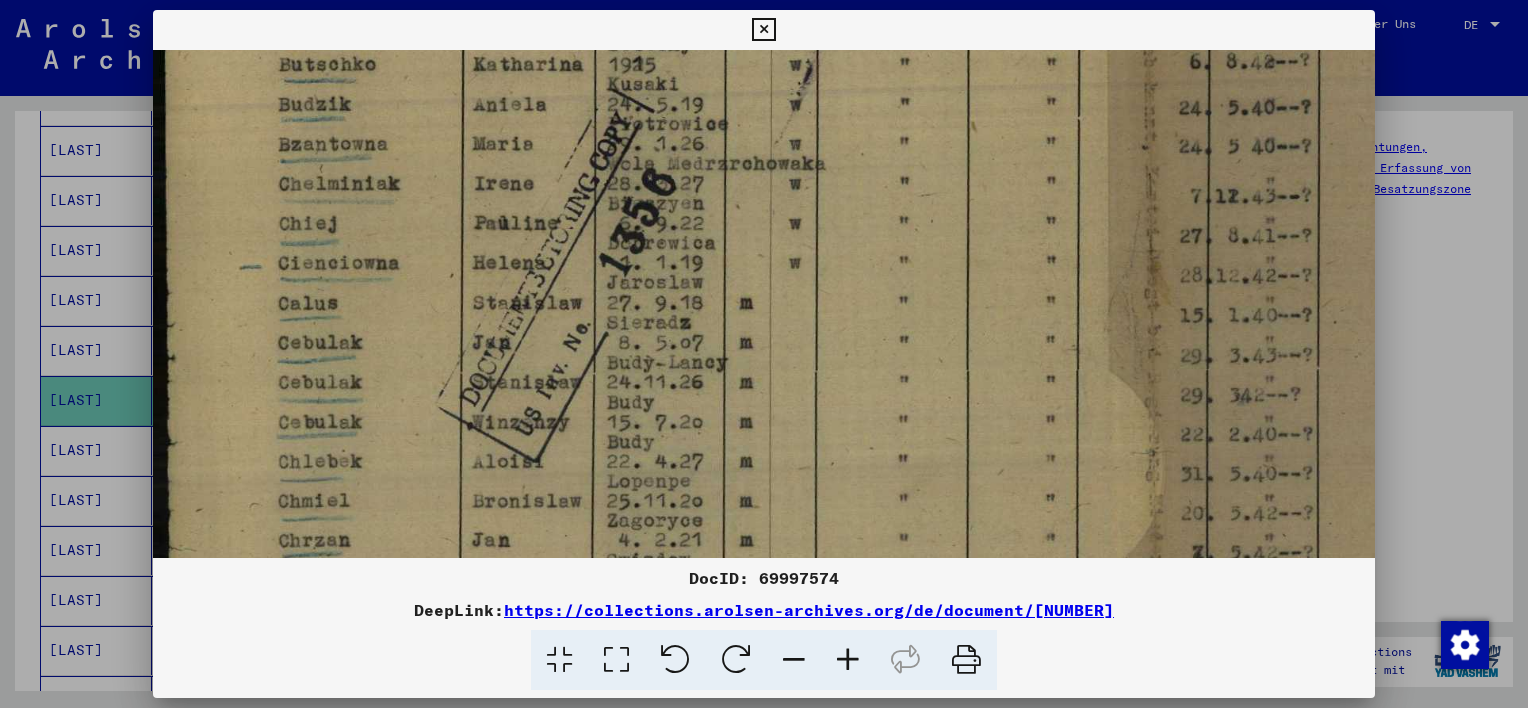 scroll, scrollTop: 492, scrollLeft: 0, axis: vertical 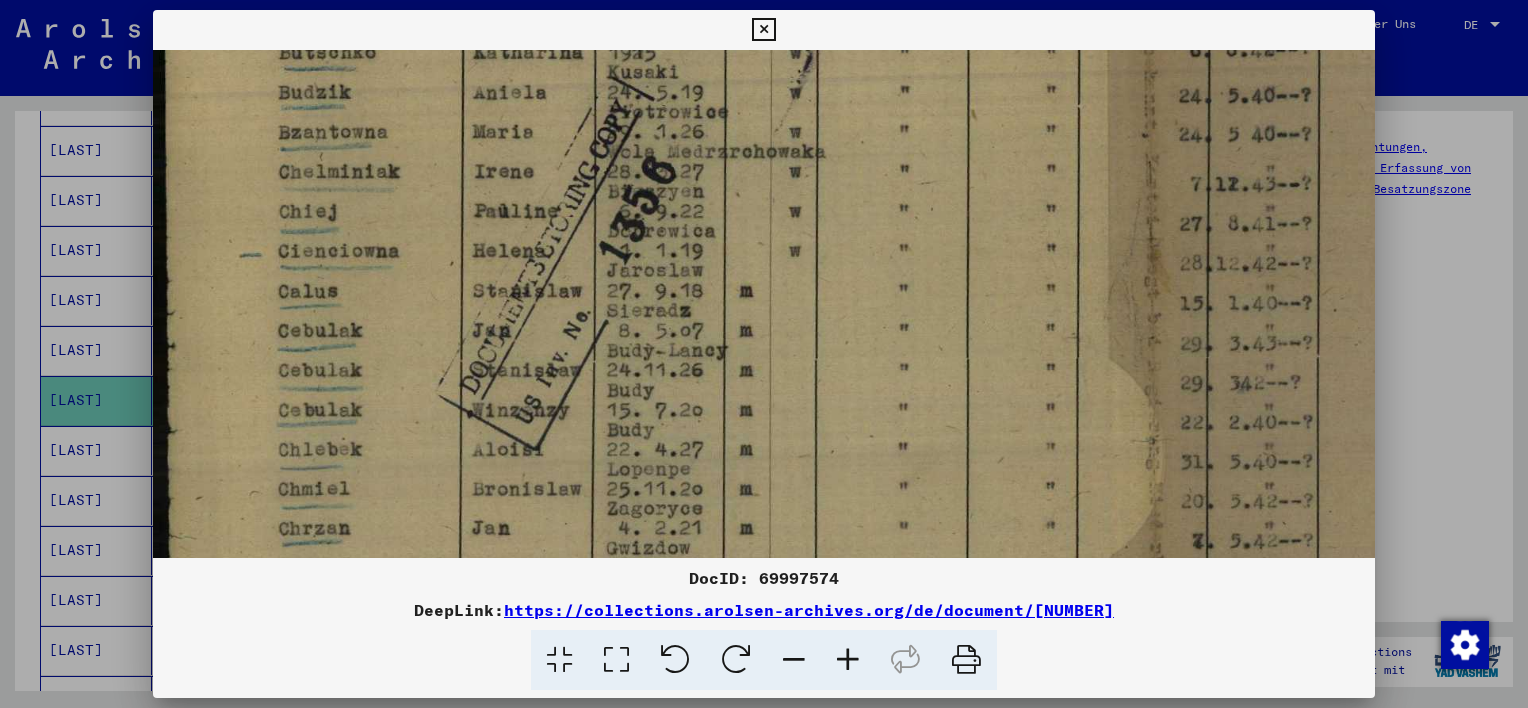 drag, startPoint x: 579, startPoint y: 448, endPoint x: 580, endPoint y: 196, distance: 252.00198 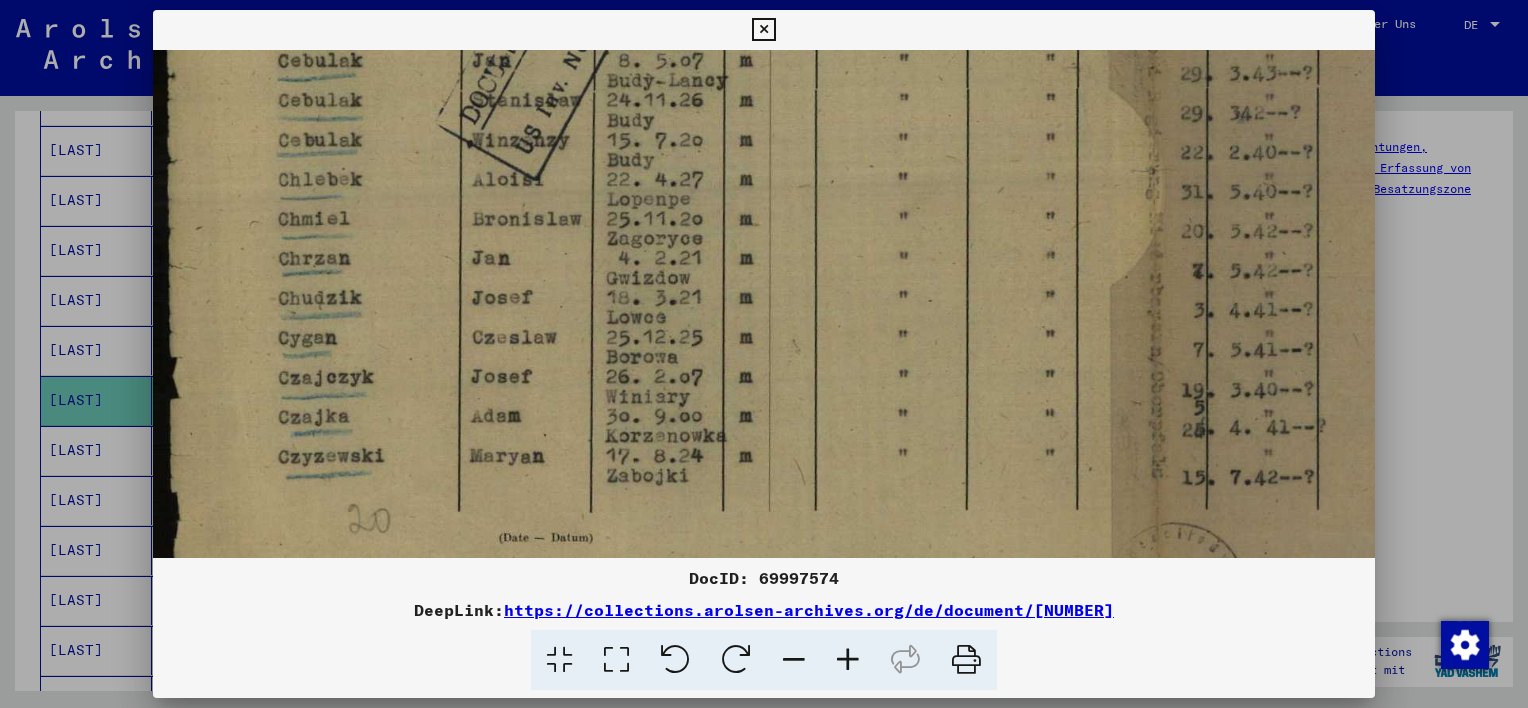 scroll, scrollTop: 768, scrollLeft: 0, axis: vertical 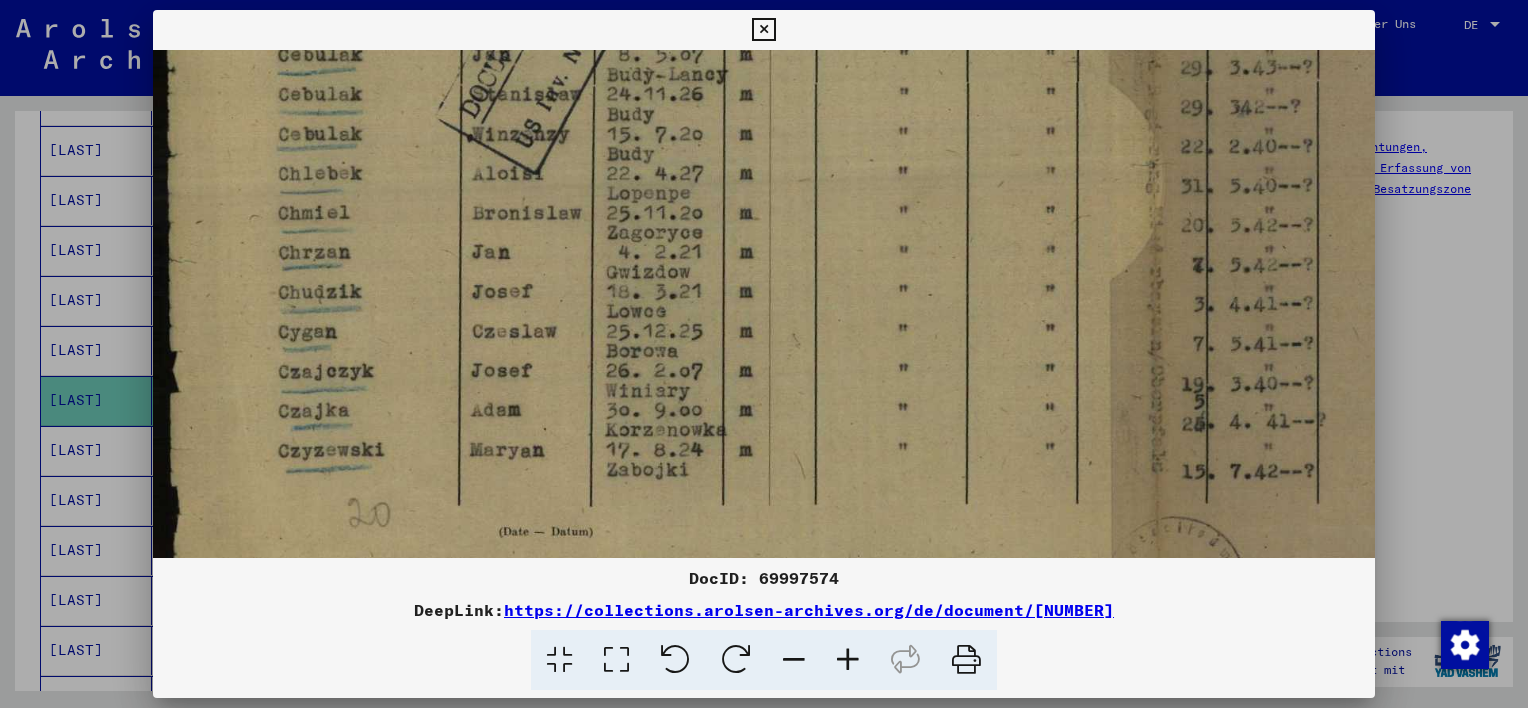 drag, startPoint x: 582, startPoint y: 394, endPoint x: 590, endPoint y: 194, distance: 200.15994 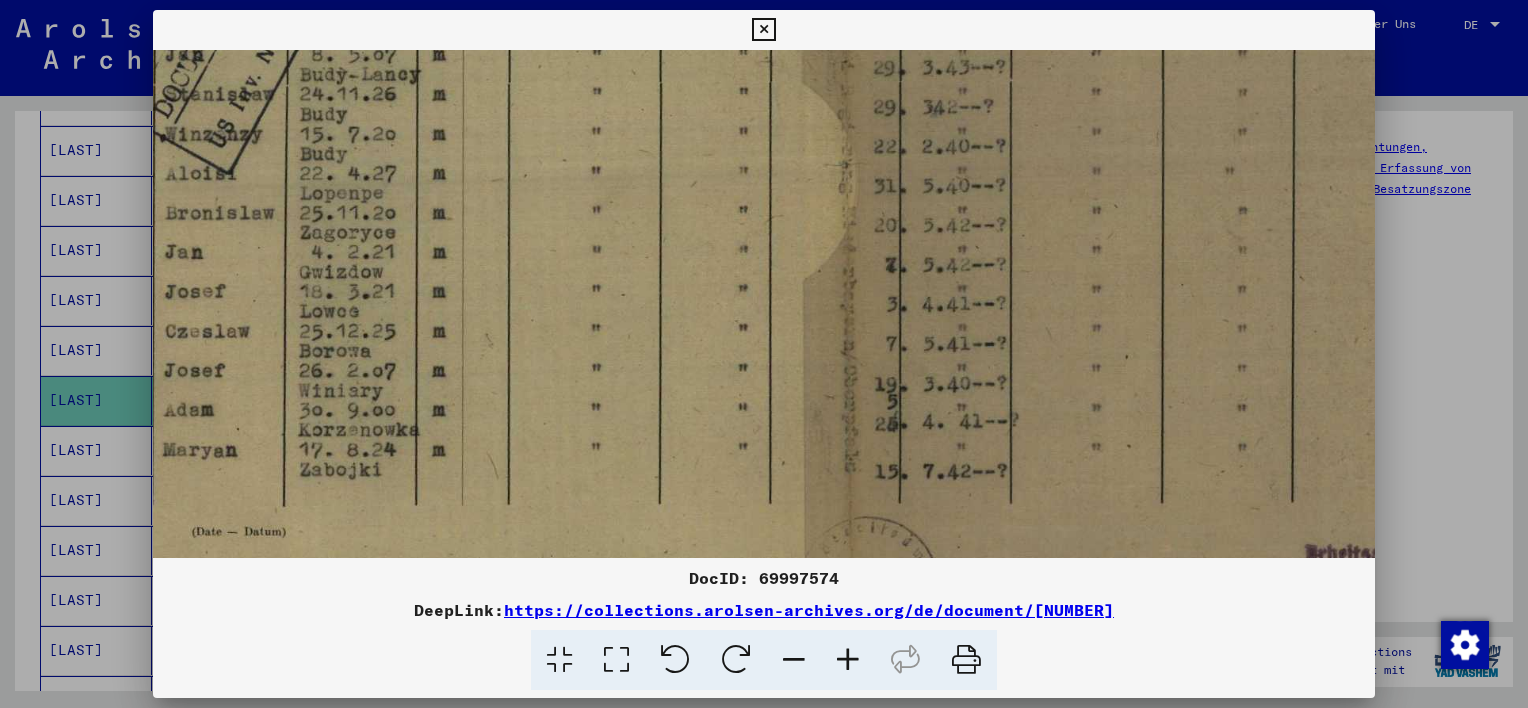 scroll, scrollTop: 768, scrollLeft: 308, axis: both 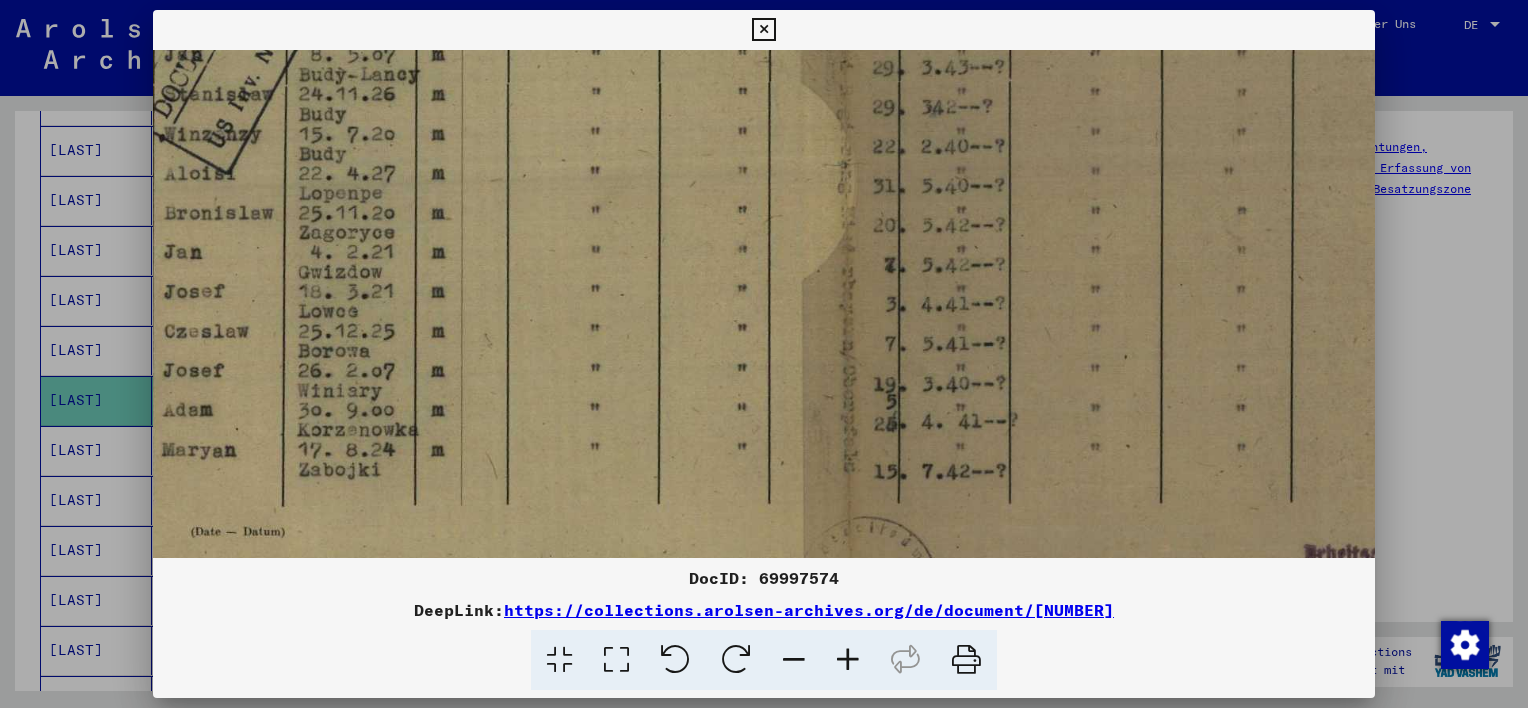 drag, startPoint x: 652, startPoint y: 374, endPoint x: 346, endPoint y: 374, distance: 306 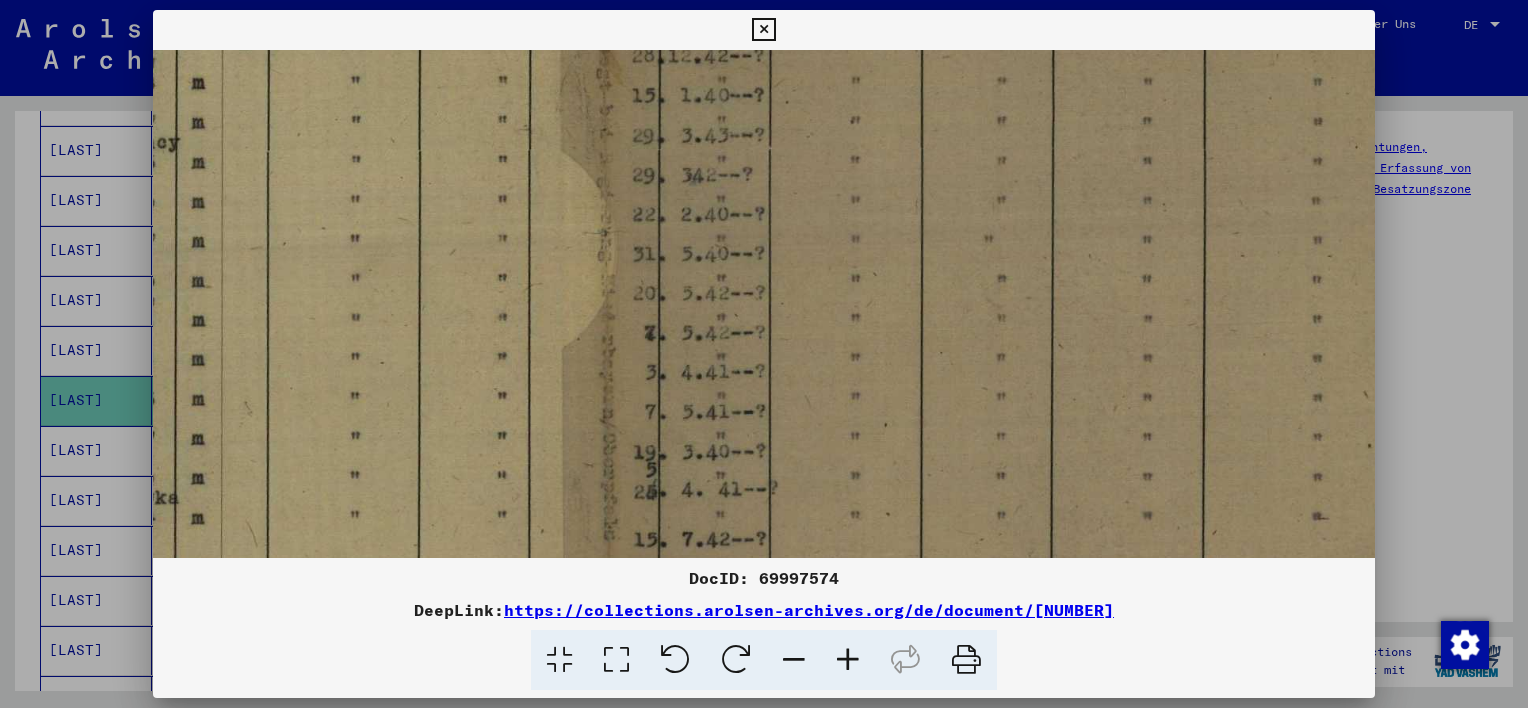 scroll, scrollTop: 688, scrollLeft: 463, axis: both 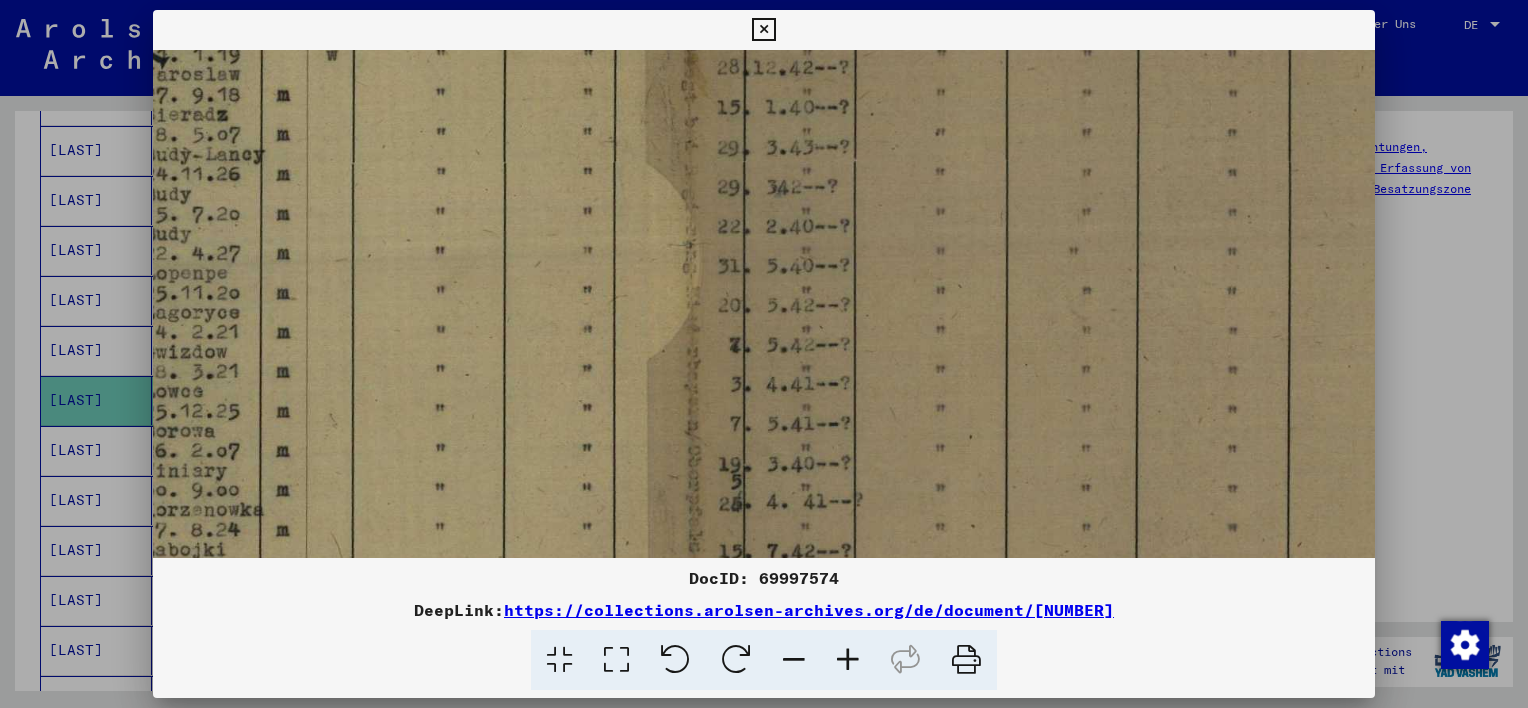 drag, startPoint x: 958, startPoint y: 393, endPoint x: 756, endPoint y: 473, distance: 217.26482 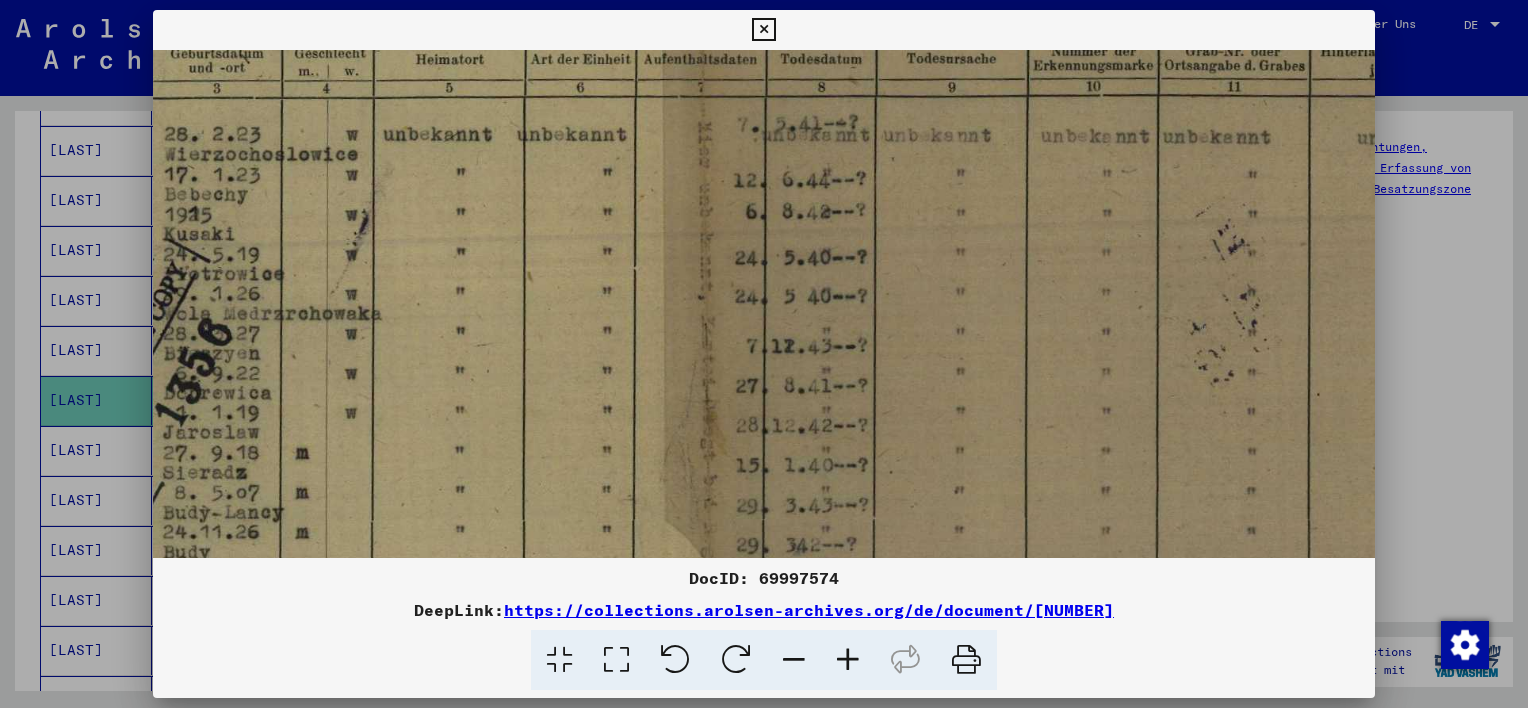 drag, startPoint x: 866, startPoint y: 208, endPoint x: 892, endPoint y: 619, distance: 411.82156 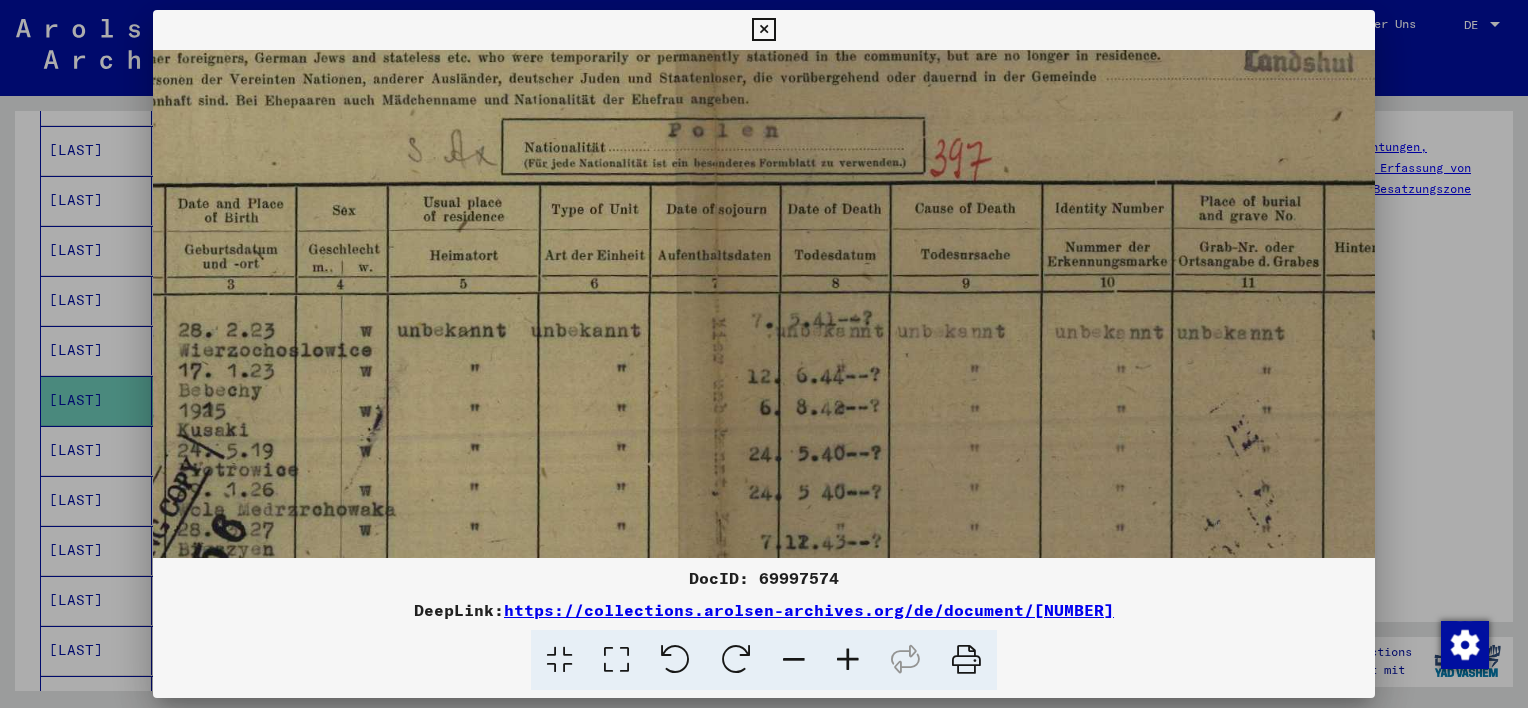 scroll, scrollTop: 112, scrollLeft: 426, axis: both 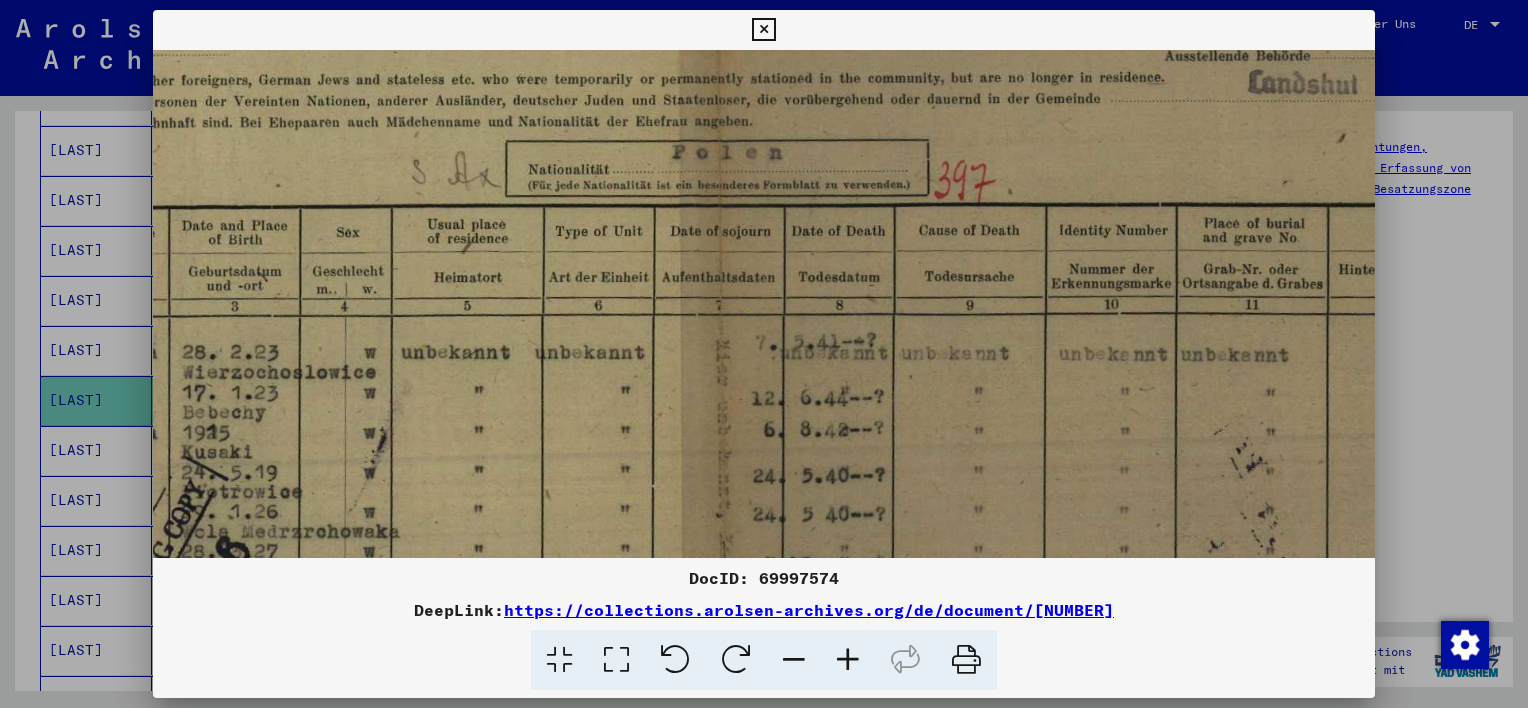drag, startPoint x: 854, startPoint y: 208, endPoint x: 868, endPoint y: 373, distance: 165.59288 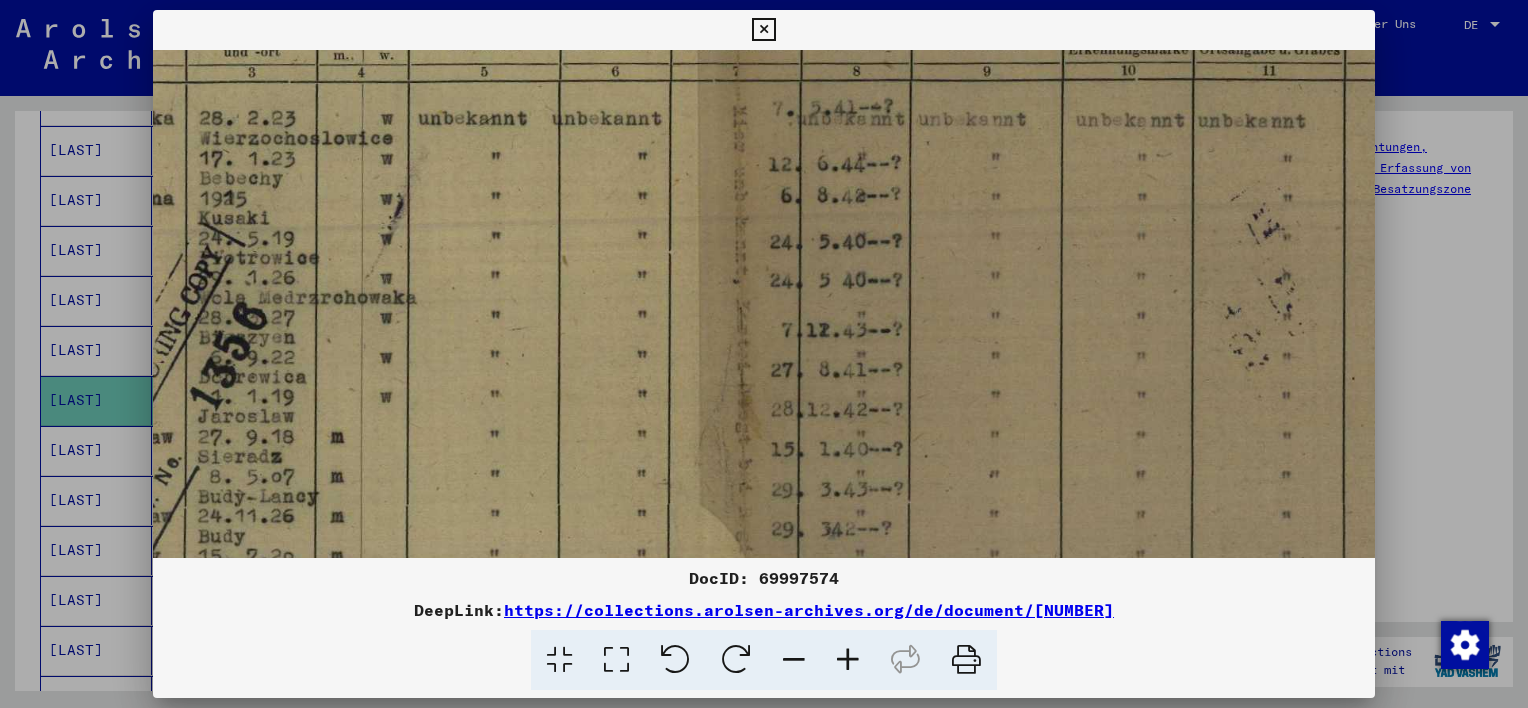 drag, startPoint x: 837, startPoint y: 489, endPoint x: 856, endPoint y: 249, distance: 240.75092 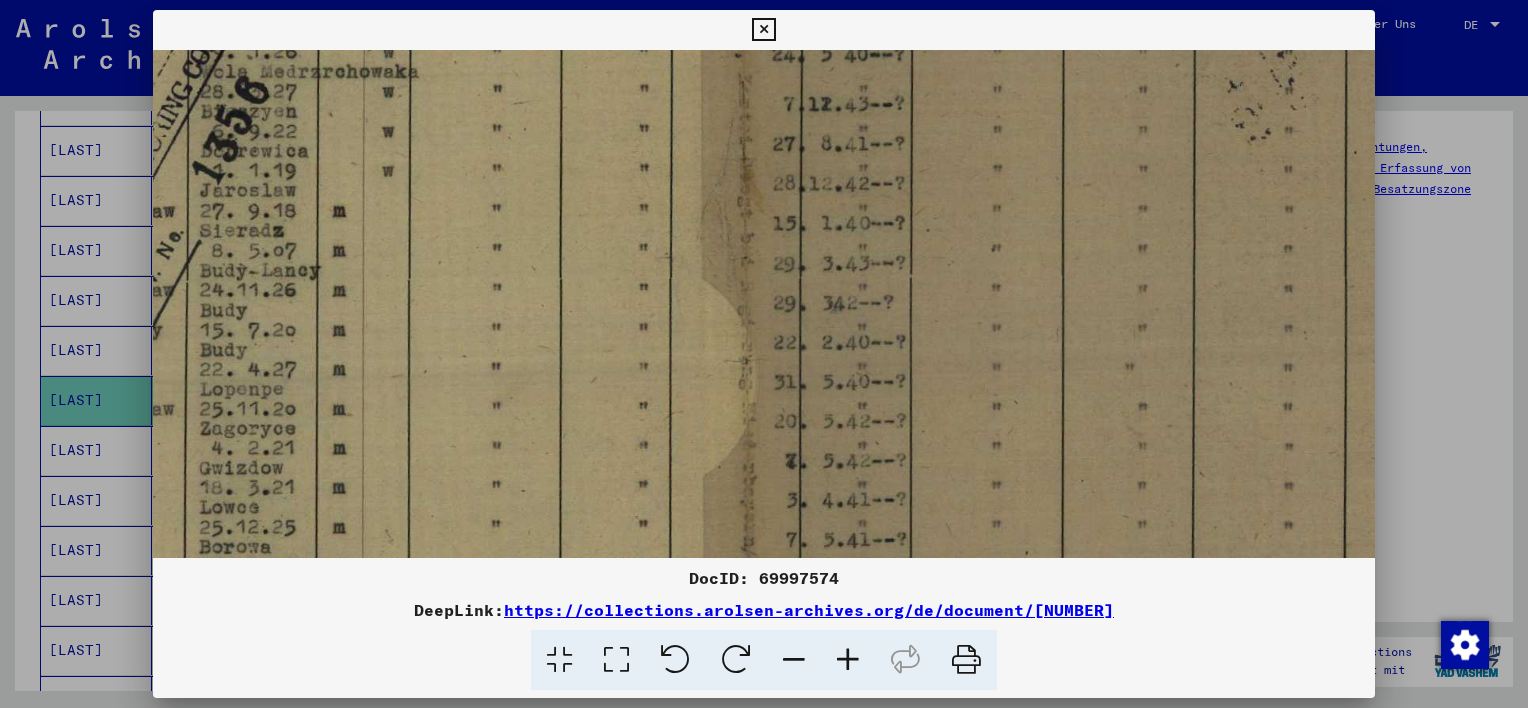 scroll, scrollTop: 572, scrollLeft: 407, axis: both 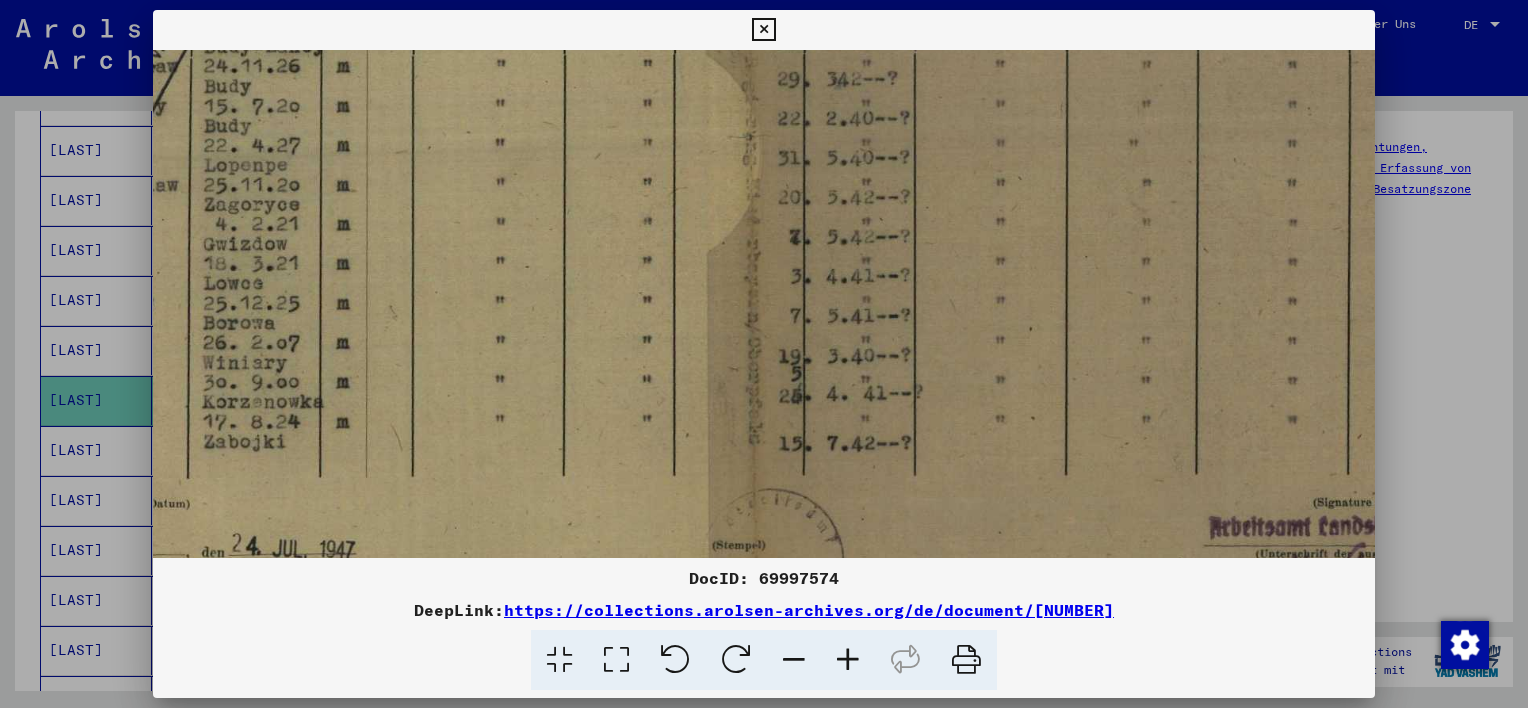 drag, startPoint x: 863, startPoint y: 460, endPoint x: 867, endPoint y: 236, distance: 224.0357 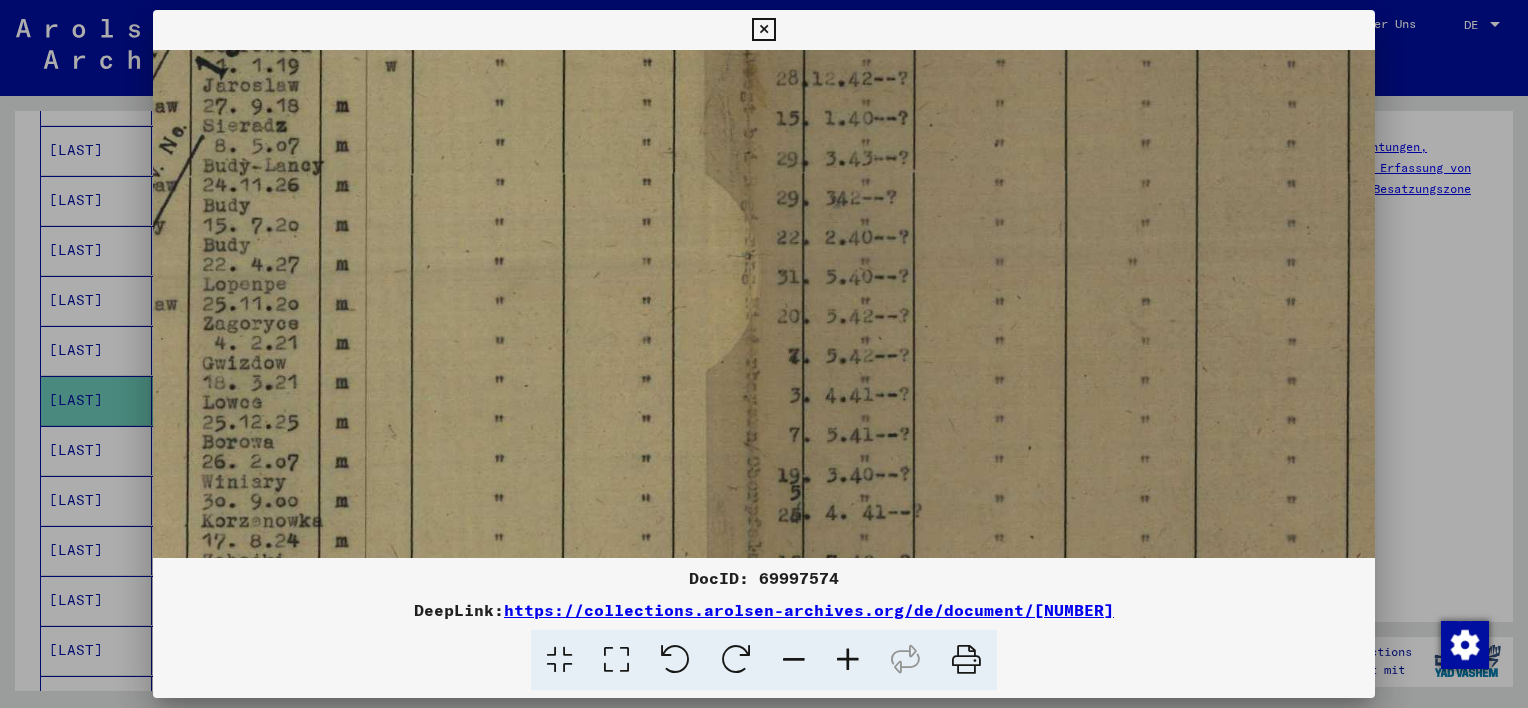 scroll, scrollTop: 673, scrollLeft: 405, axis: both 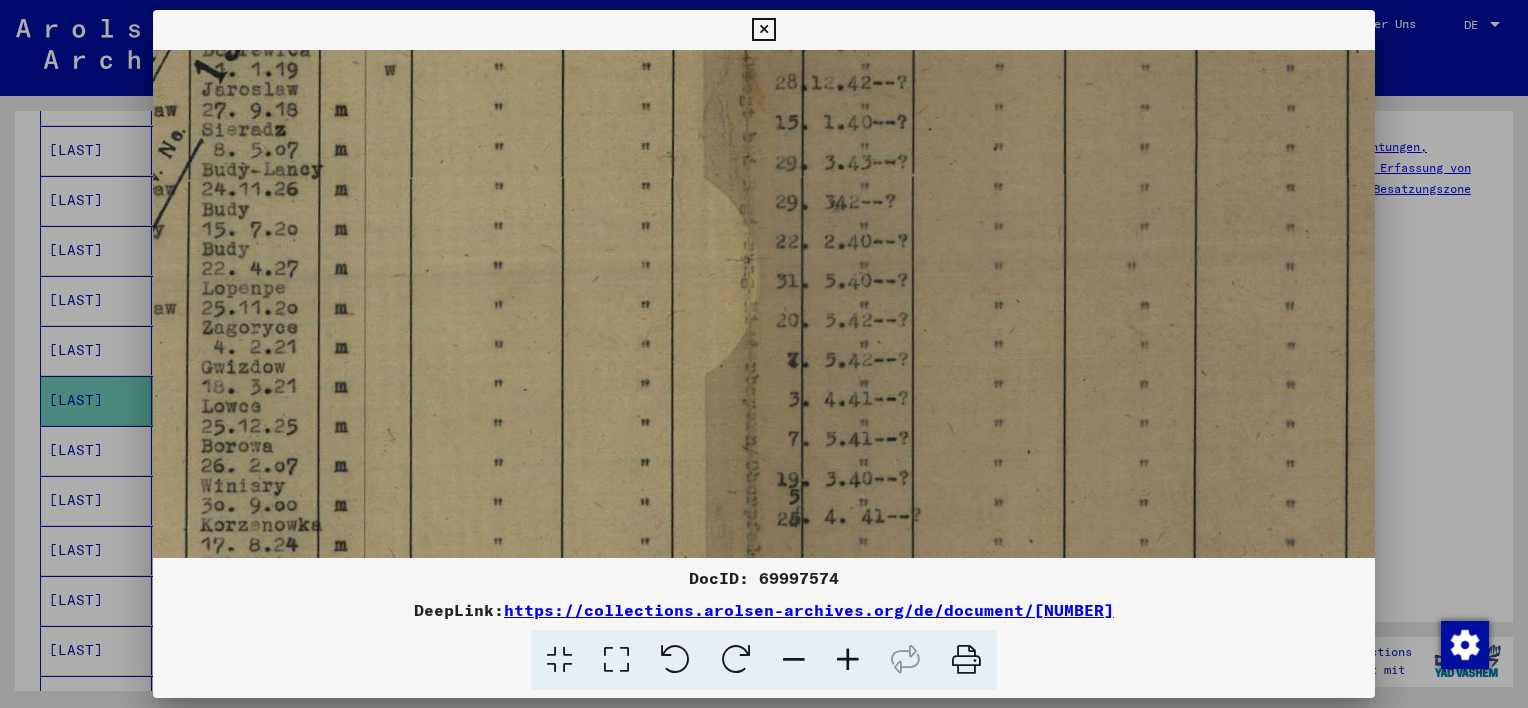 drag, startPoint x: 867, startPoint y: 236, endPoint x: 864, endPoint y: 360, distance: 124.036285 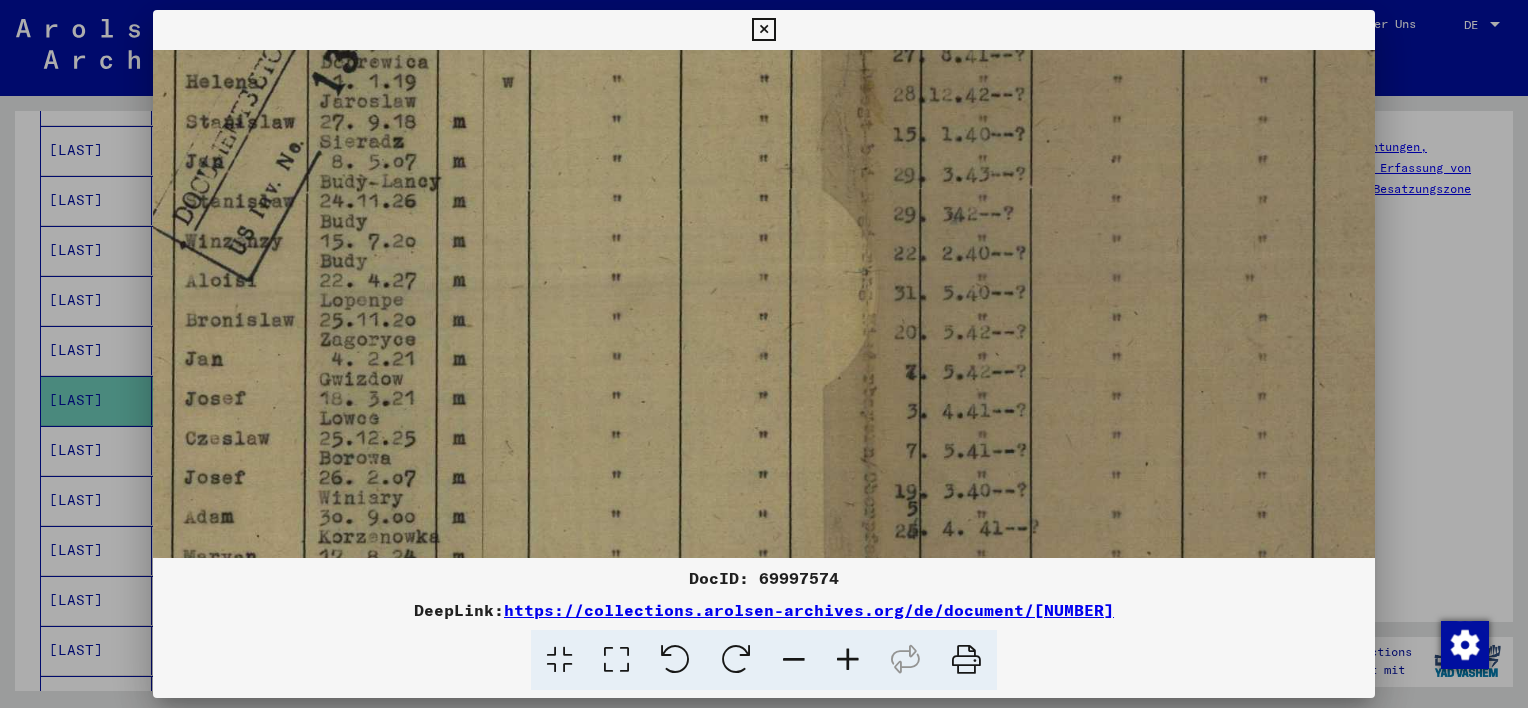 scroll, scrollTop: 658, scrollLeft: 0, axis: vertical 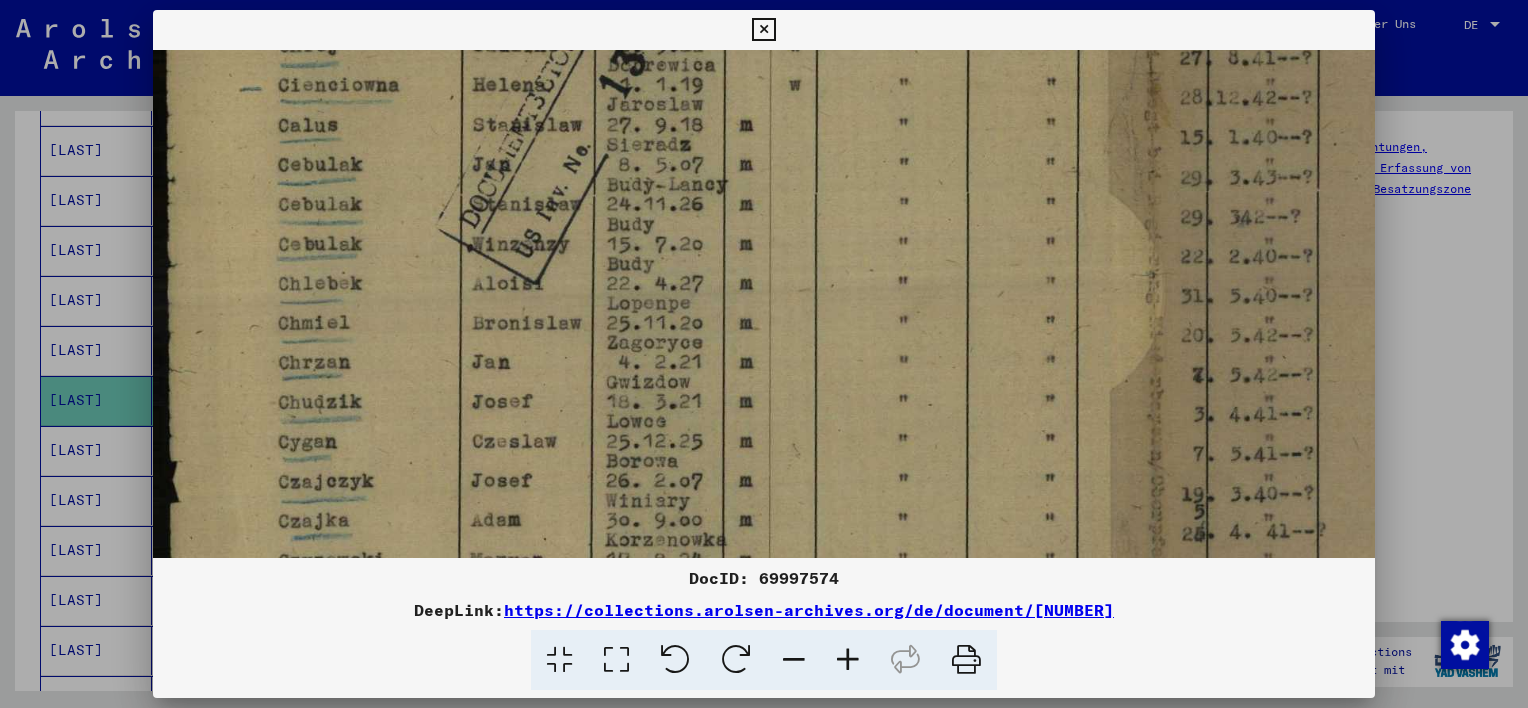 drag, startPoint x: 327, startPoint y: 287, endPoint x: 1011, endPoint y: 304, distance: 684.21124 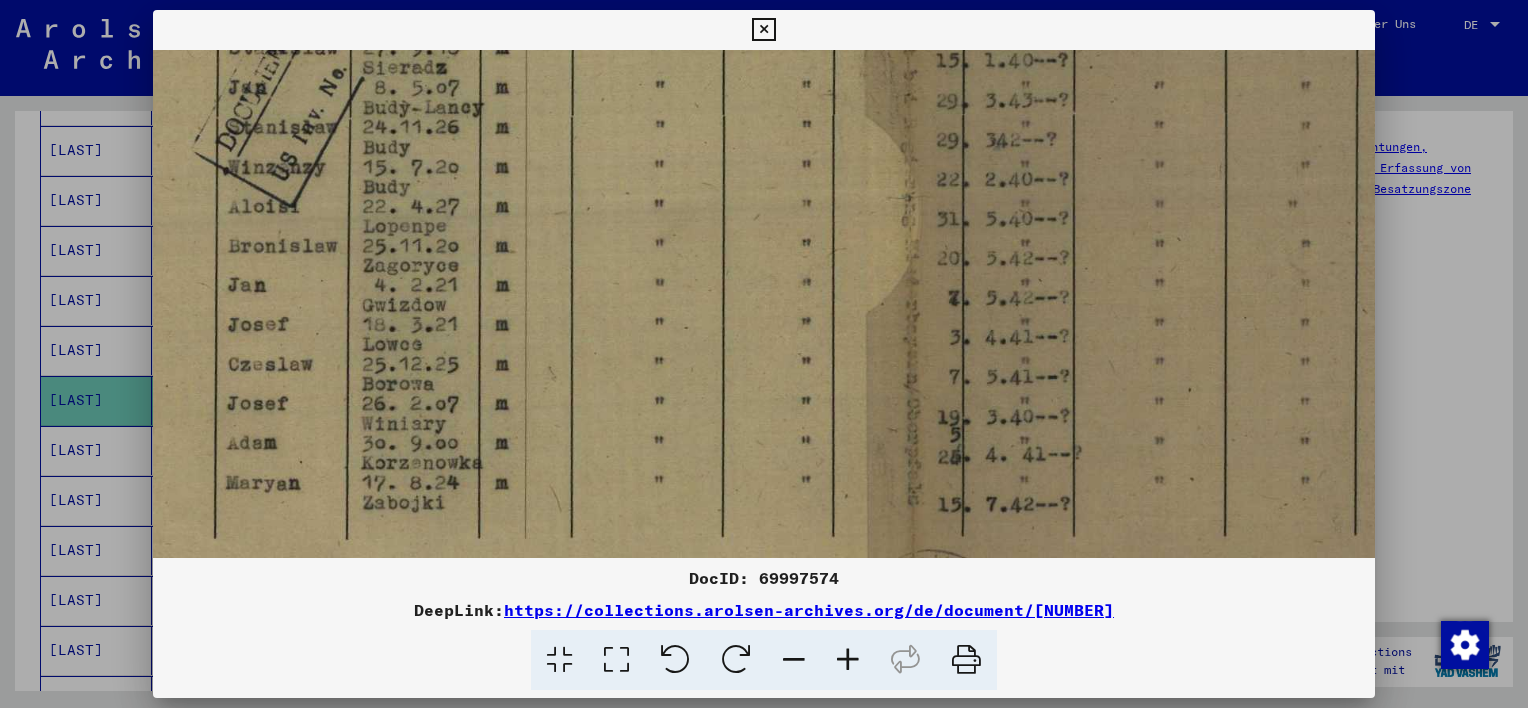 scroll, scrollTop: 736, scrollLeft: 247, axis: both 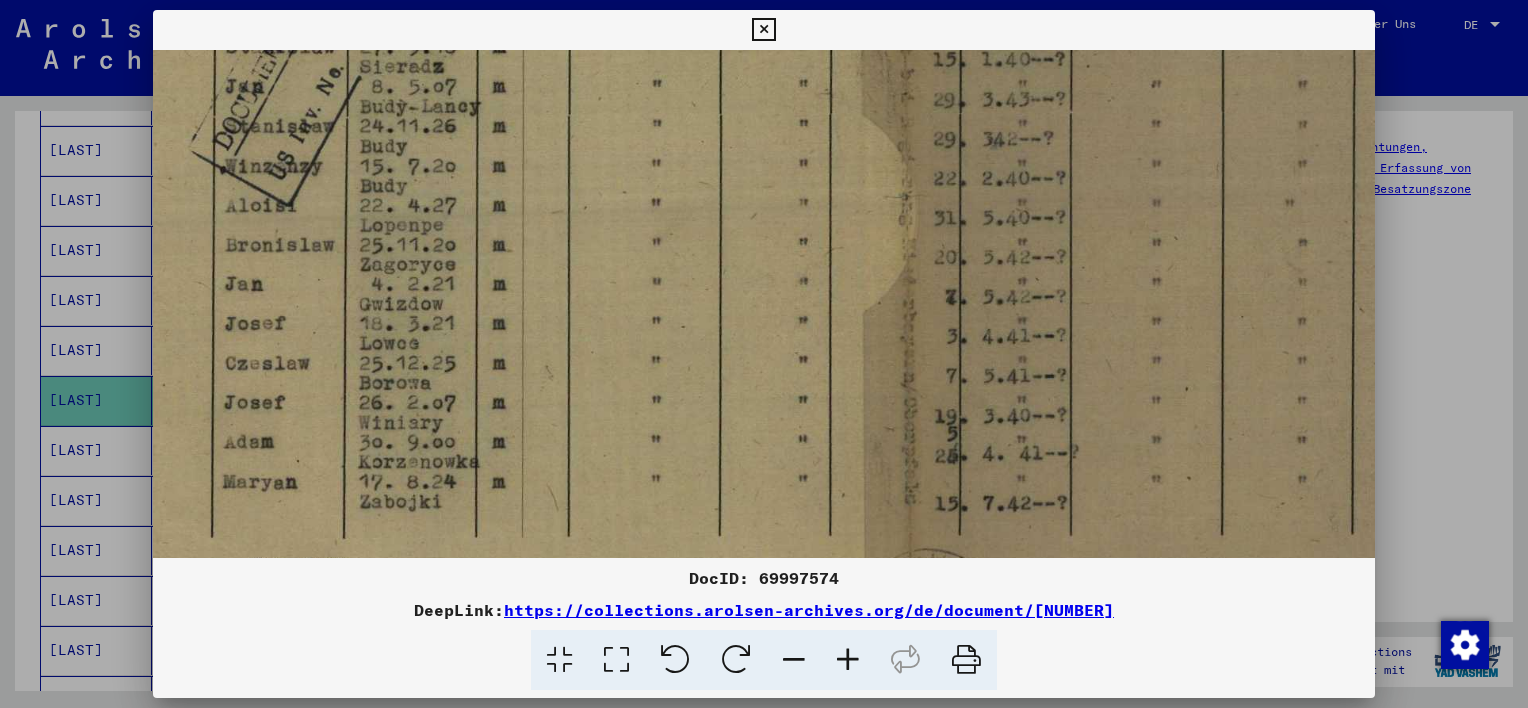 drag, startPoint x: 649, startPoint y: 496, endPoint x: 404, endPoint y: 419, distance: 256.8151 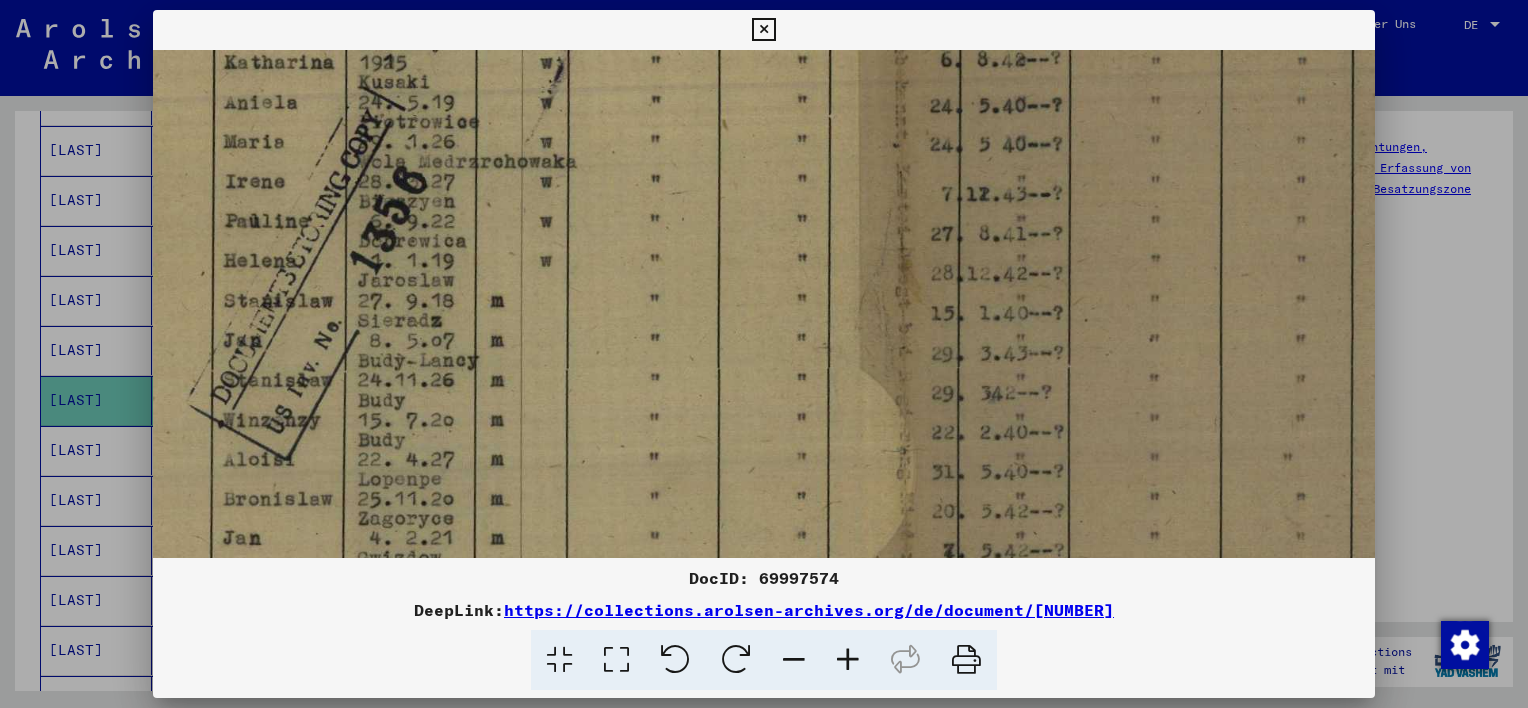 drag, startPoint x: 1035, startPoint y: 143, endPoint x: 1032, endPoint y: 400, distance: 257.01752 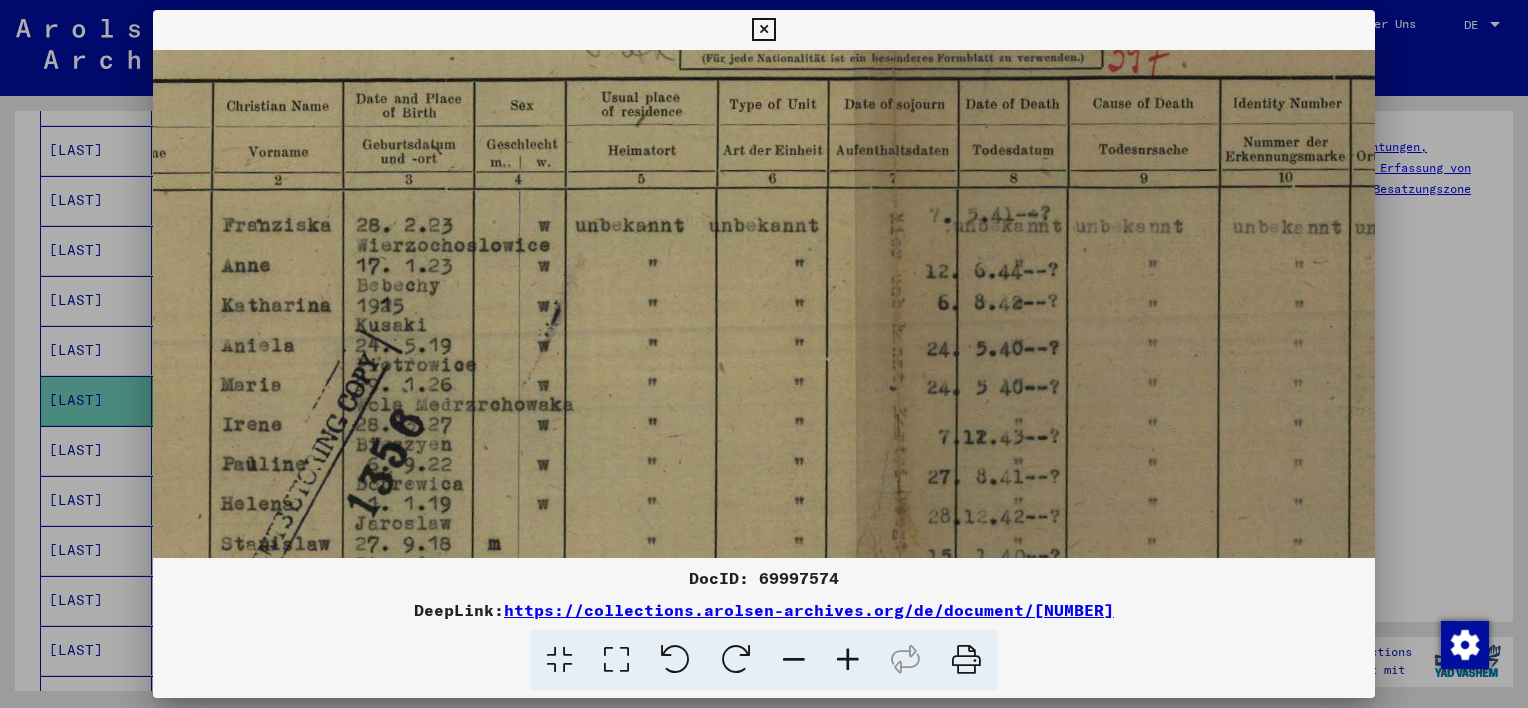scroll, scrollTop: 216, scrollLeft: 252, axis: both 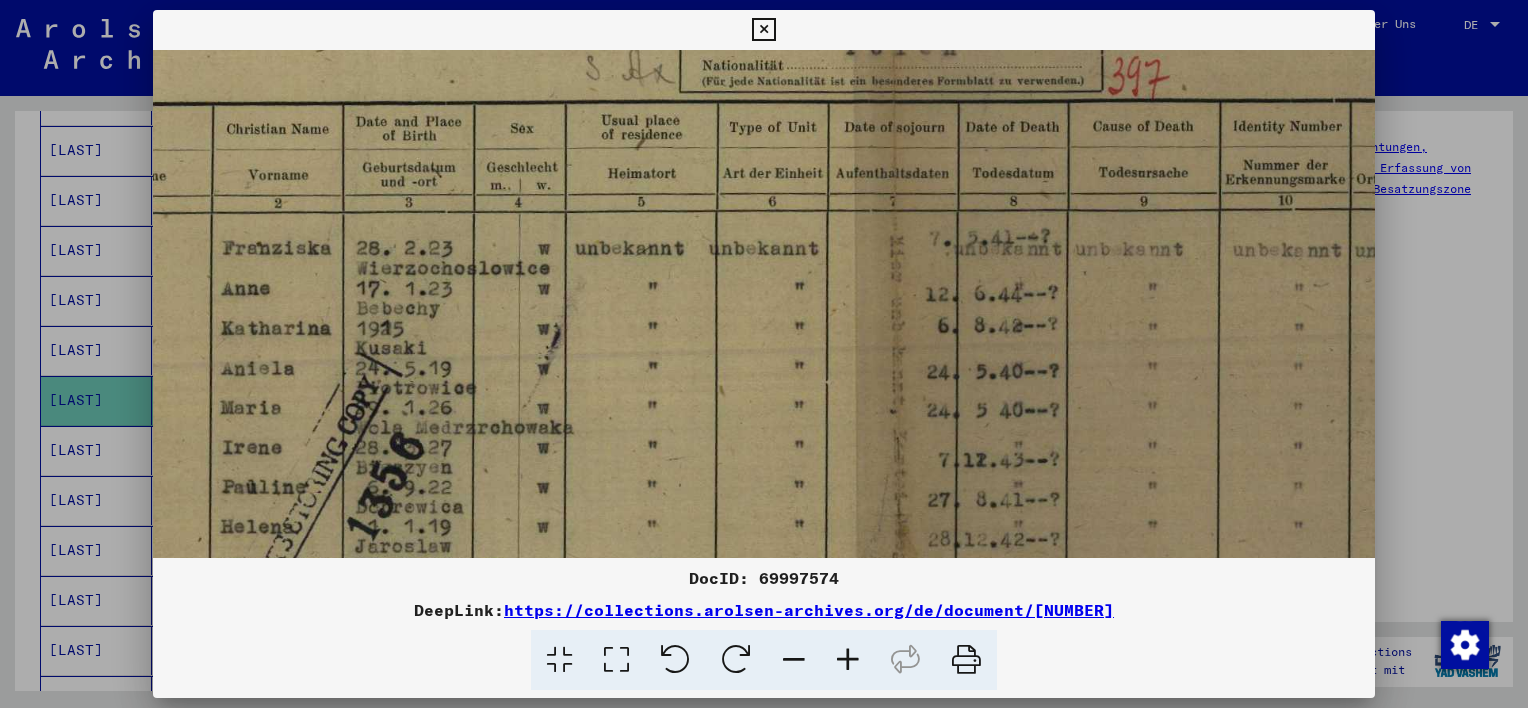 drag, startPoint x: 1028, startPoint y: 128, endPoint x: 1024, endPoint y: 396, distance: 268.02985 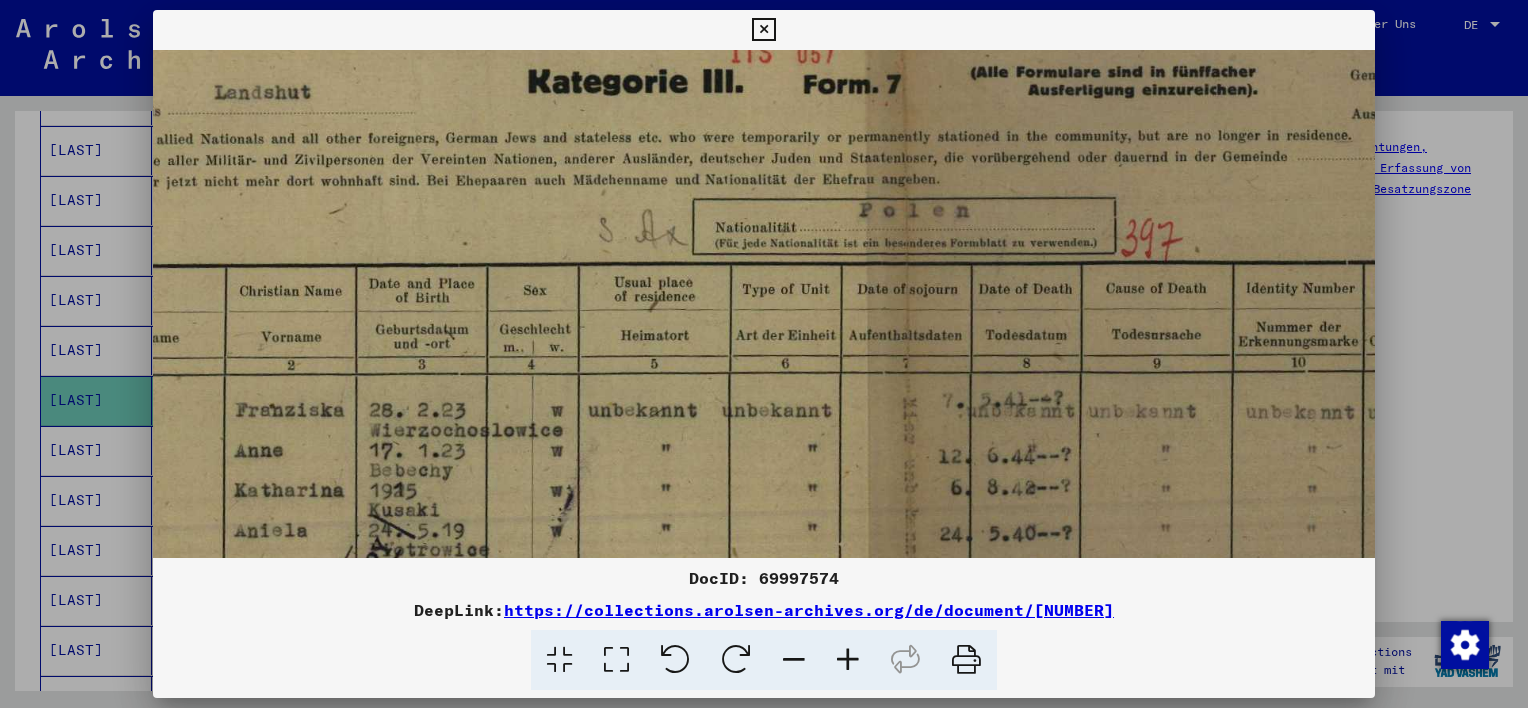 scroll, scrollTop: 53, scrollLeft: 239, axis: both 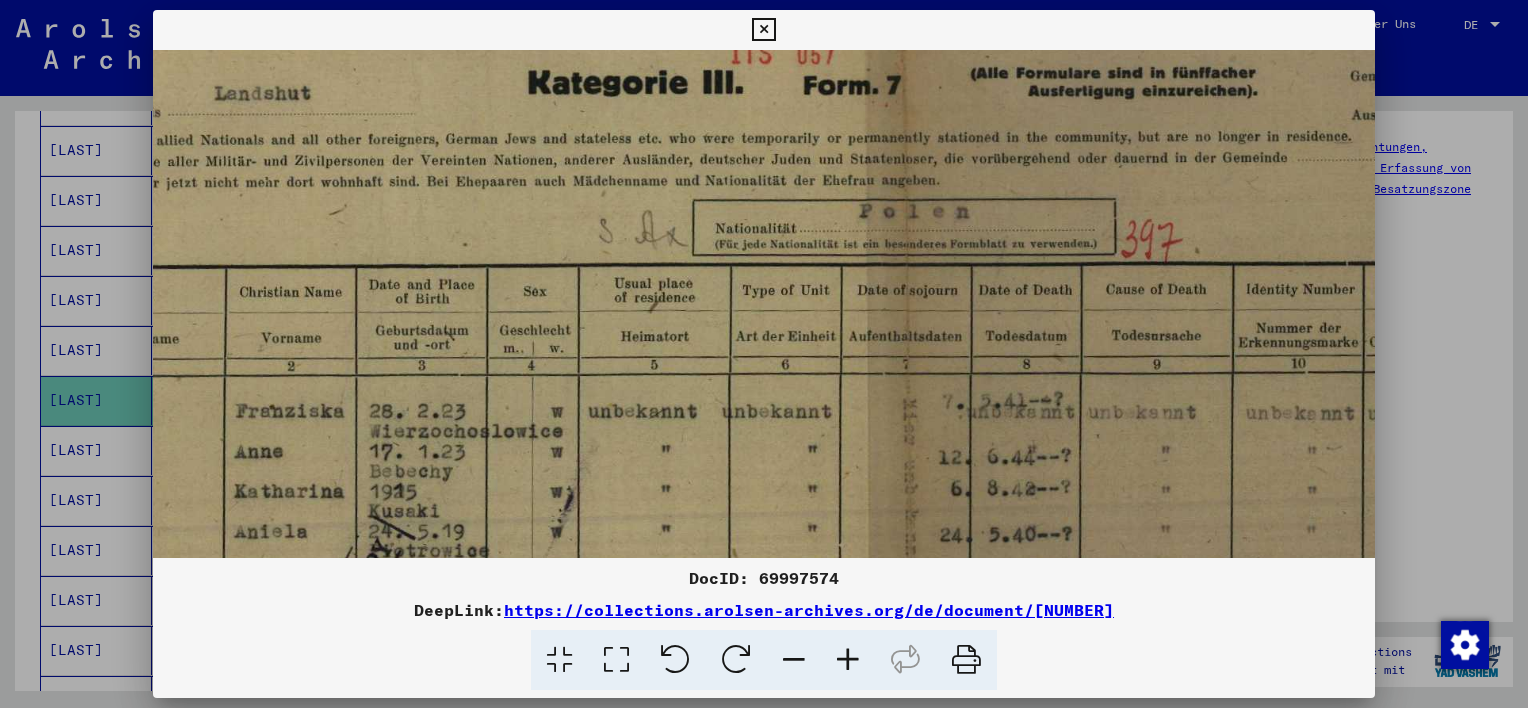 drag, startPoint x: 1025, startPoint y: 162, endPoint x: 1040, endPoint y: 327, distance: 165.68042 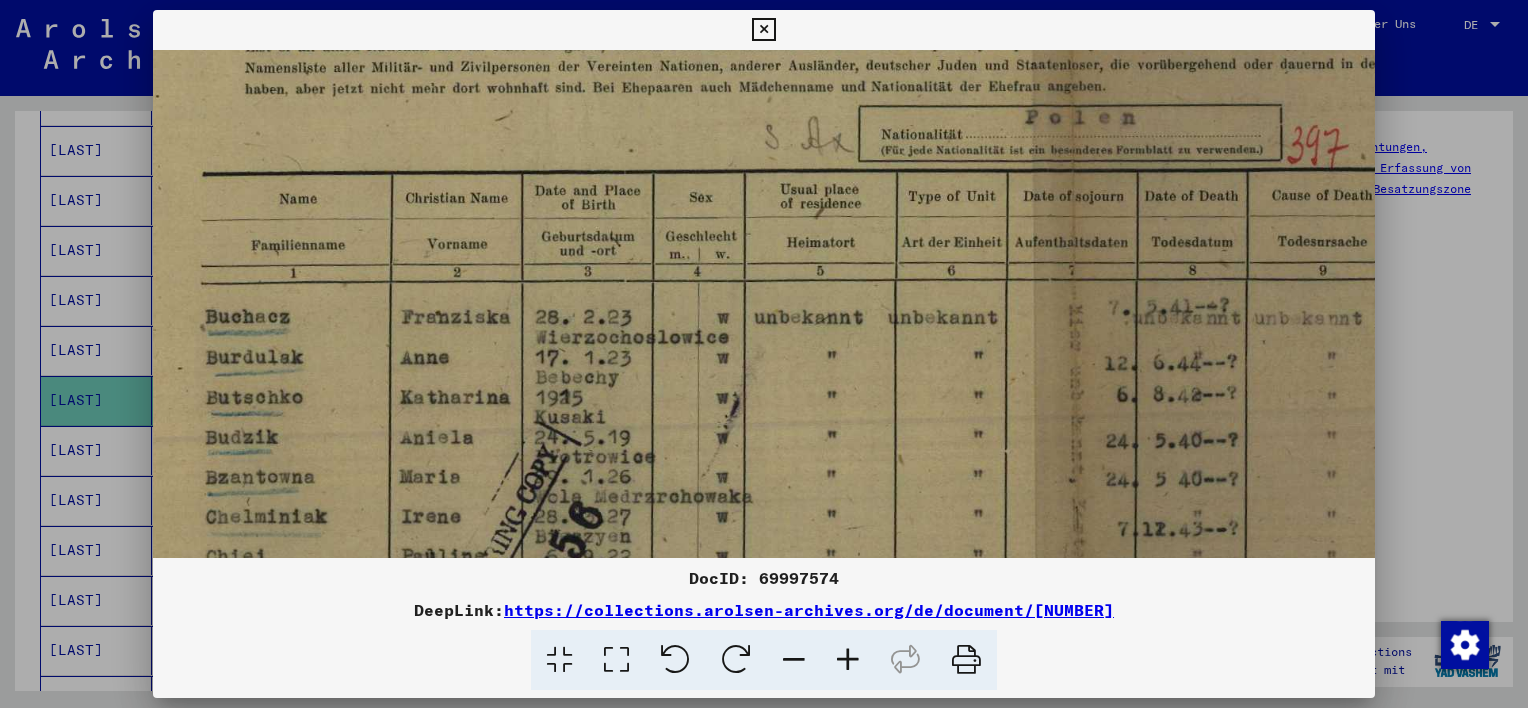 scroll, scrollTop: 156, scrollLeft: 73, axis: both 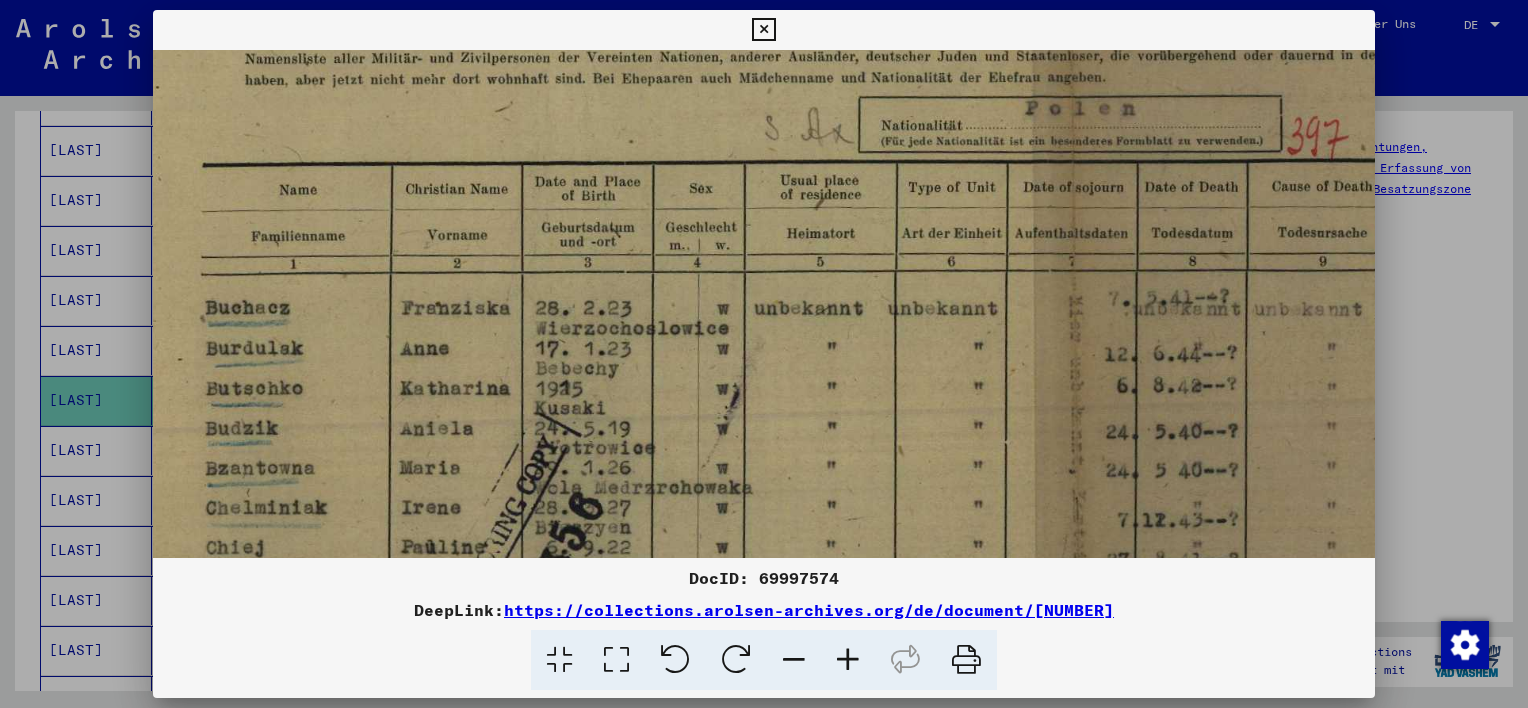 drag, startPoint x: 814, startPoint y: 438, endPoint x: 980, endPoint y: 335, distance: 195.35864 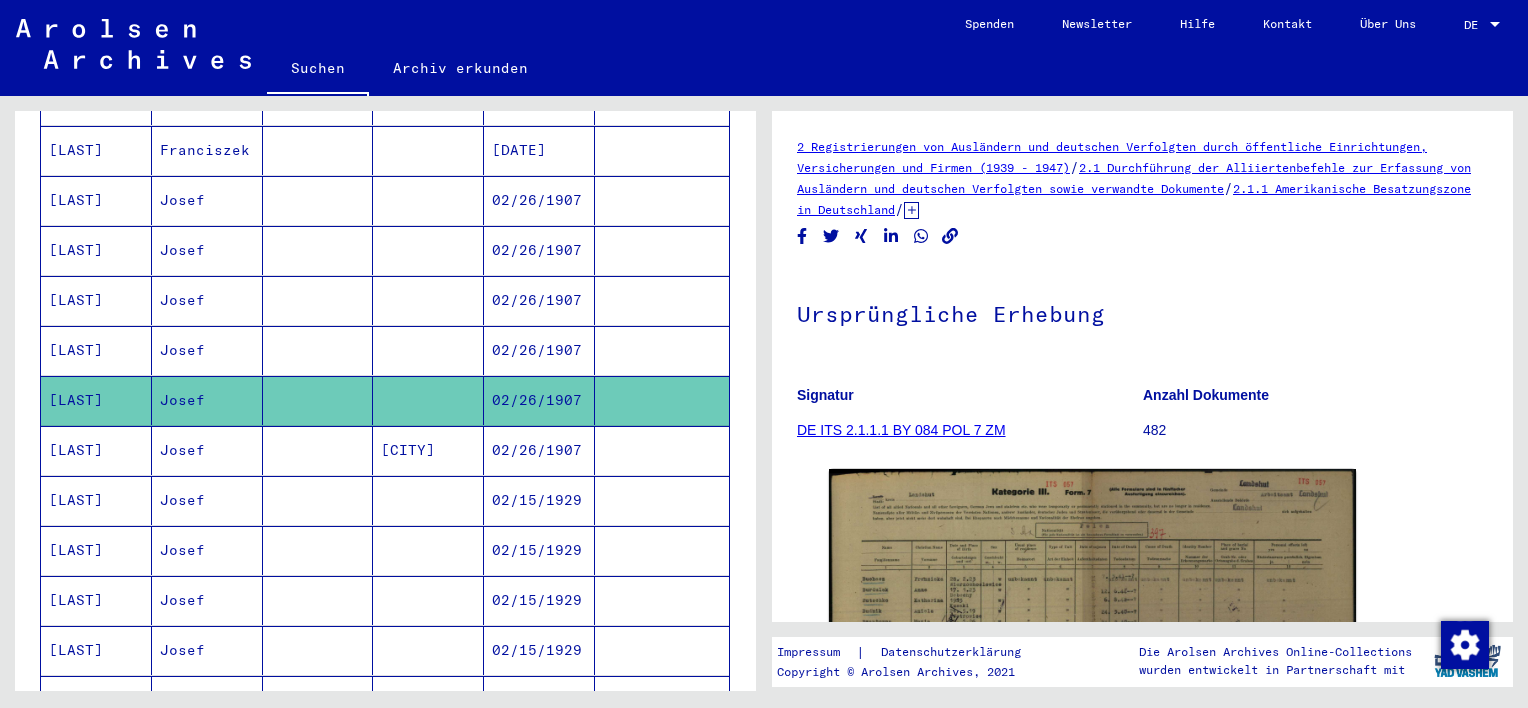 click on "[LAST]" at bounding box center [96, 400] 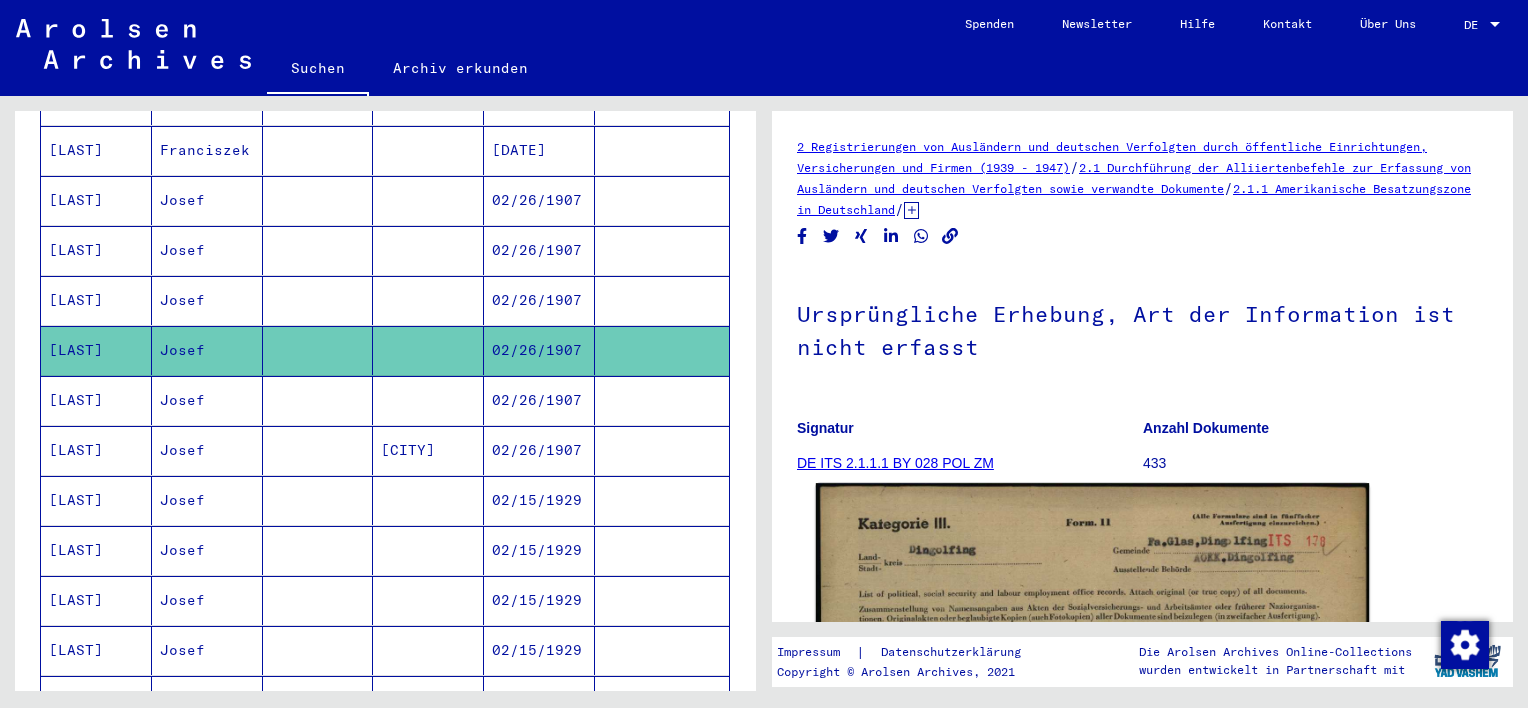 scroll, scrollTop: 0, scrollLeft: 0, axis: both 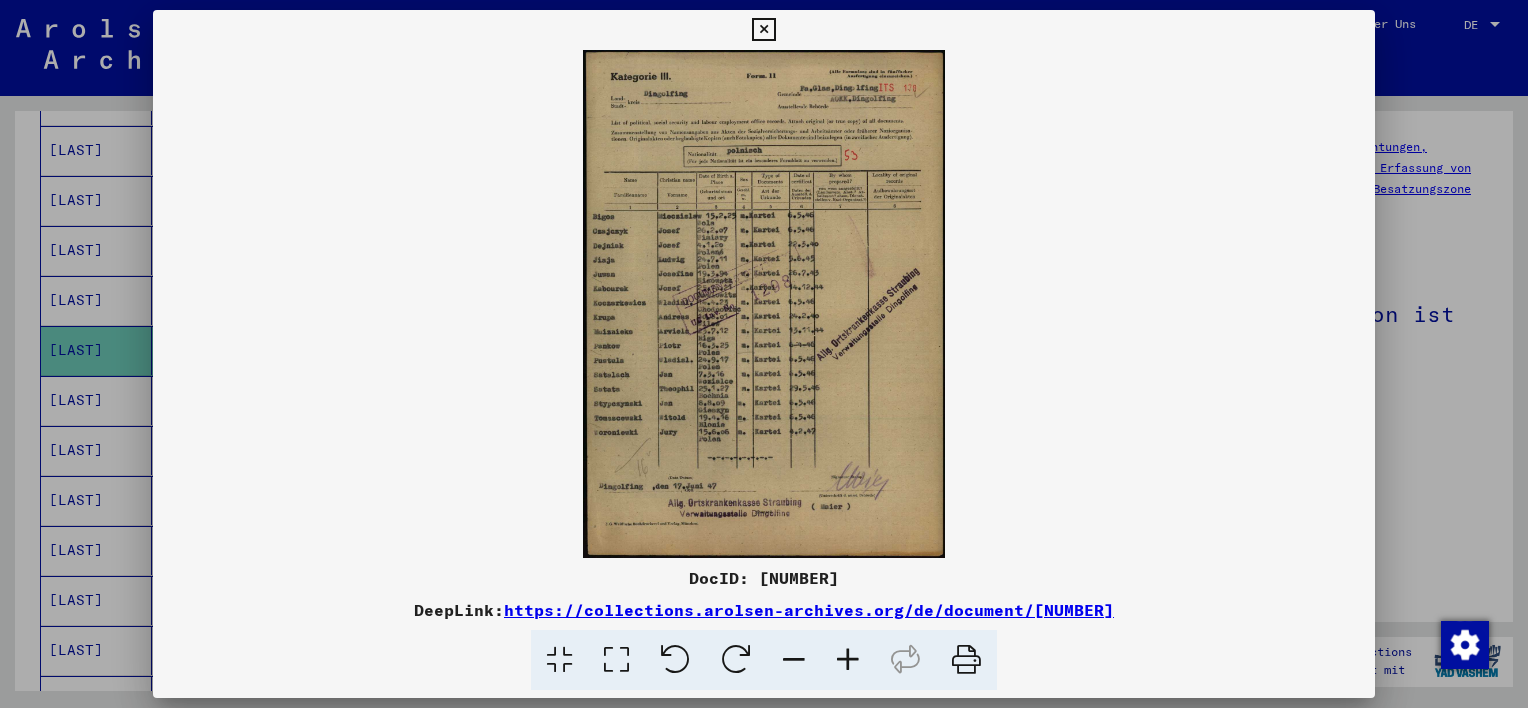 click at bounding box center (848, 660) 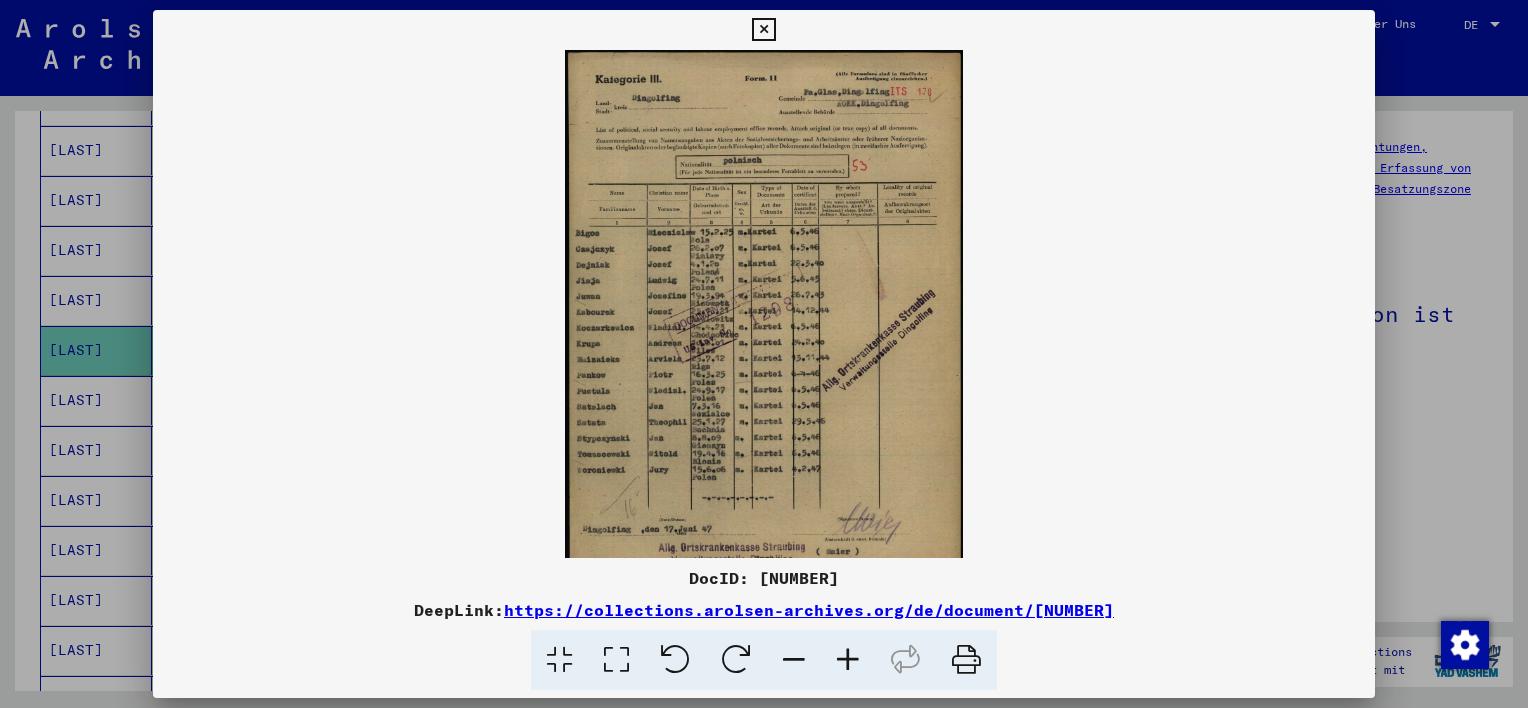 click at bounding box center (848, 660) 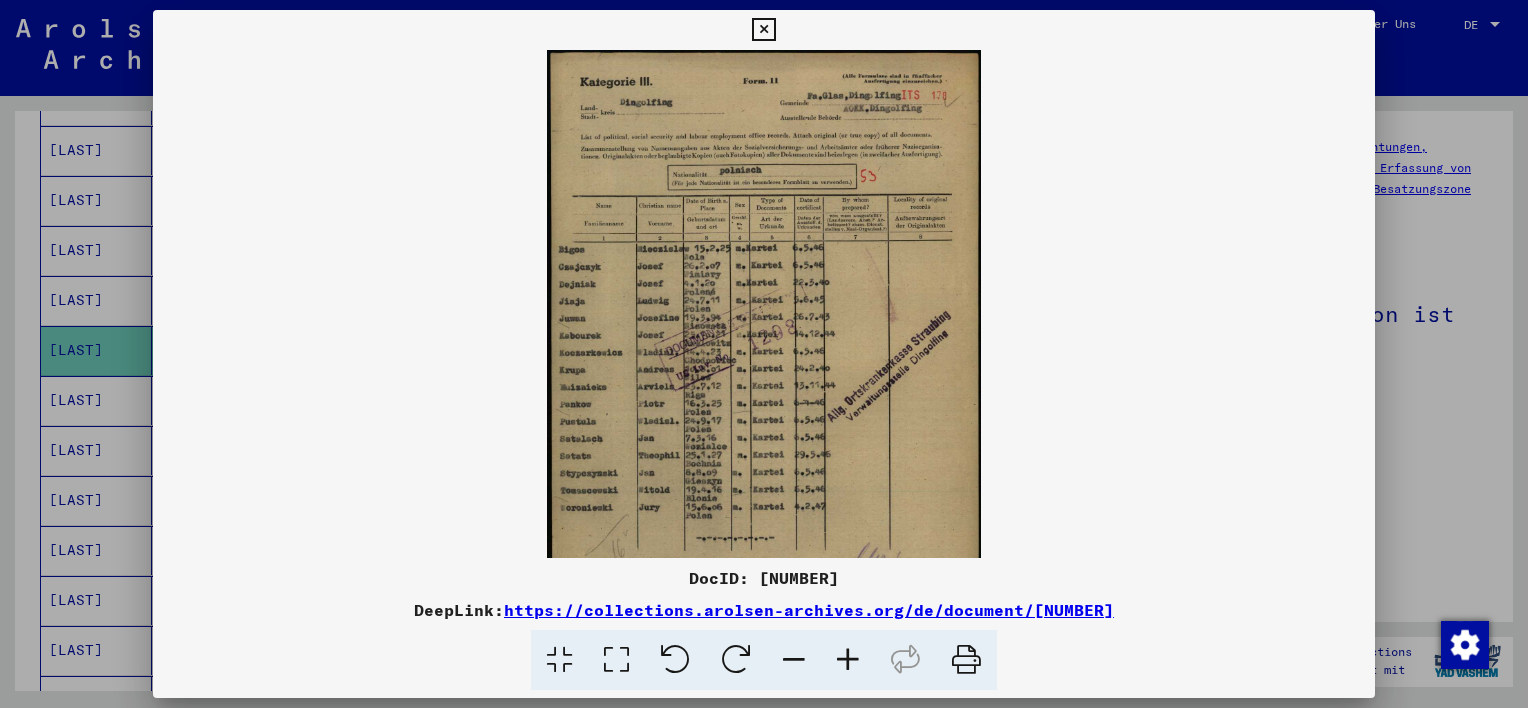 click at bounding box center (848, 660) 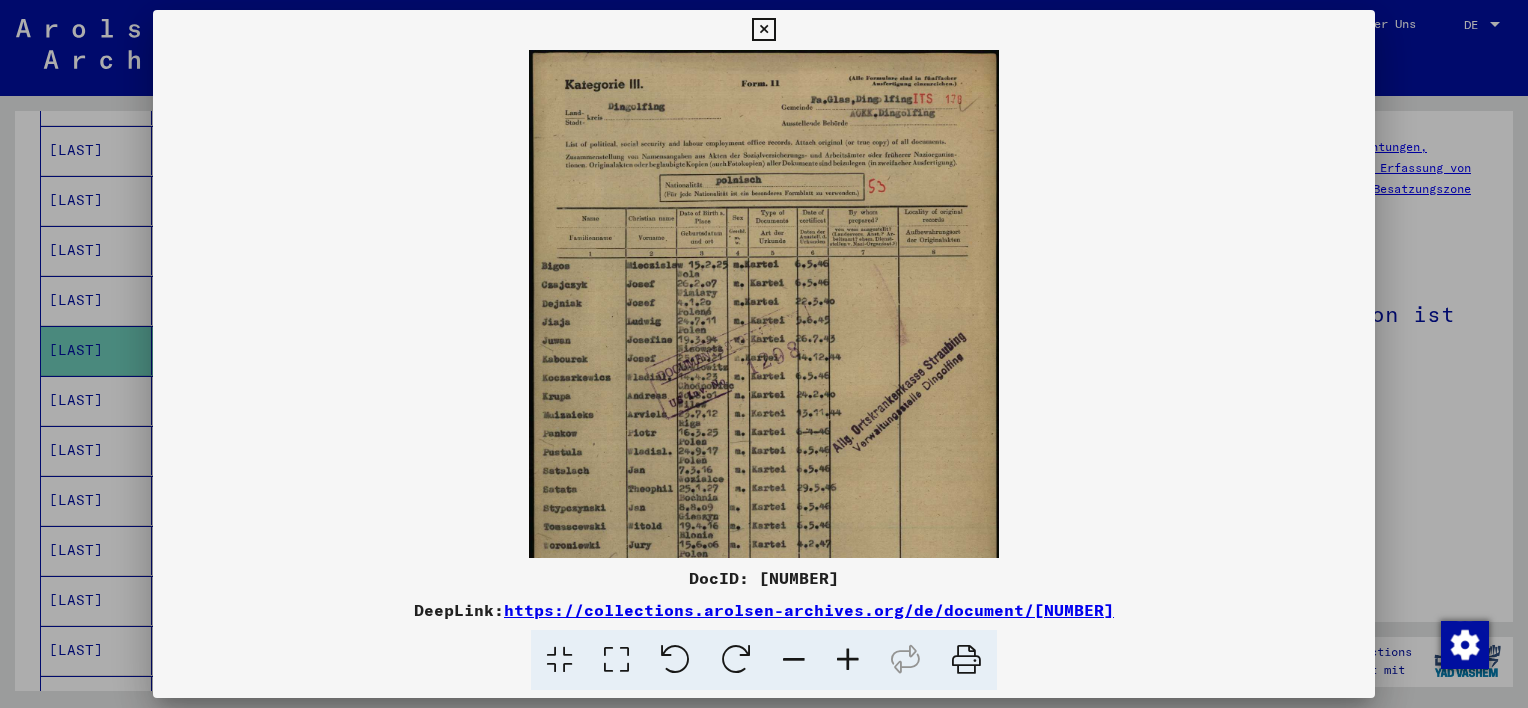 click at bounding box center (848, 660) 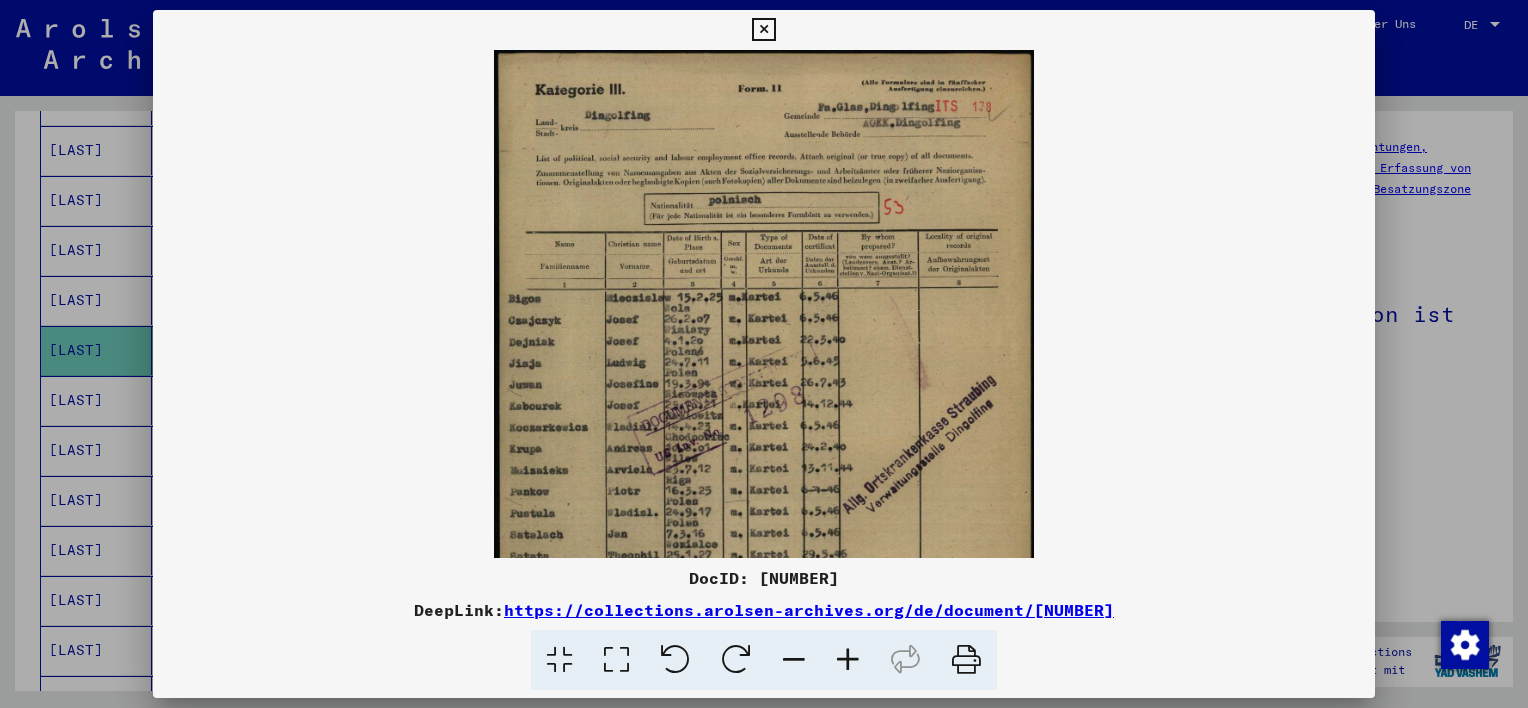 click at bounding box center [848, 660] 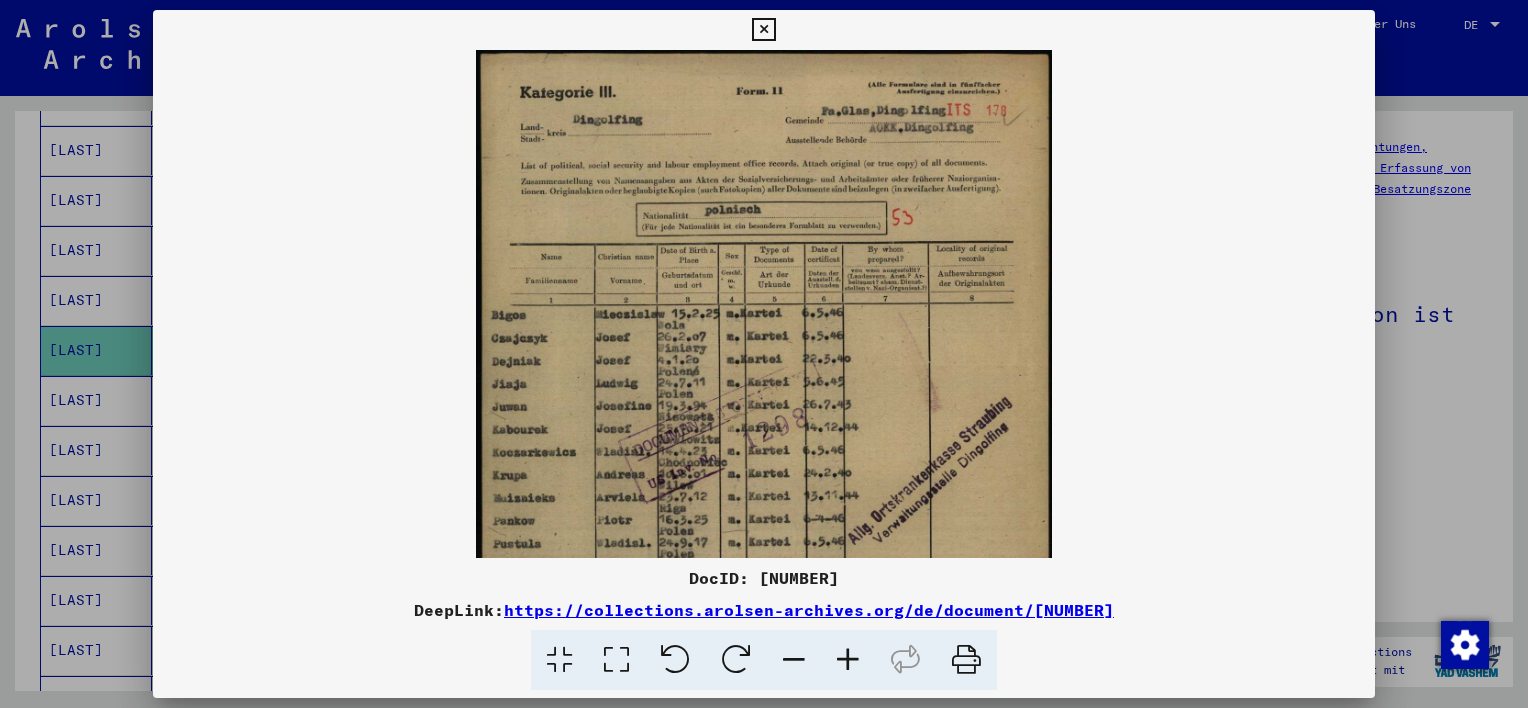 click at bounding box center (848, 660) 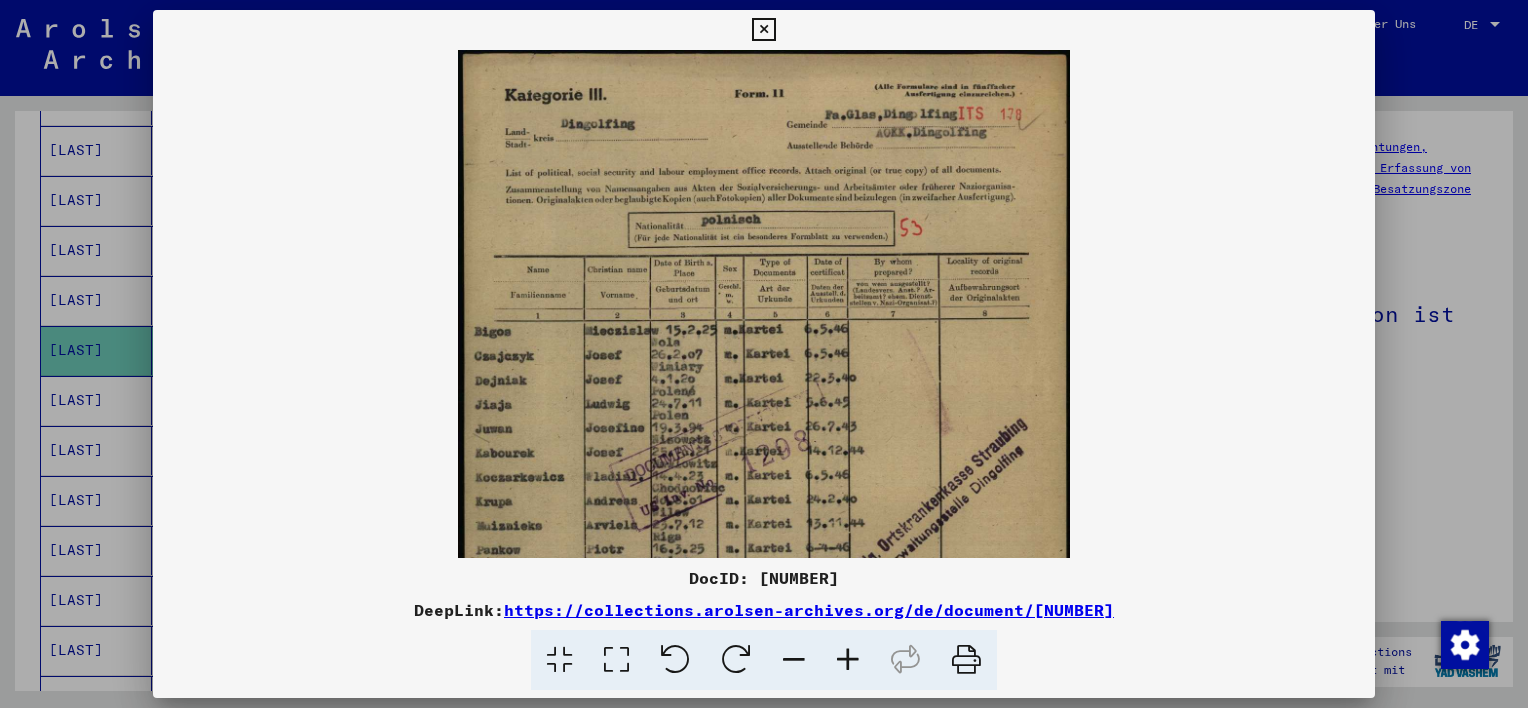 click at bounding box center [848, 660] 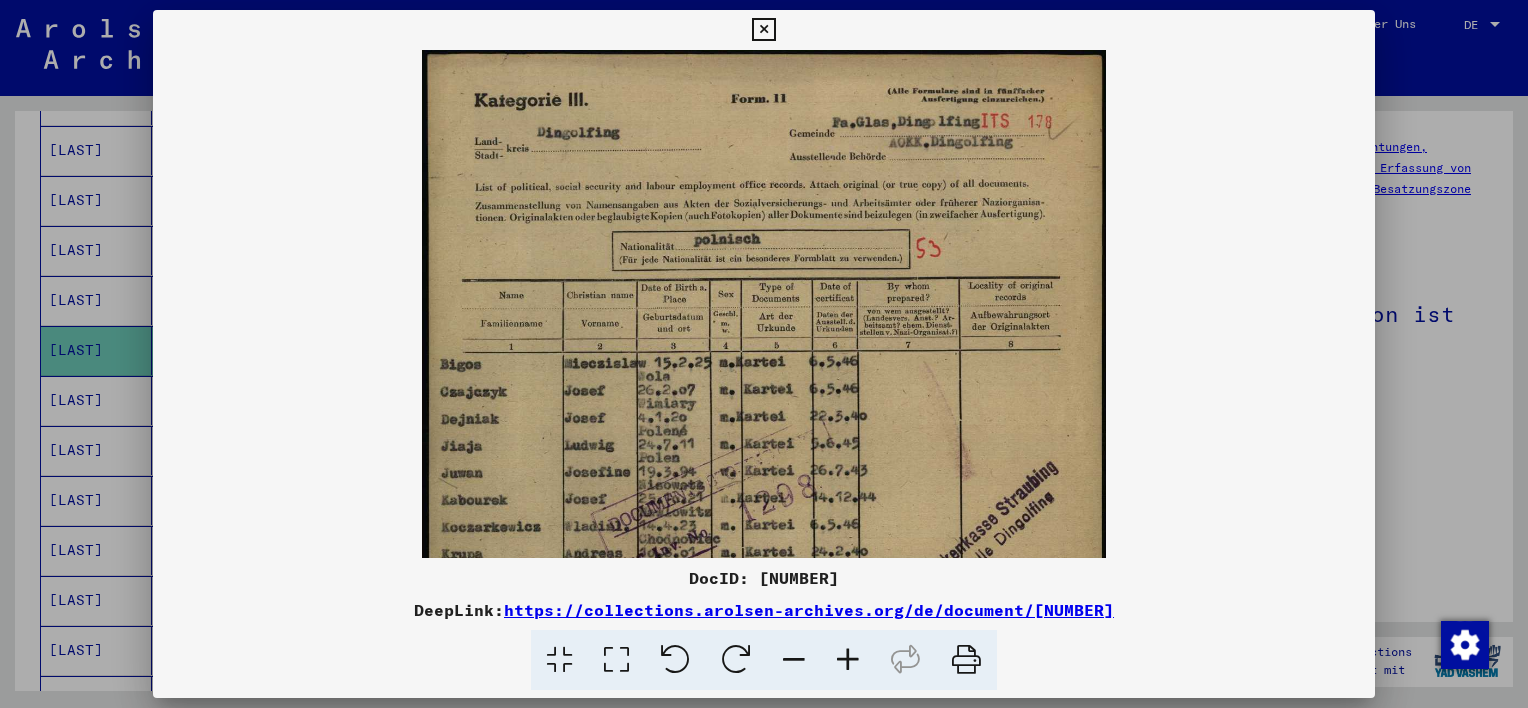 click at bounding box center (848, 660) 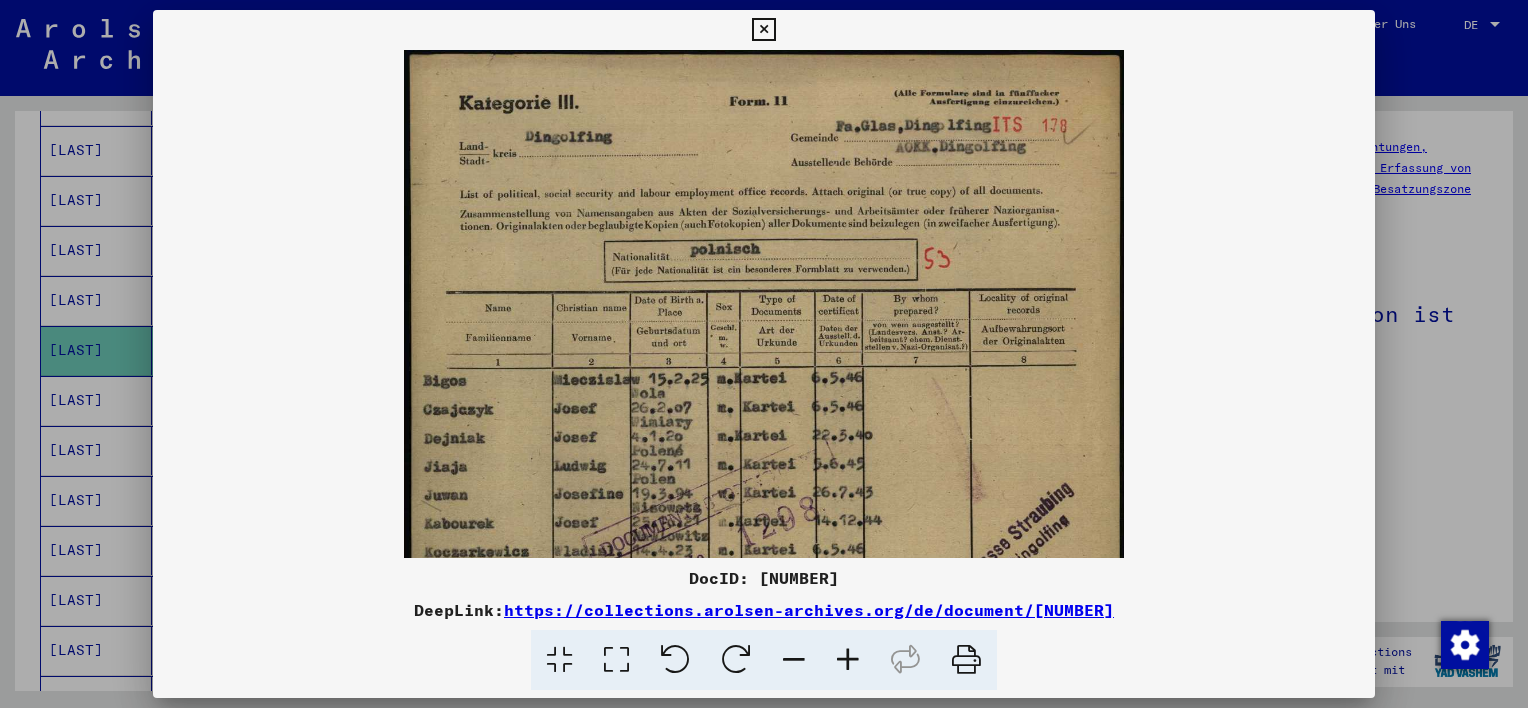 click at bounding box center (848, 660) 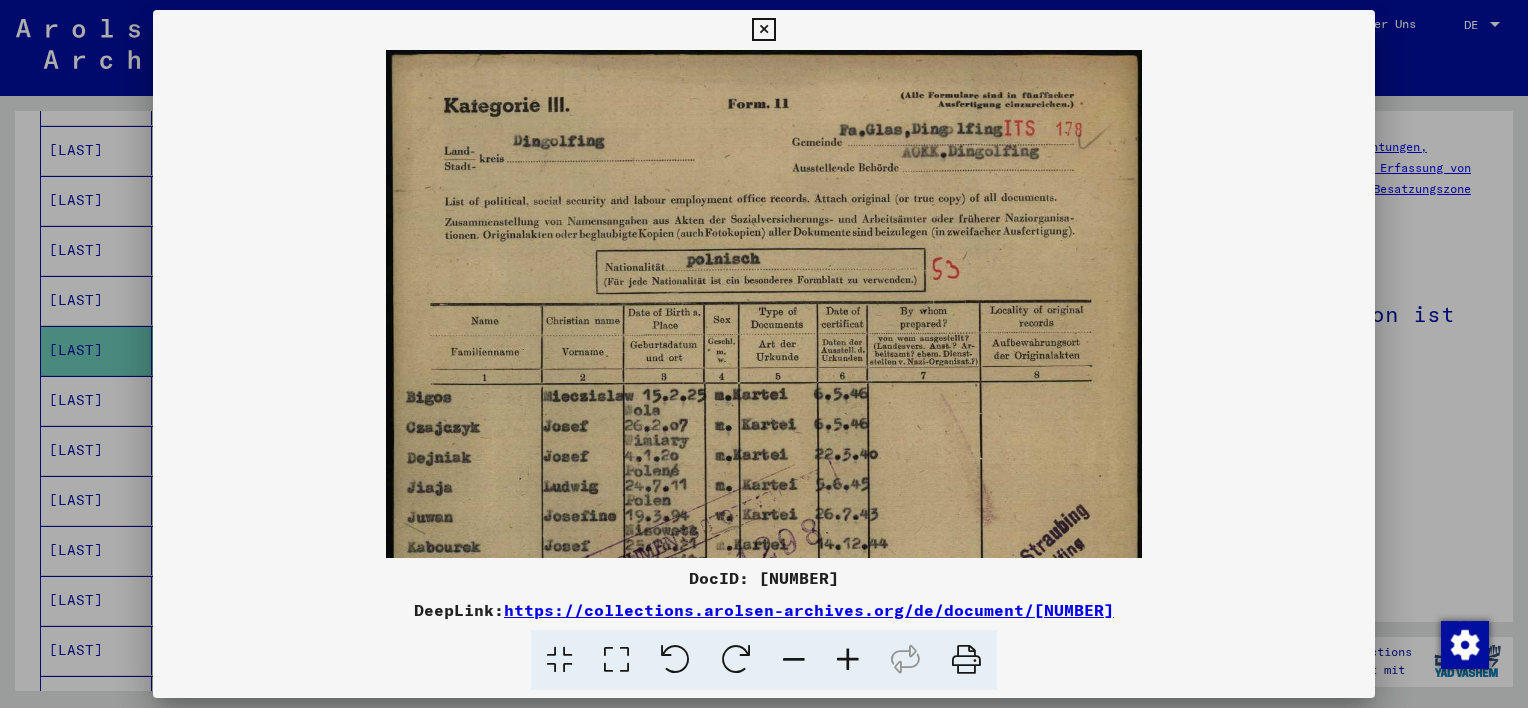 click at bounding box center [848, 660] 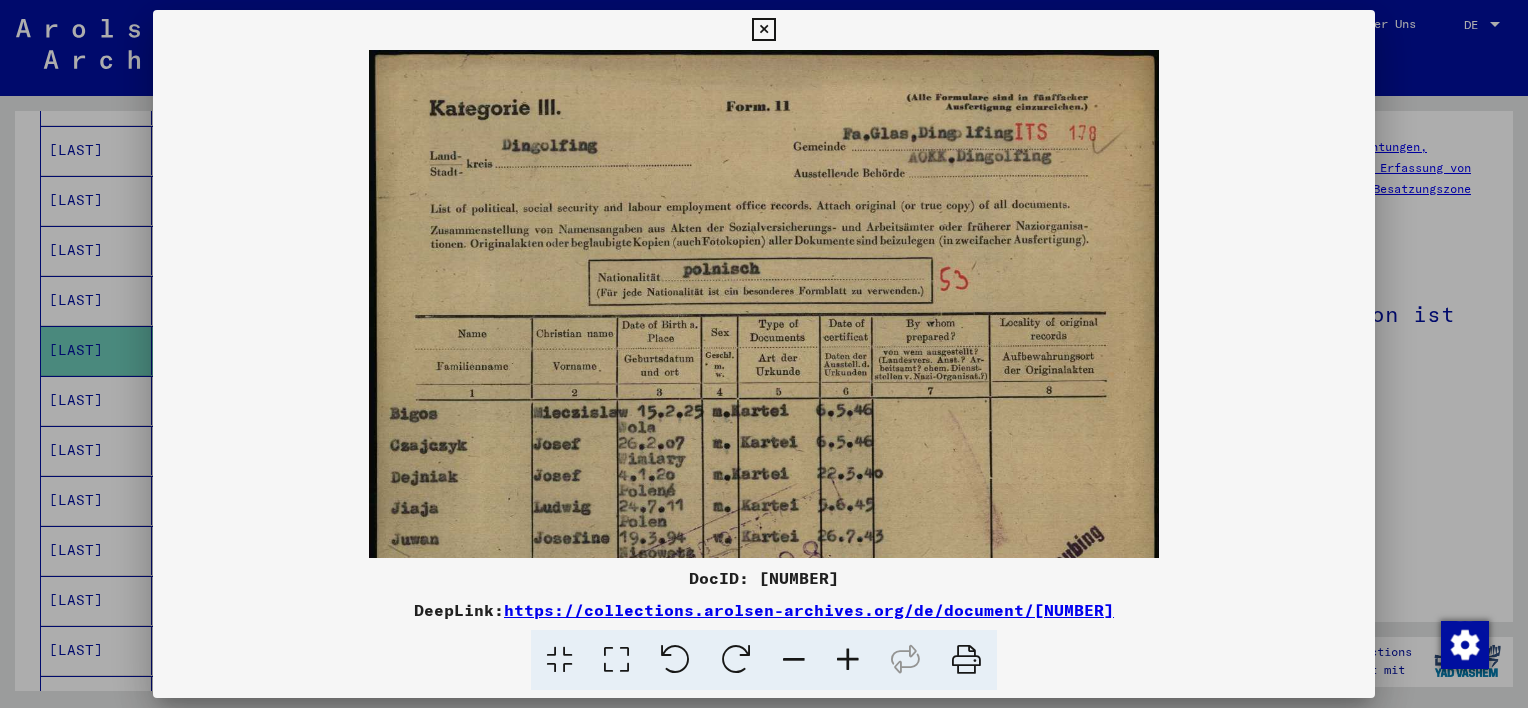 click at bounding box center [848, 660] 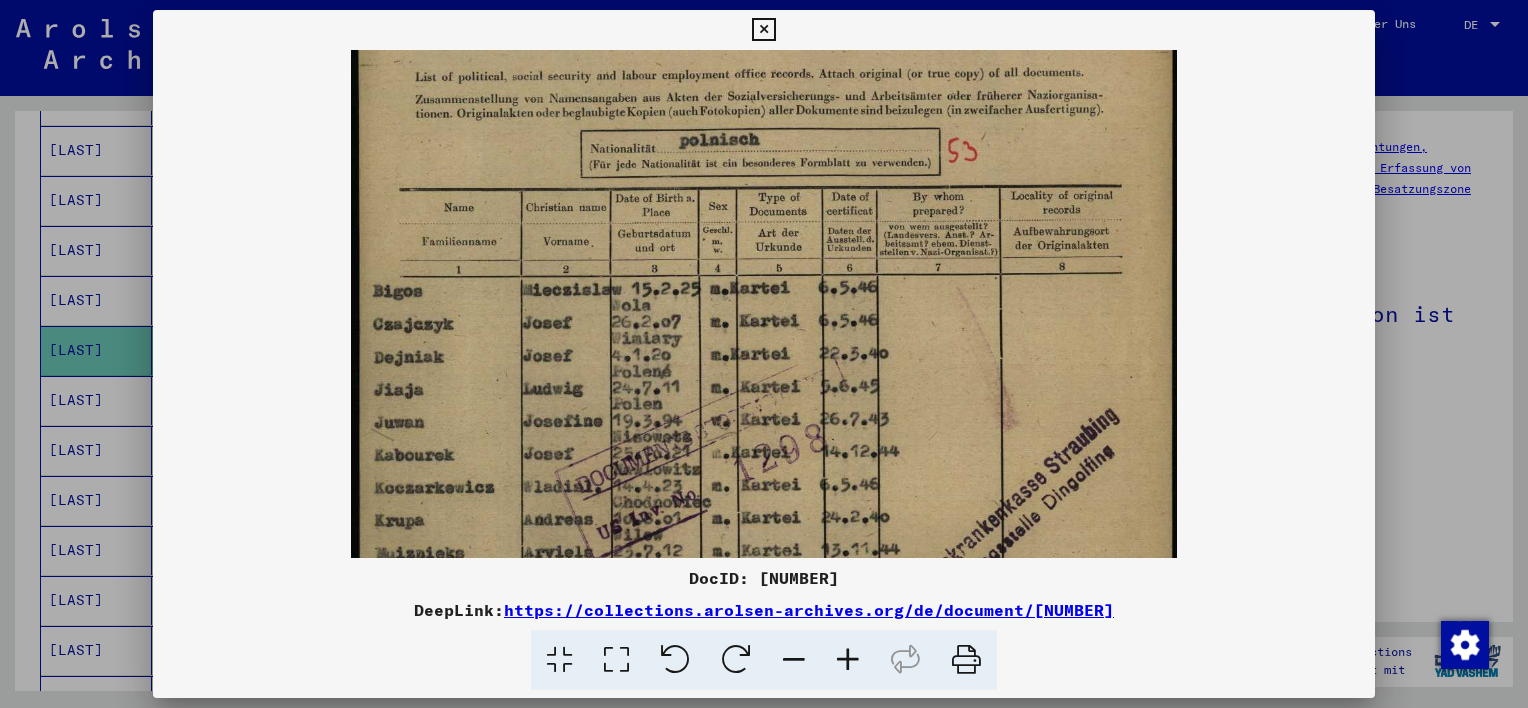 scroll, scrollTop: 184, scrollLeft: 0, axis: vertical 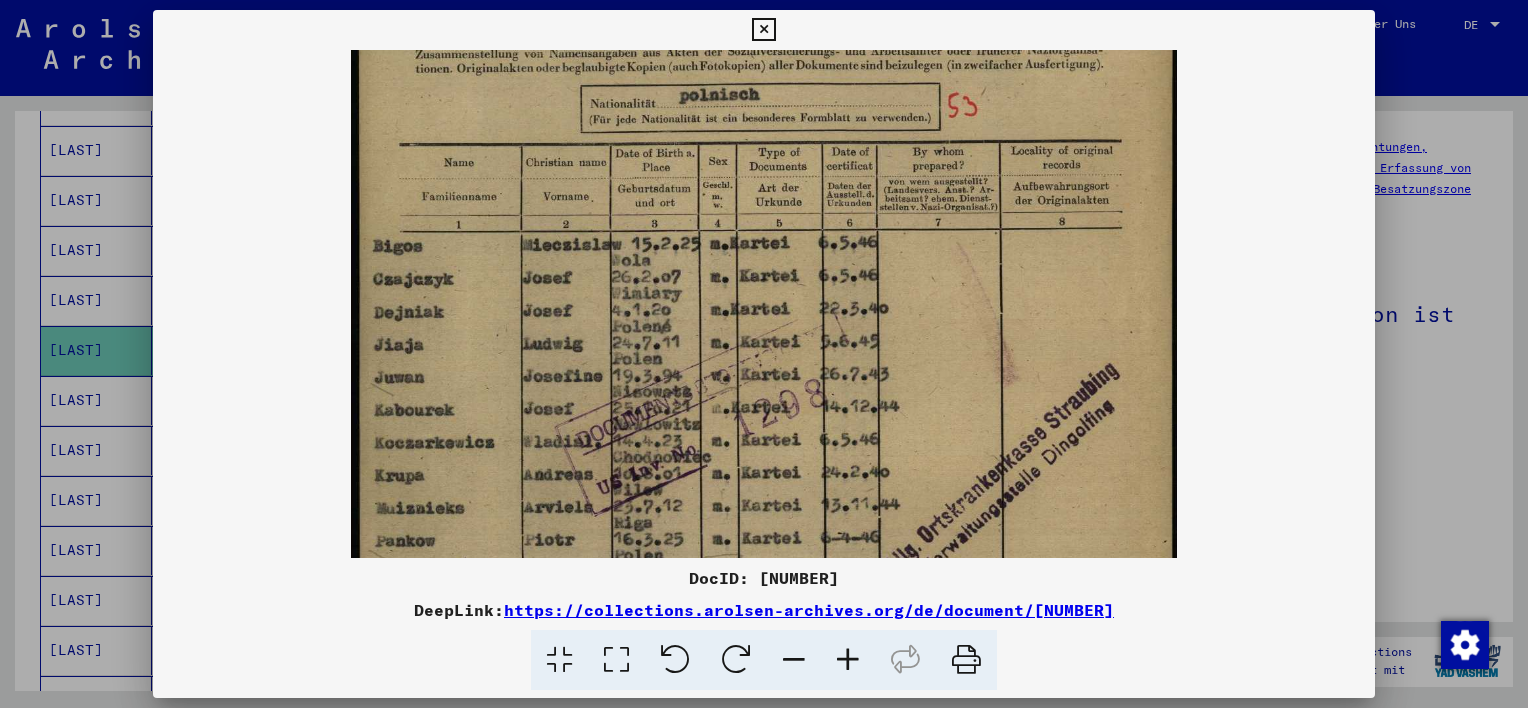 drag, startPoint x: 831, startPoint y: 482, endPoint x: 872, endPoint y: 300, distance: 186.56099 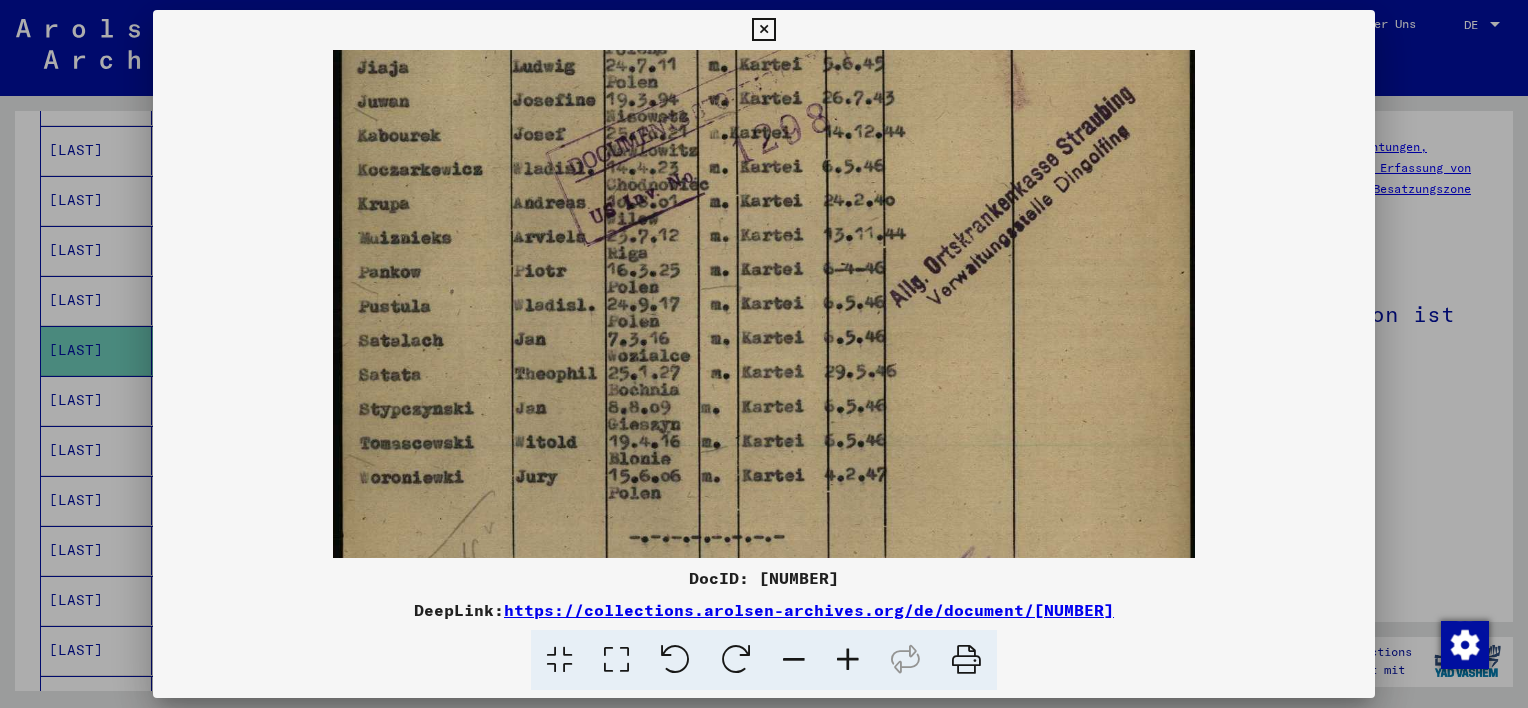 drag, startPoint x: 794, startPoint y: 509, endPoint x: 785, endPoint y: 219, distance: 290.13962 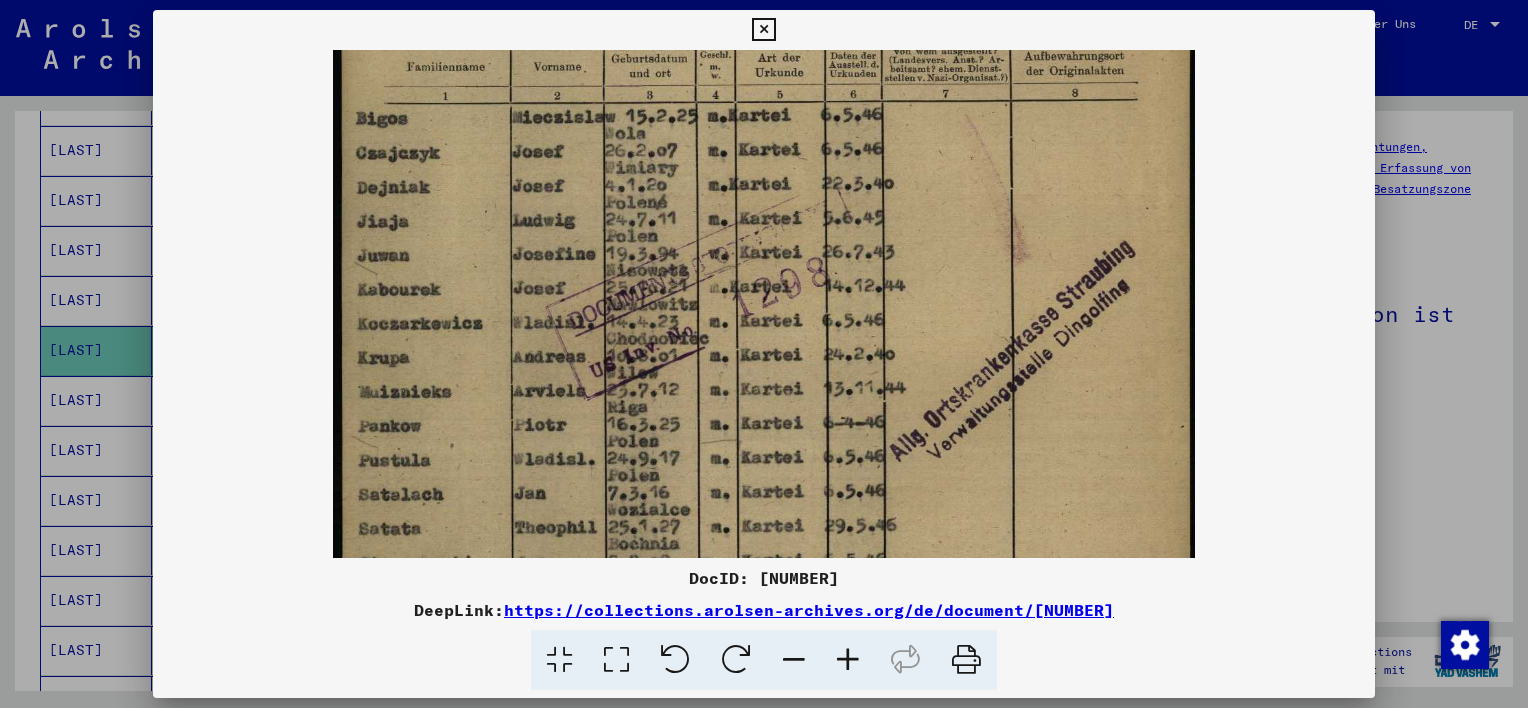 scroll, scrollTop: 222, scrollLeft: 0, axis: vertical 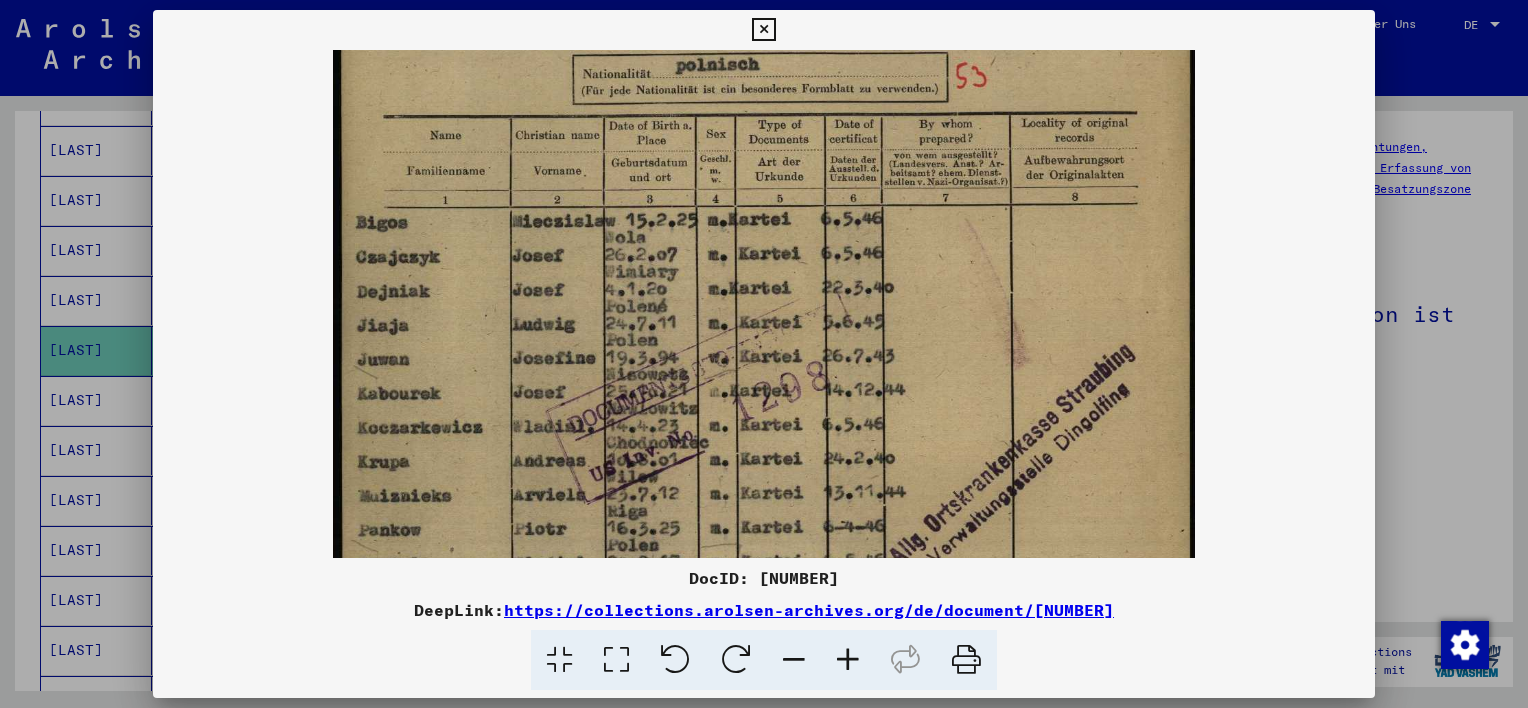 drag, startPoint x: 788, startPoint y: 271, endPoint x: 785, endPoint y: 494, distance: 223.02017 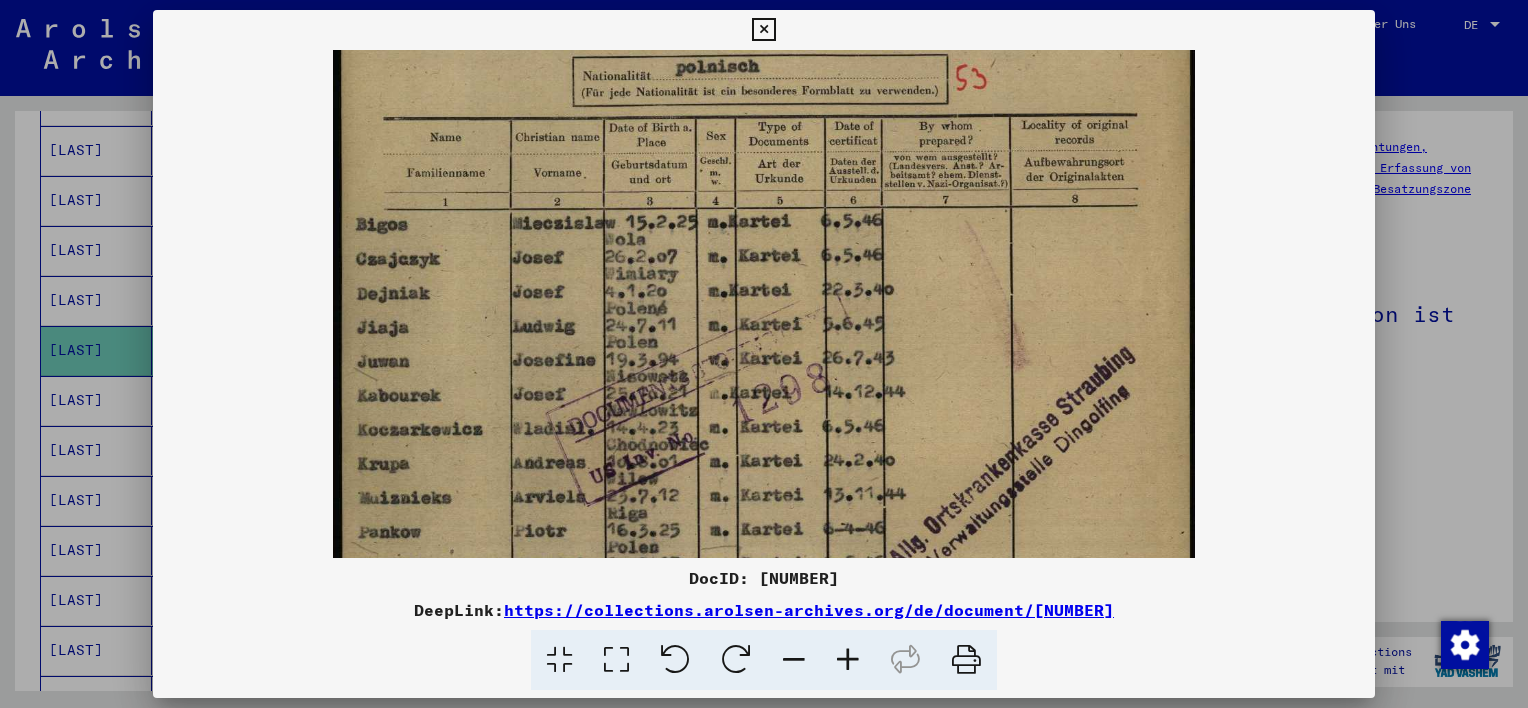 click at bounding box center [848, 660] 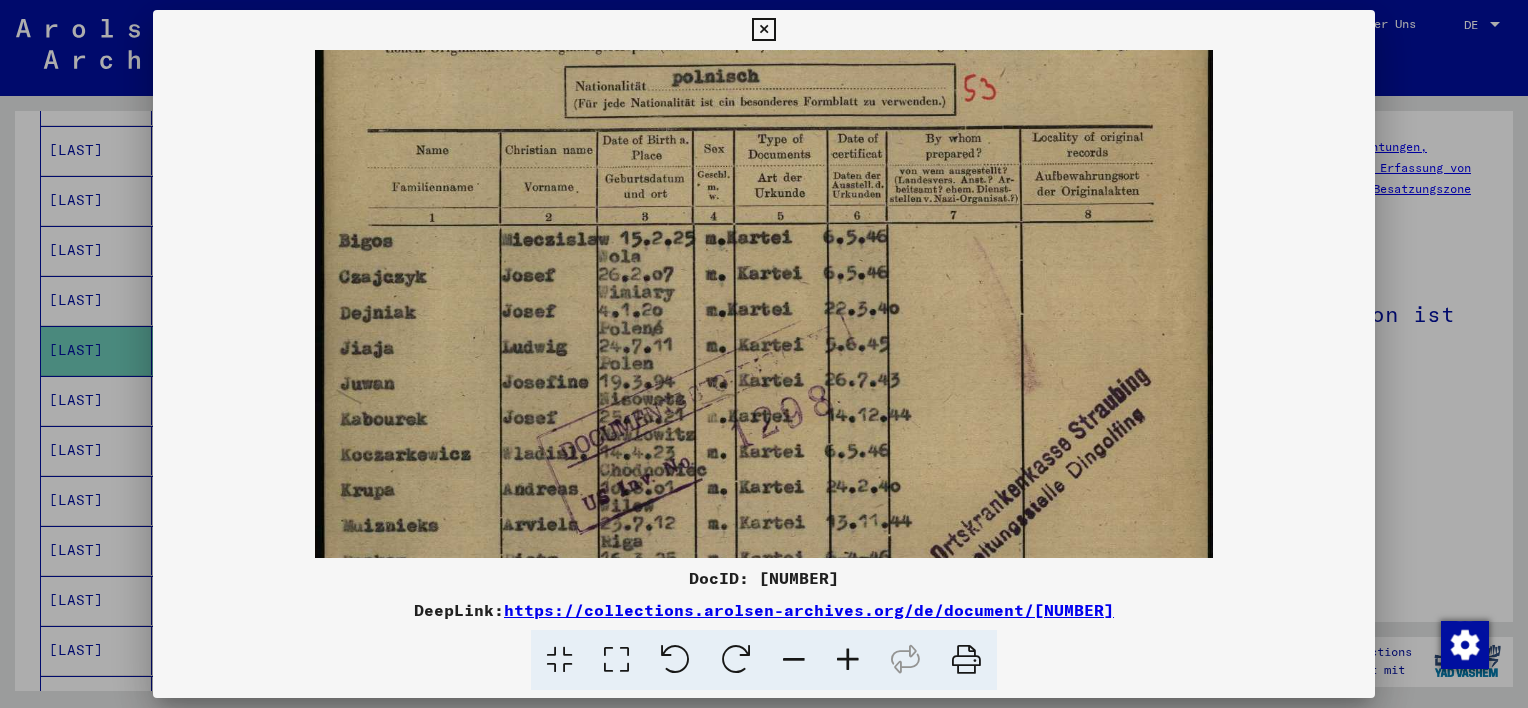 click at bounding box center [848, 660] 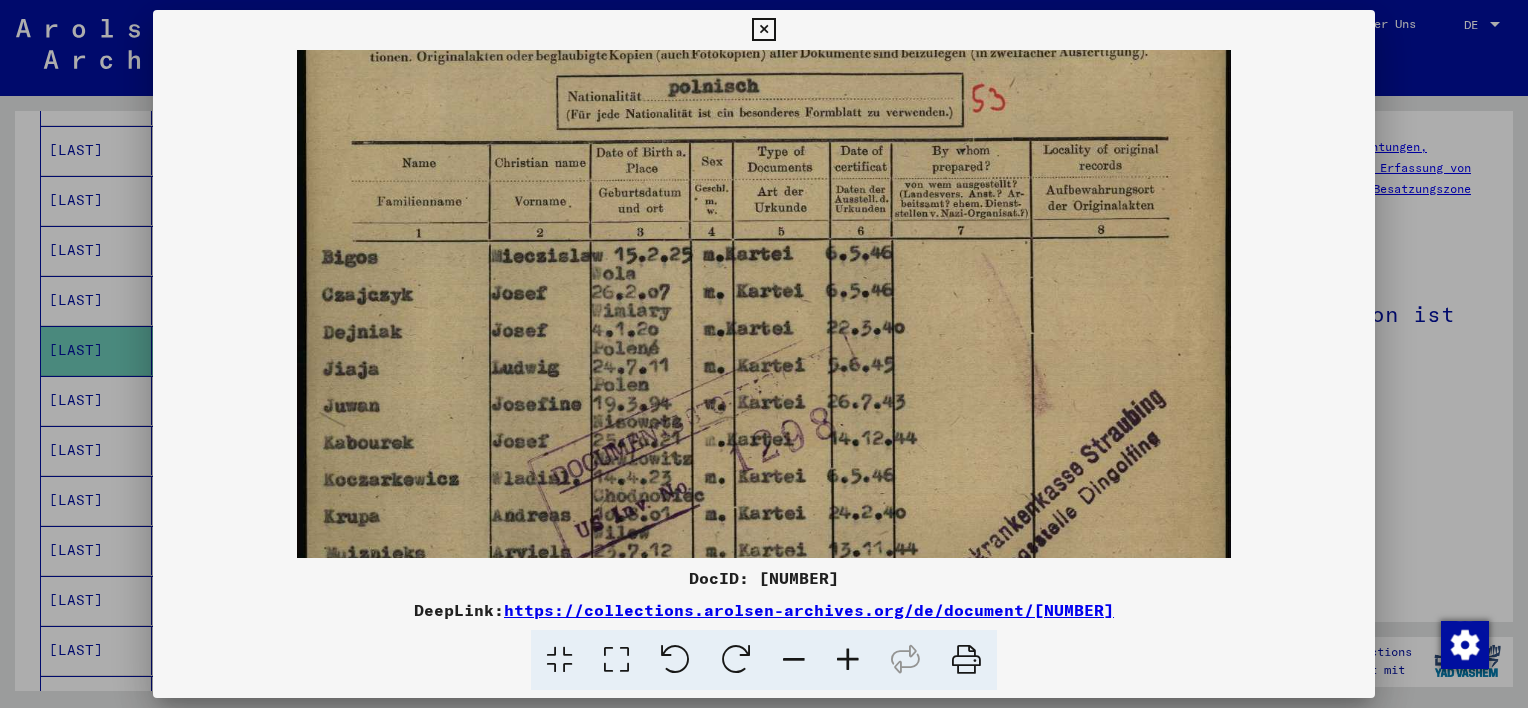 click at bounding box center [848, 660] 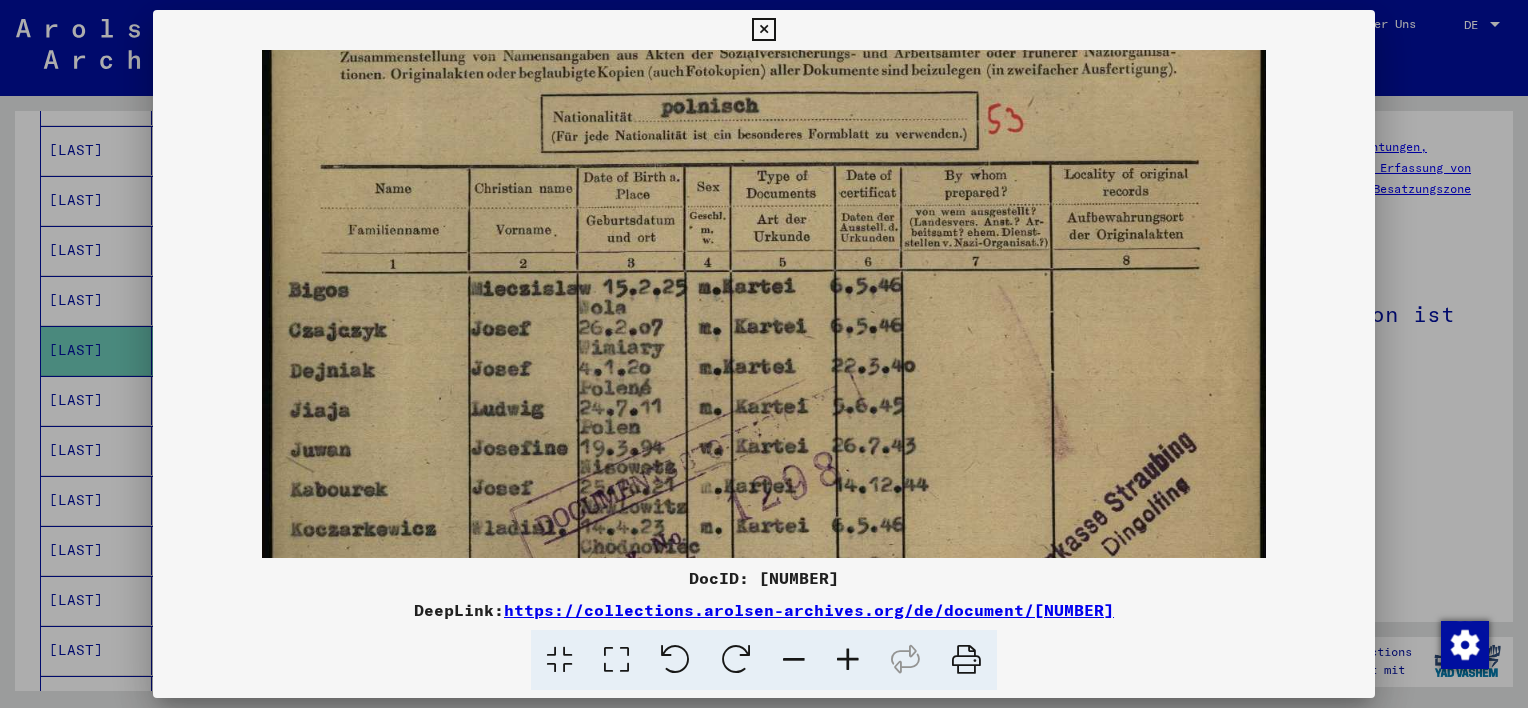 click at bounding box center [848, 660] 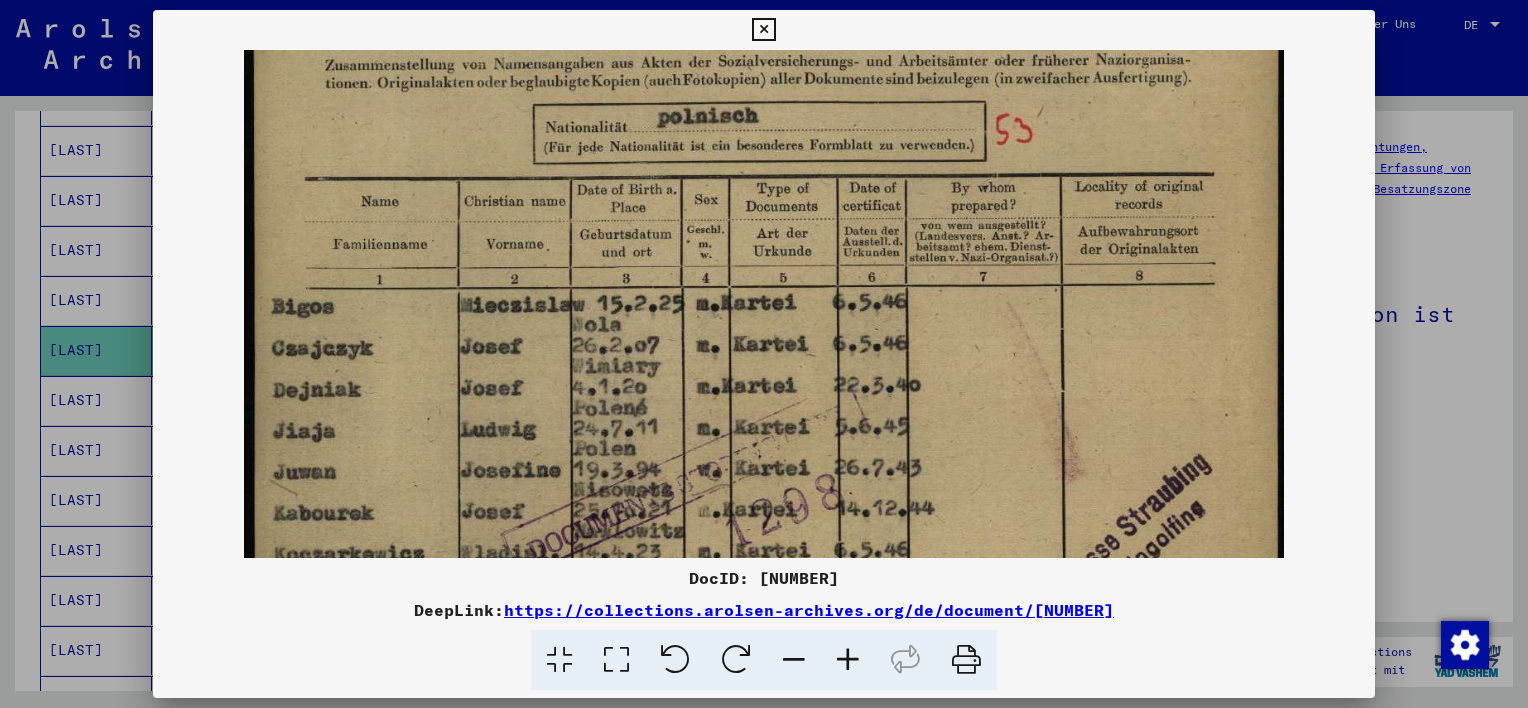 click at bounding box center (848, 660) 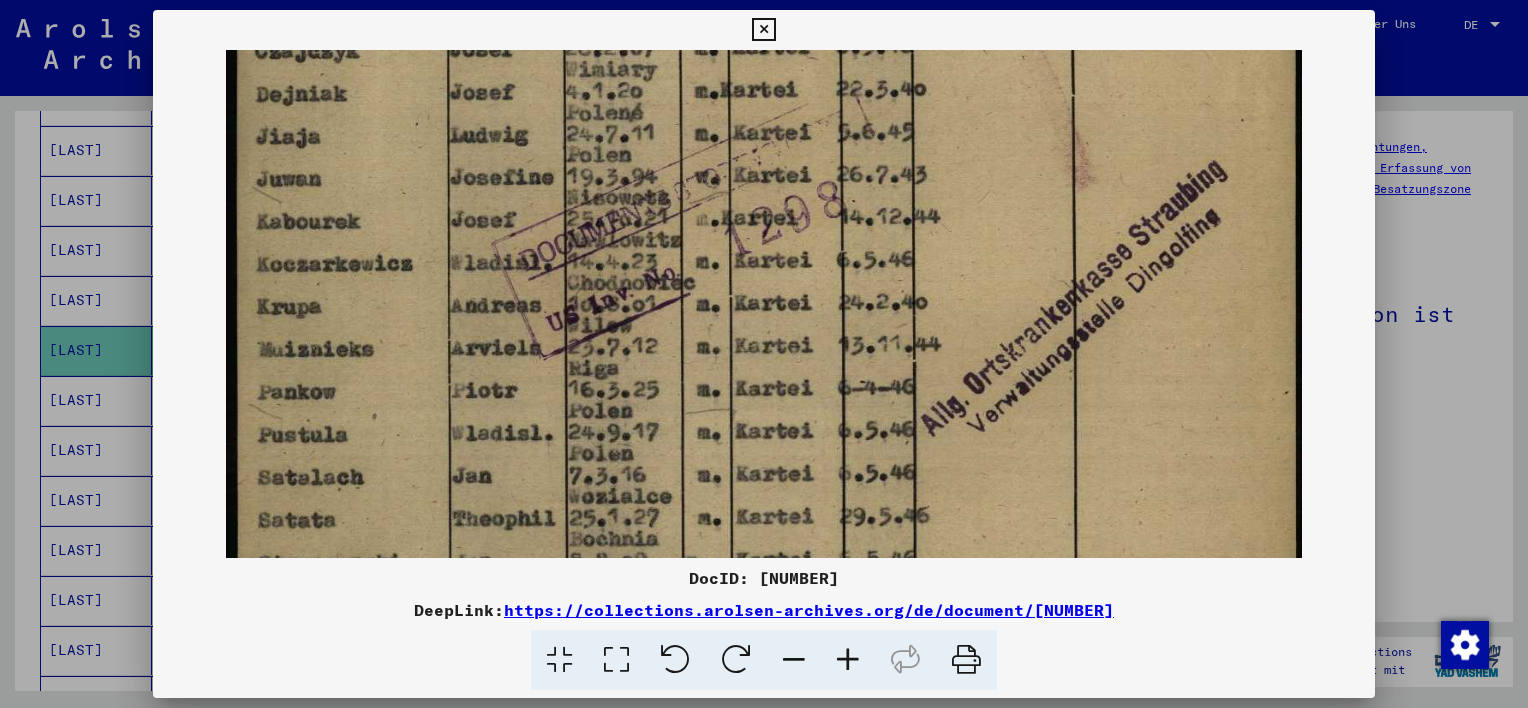 drag, startPoint x: 844, startPoint y: 468, endPoint x: 916, endPoint y: 168, distance: 308.51904 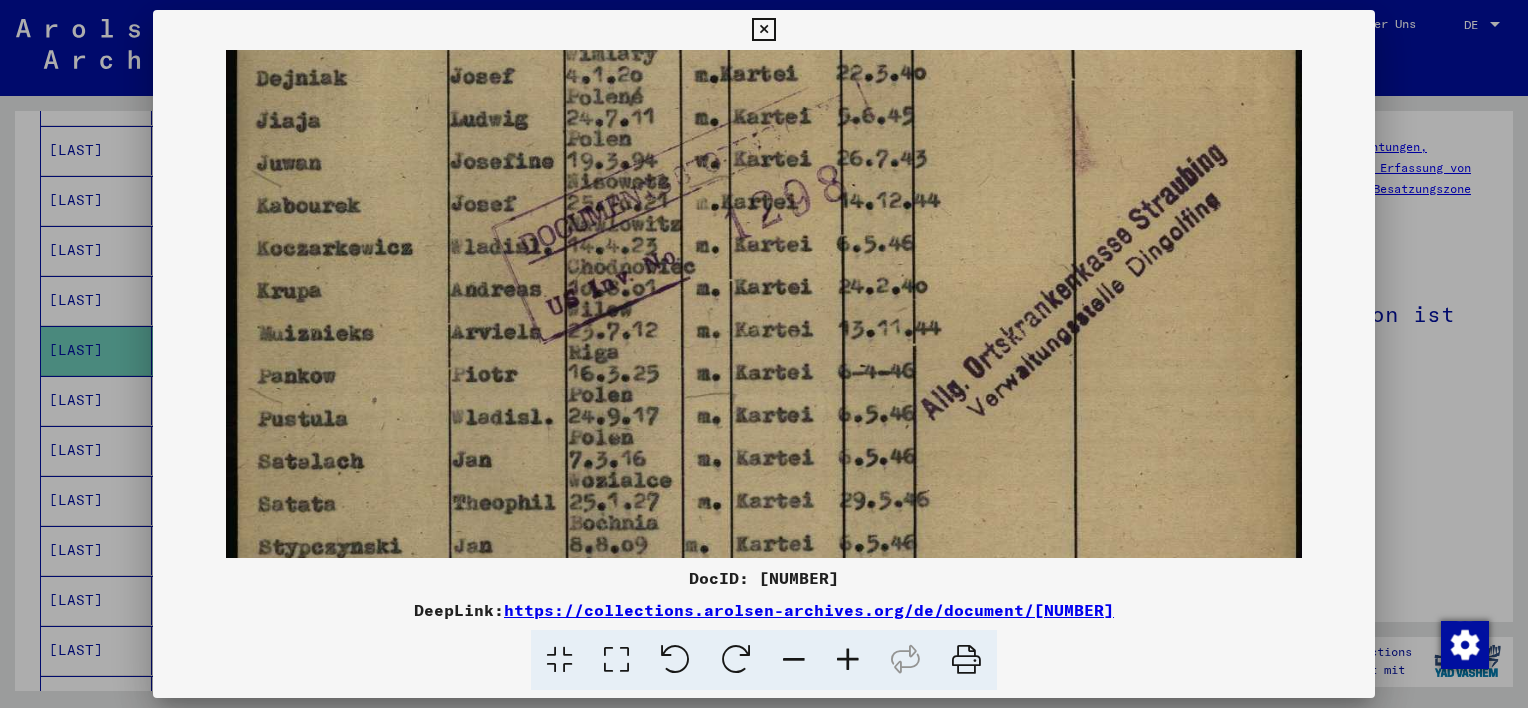 click at bounding box center [763, 30] 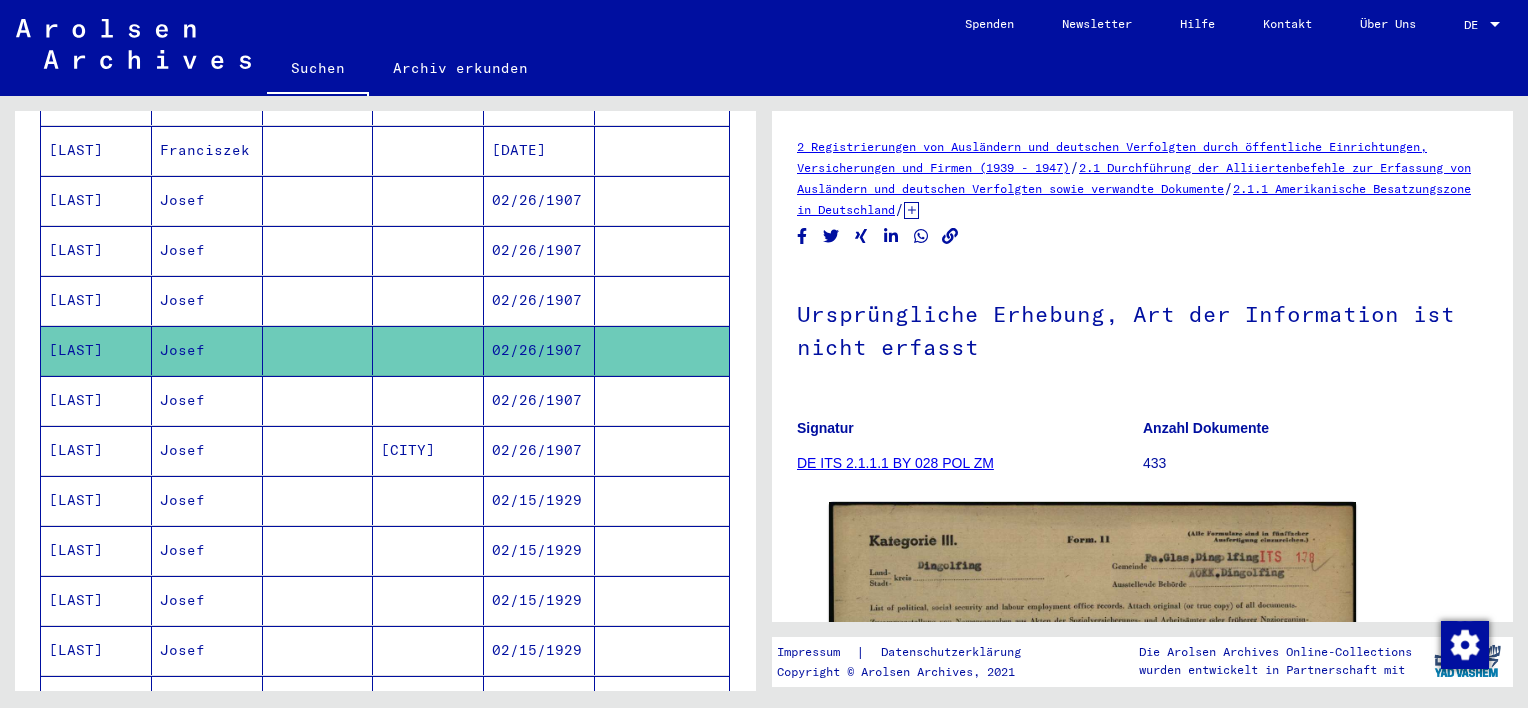 click on "Josef" at bounding box center [207, 350] 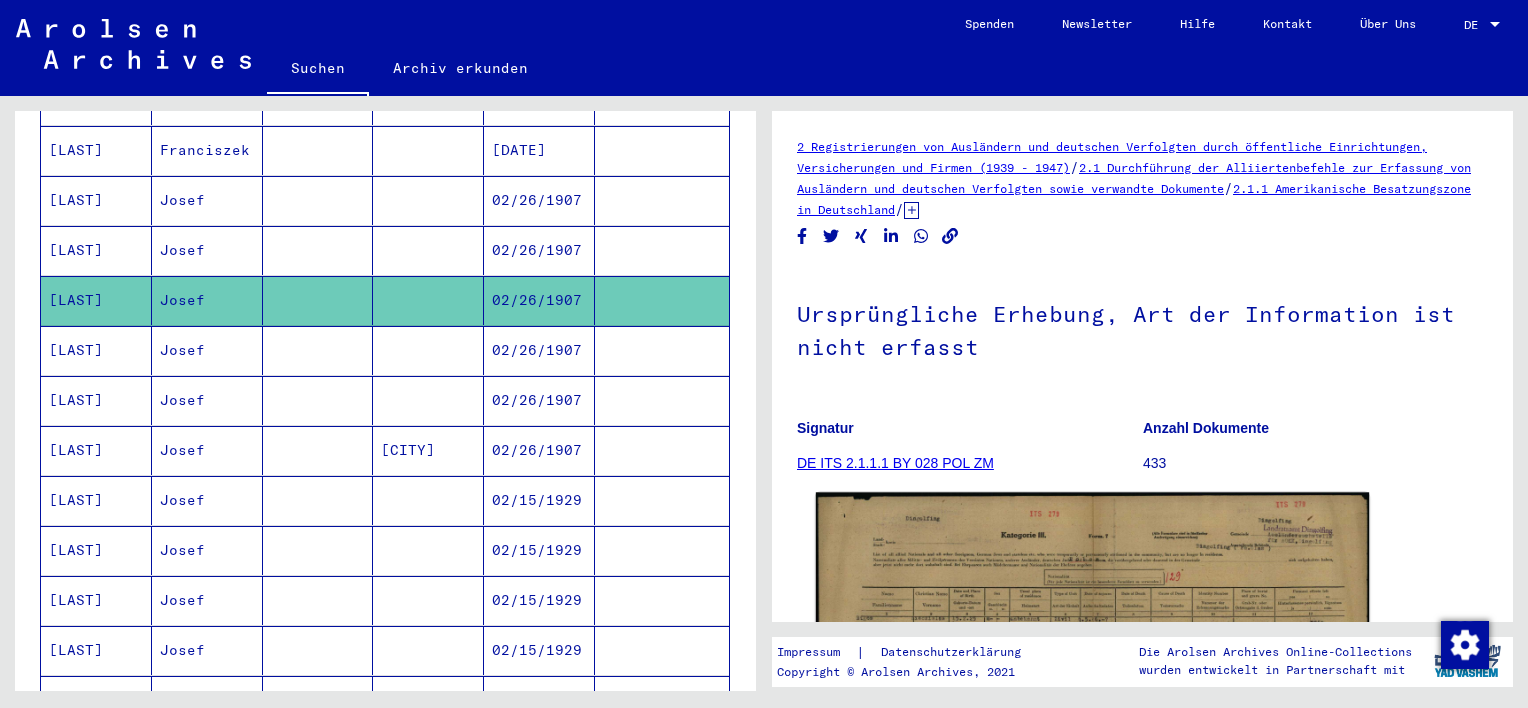 scroll, scrollTop: 0, scrollLeft: 0, axis: both 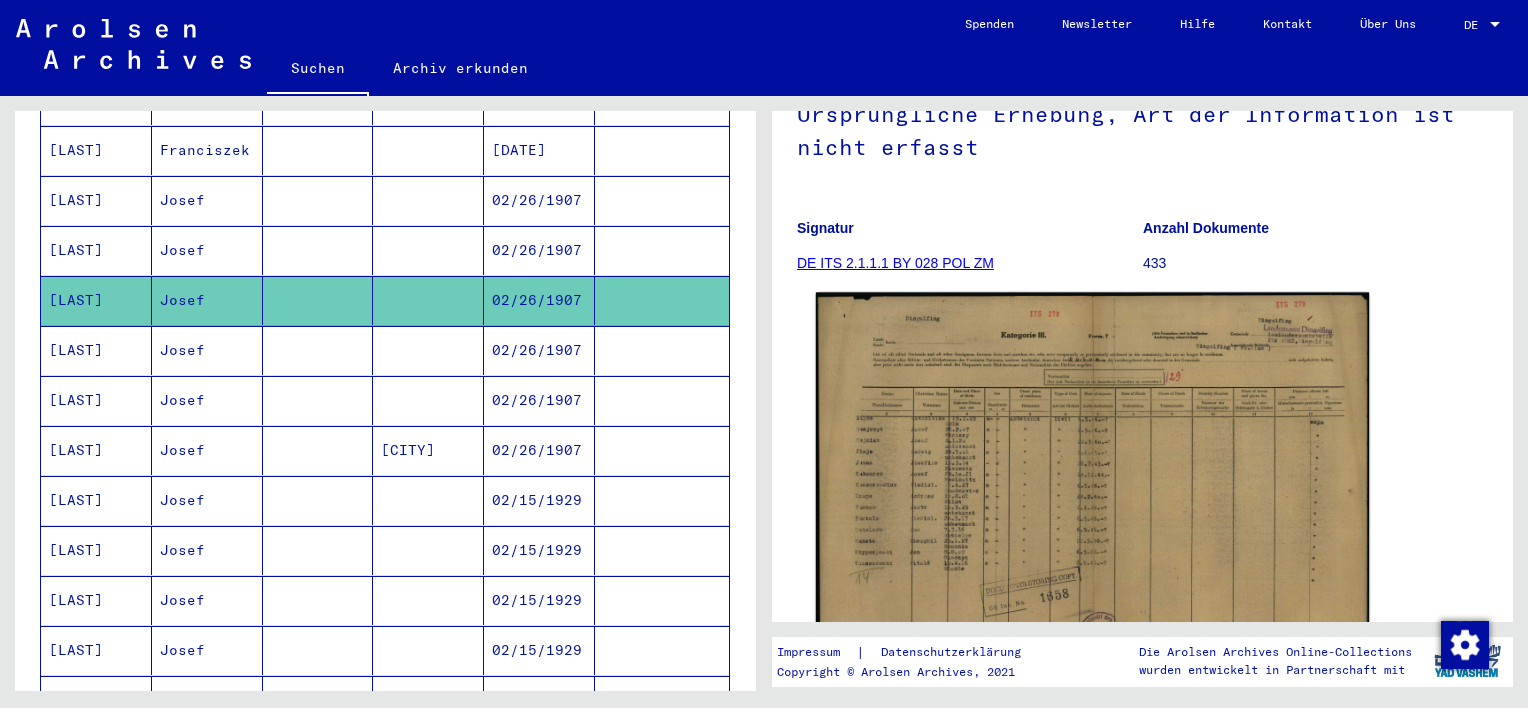 click 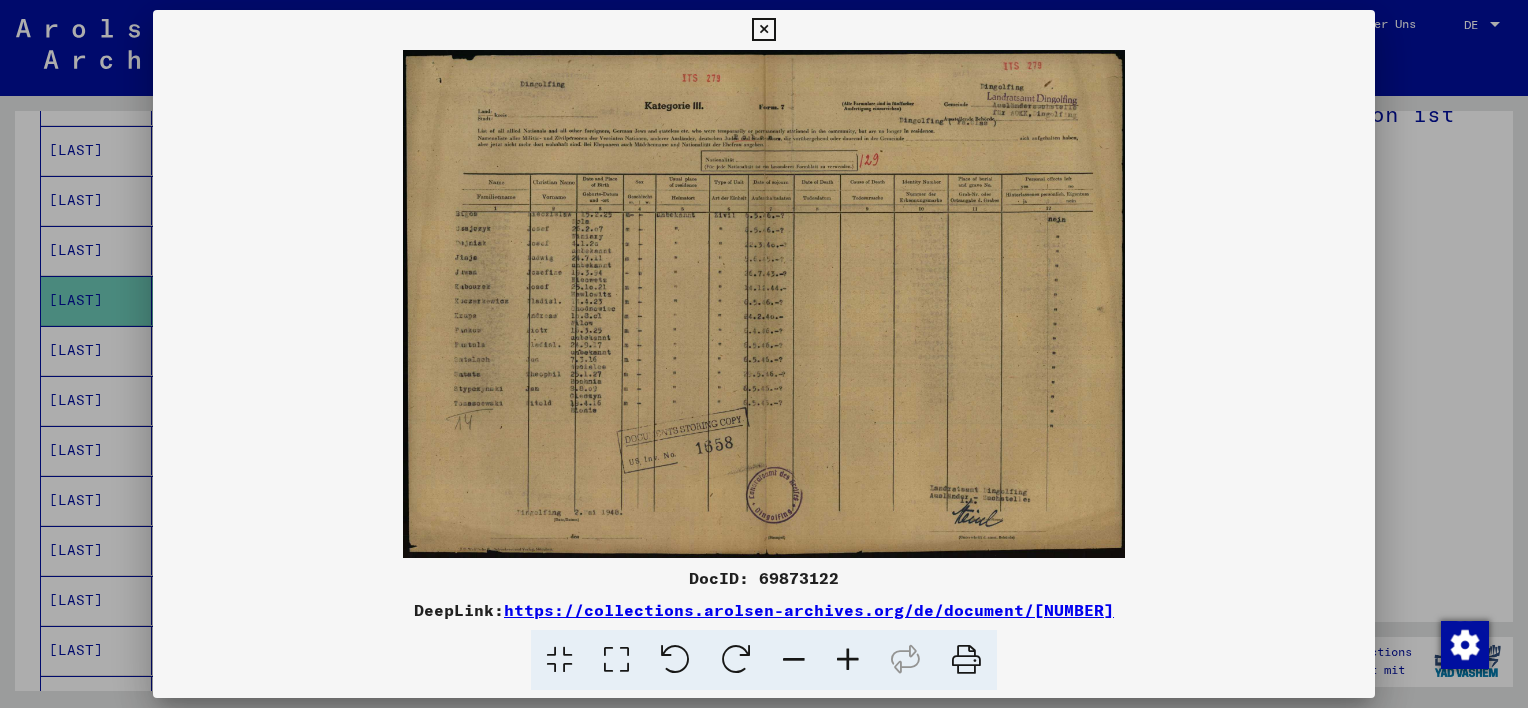 click at bounding box center (848, 660) 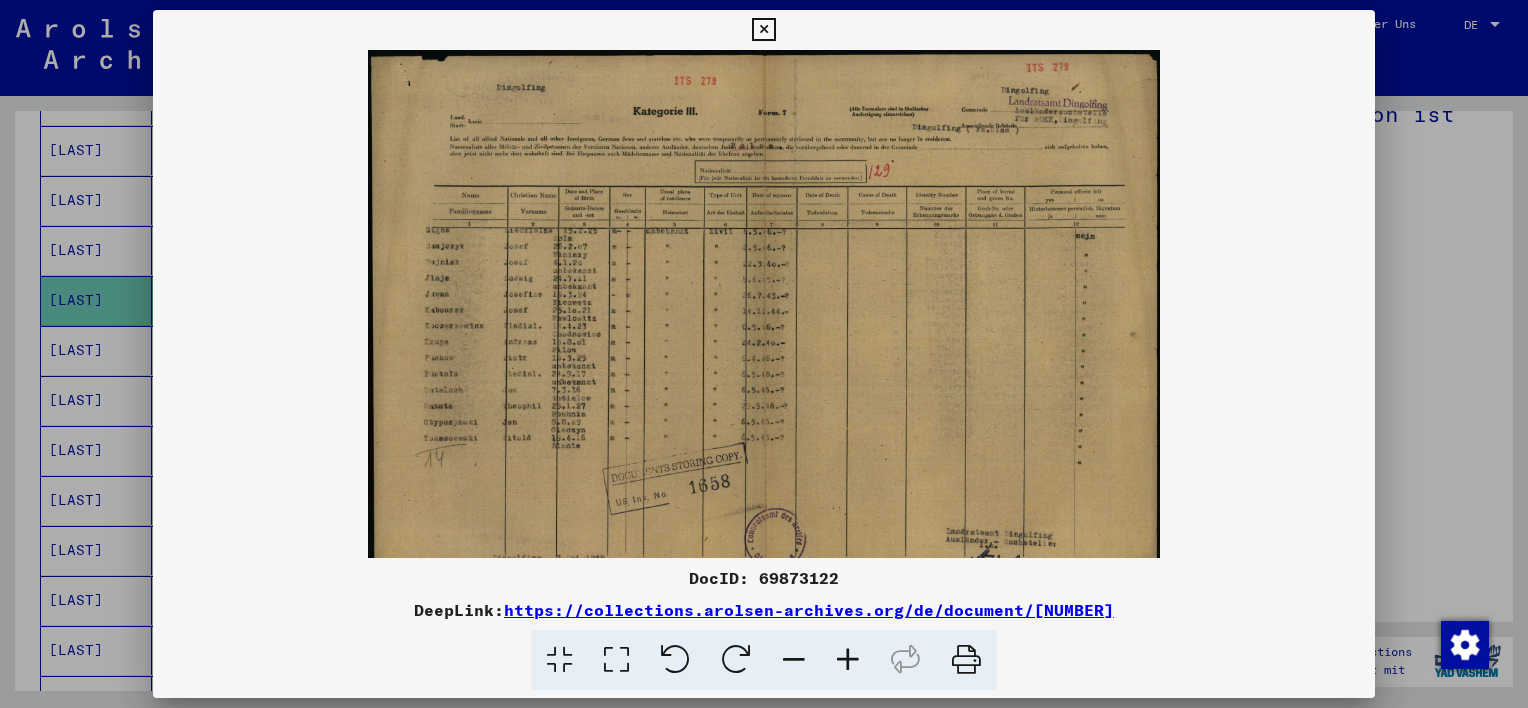 click at bounding box center [848, 660] 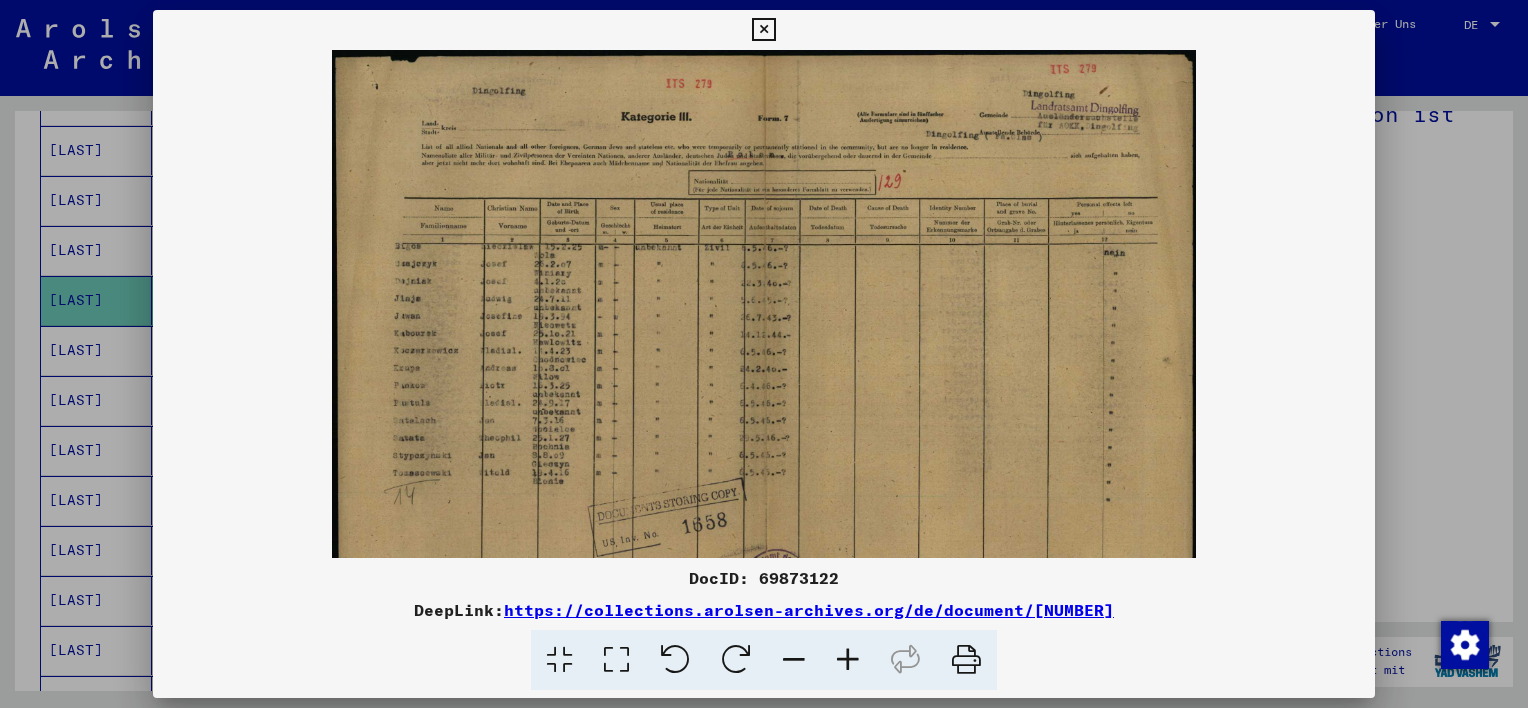 click at bounding box center [848, 660] 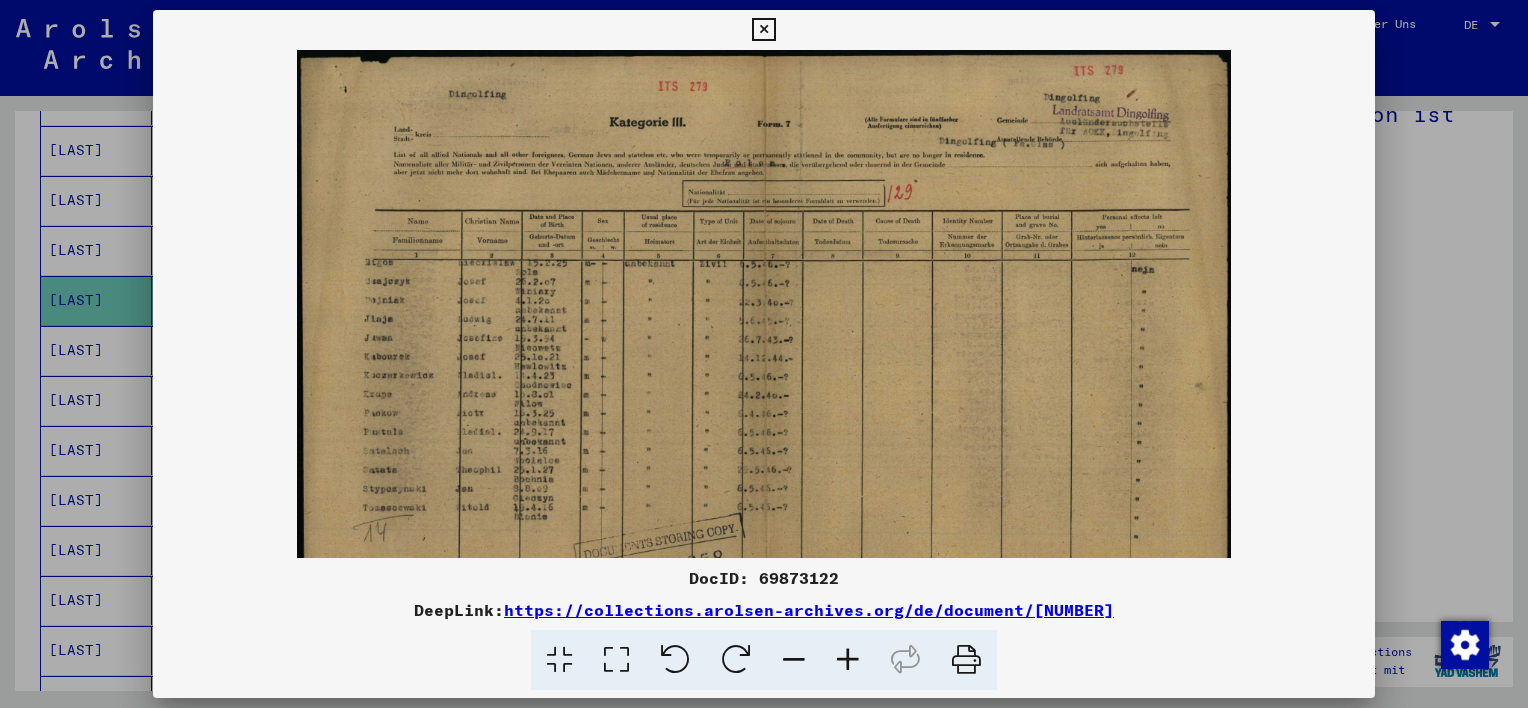 click at bounding box center (848, 660) 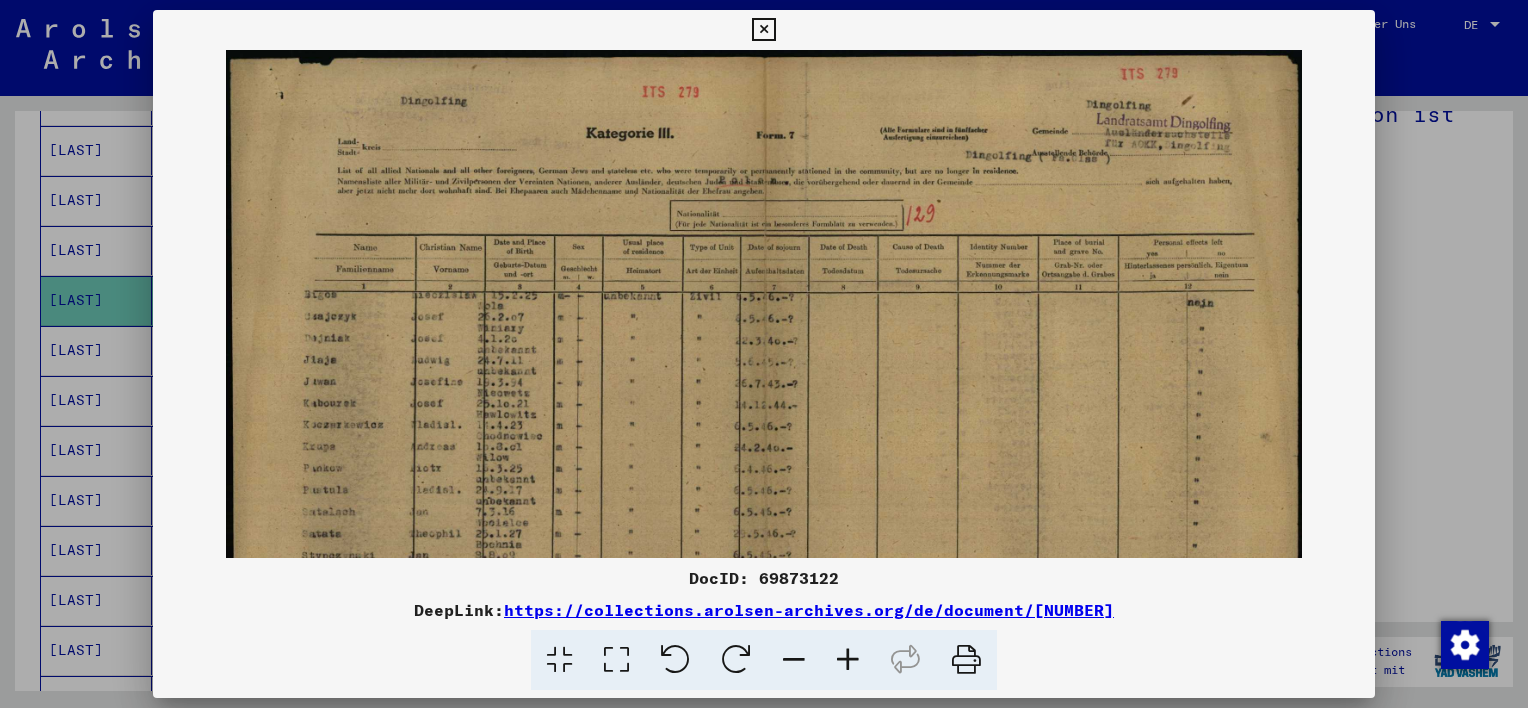 click at bounding box center [848, 660] 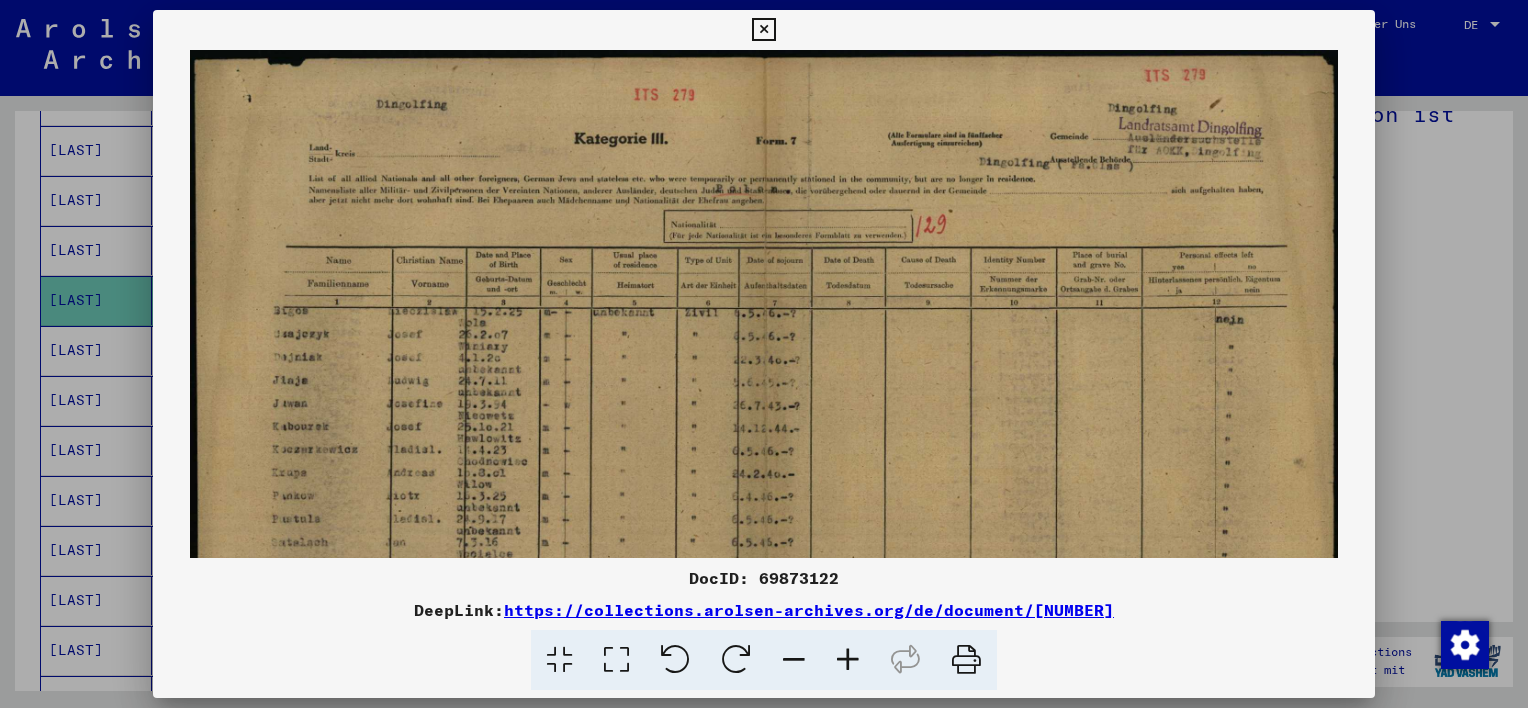 click at bounding box center (848, 660) 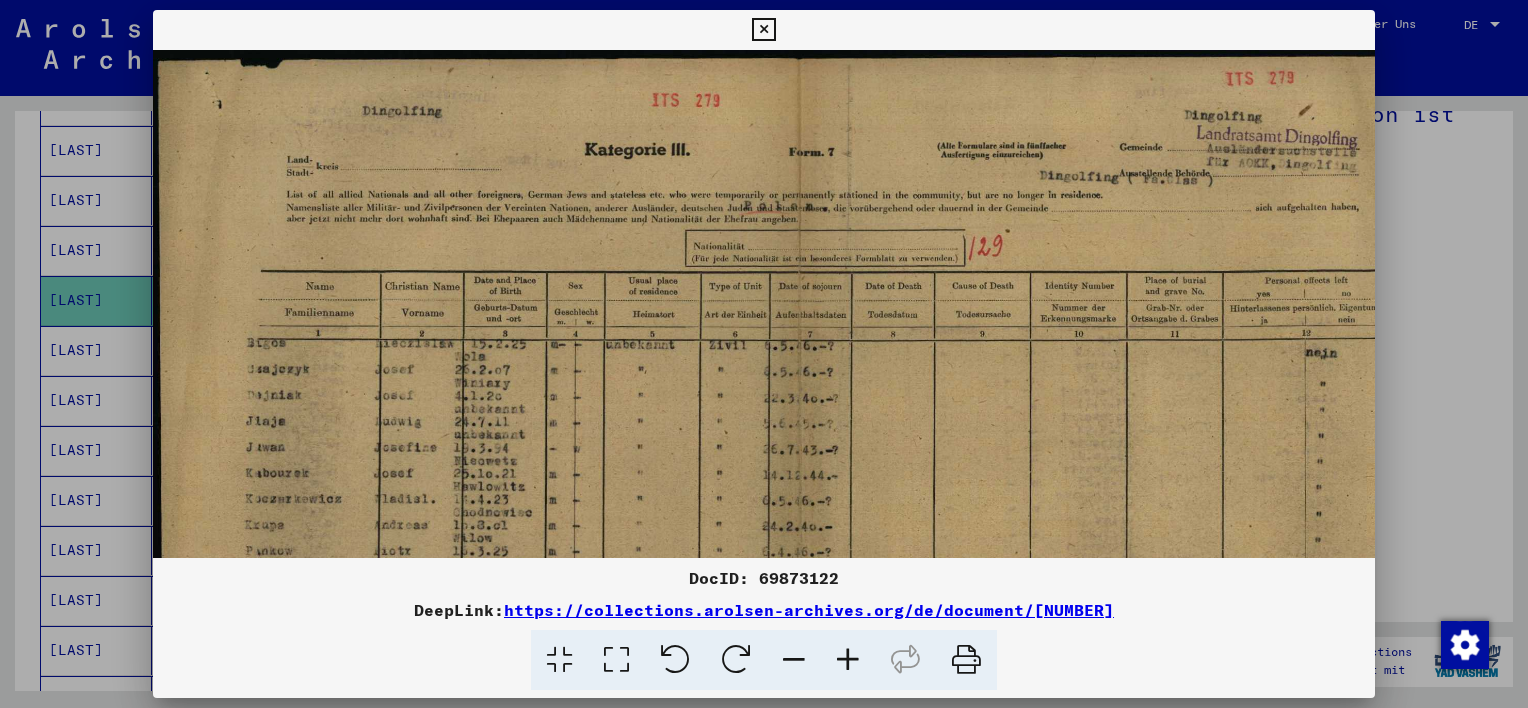 click at bounding box center (848, 660) 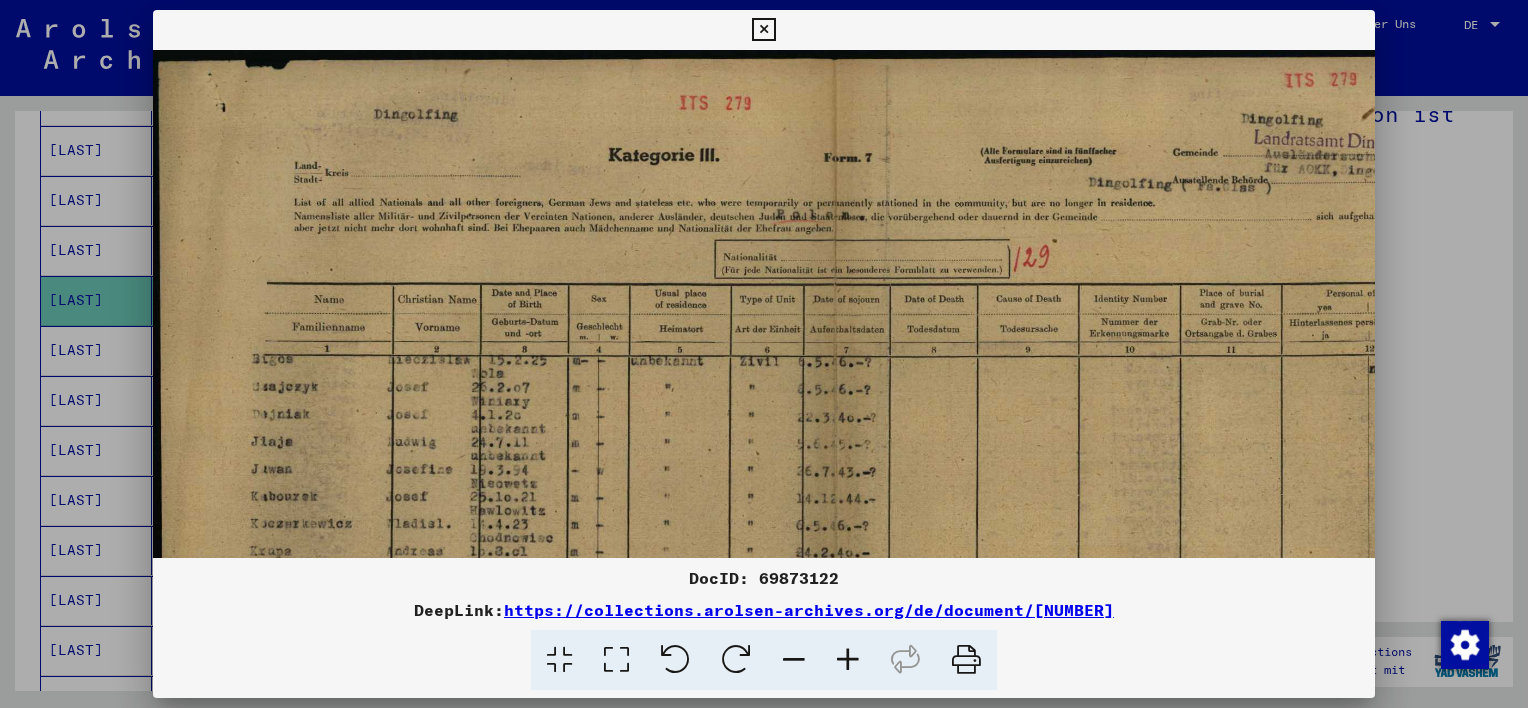 click at bounding box center (848, 660) 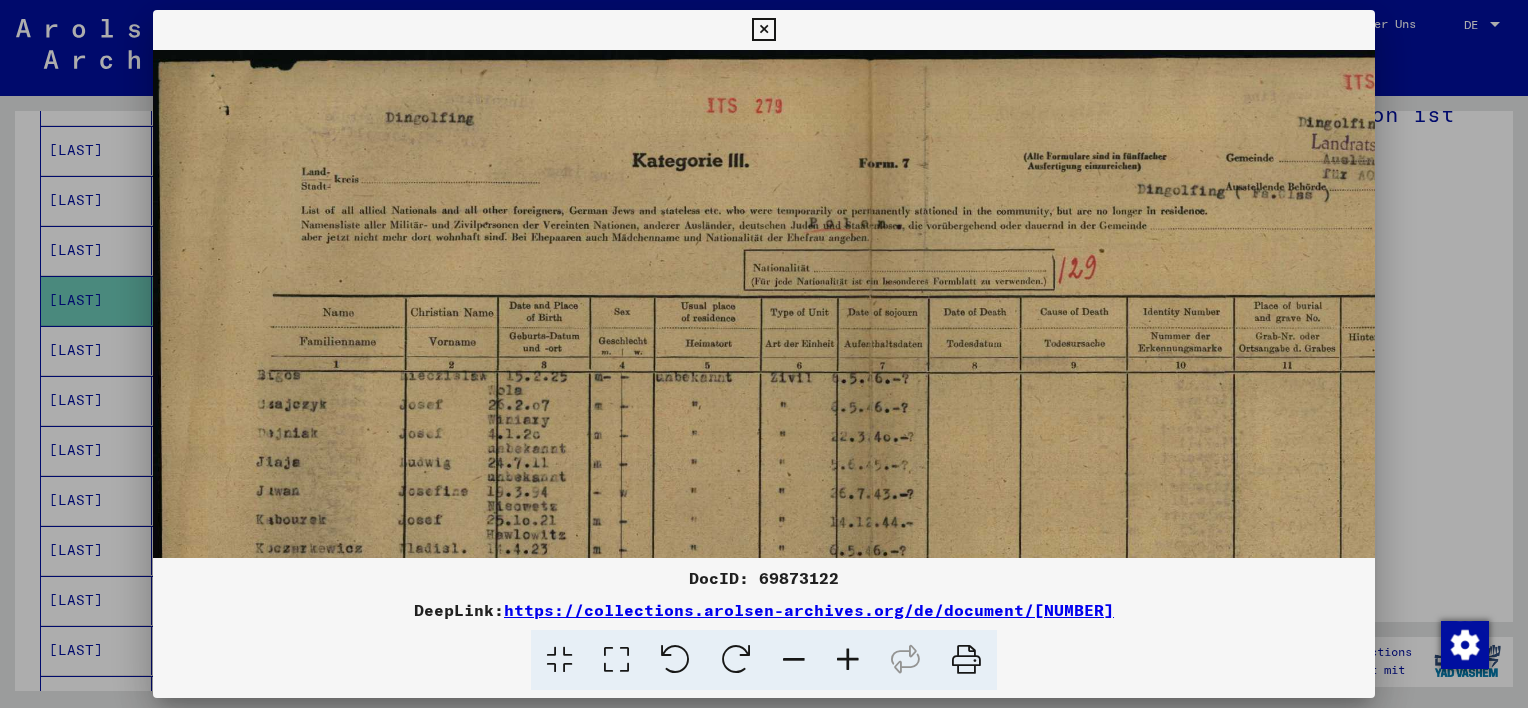 click at bounding box center [848, 660] 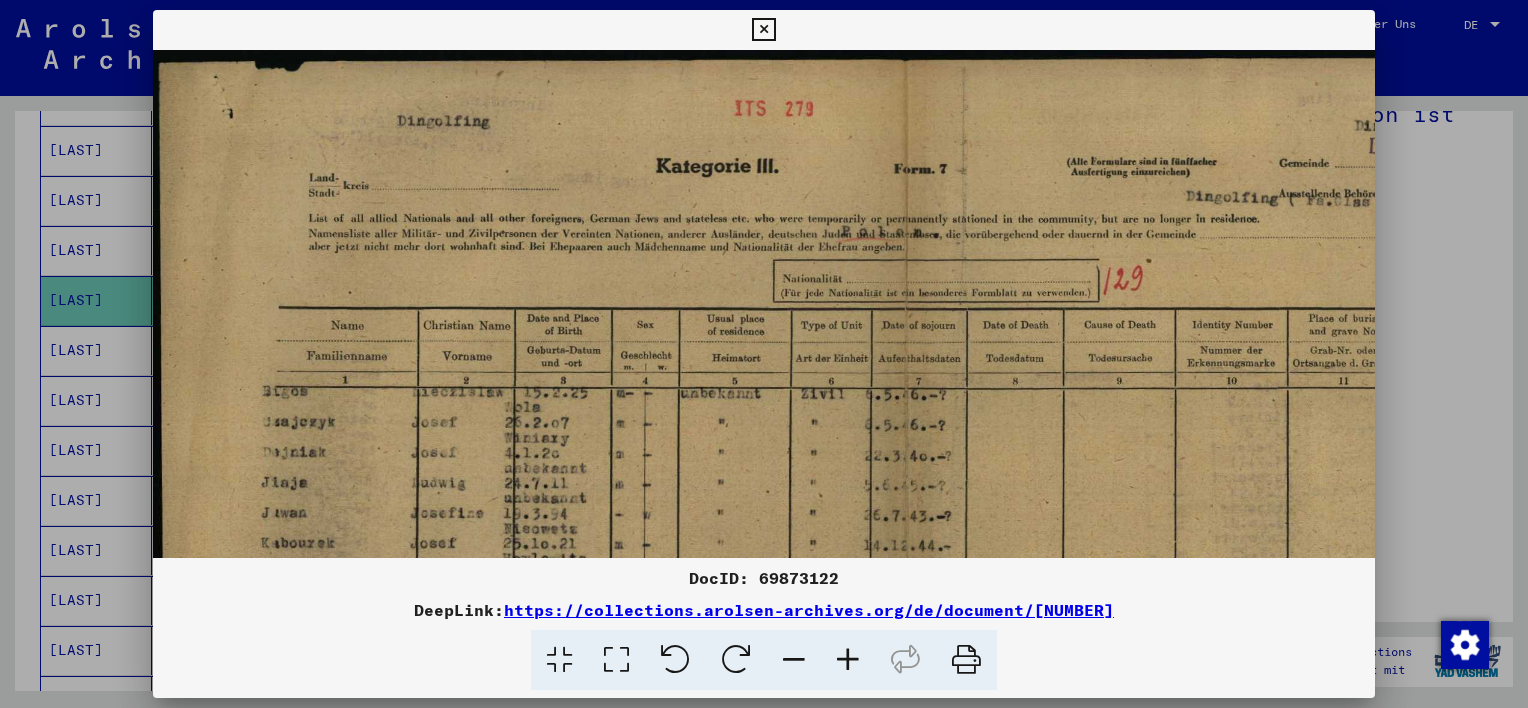 click at bounding box center [848, 660] 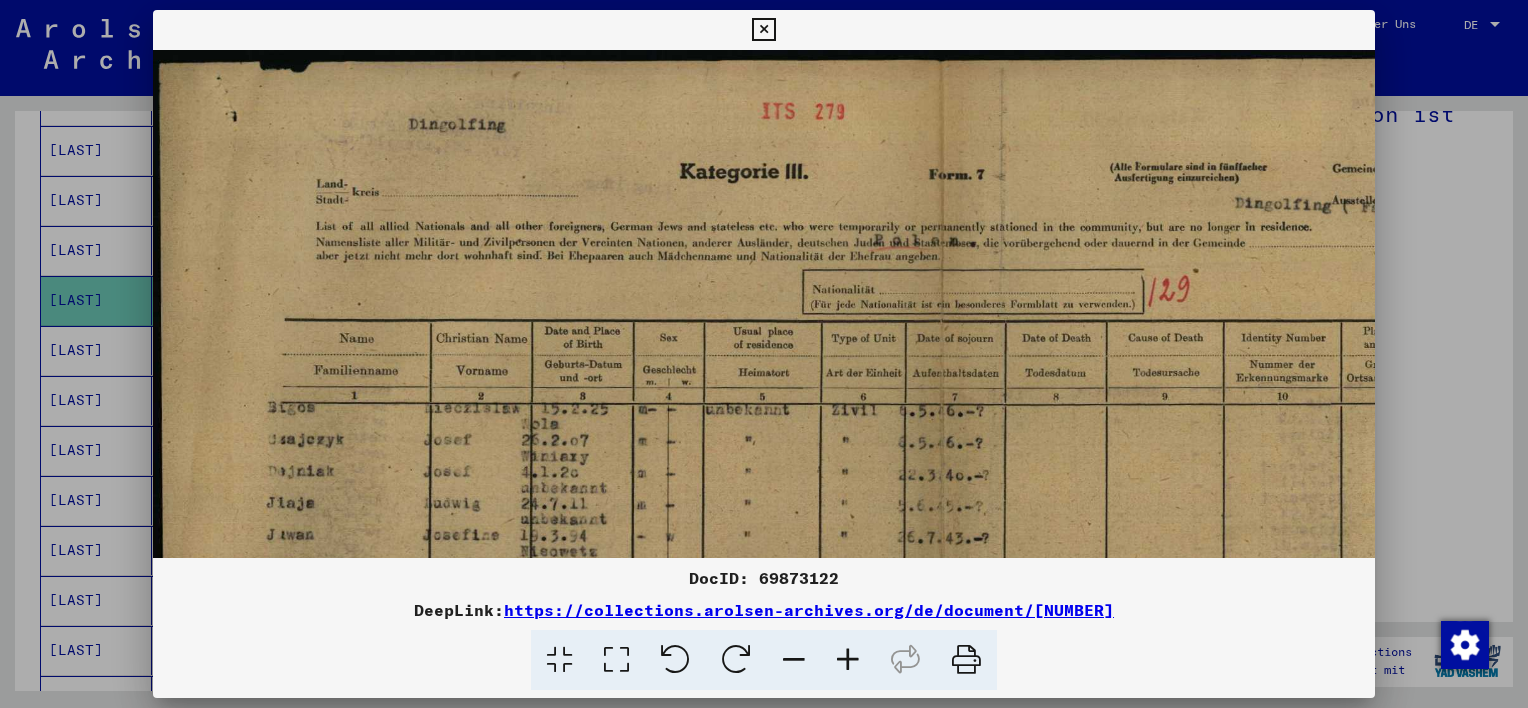 click at bounding box center [848, 660] 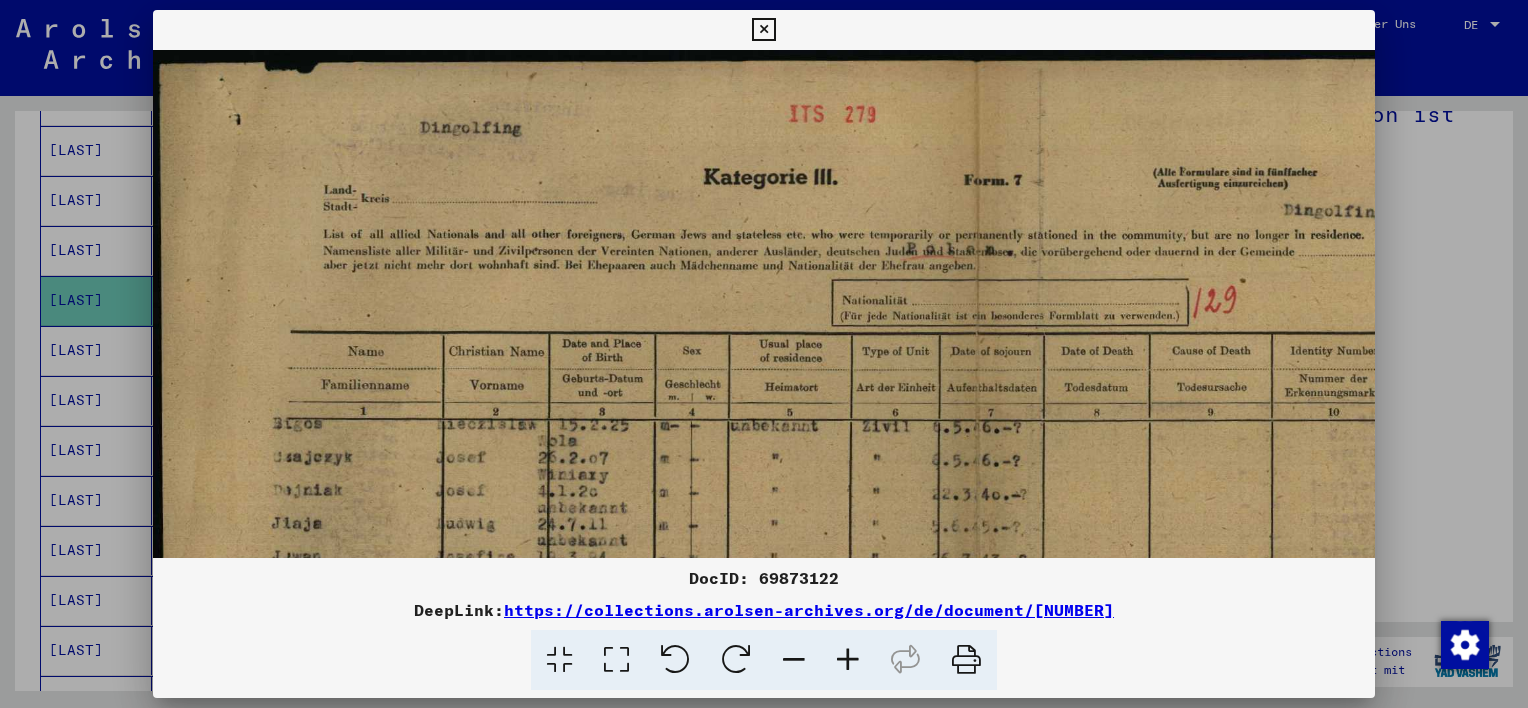 click at bounding box center (848, 660) 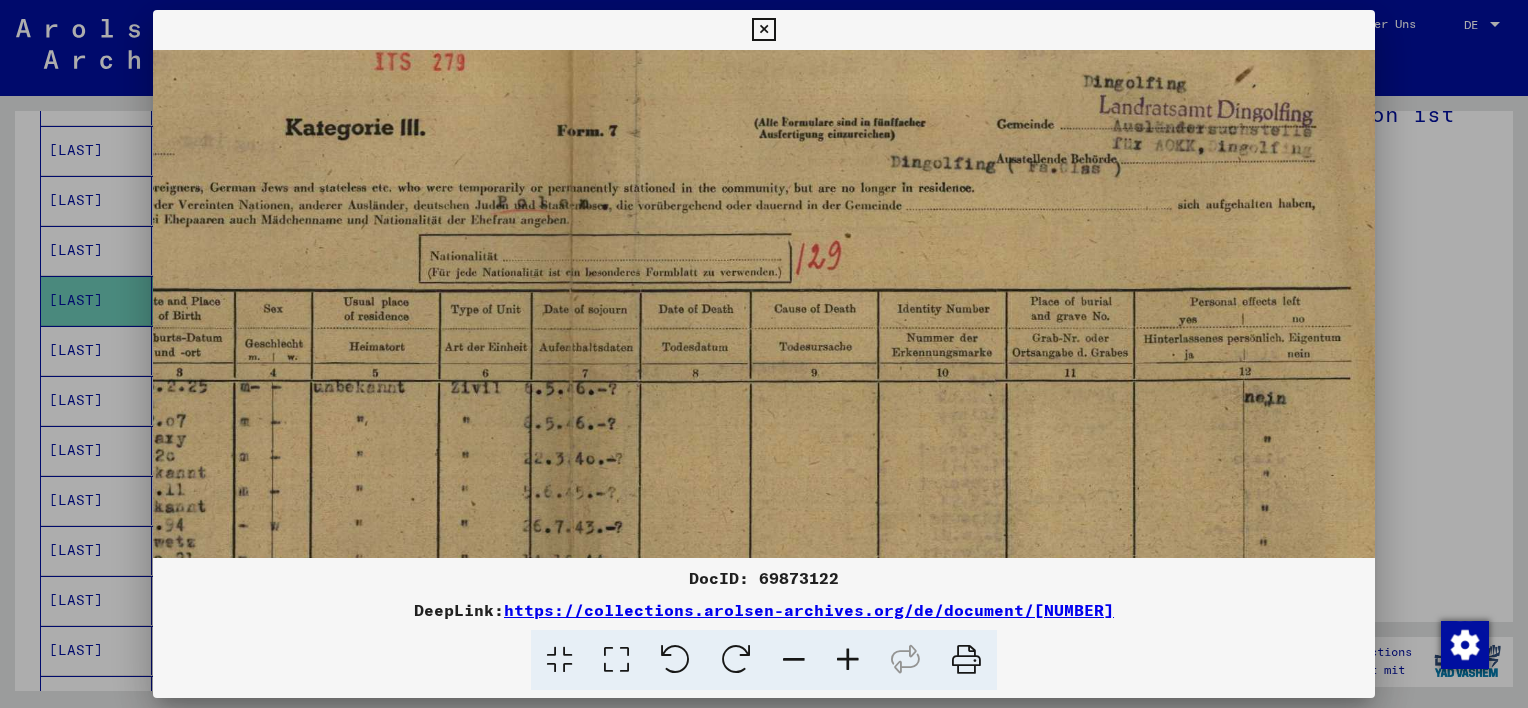 scroll, scrollTop: 44, scrollLeft: 442, axis: both 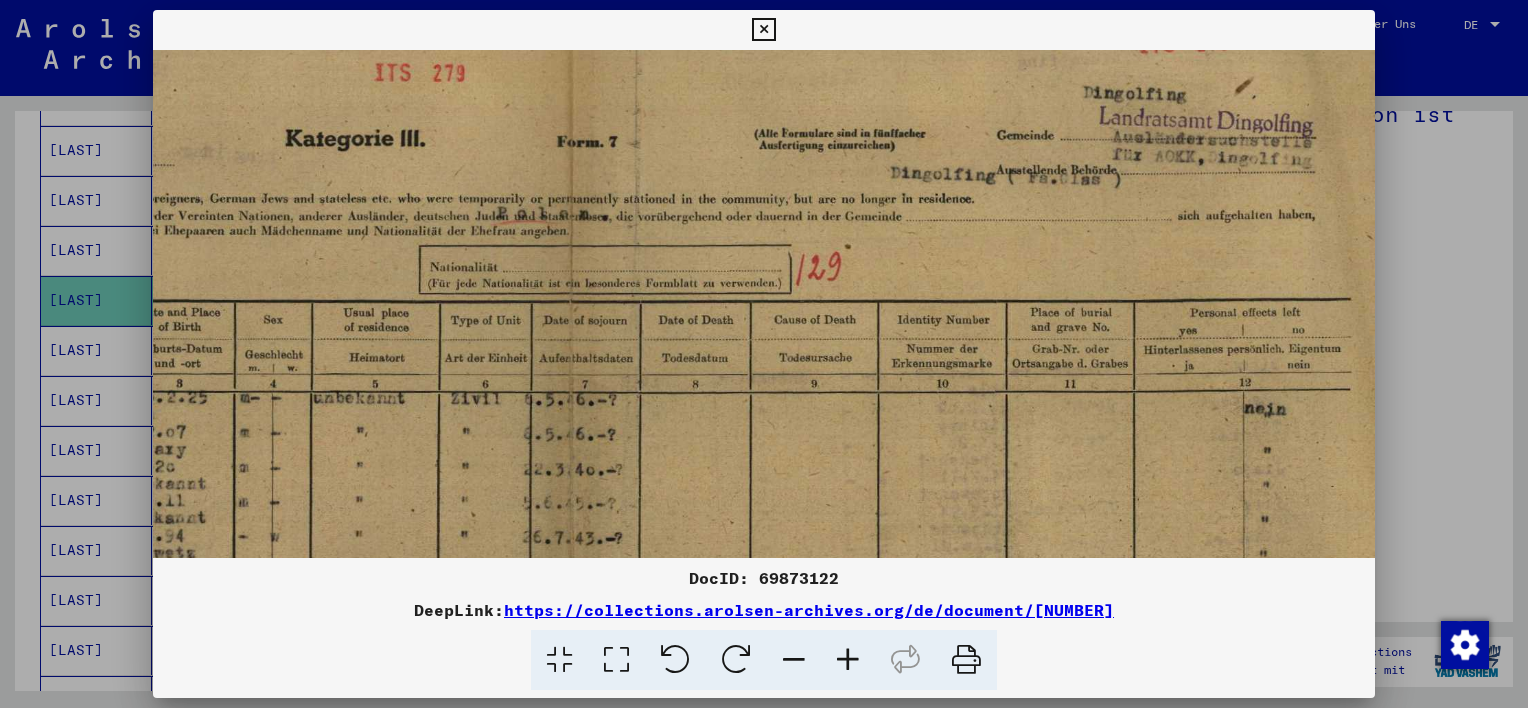 drag, startPoint x: 854, startPoint y: 443, endPoint x: 423, endPoint y: 408, distance: 432.4188 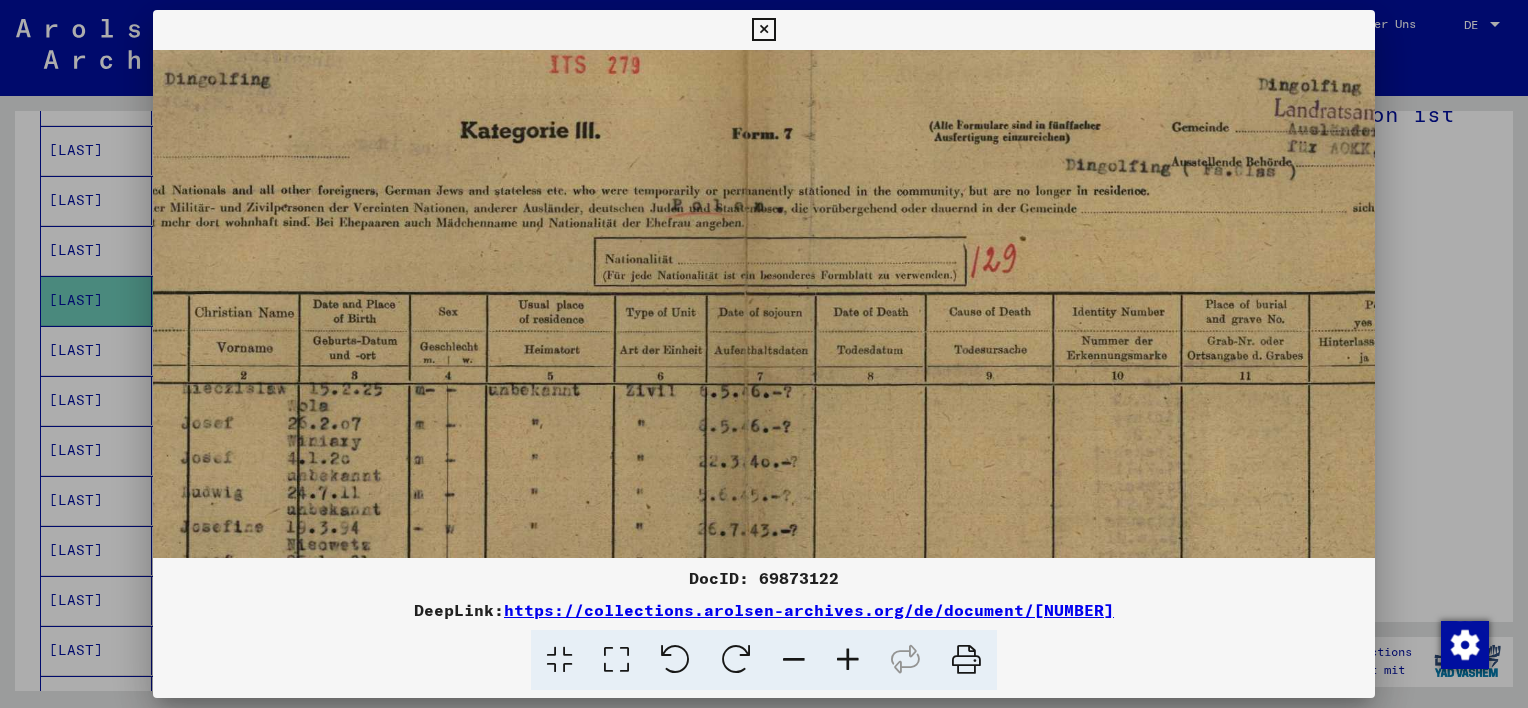 scroll, scrollTop: 90, scrollLeft: 10, axis: both 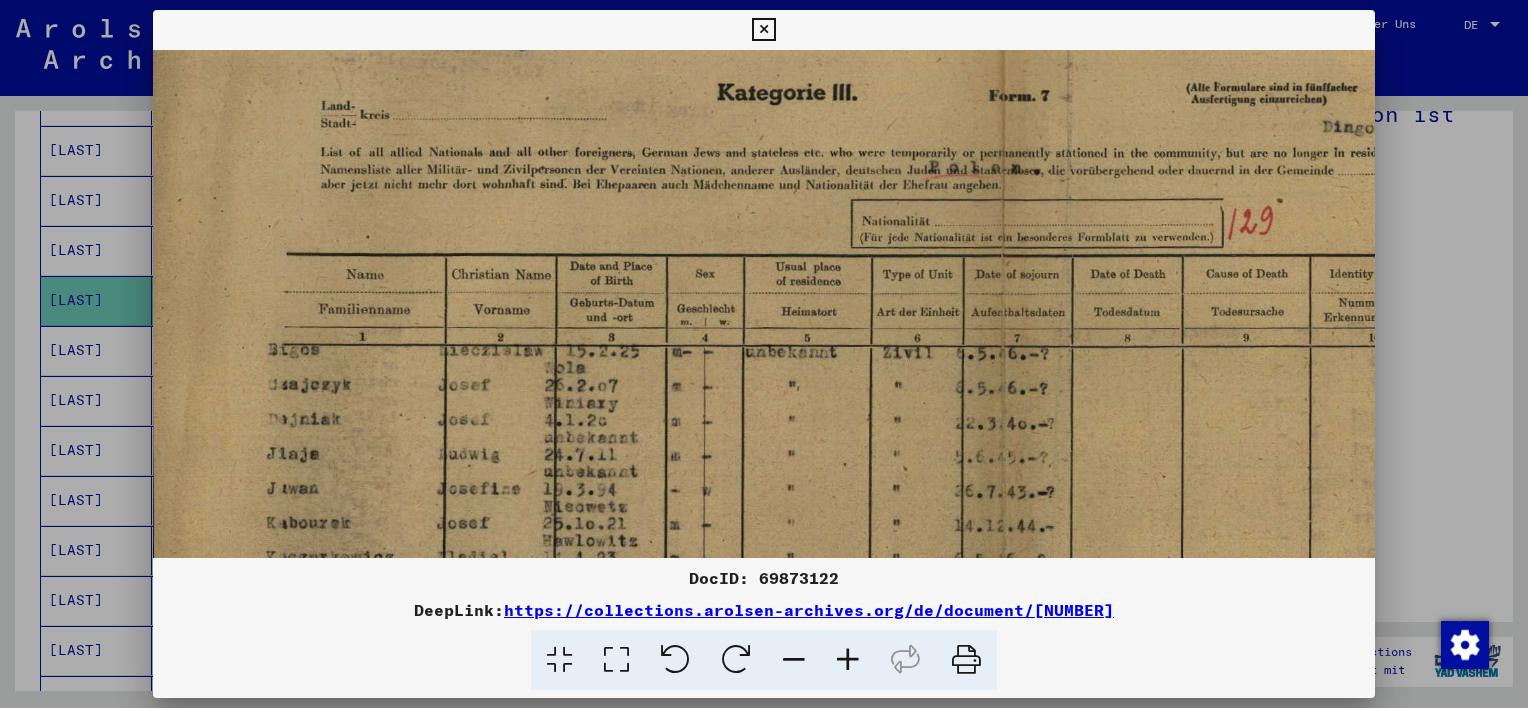 drag, startPoint x: 448, startPoint y: 444, endPoint x: 866, endPoint y: 400, distance: 420.30942 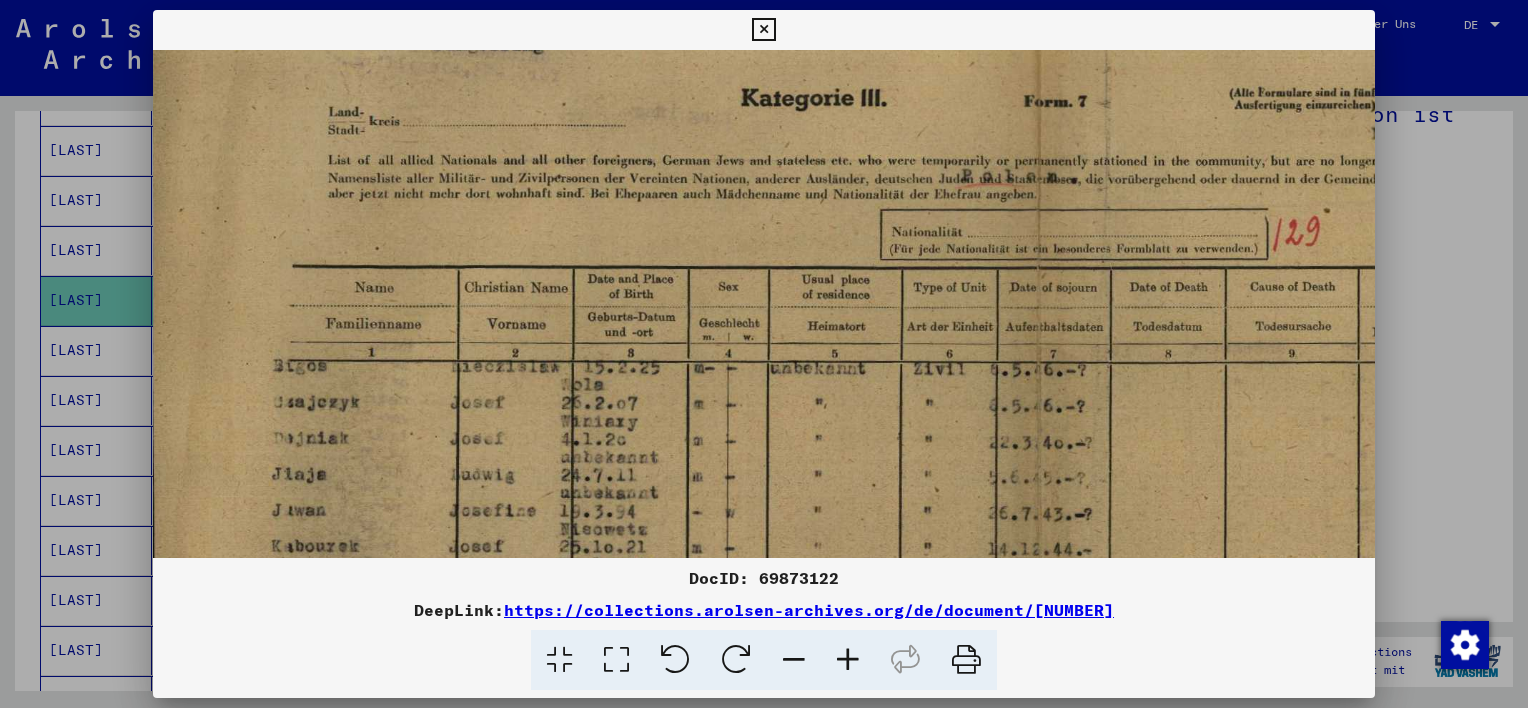 click at bounding box center [848, 660] 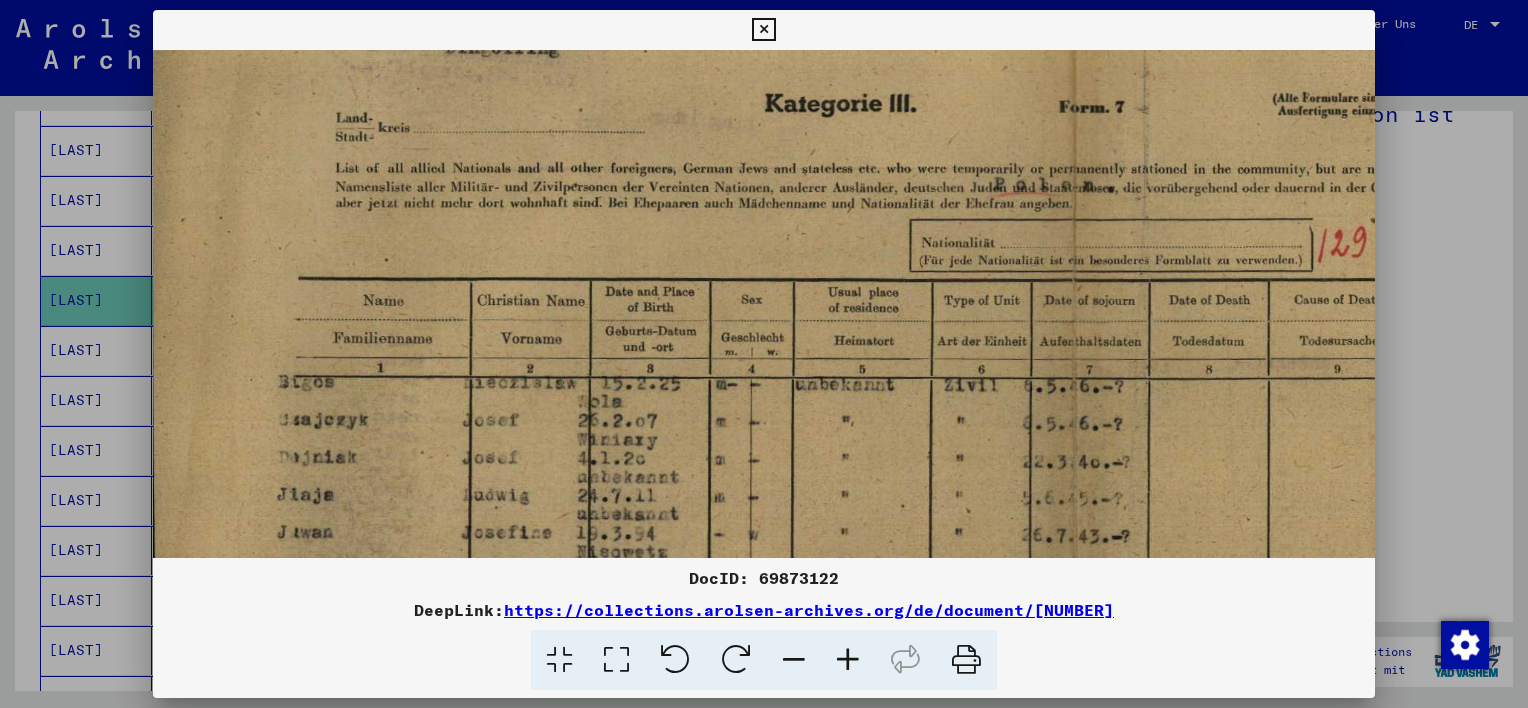 click at bounding box center (848, 660) 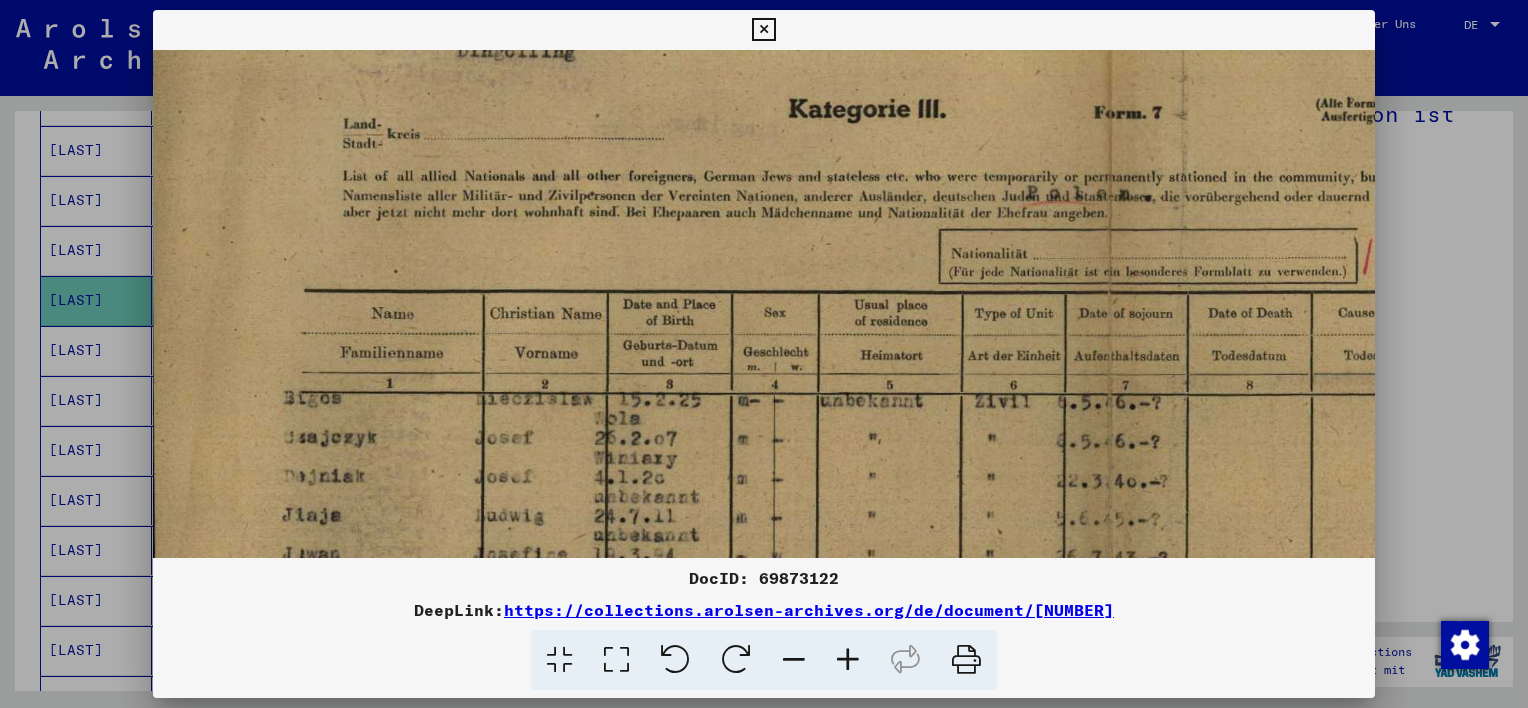 click at bounding box center (848, 660) 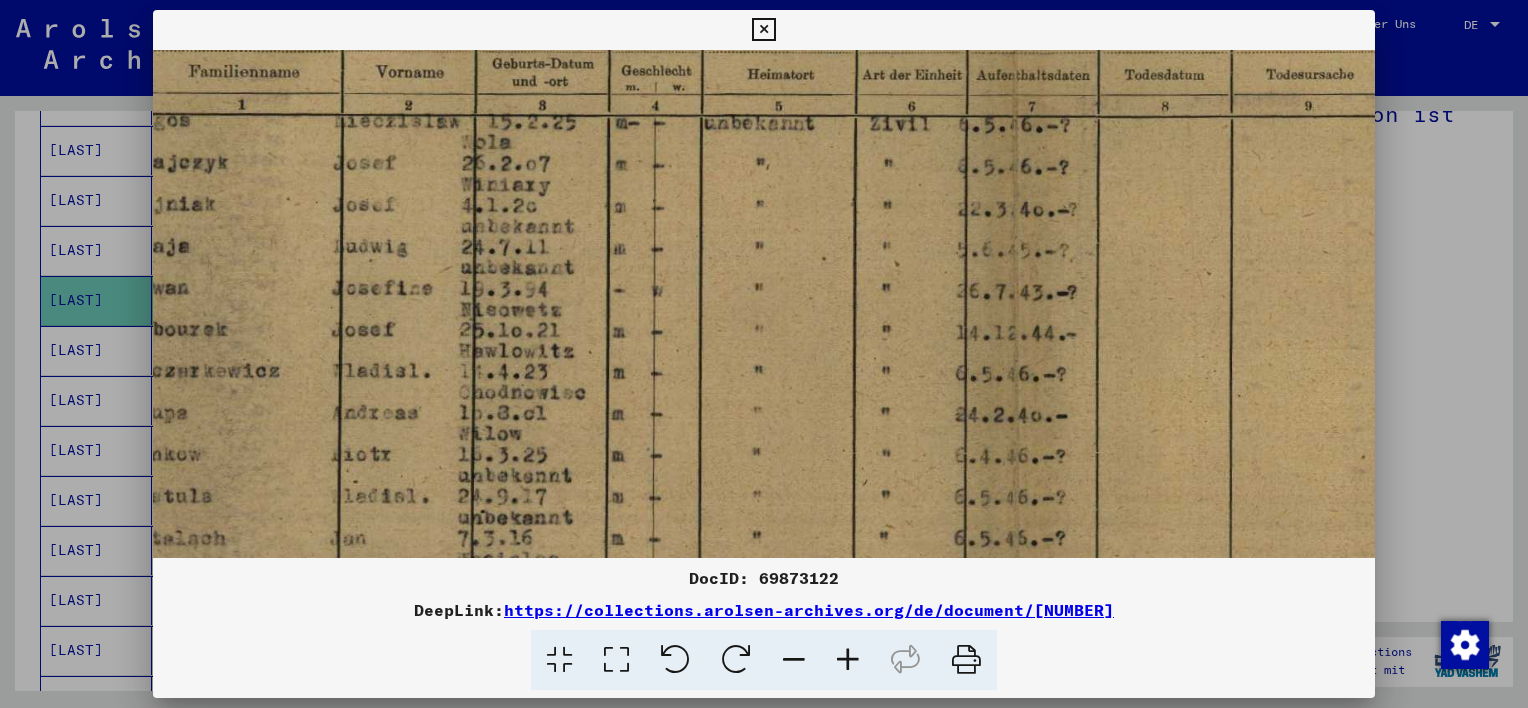 drag, startPoint x: 706, startPoint y: 477, endPoint x: 542, endPoint y: 173, distance: 345.41568 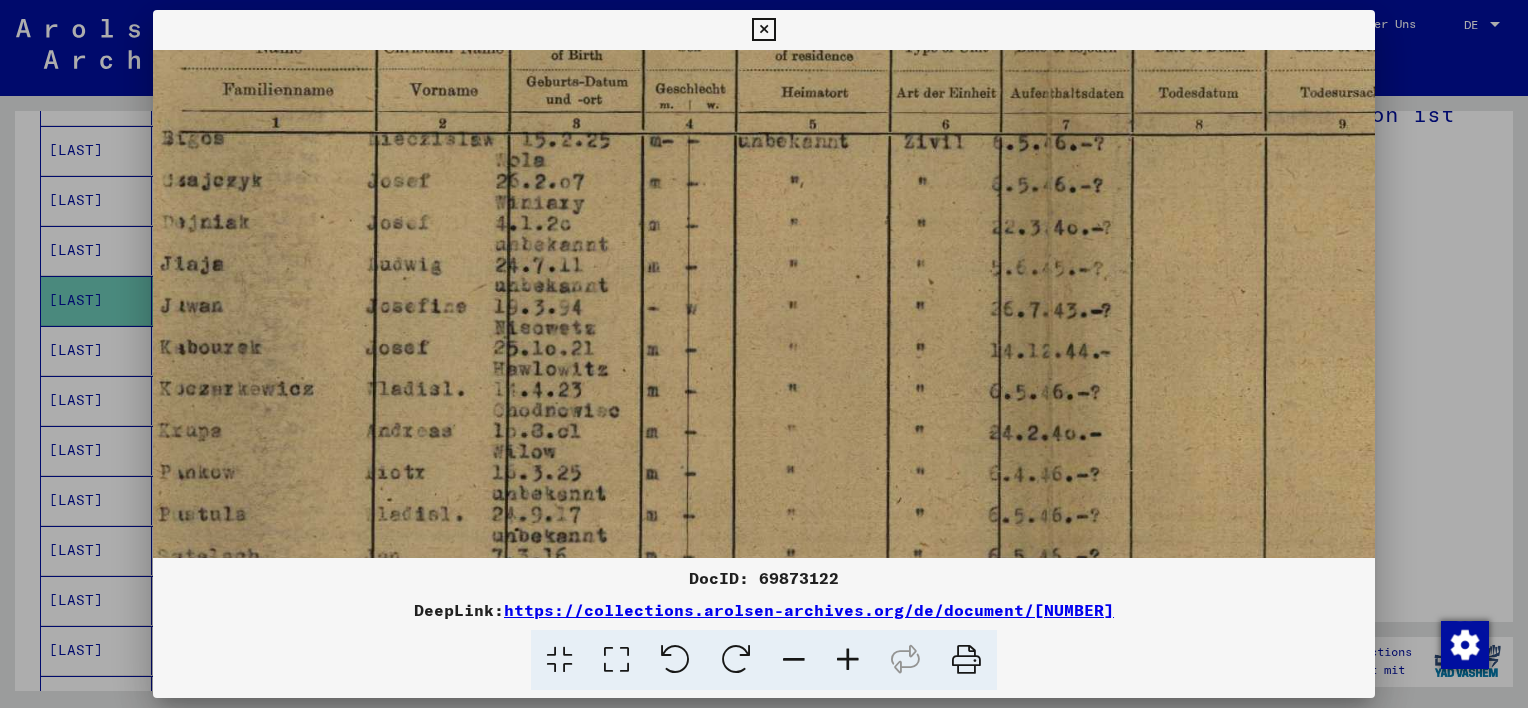 scroll, scrollTop: 345, scrollLeft: 0, axis: vertical 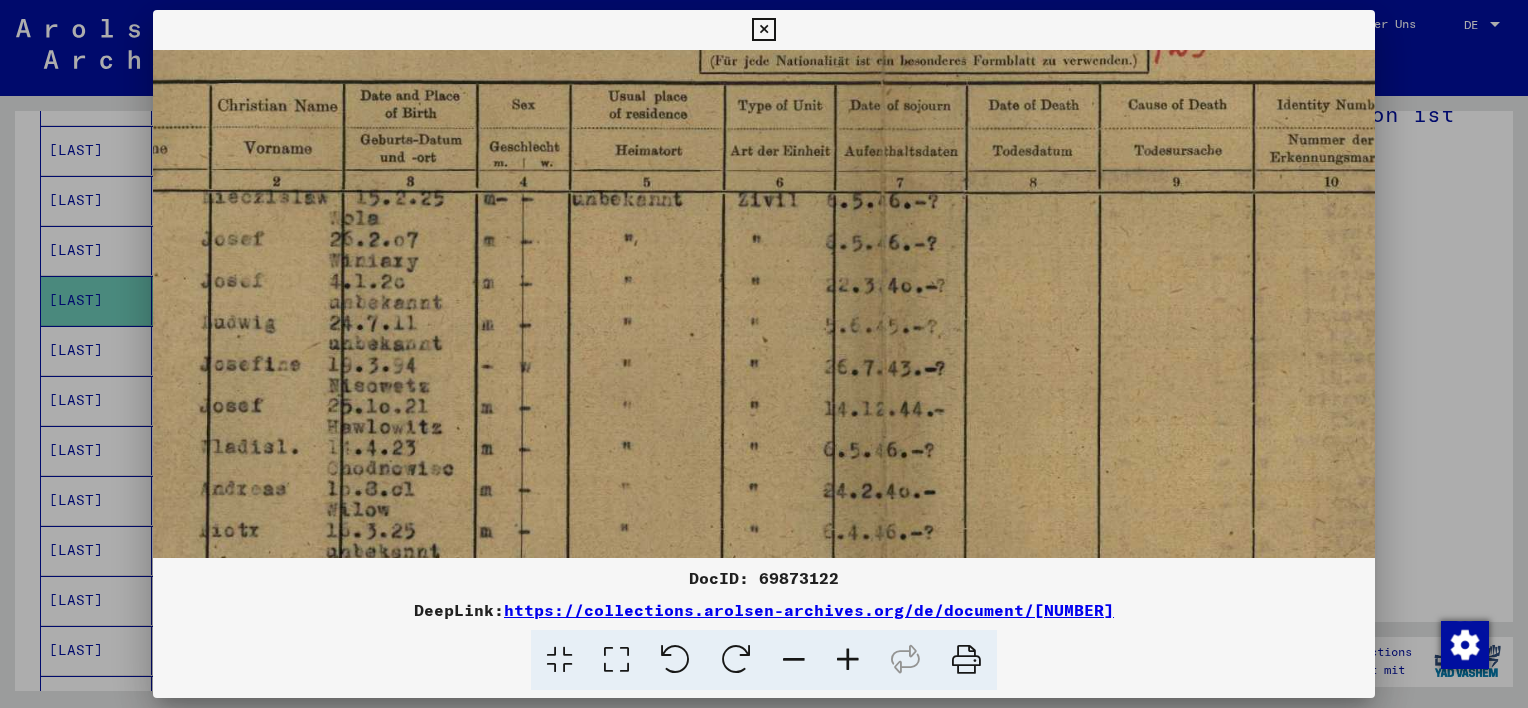drag, startPoint x: 467, startPoint y: 202, endPoint x: 348, endPoint y: 285, distance: 145.08618 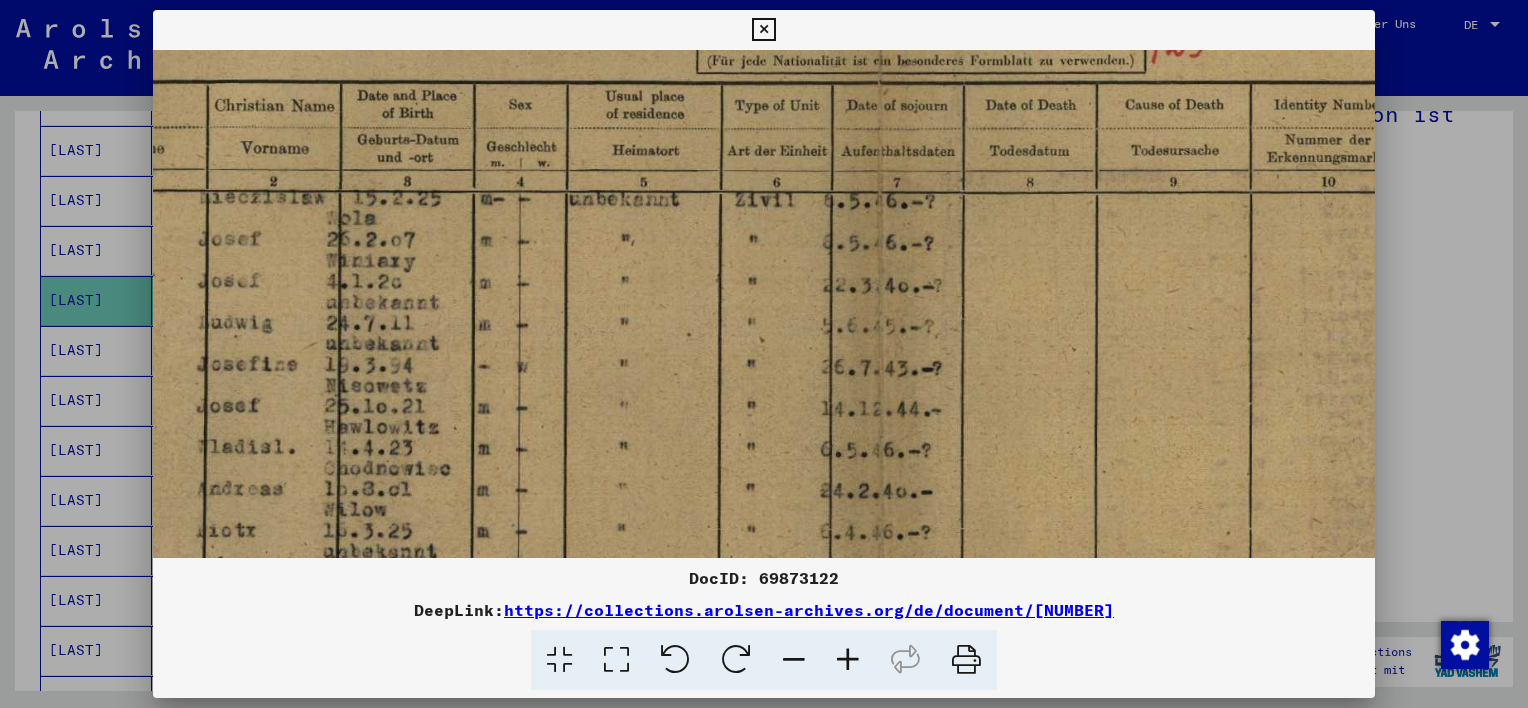 click at bounding box center (848, 660) 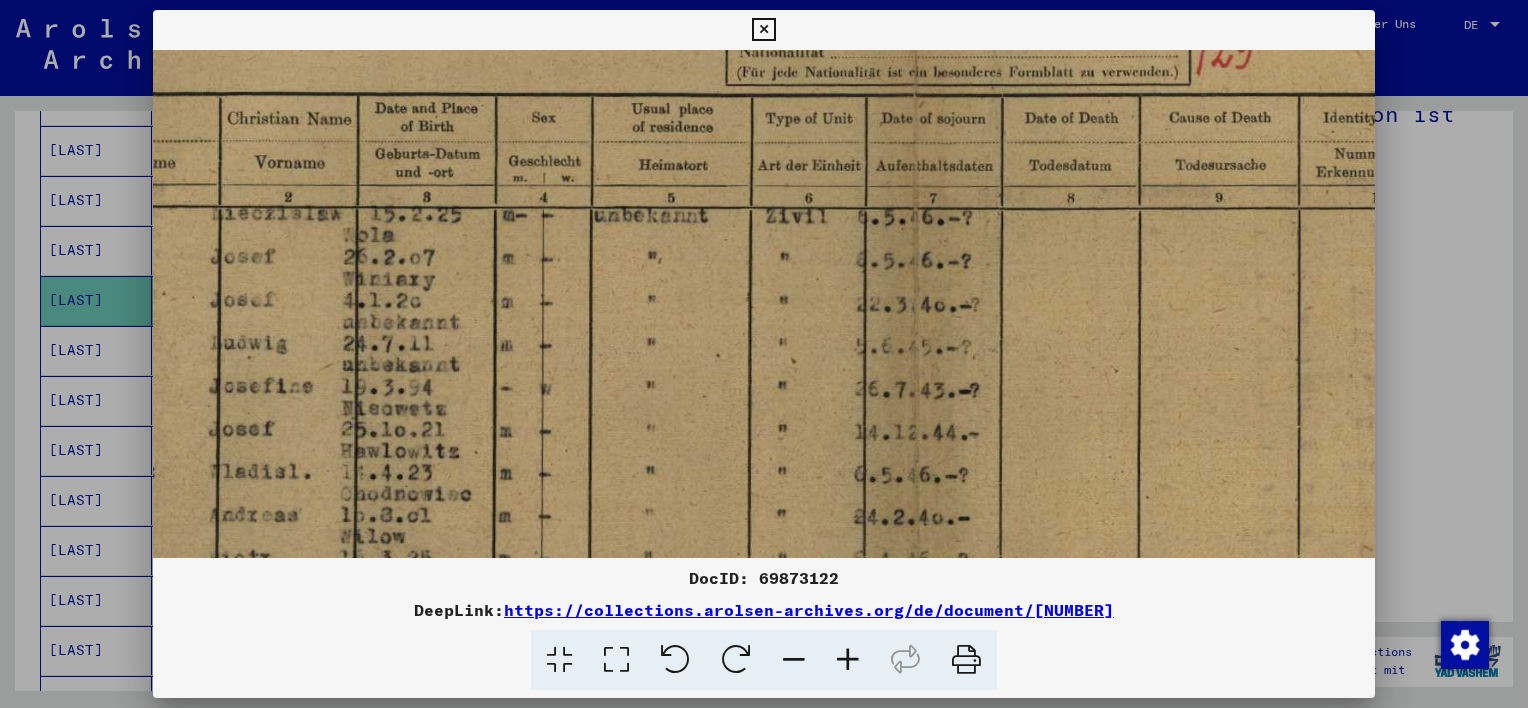 click at bounding box center [848, 660] 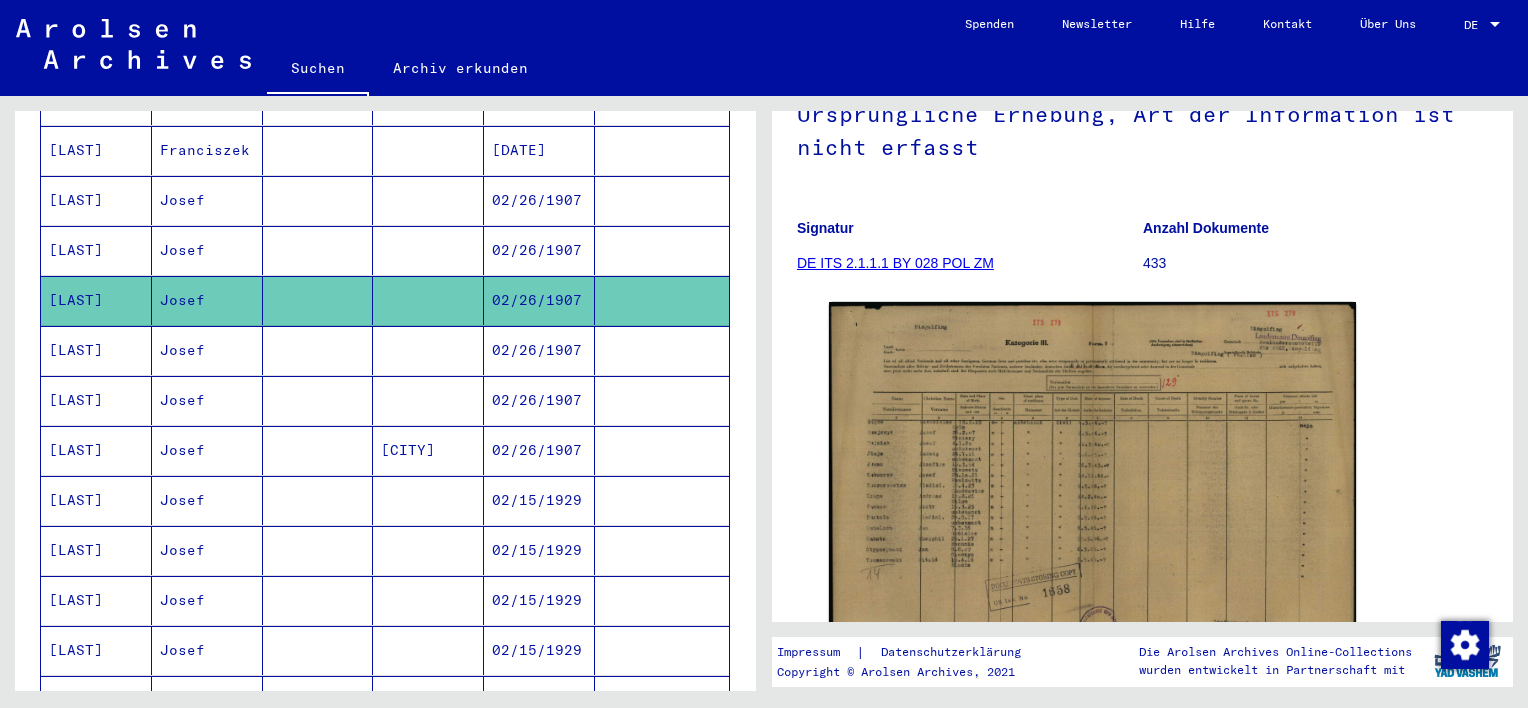 click at bounding box center [428, 300] 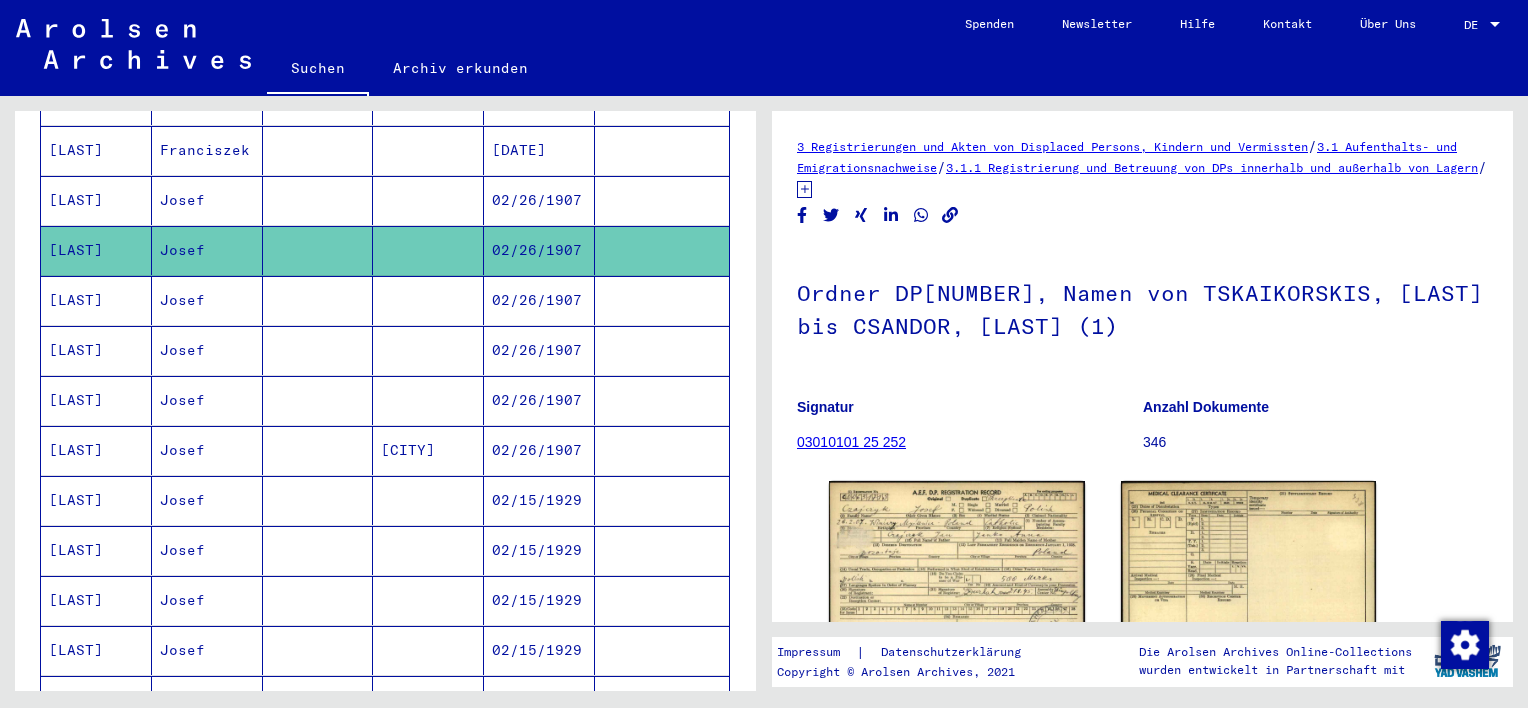 scroll, scrollTop: 0, scrollLeft: 0, axis: both 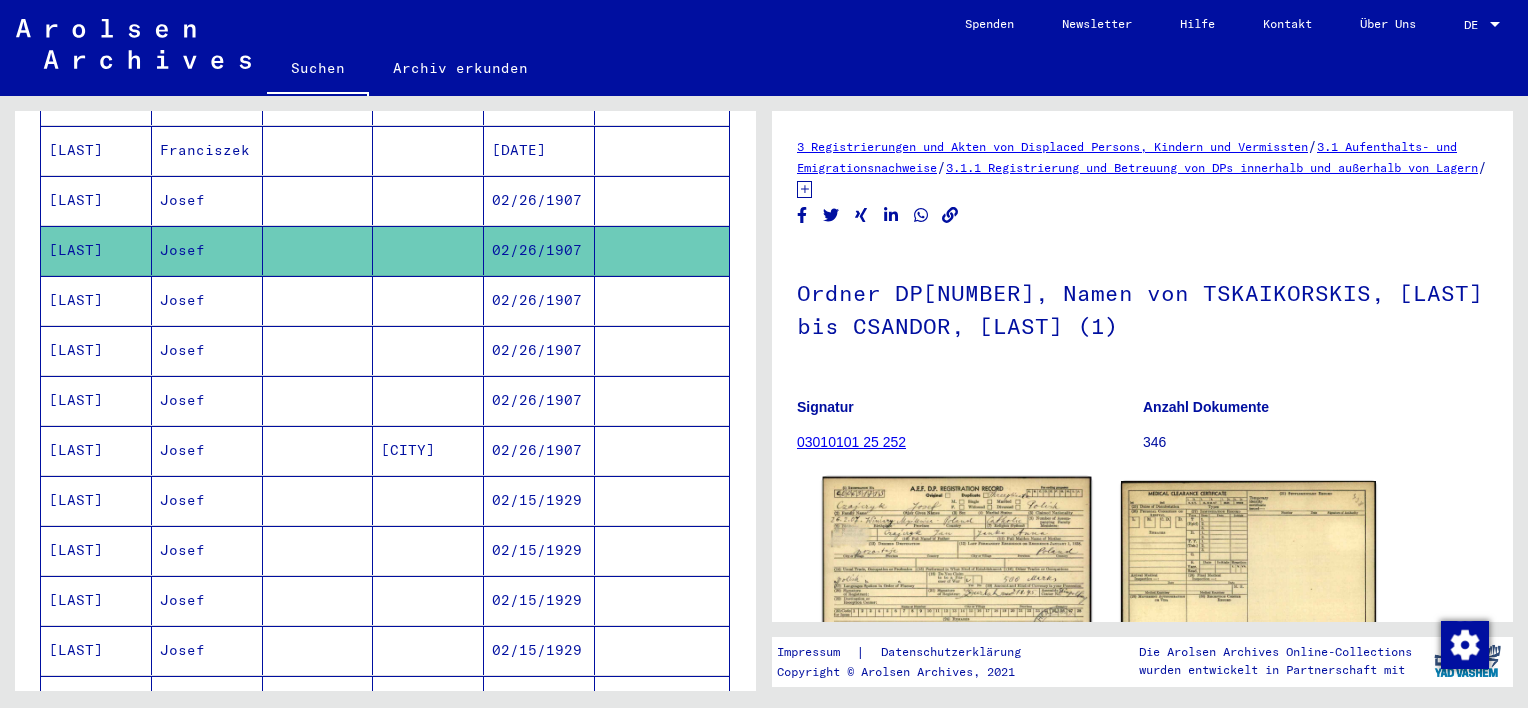 click 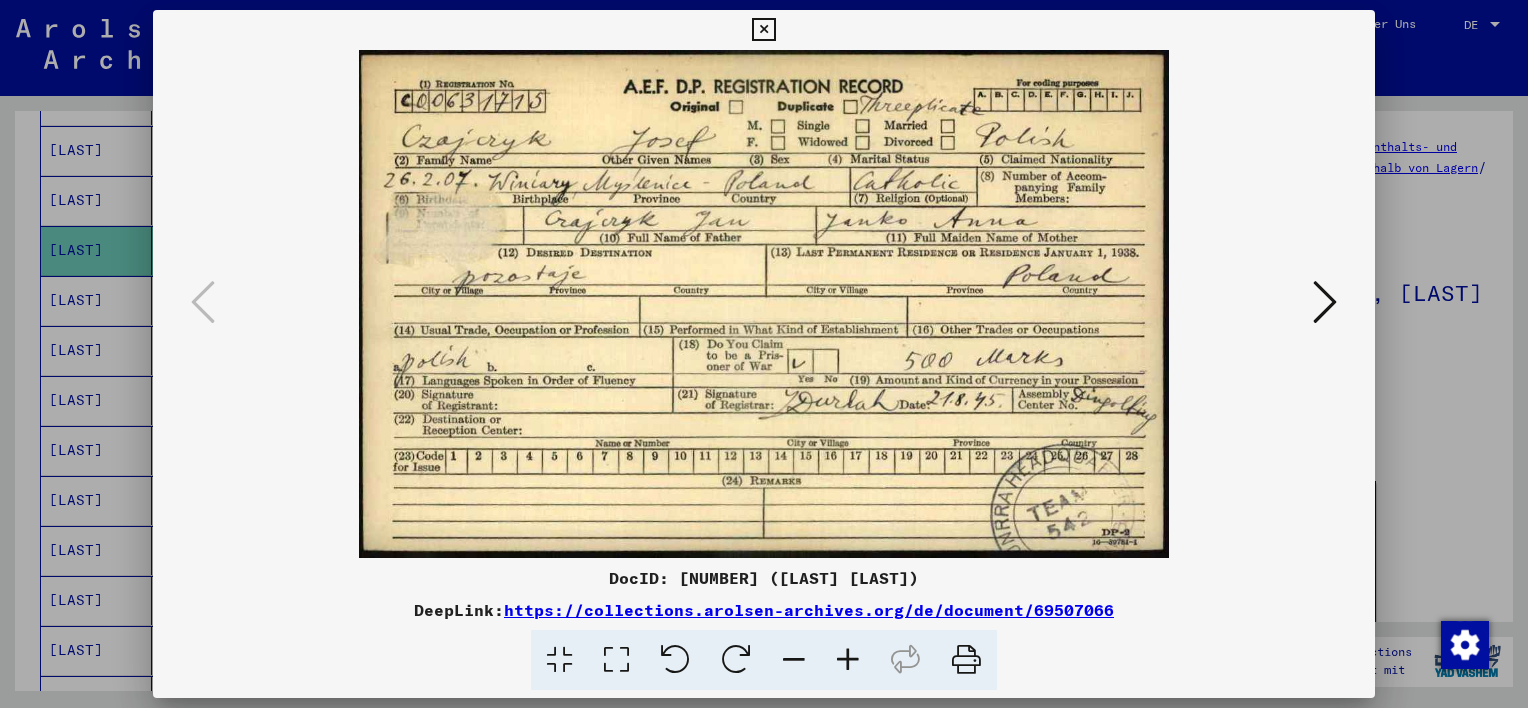 click at bounding box center (848, 660) 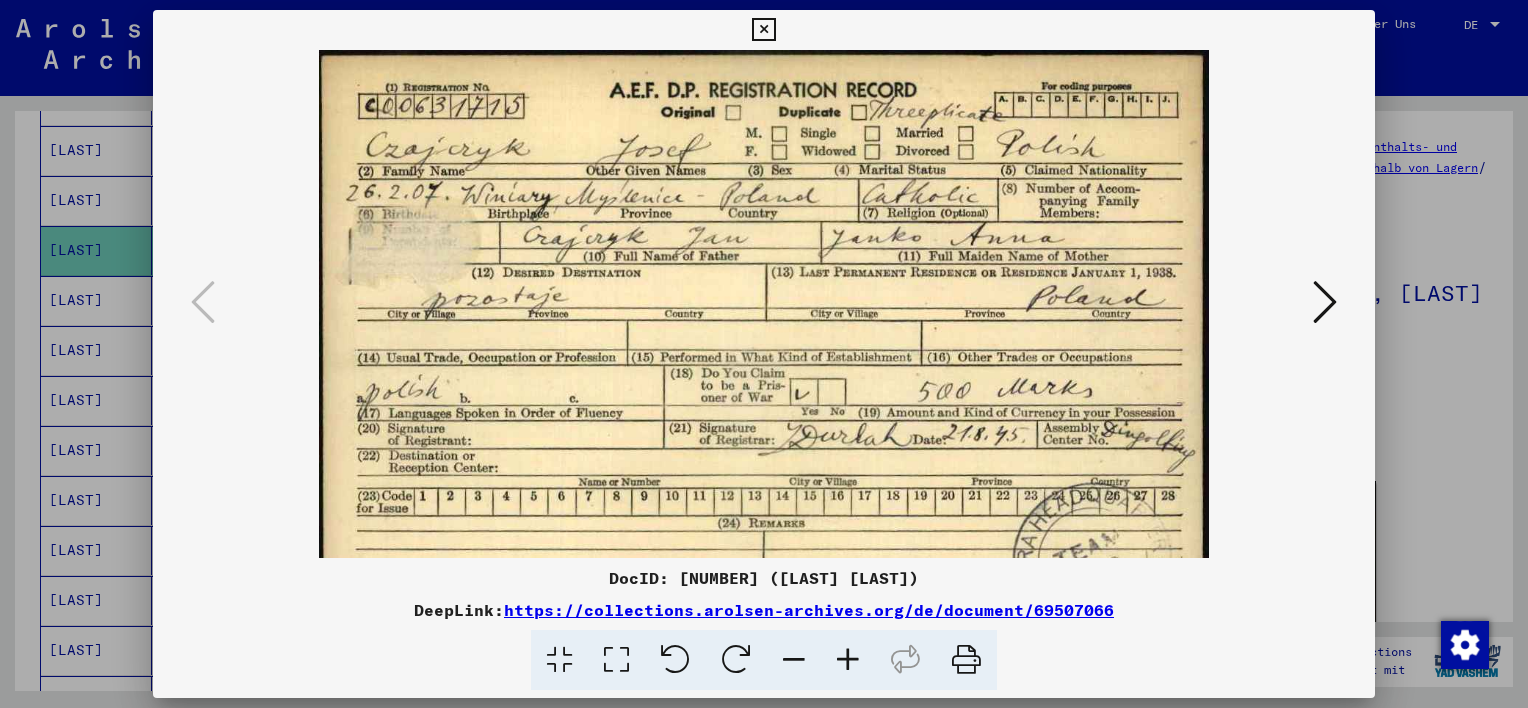 click at bounding box center (848, 660) 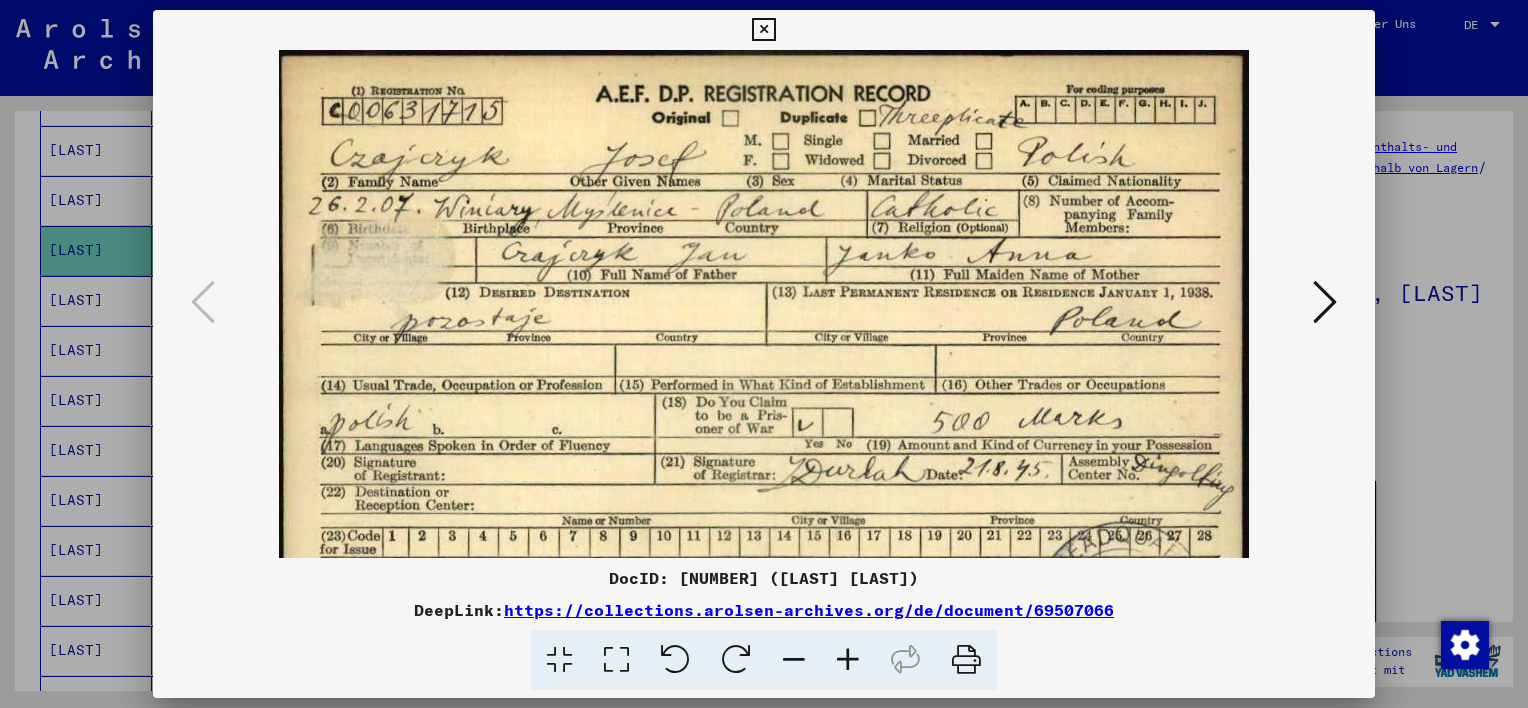 click at bounding box center (848, 660) 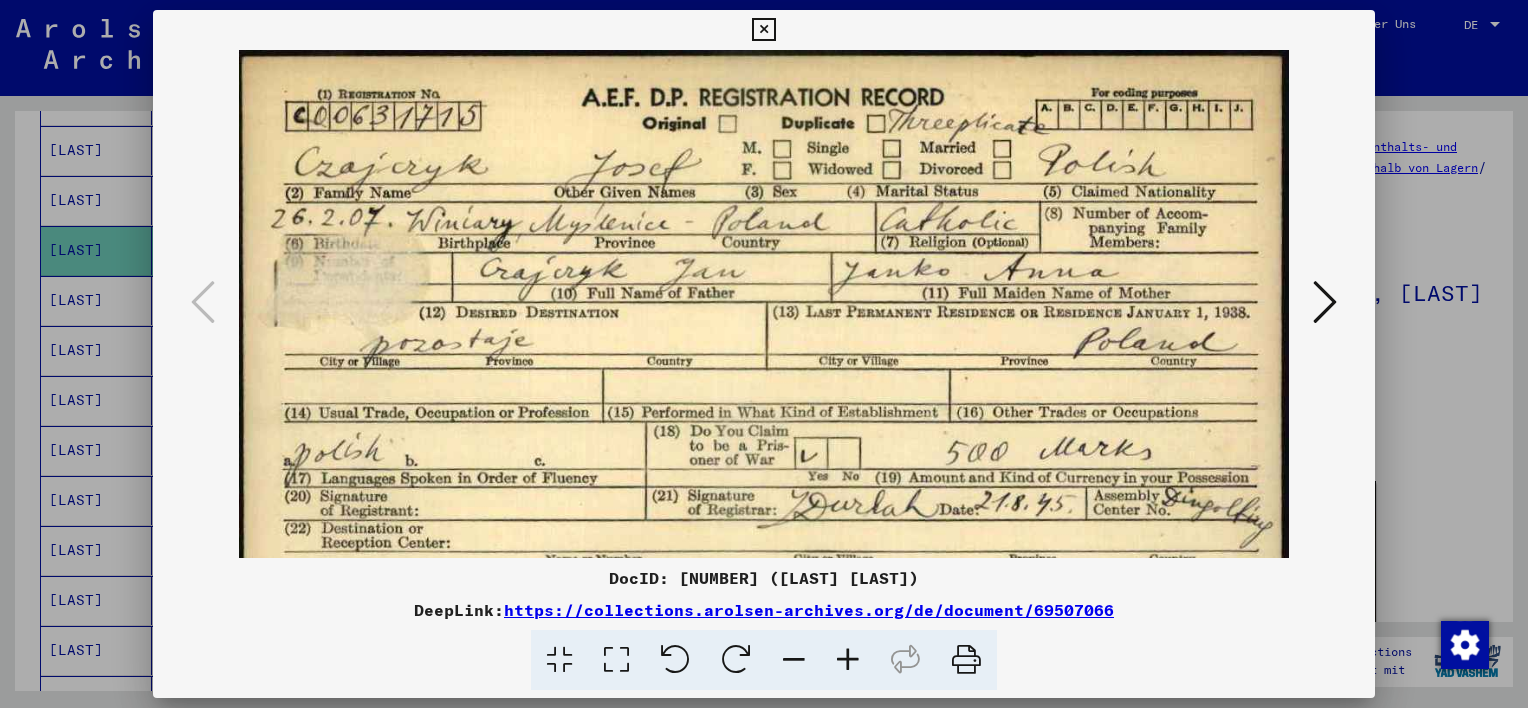 click at bounding box center (848, 660) 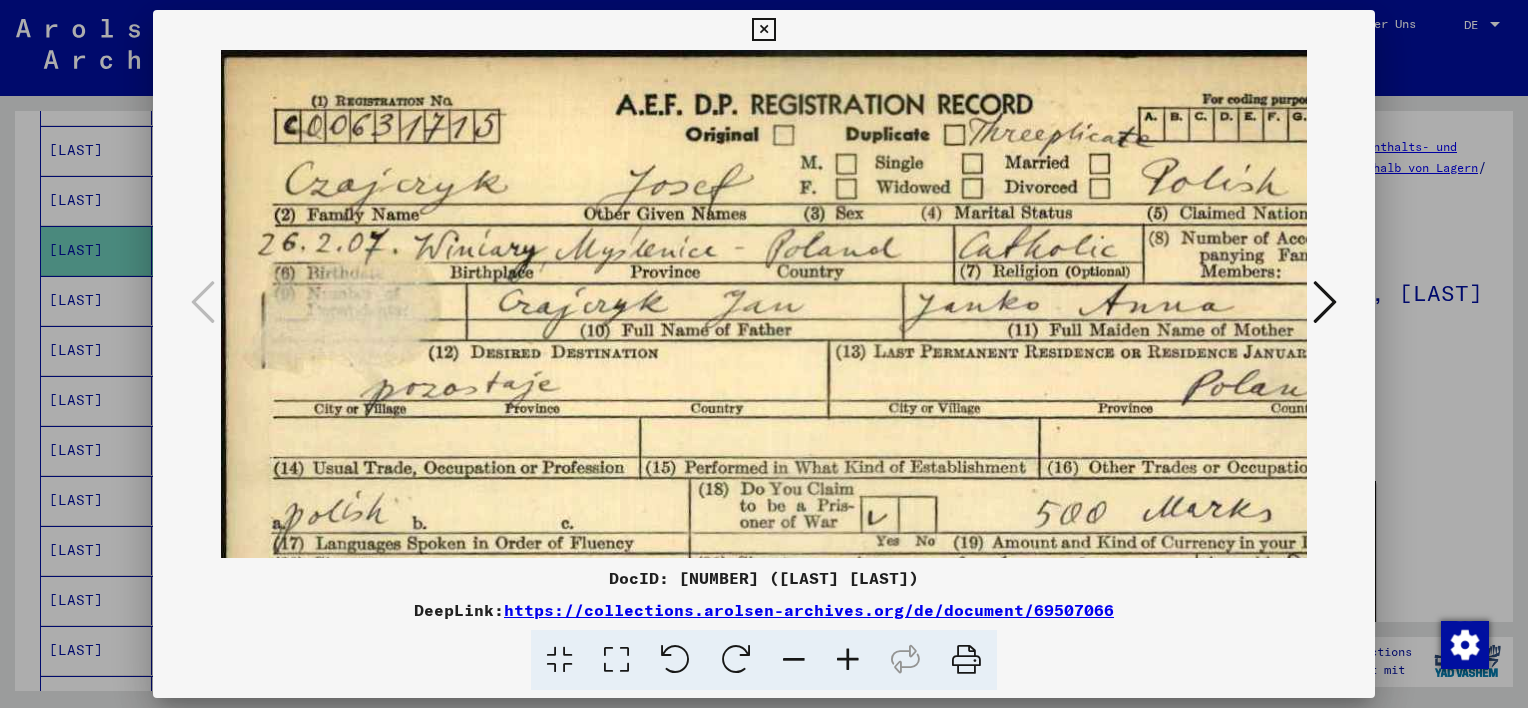 click at bounding box center [848, 660] 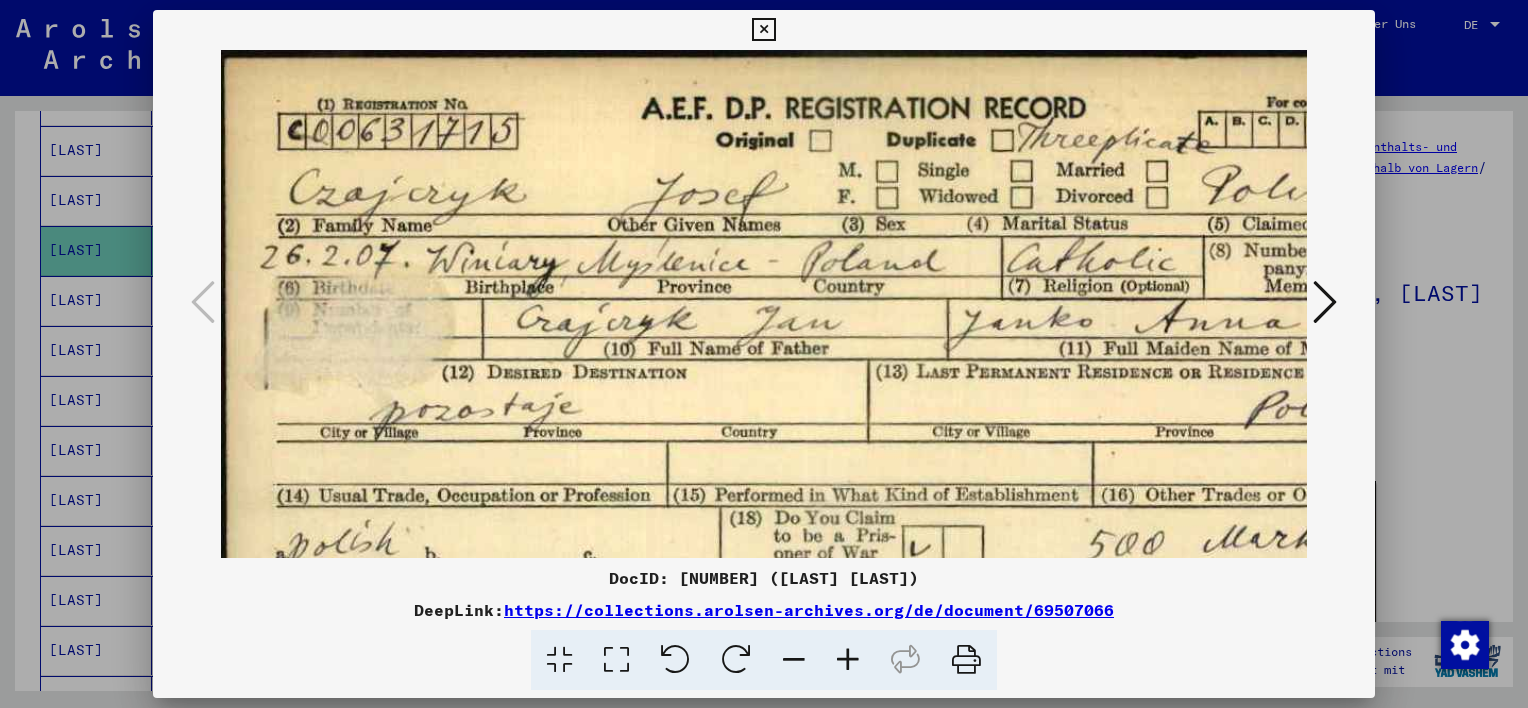 click at bounding box center [848, 660] 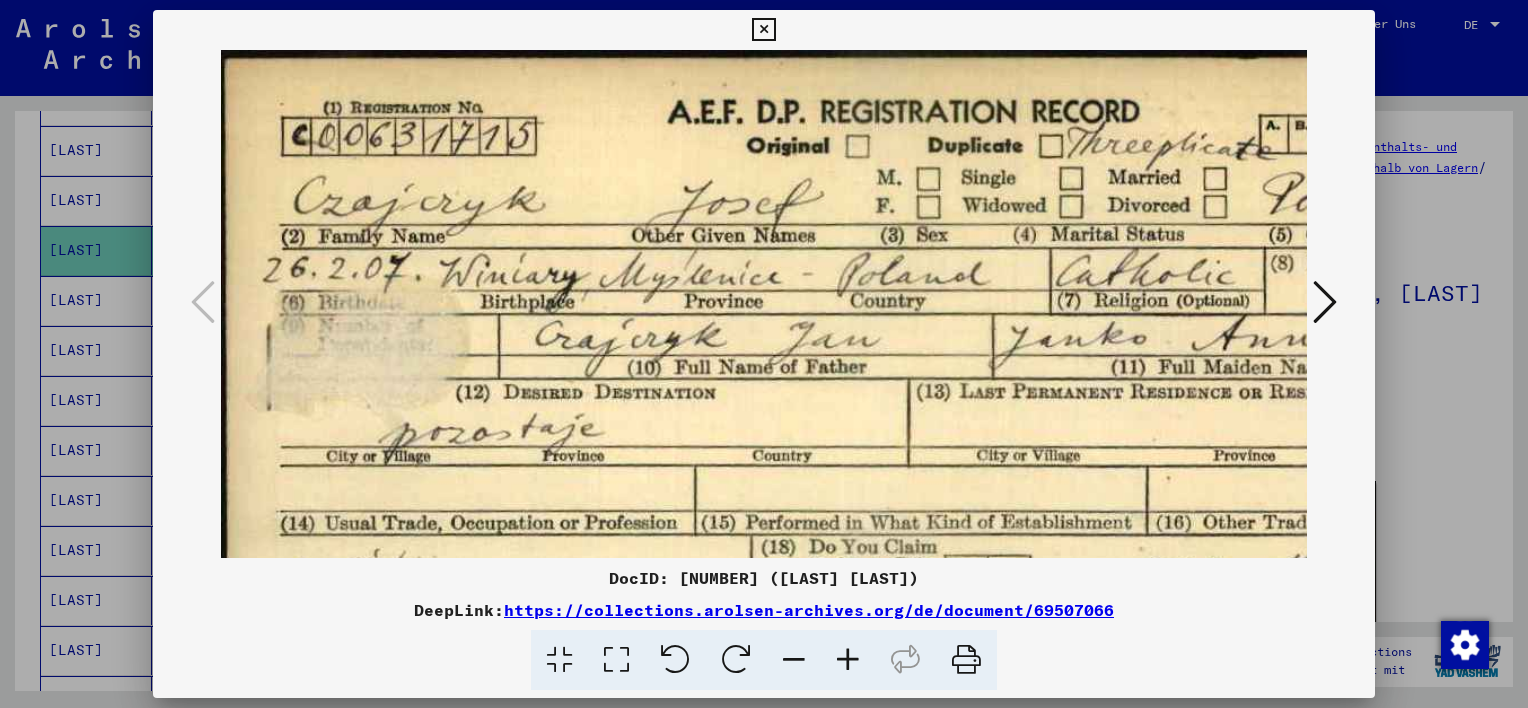 click at bounding box center [848, 660] 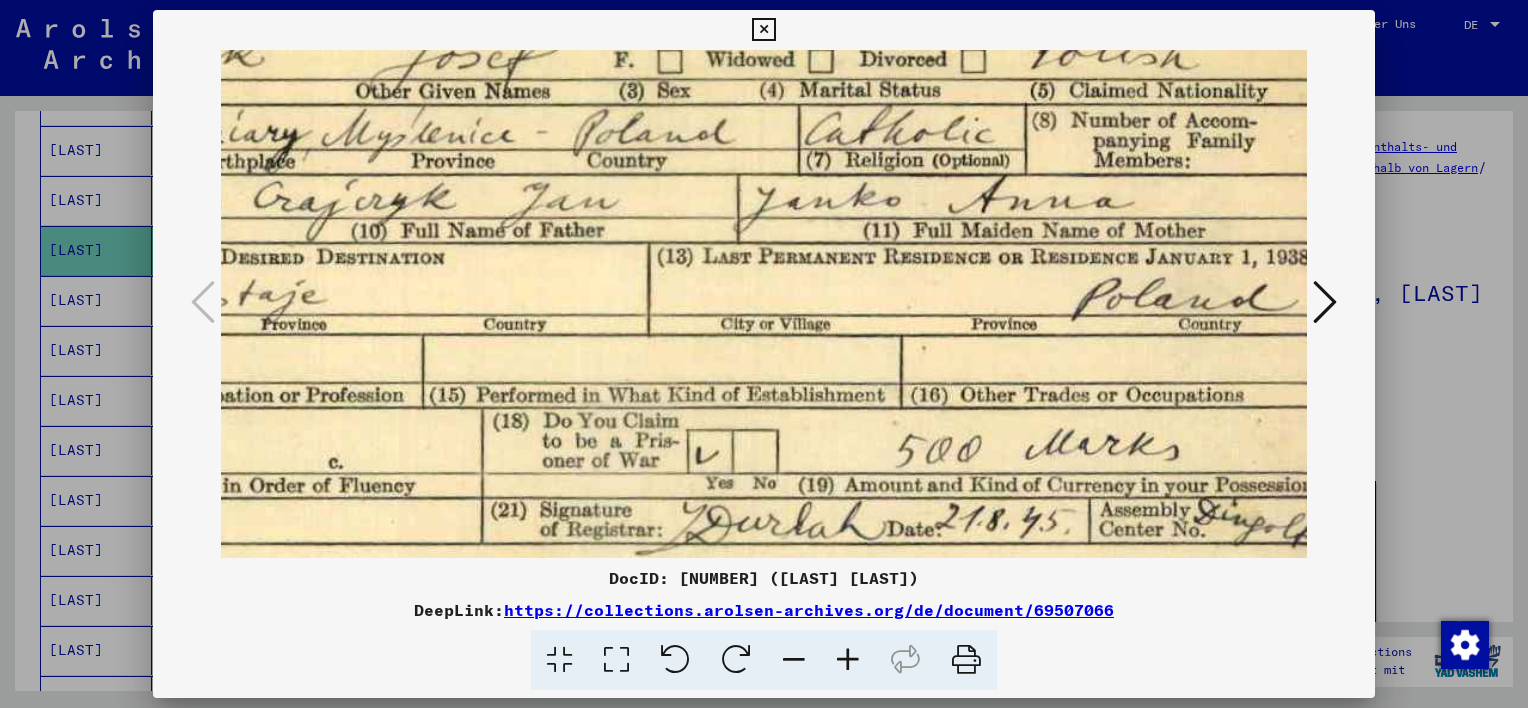 scroll, scrollTop: 159, scrollLeft: 311, axis: both 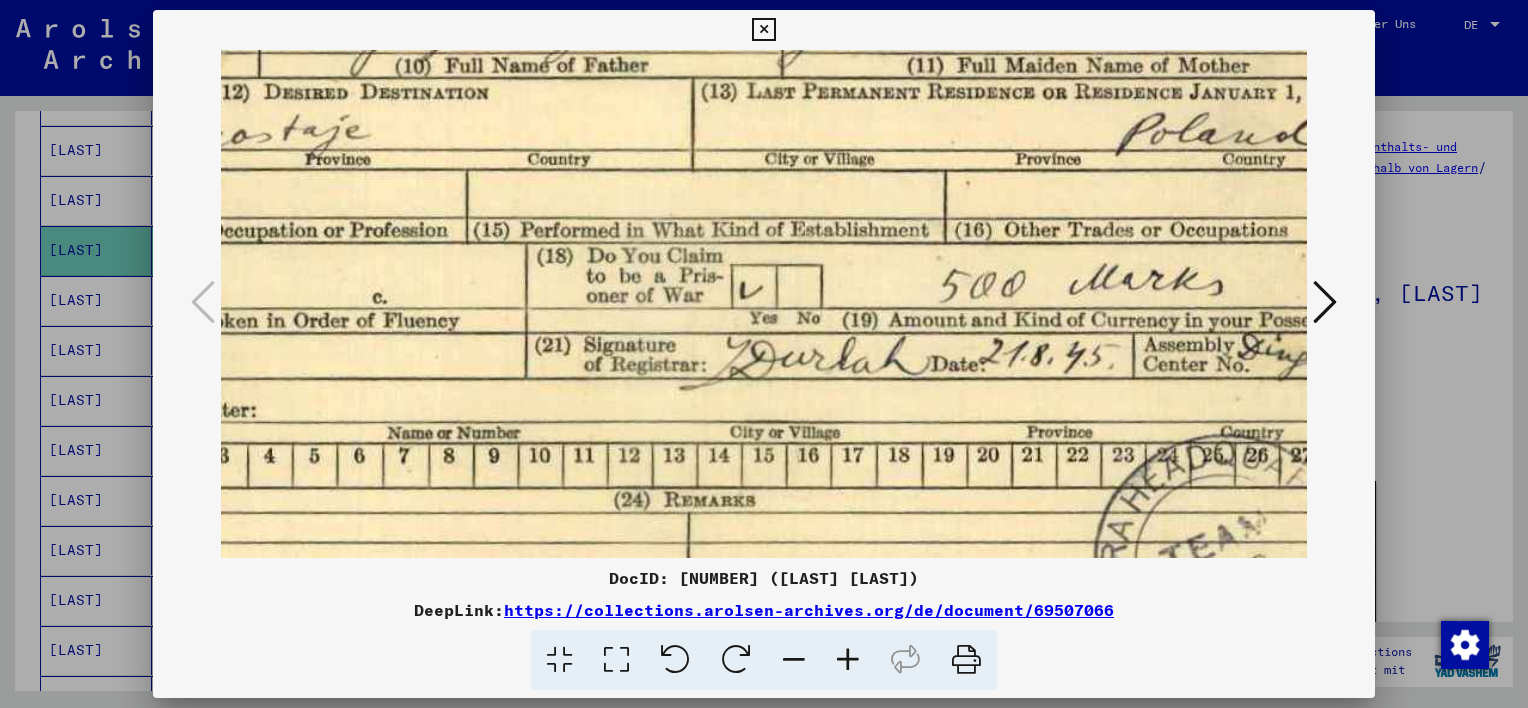 drag, startPoint x: 924, startPoint y: 424, endPoint x: 672, endPoint y: 108, distance: 404.1782 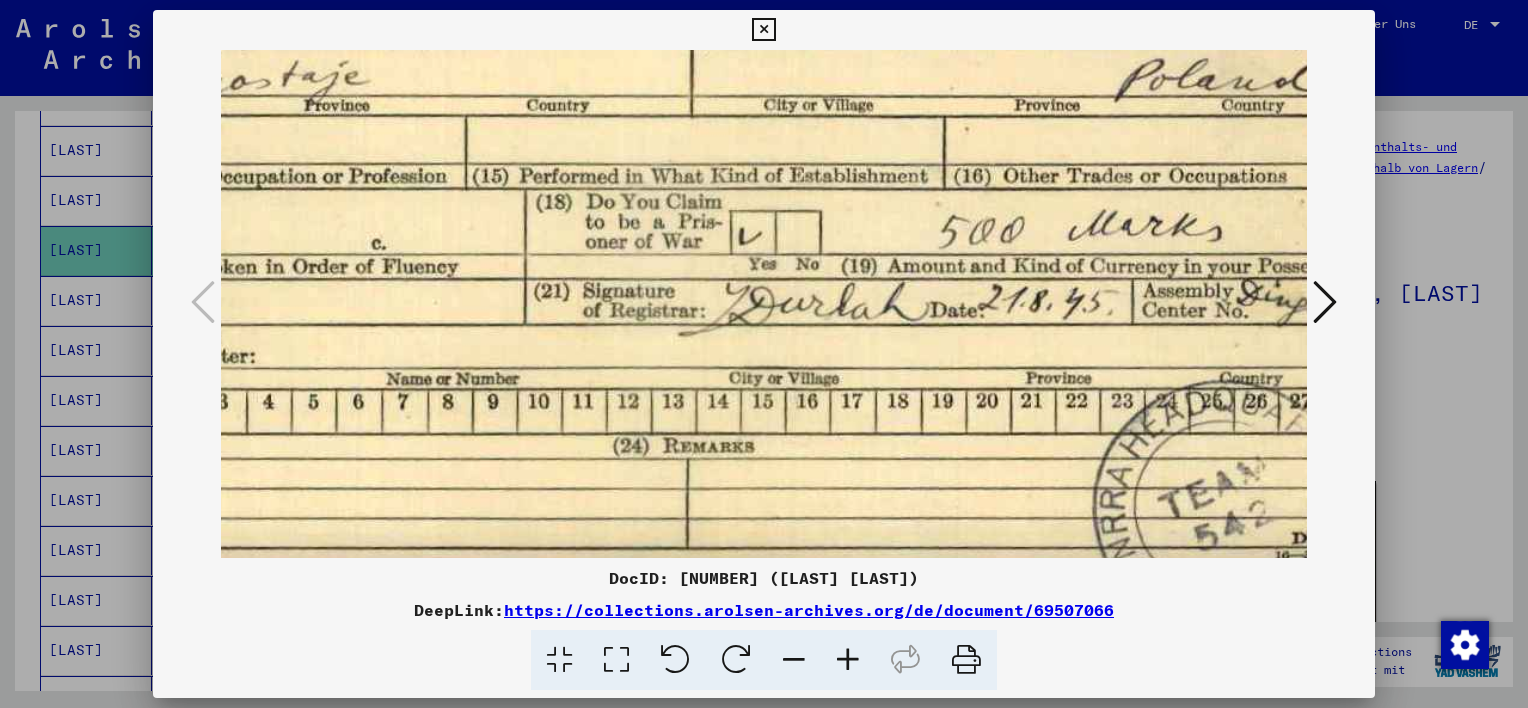 drag, startPoint x: 856, startPoint y: 417, endPoint x: 916, endPoint y: 294, distance: 136.85394 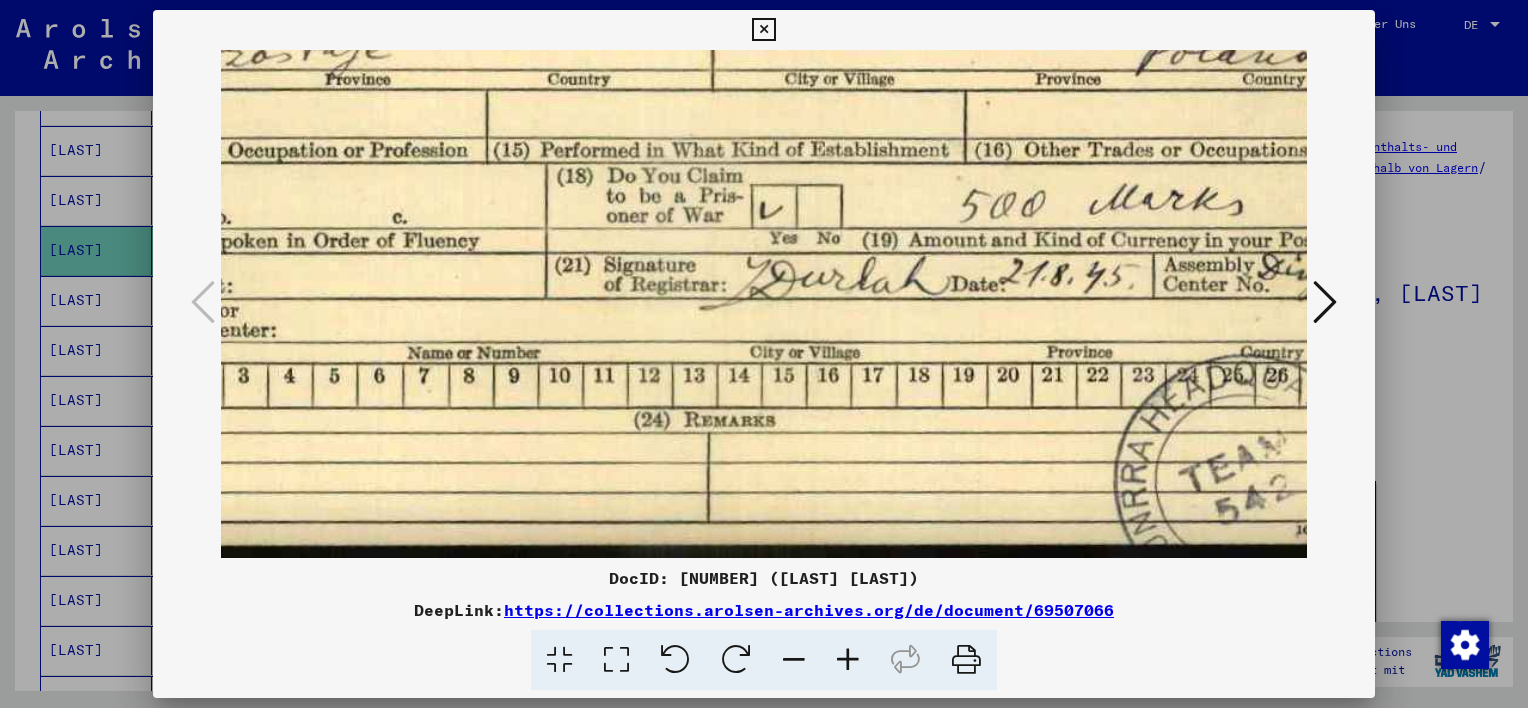 click at bounding box center (1325, 302) 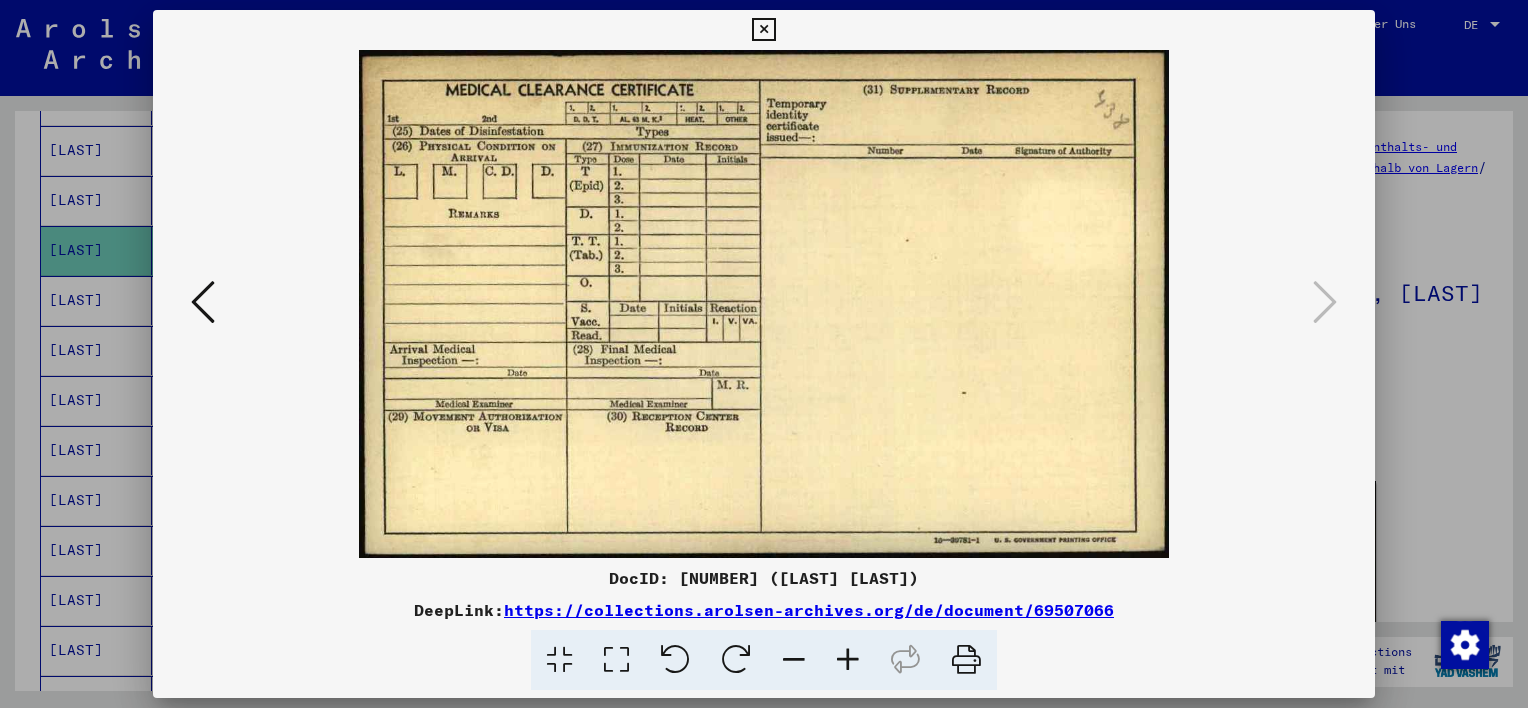 scroll, scrollTop: 0, scrollLeft: 0, axis: both 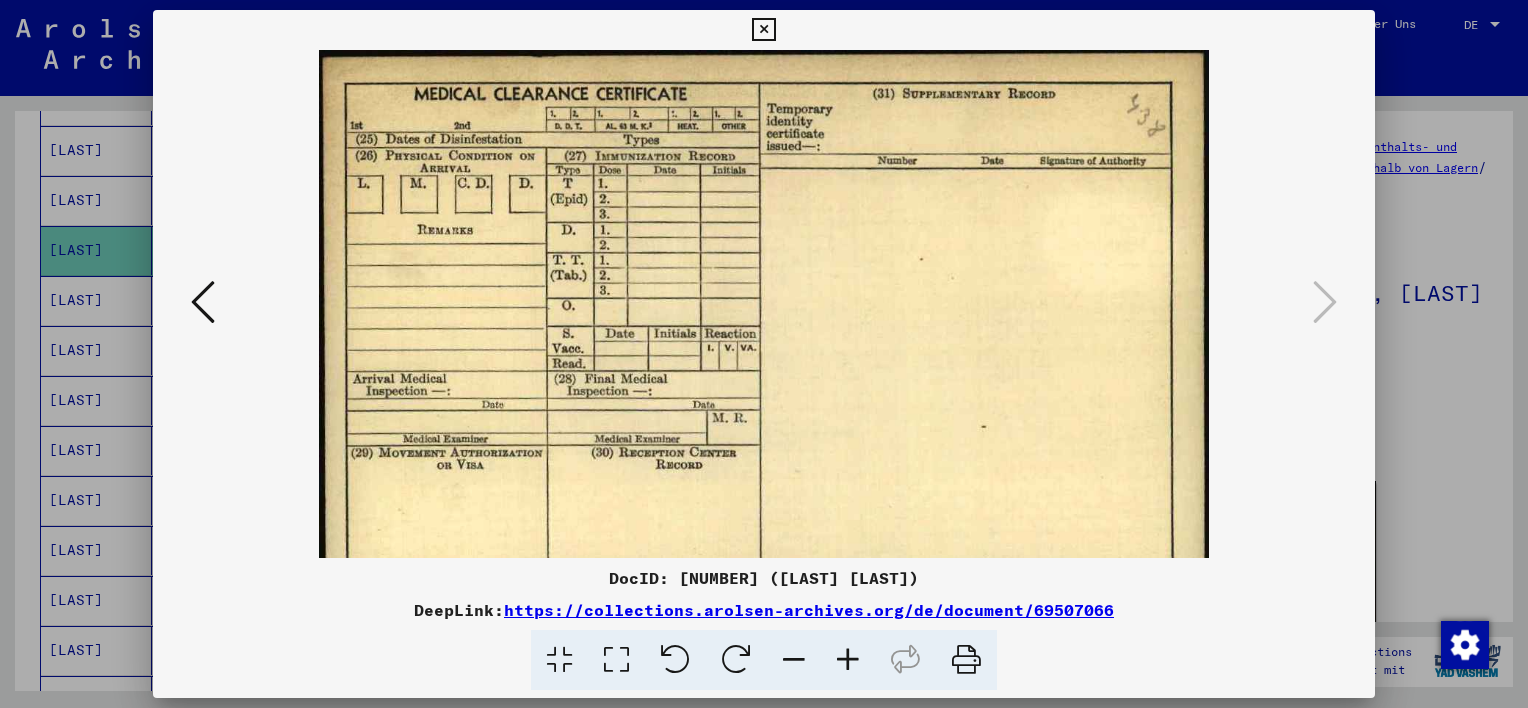 click at bounding box center [848, 660] 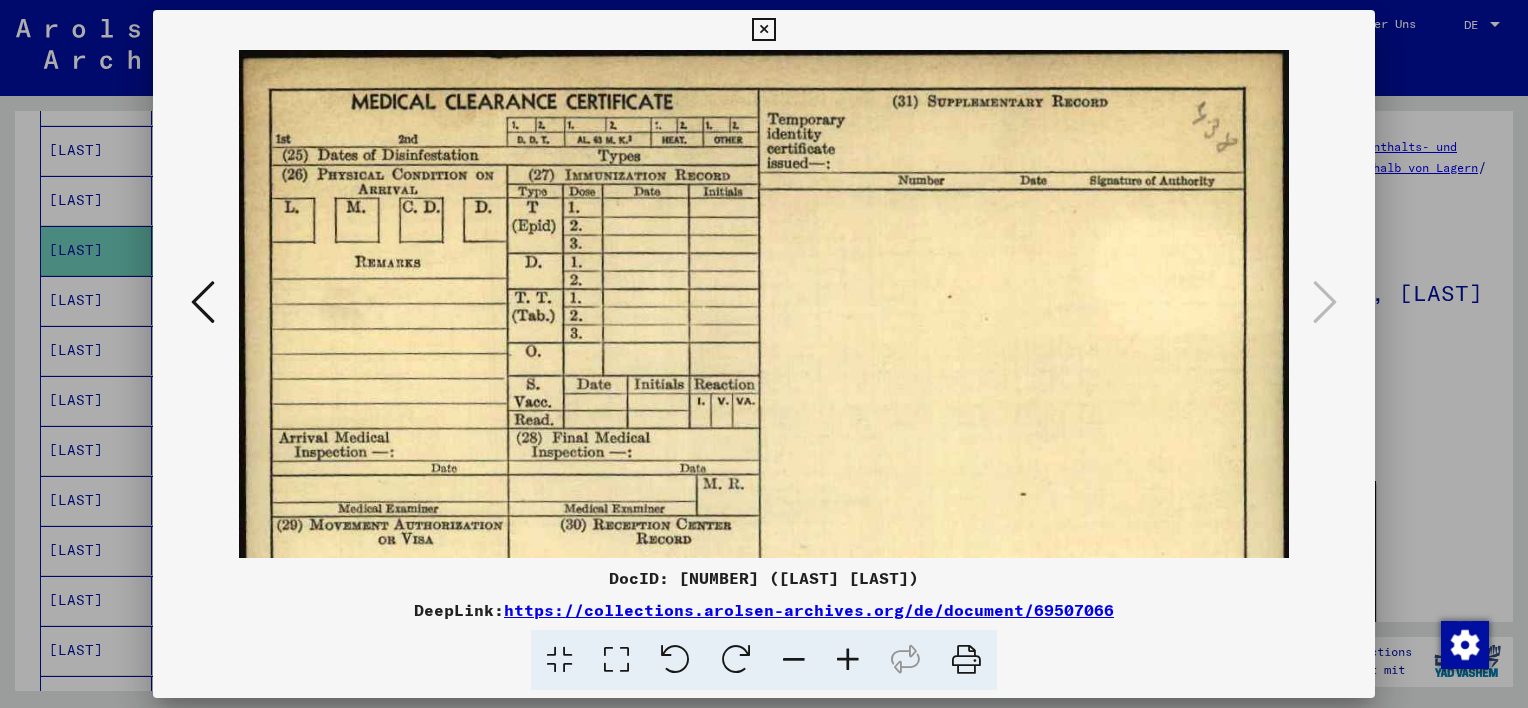 click at bounding box center (848, 660) 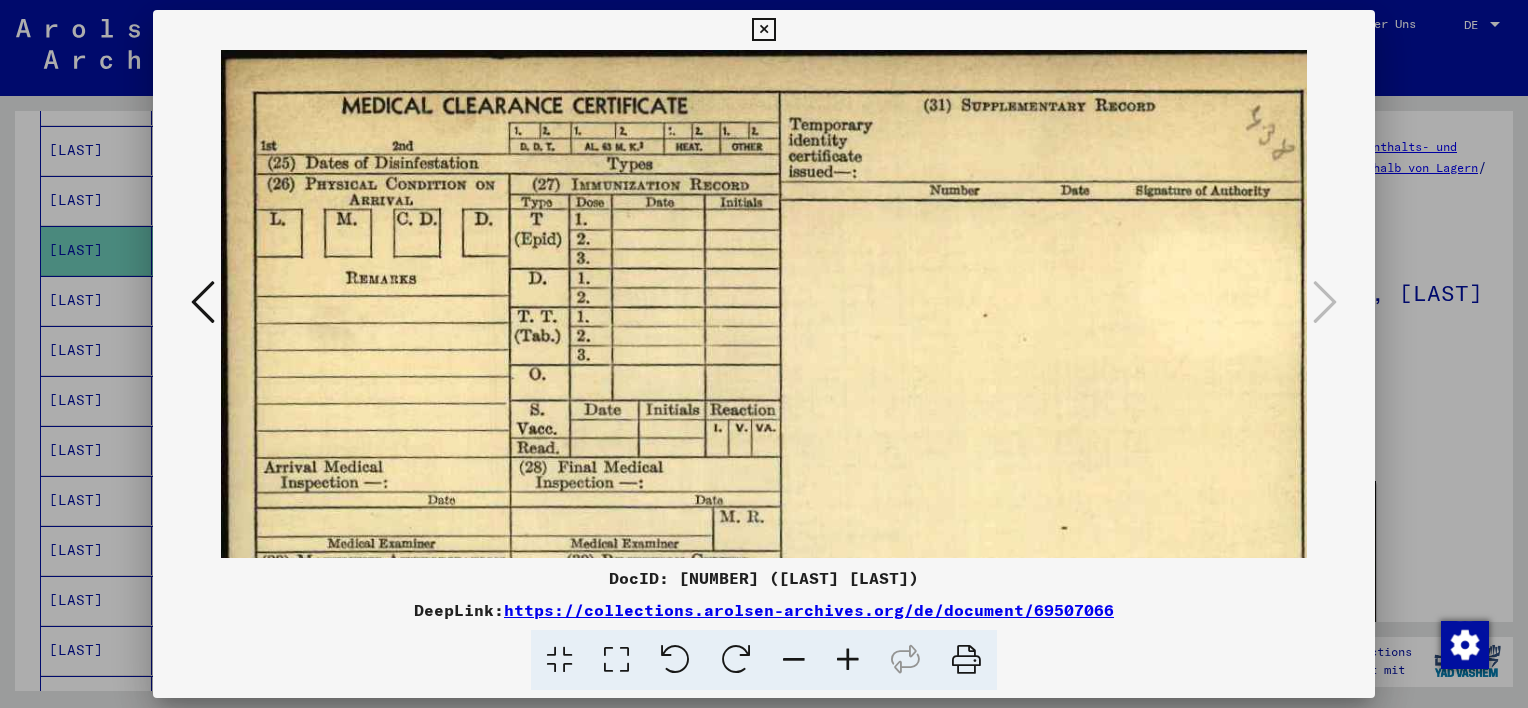 click at bounding box center (848, 660) 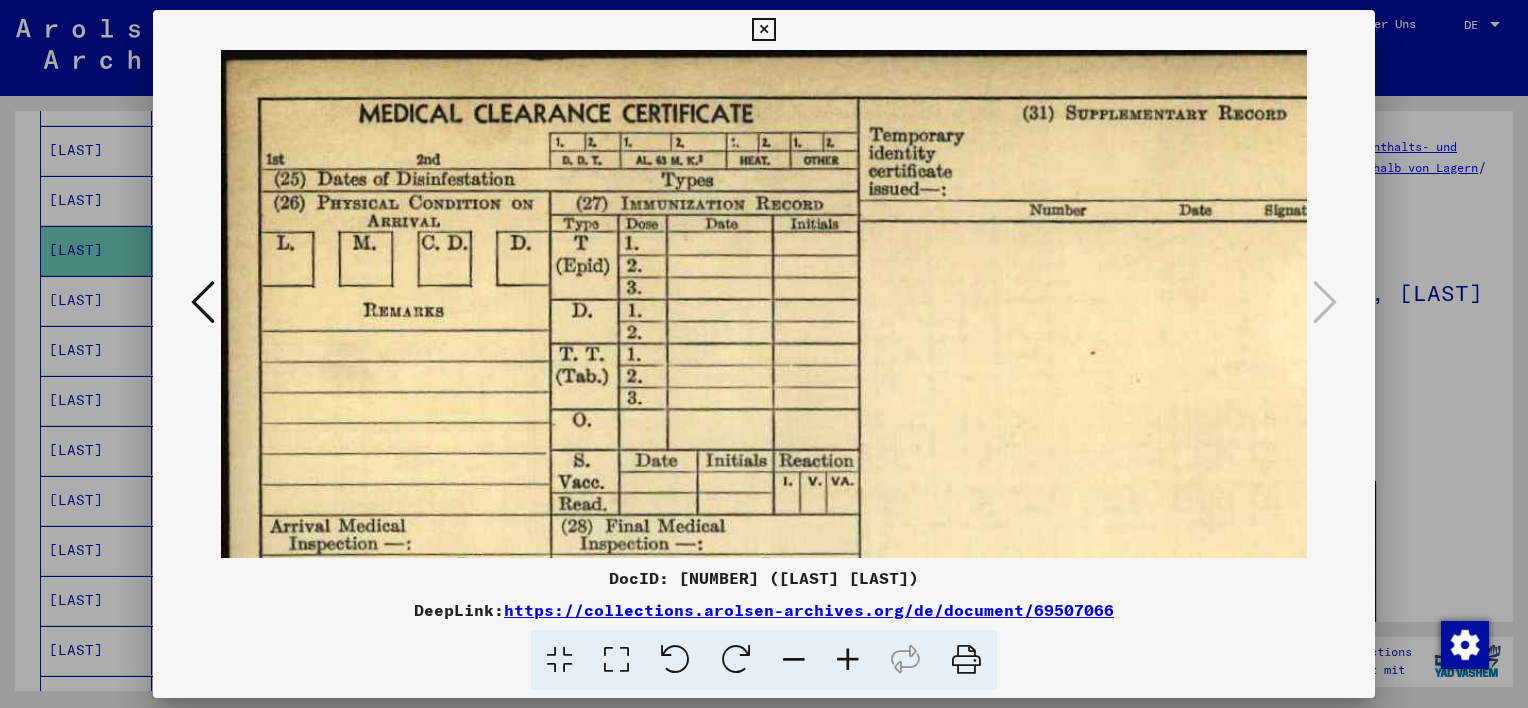 click at bounding box center (848, 660) 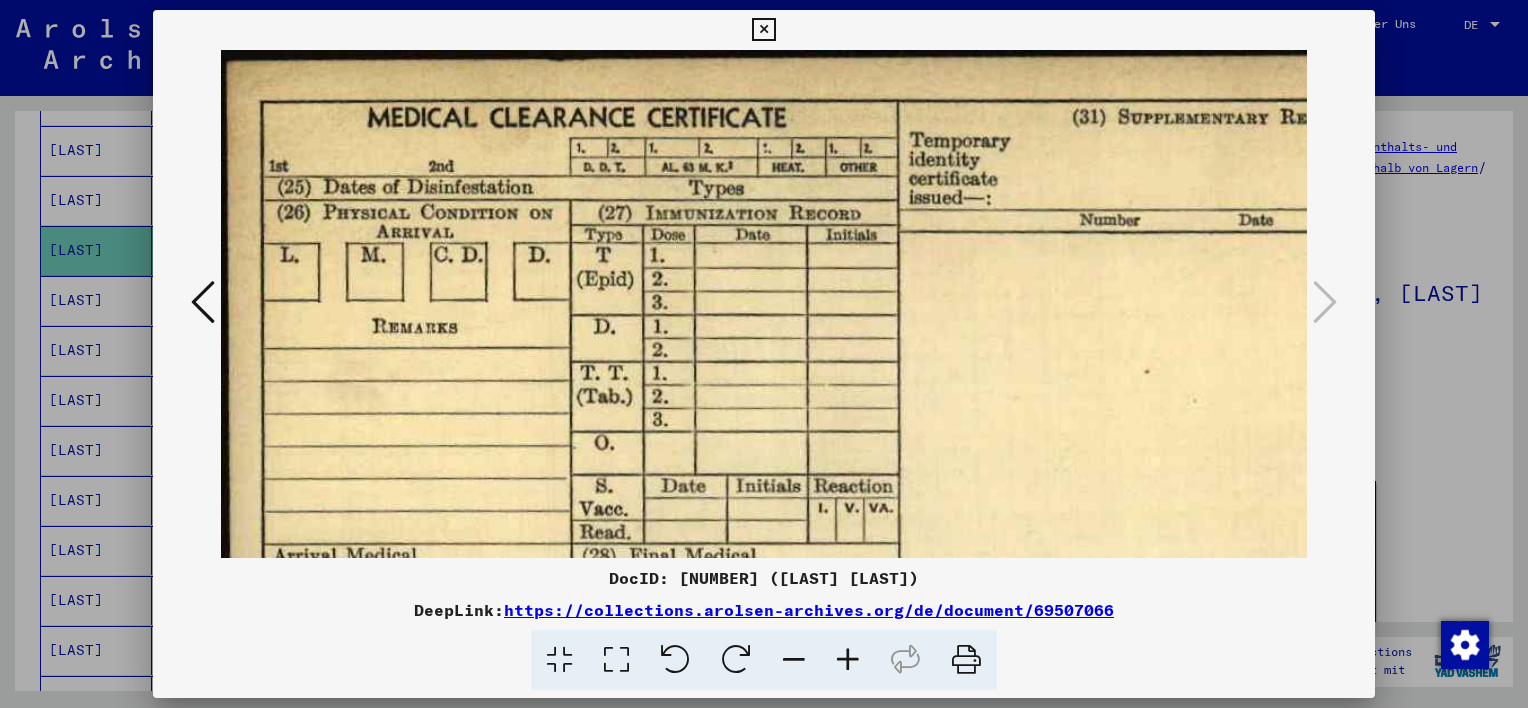 click at bounding box center [848, 660] 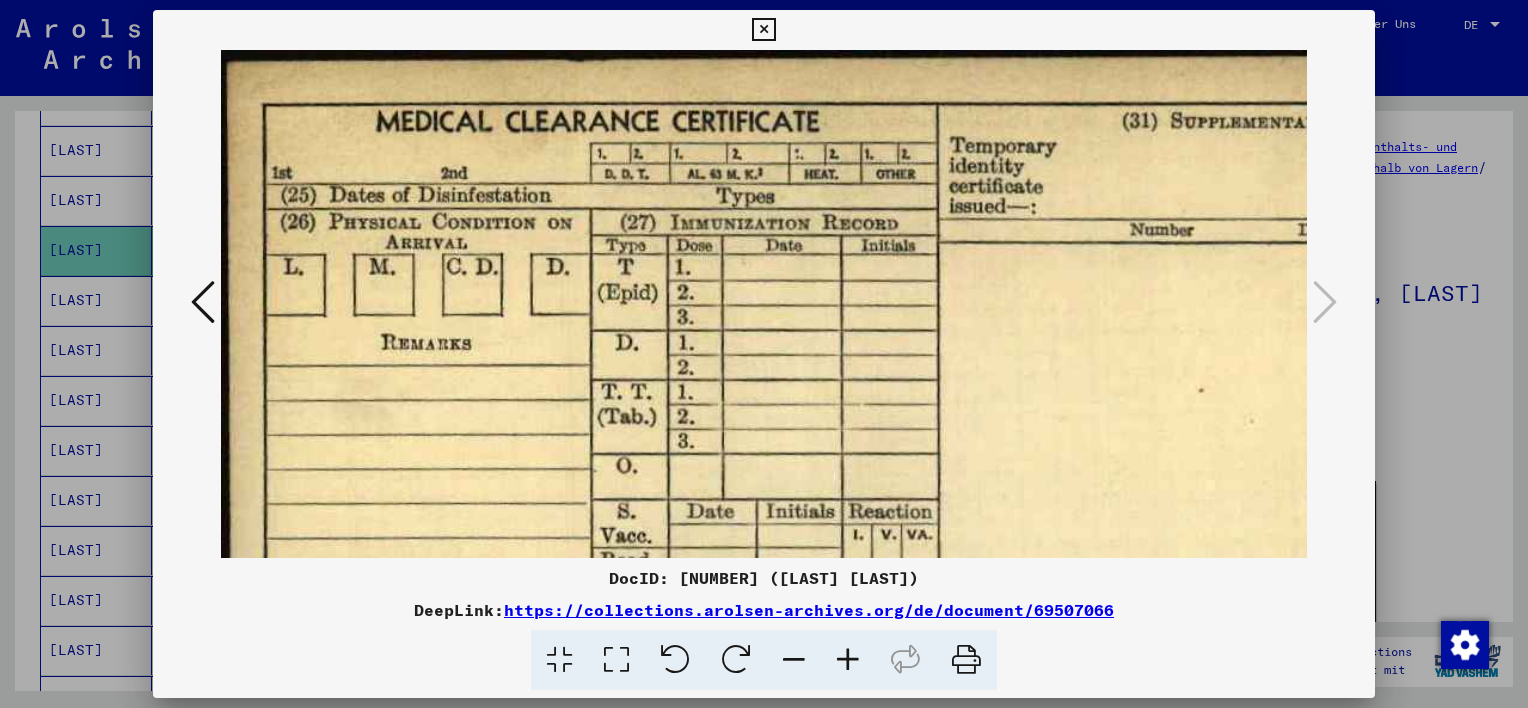 click at bounding box center [848, 660] 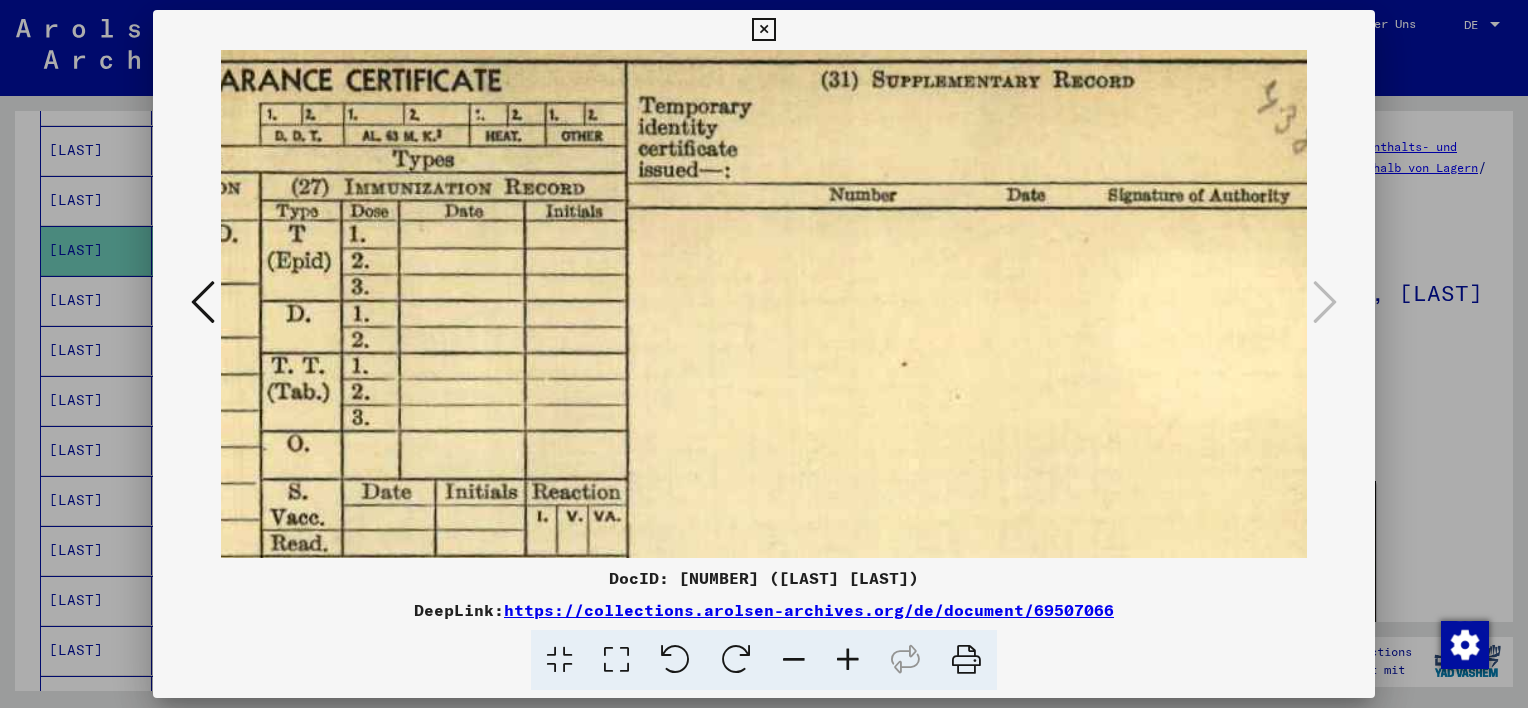 scroll, scrollTop: 163, scrollLeft: 91, axis: both 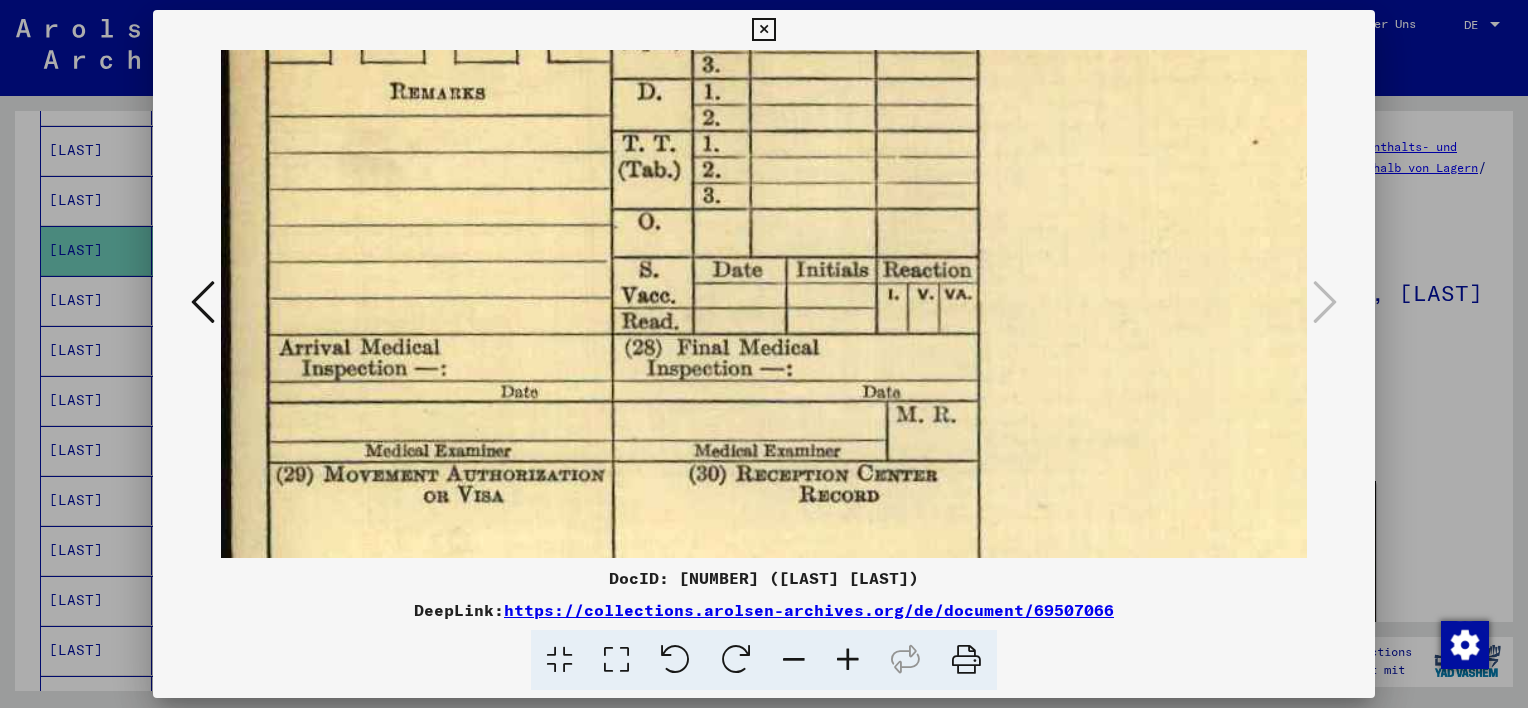 drag, startPoint x: 851, startPoint y: 389, endPoint x: 935, endPoint y: 112, distance: 289.4564 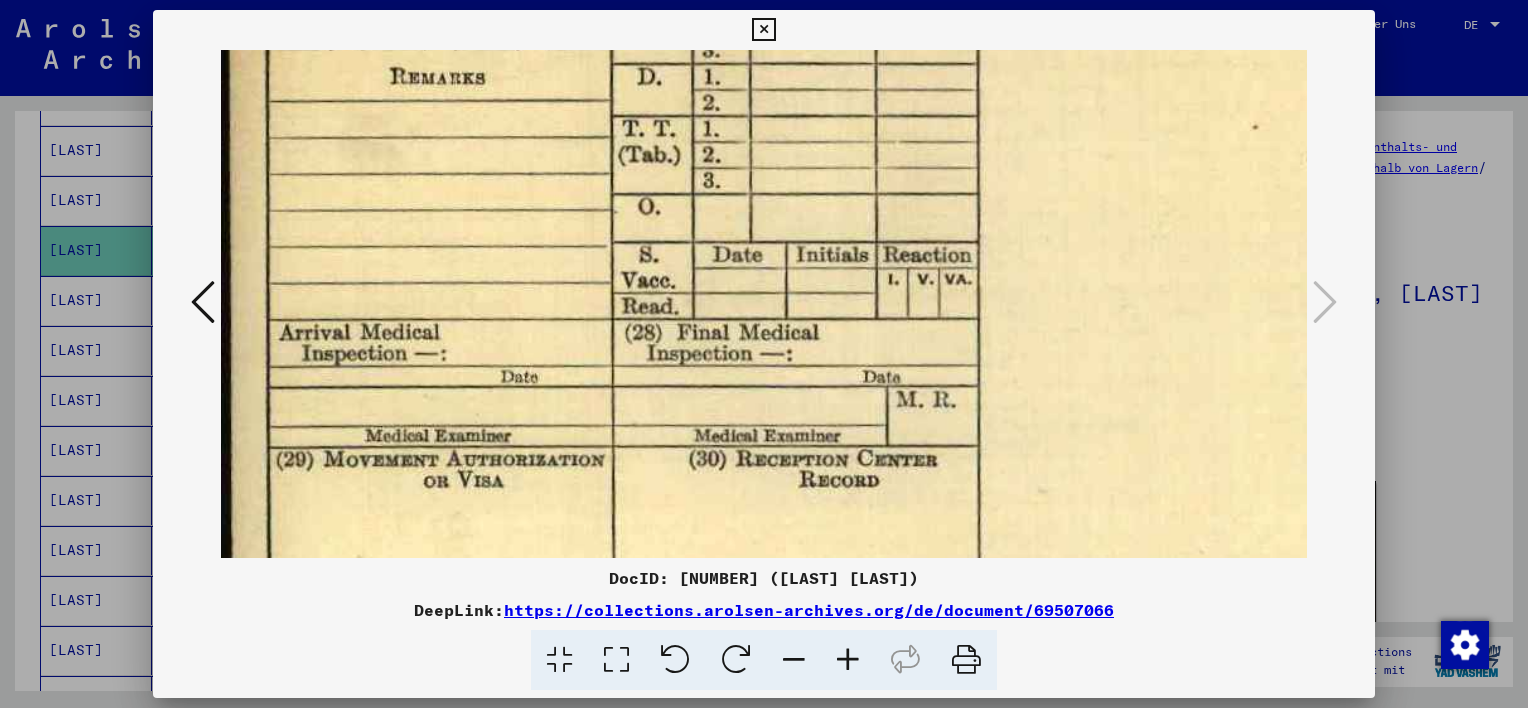 scroll, scrollTop: 450, scrollLeft: 0, axis: vertical 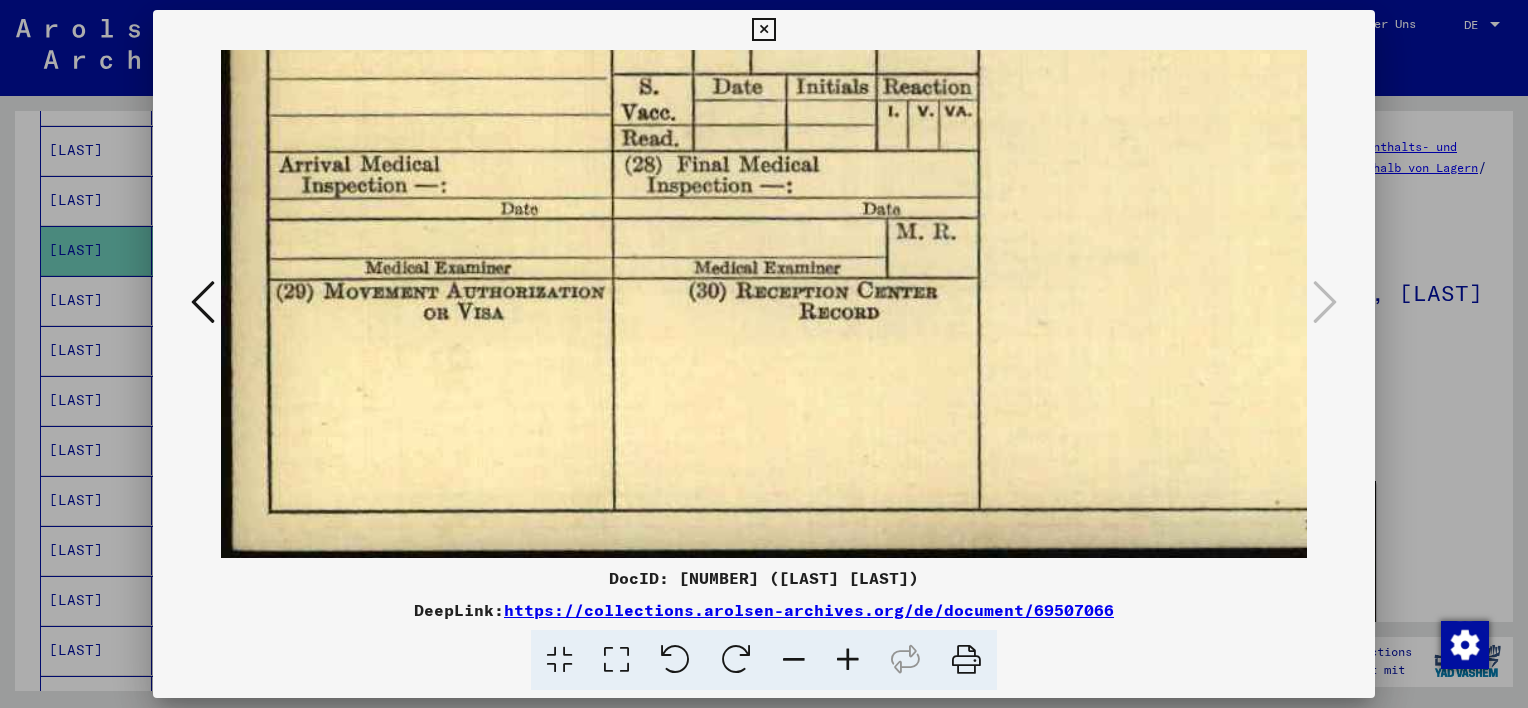 drag, startPoint x: 596, startPoint y: 414, endPoint x: 882, endPoint y: 148, distance: 390.57907 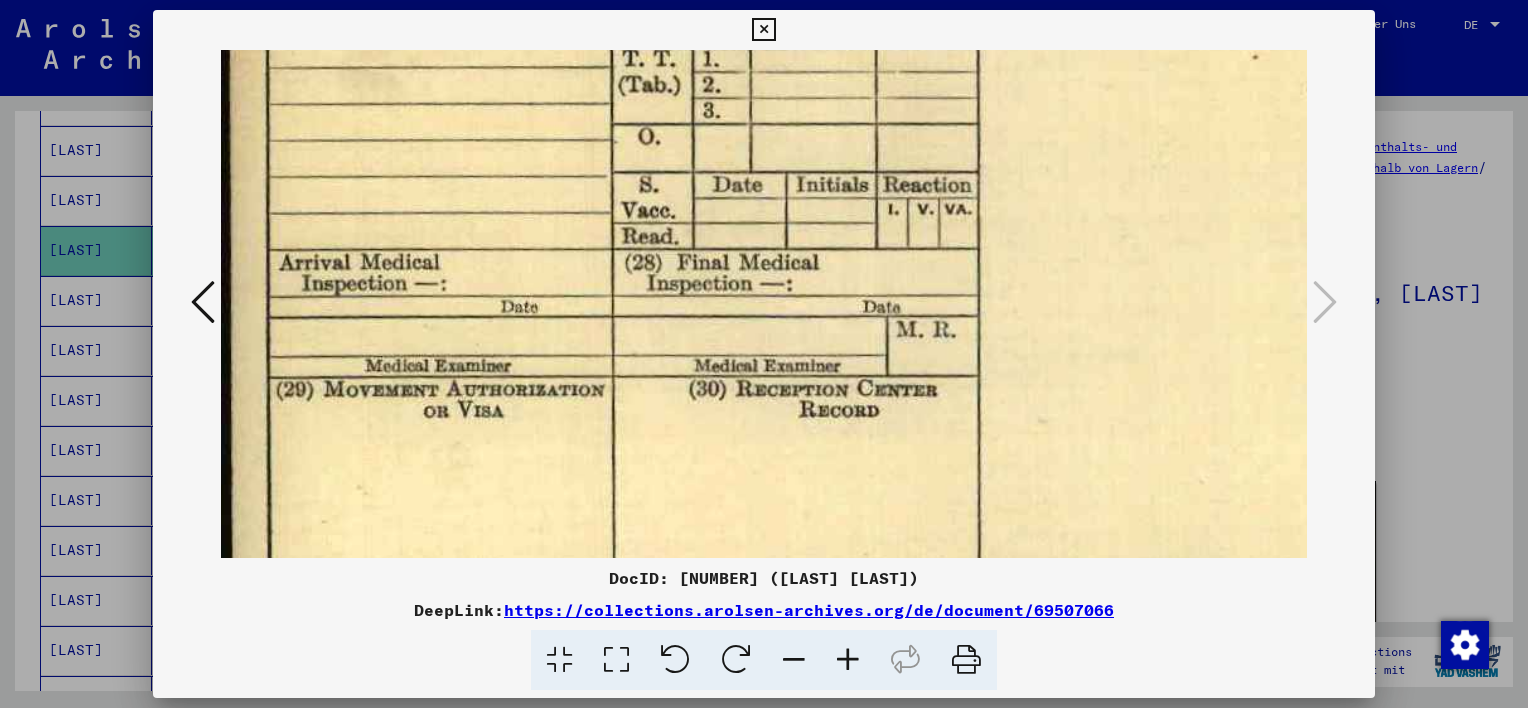 scroll, scrollTop: 164, scrollLeft: 0, axis: vertical 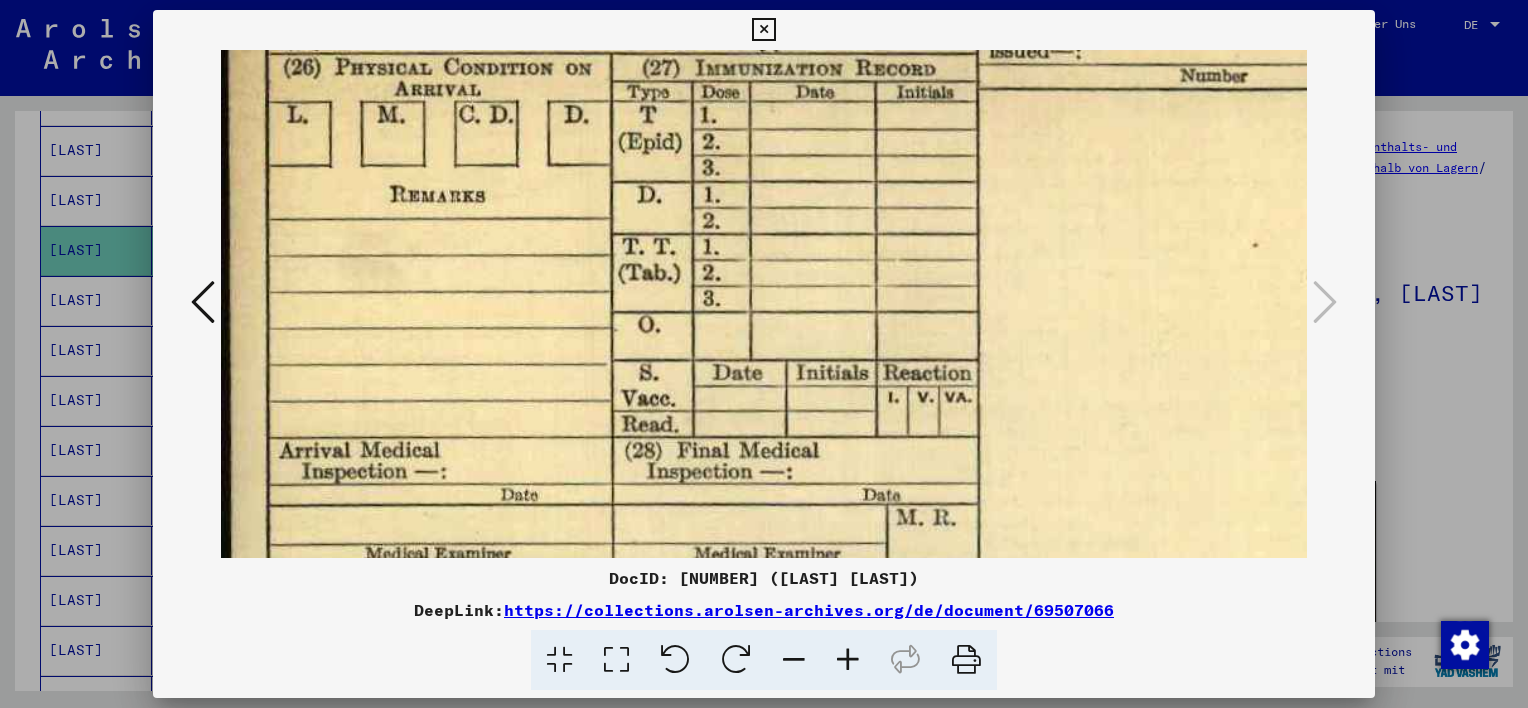 drag, startPoint x: 886, startPoint y: 117, endPoint x: 892, endPoint y: 351, distance: 234.0769 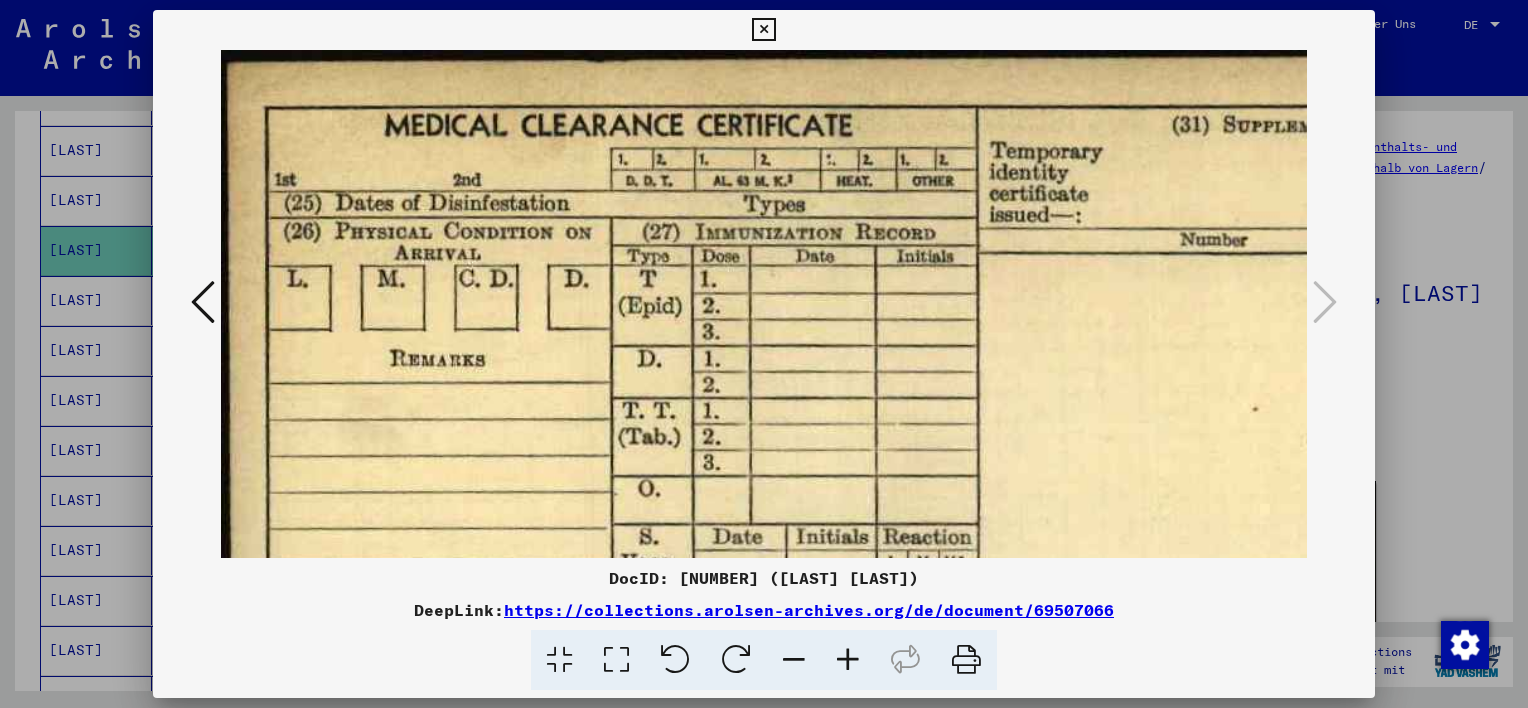 drag, startPoint x: 908, startPoint y: 216, endPoint x: 914, endPoint y: 280, distance: 64.28063 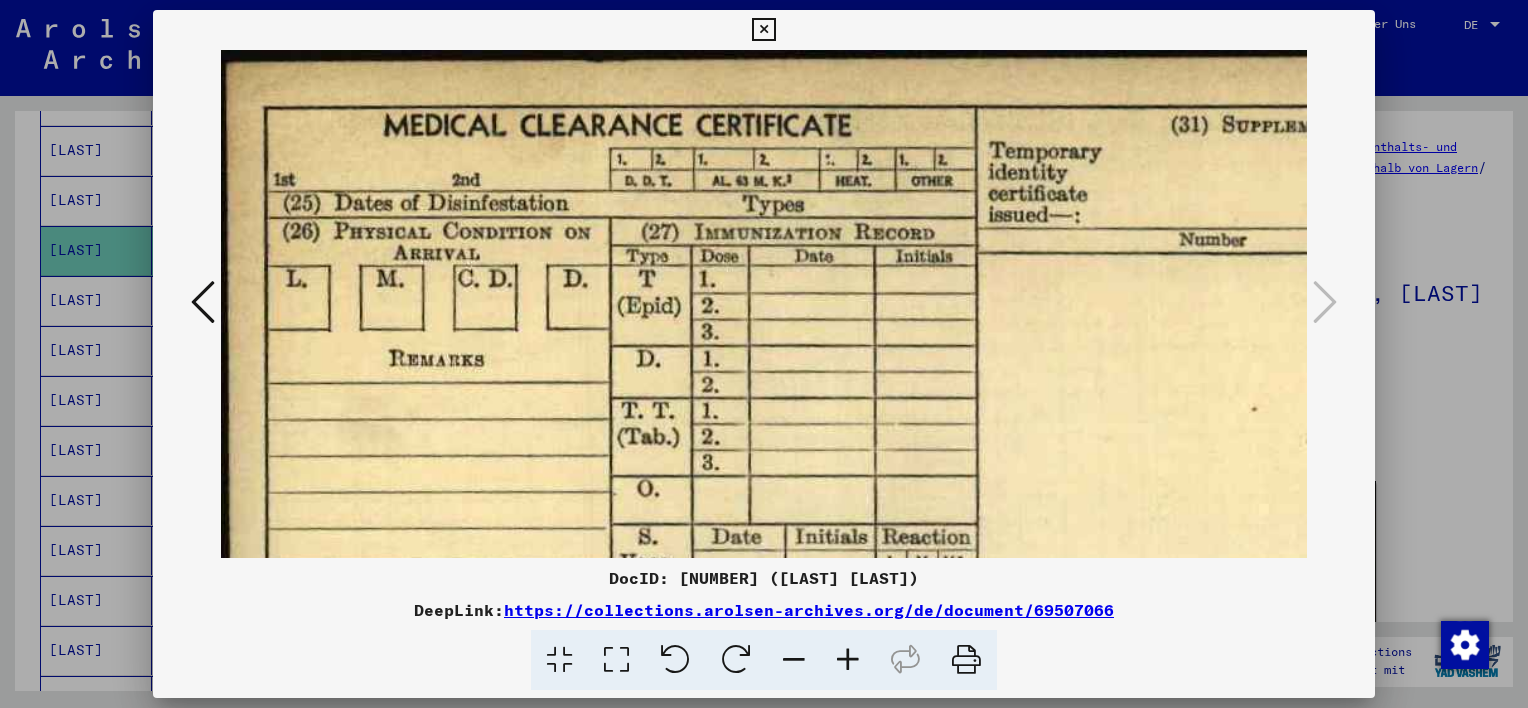 scroll, scrollTop: 0, scrollLeft: 15, axis: horizontal 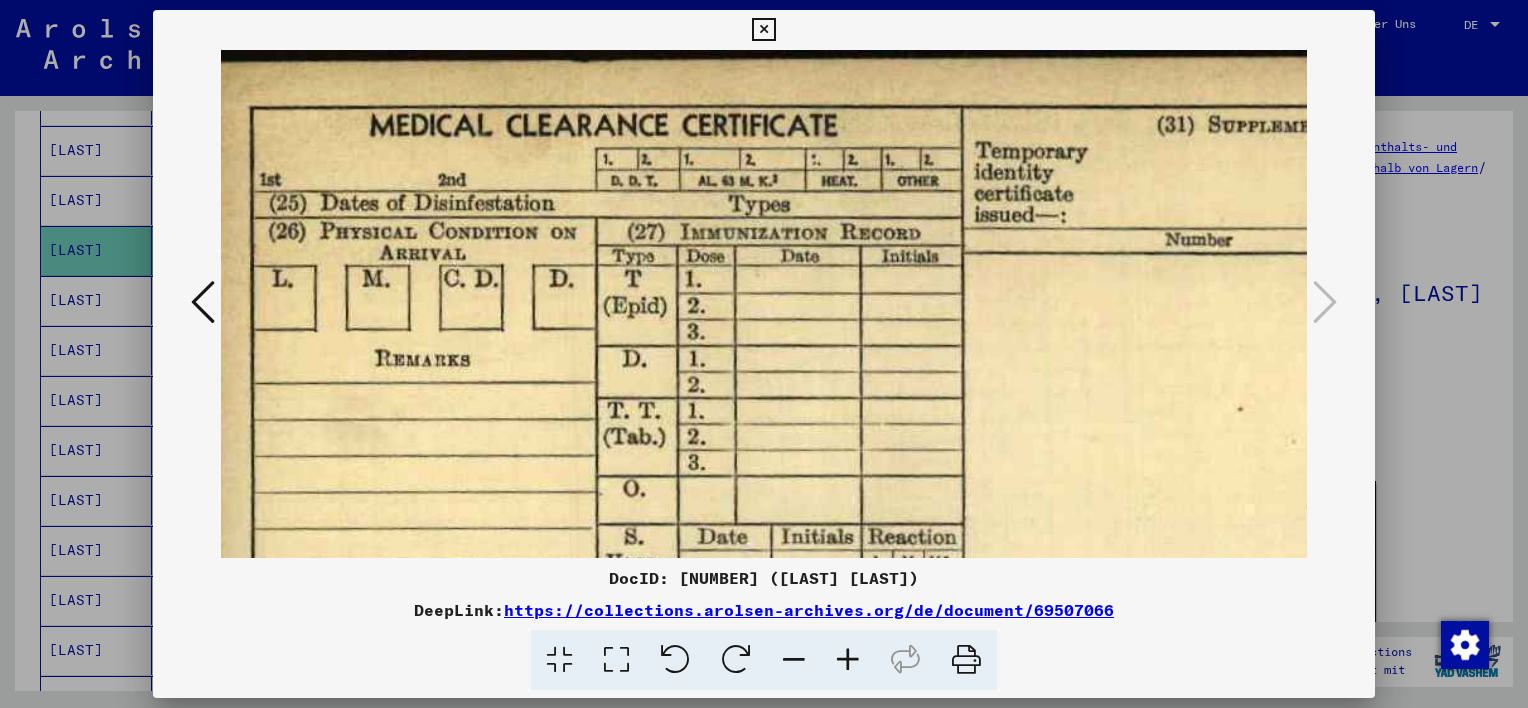 drag, startPoint x: 912, startPoint y: 236, endPoint x: 899, endPoint y: 346, distance: 110.76552 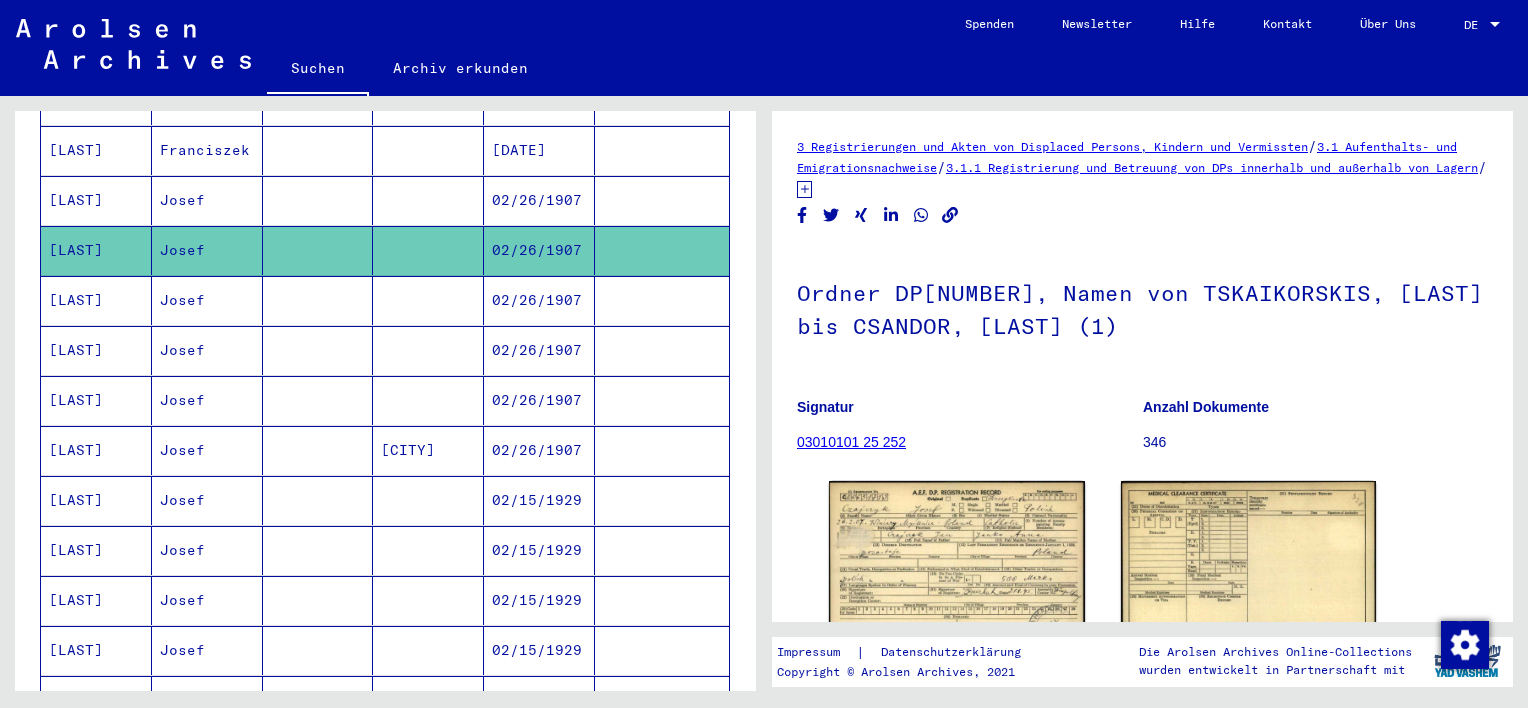click on "02/26/1907" at bounding box center (539, 250) 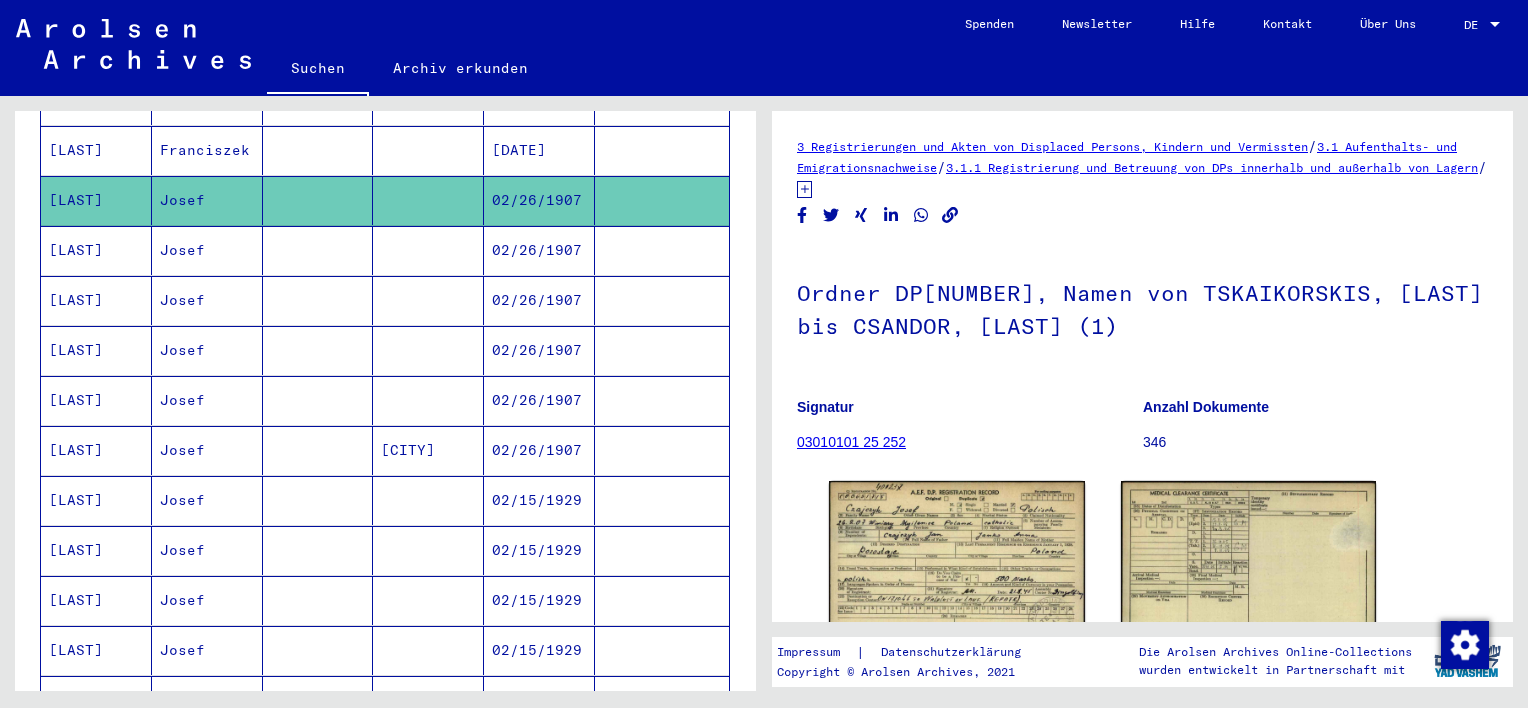 scroll, scrollTop: 0, scrollLeft: 0, axis: both 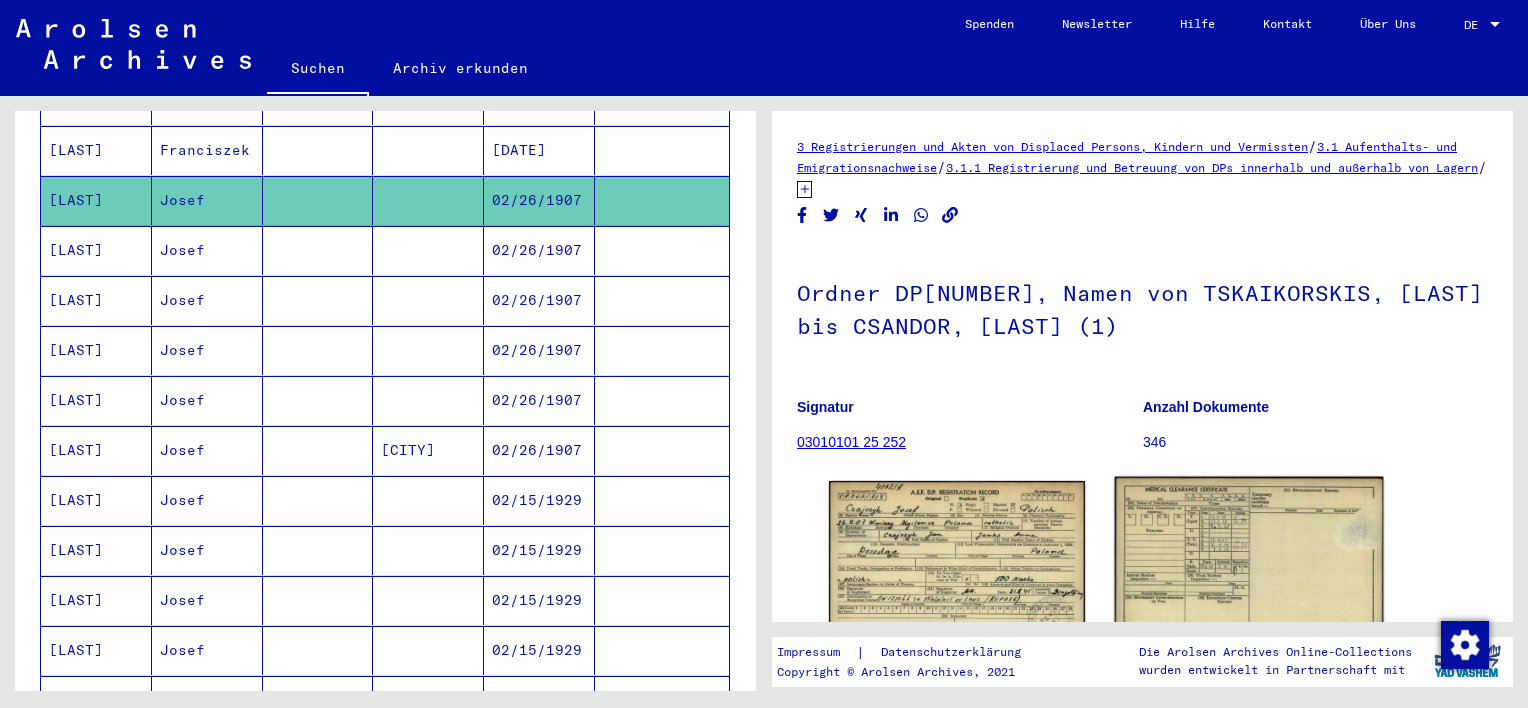 click 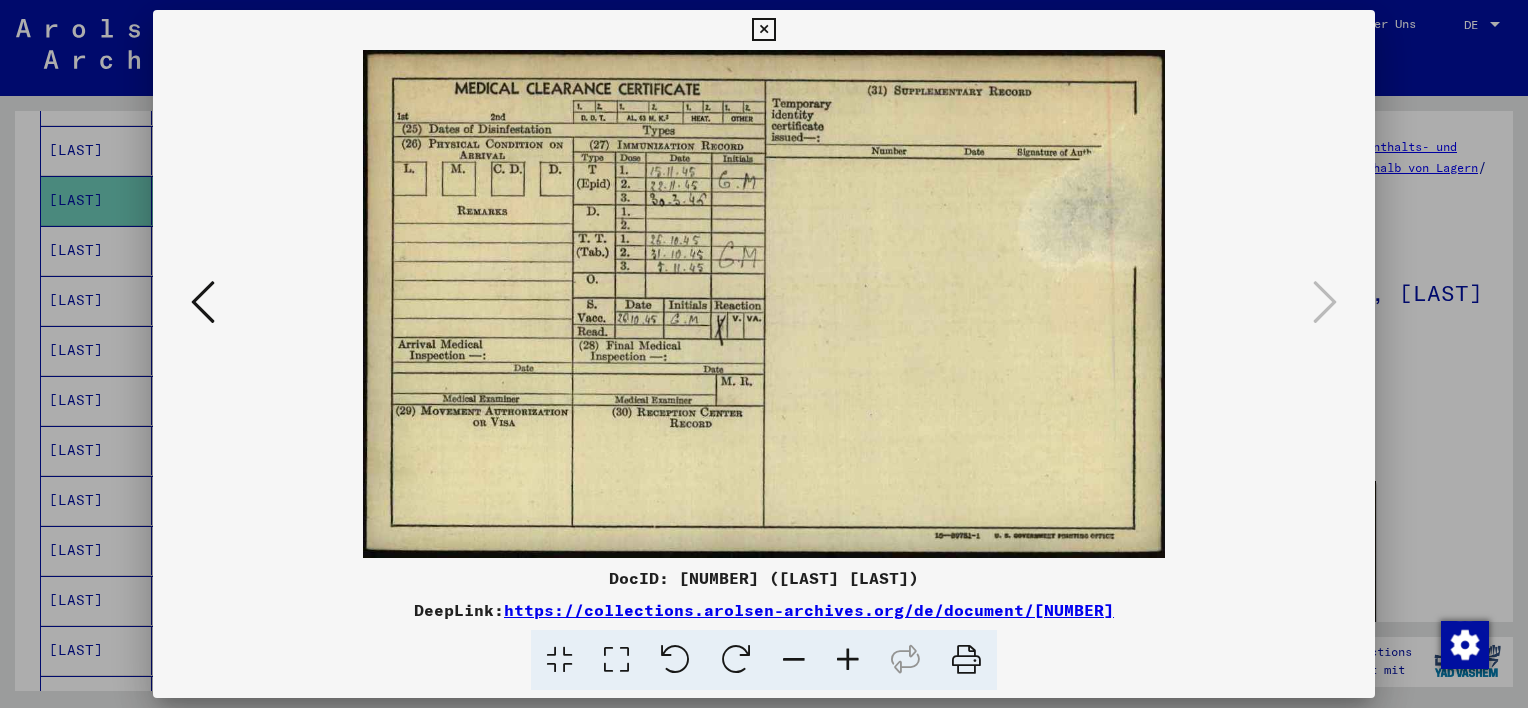 click at bounding box center [848, 660] 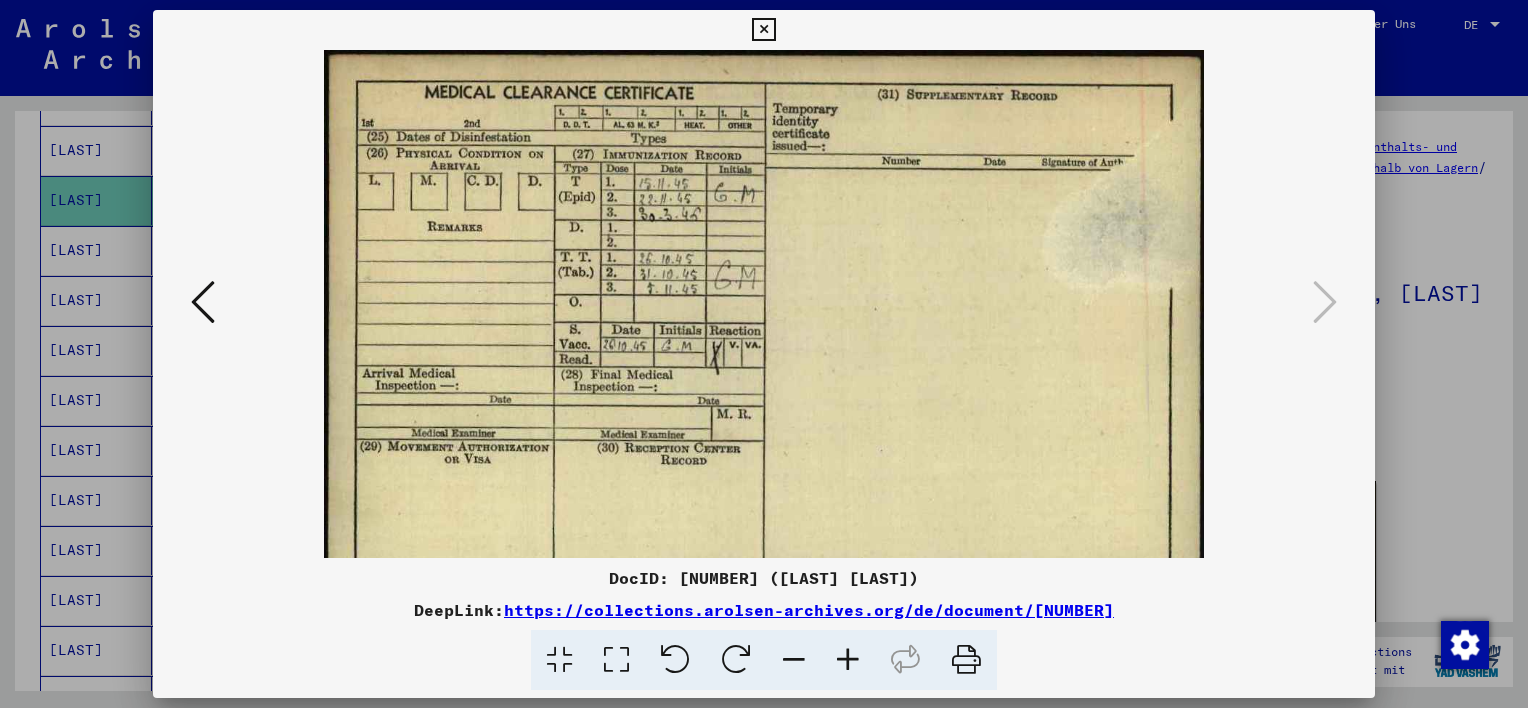 click at bounding box center [848, 660] 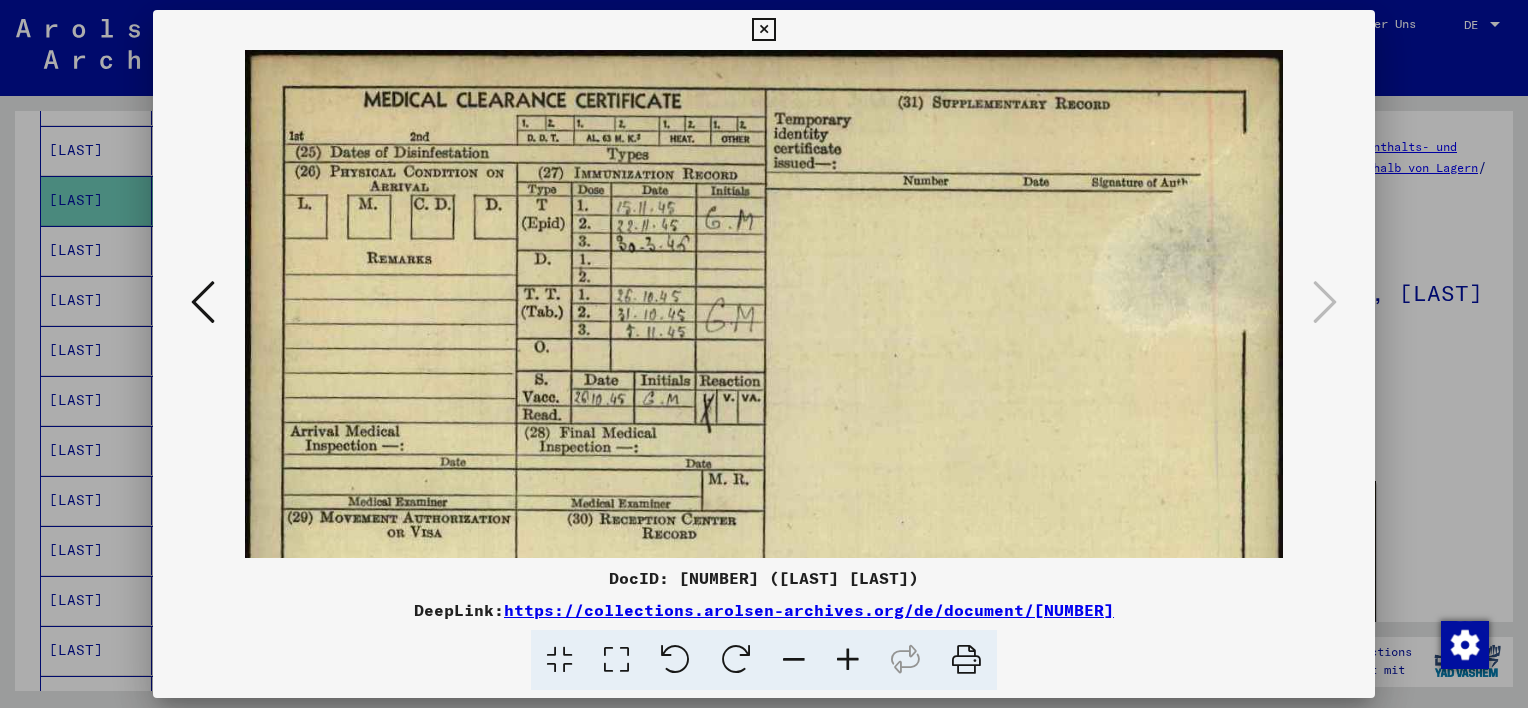 click at bounding box center (848, 660) 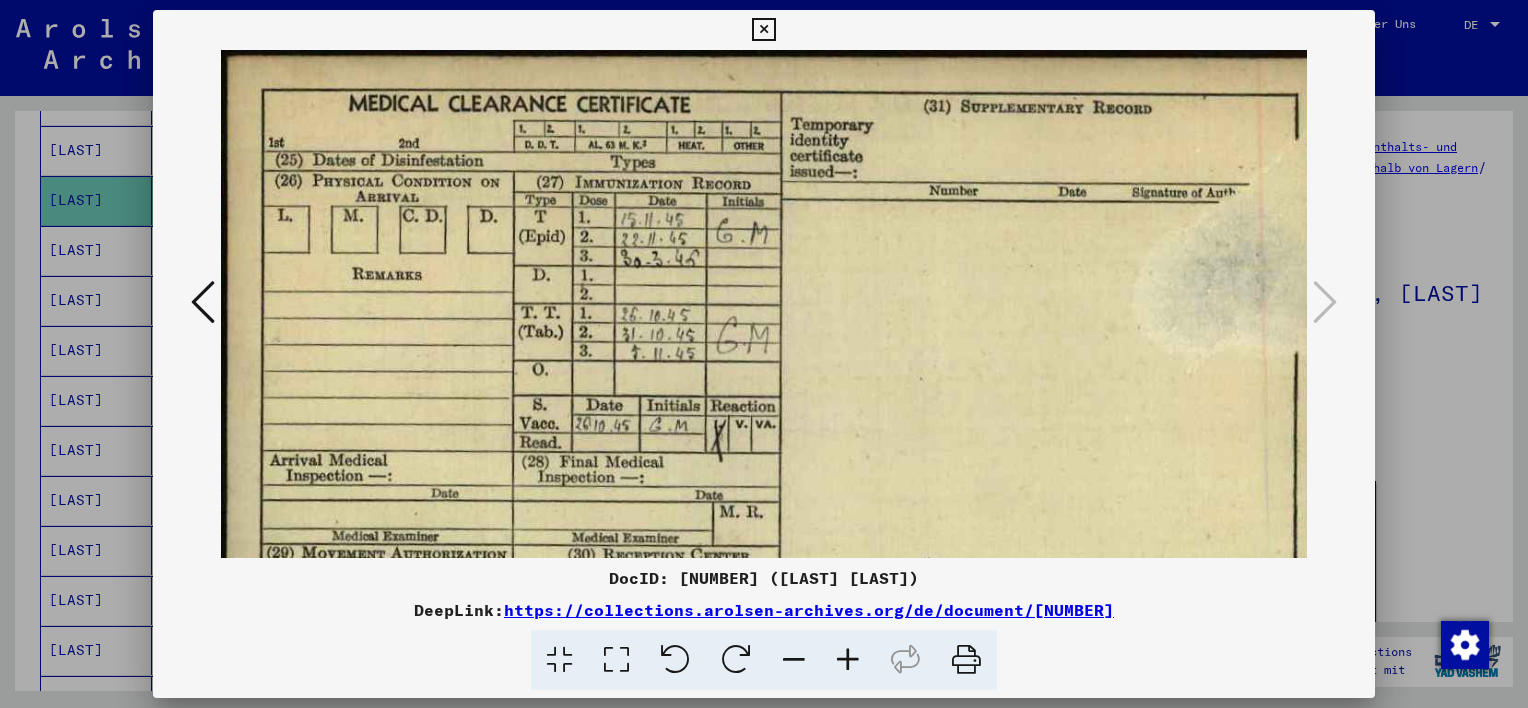 click at bounding box center [848, 660] 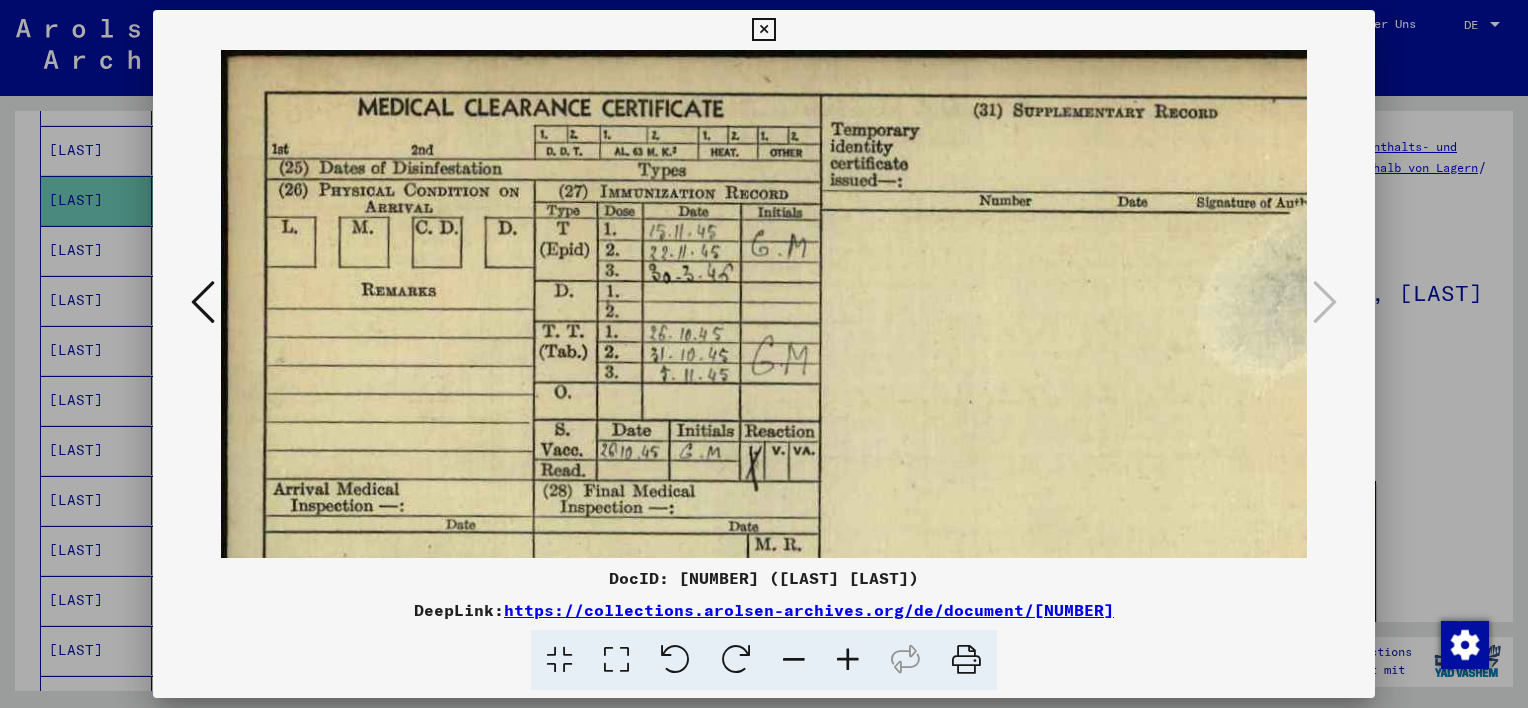 click at bounding box center [848, 660] 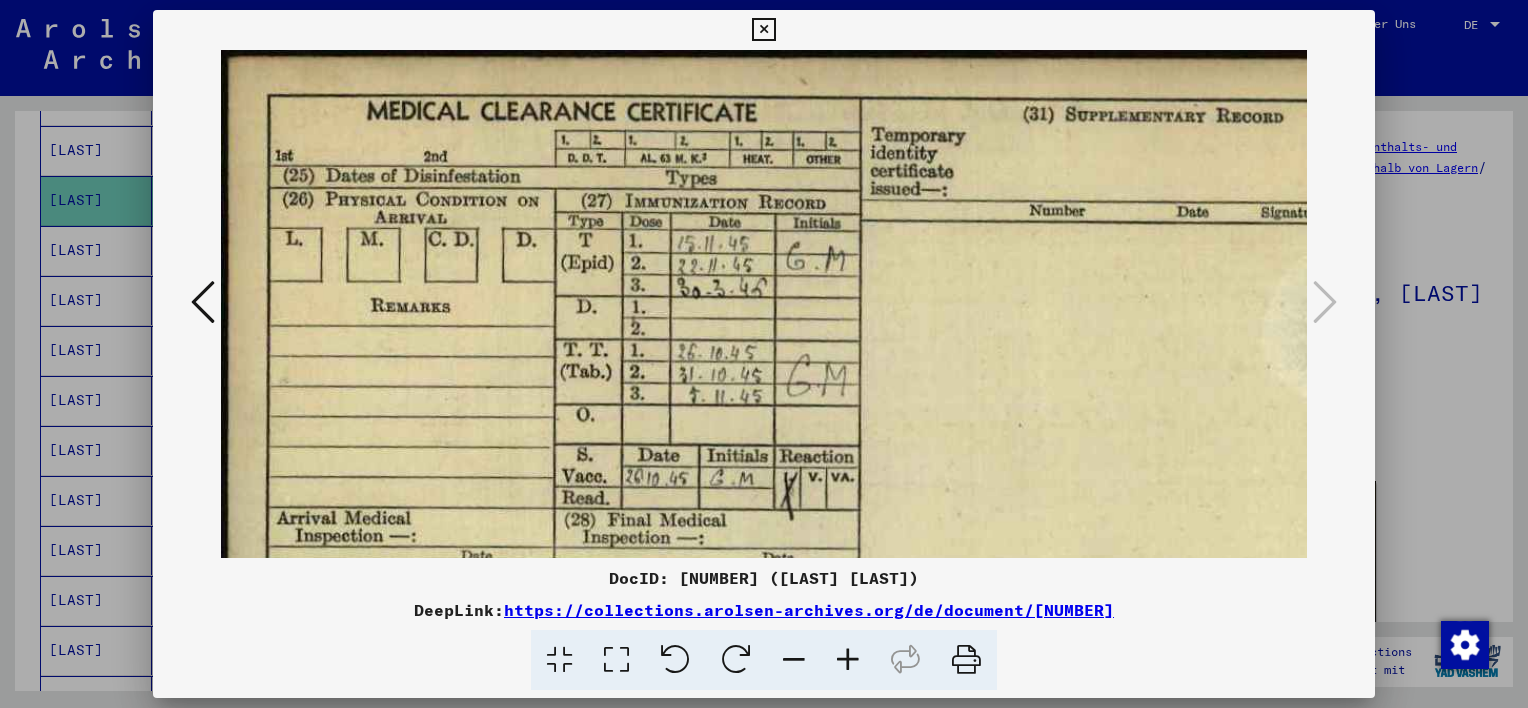 click at bounding box center (848, 660) 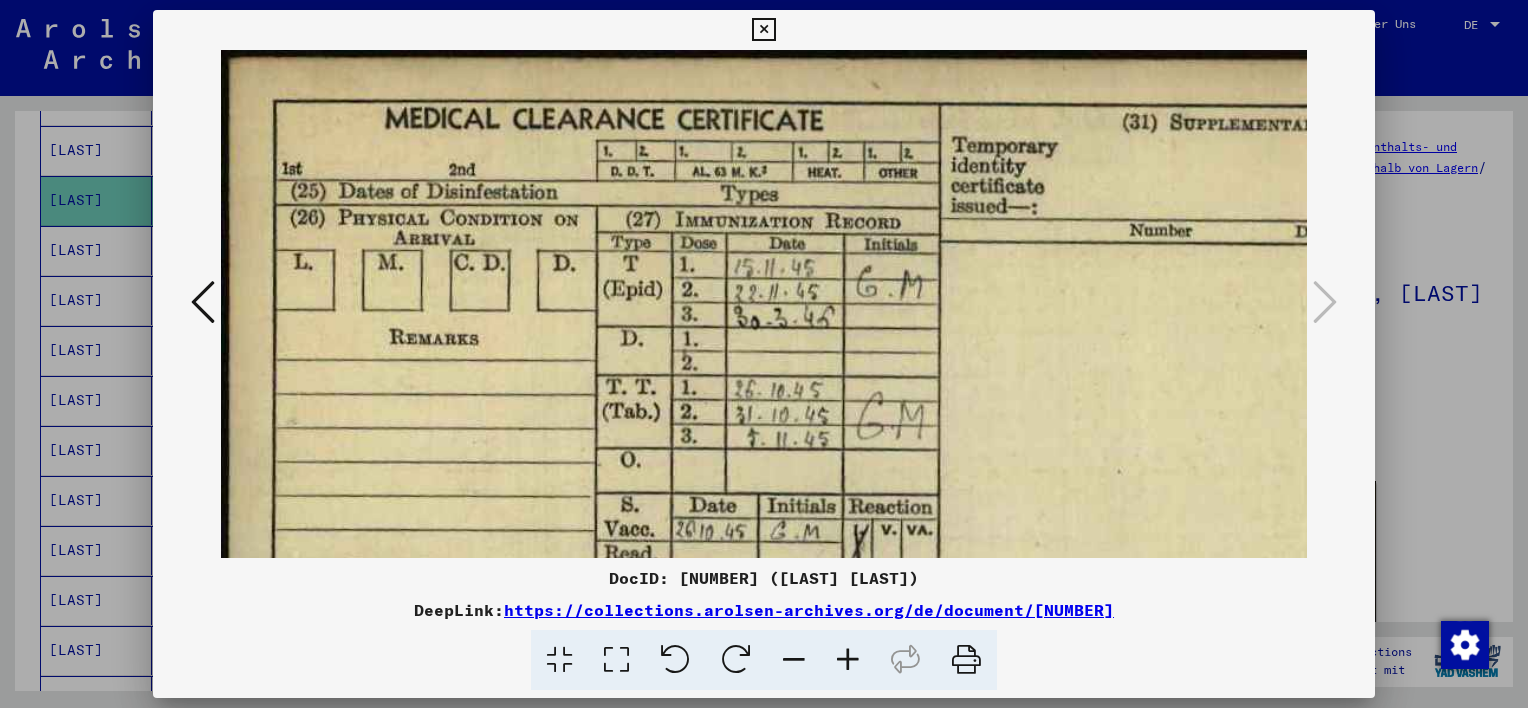 click at bounding box center (848, 660) 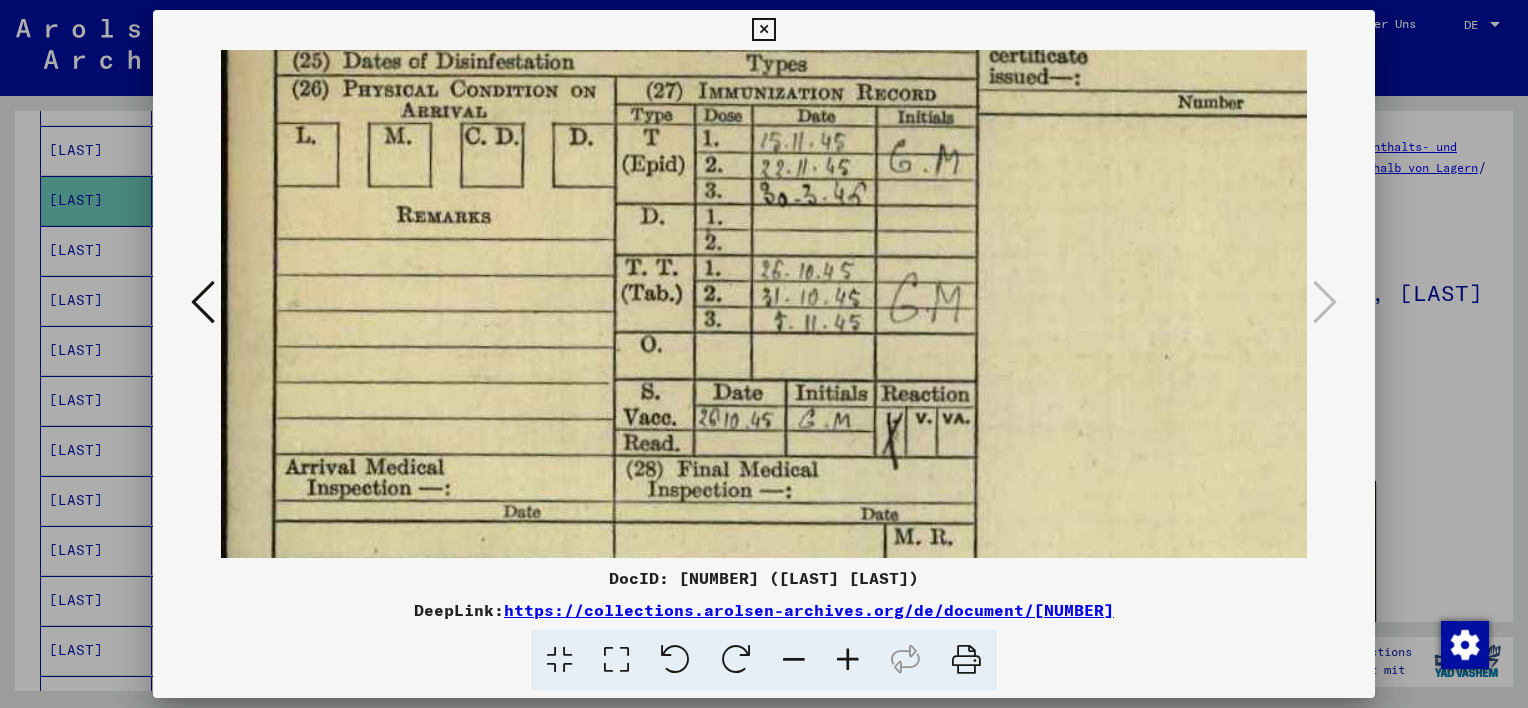 scroll, scrollTop: 144, scrollLeft: 2, axis: both 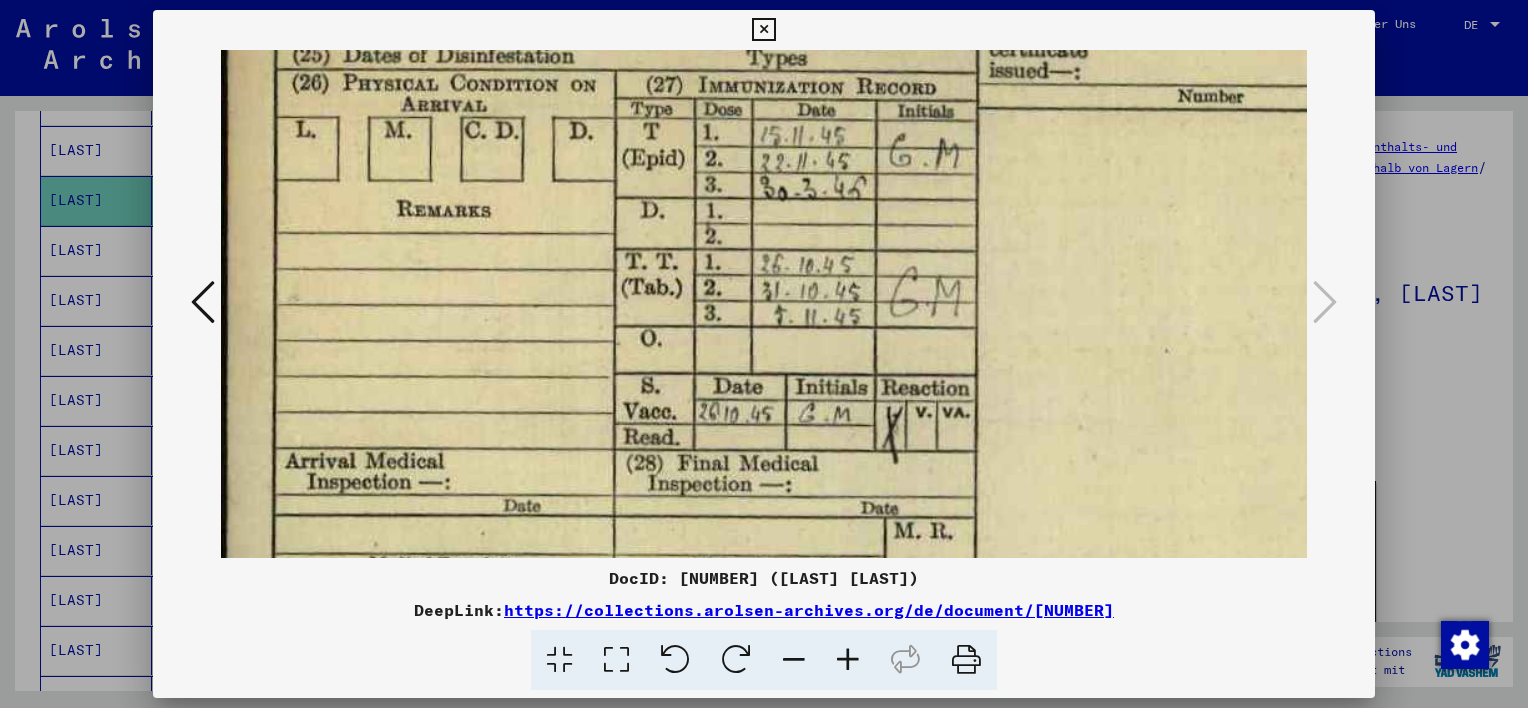 drag, startPoint x: 843, startPoint y: 464, endPoint x: 841, endPoint y: 322, distance: 142.01408 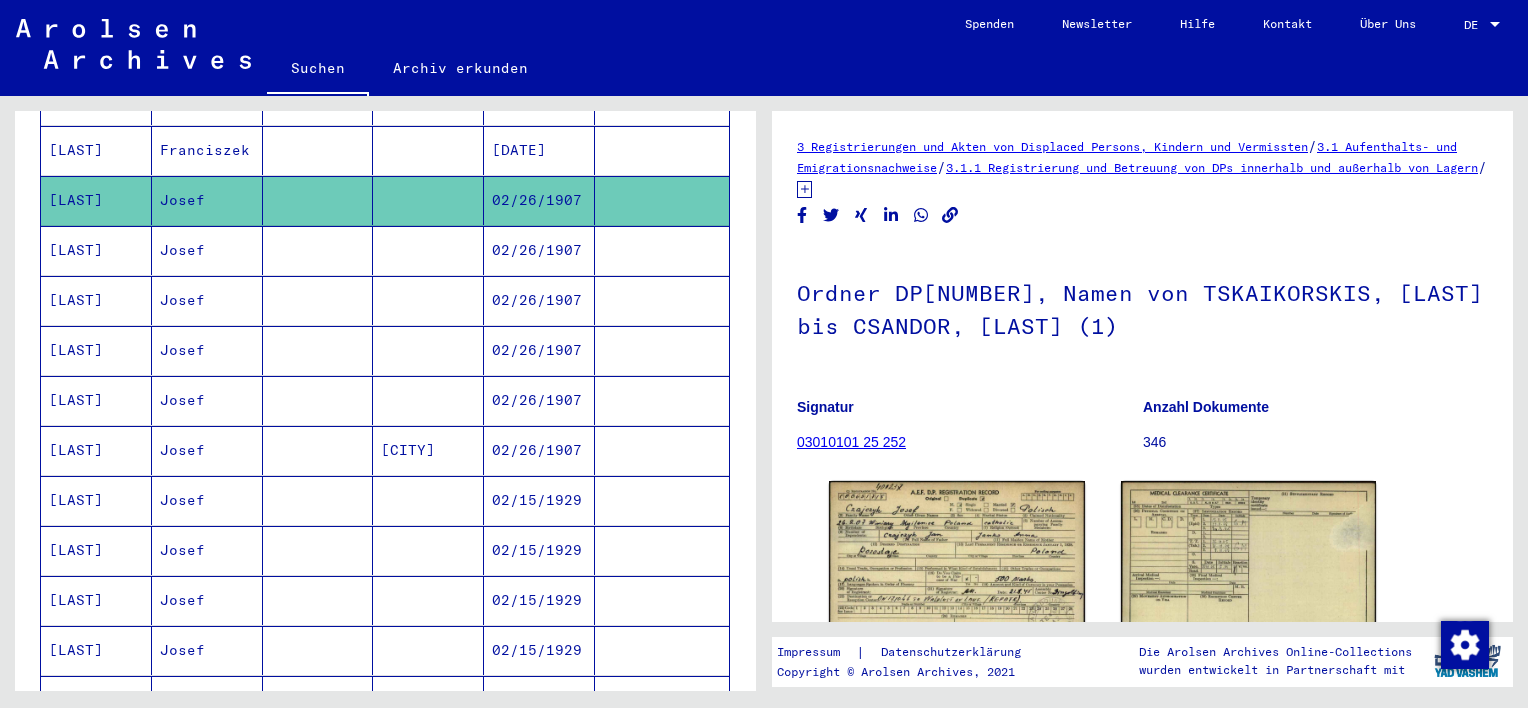 click on "[CITY]" at bounding box center (428, 500) 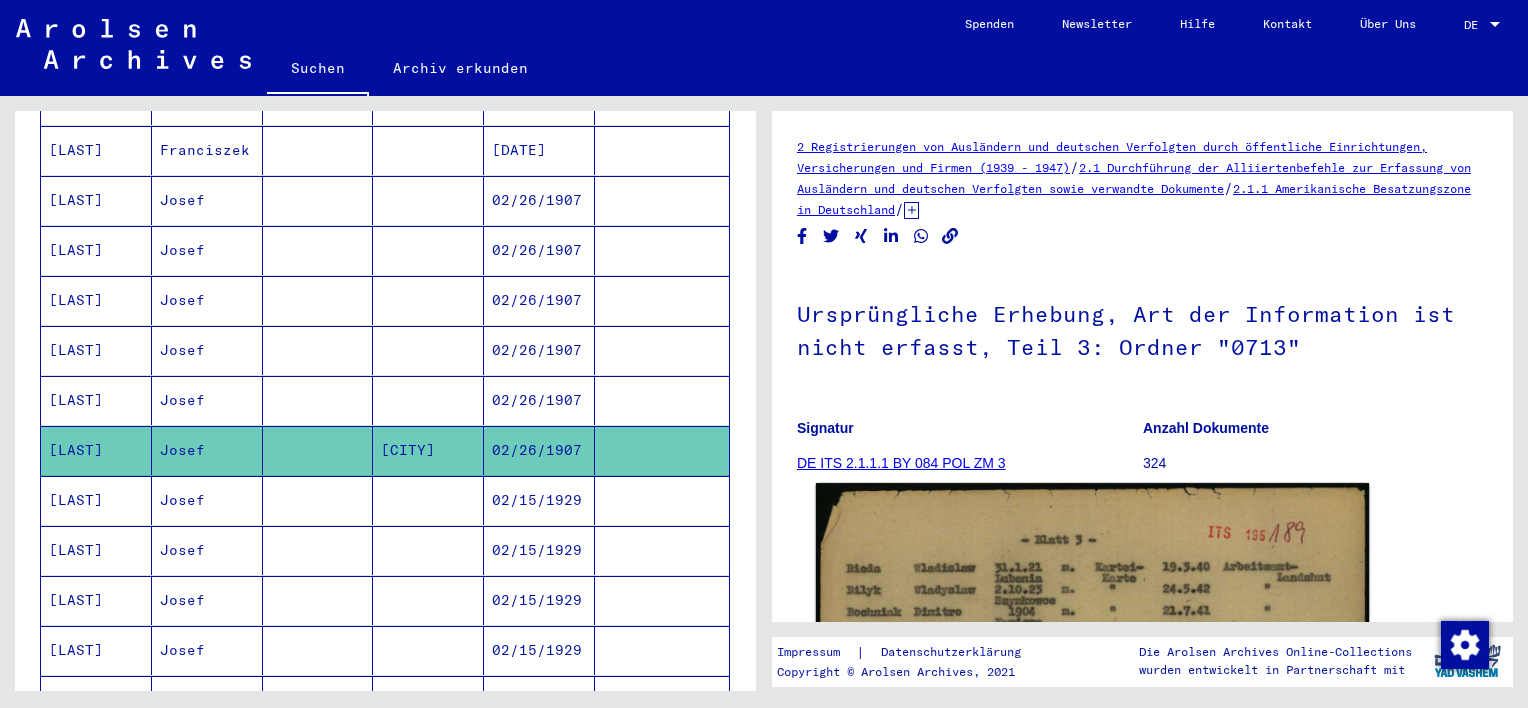 click 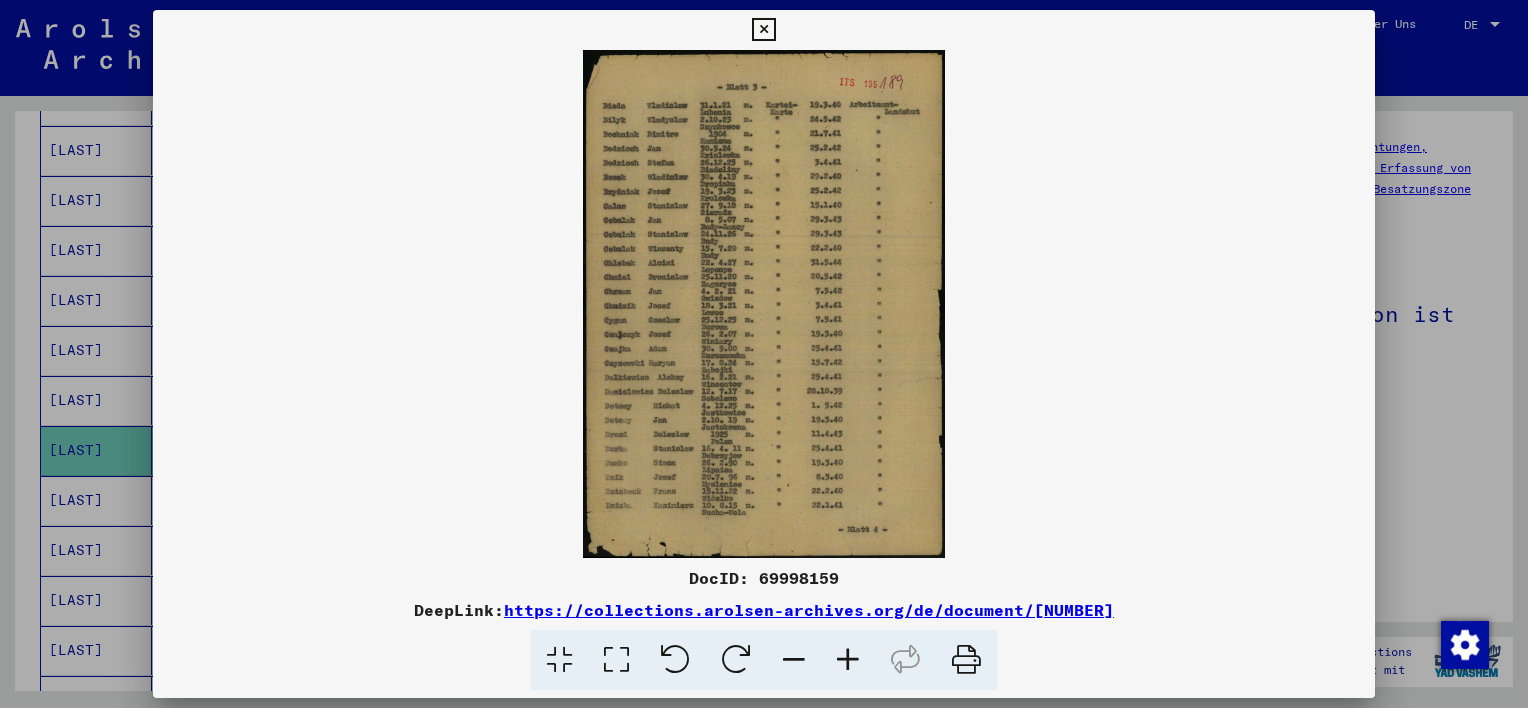 scroll, scrollTop: 0, scrollLeft: 0, axis: both 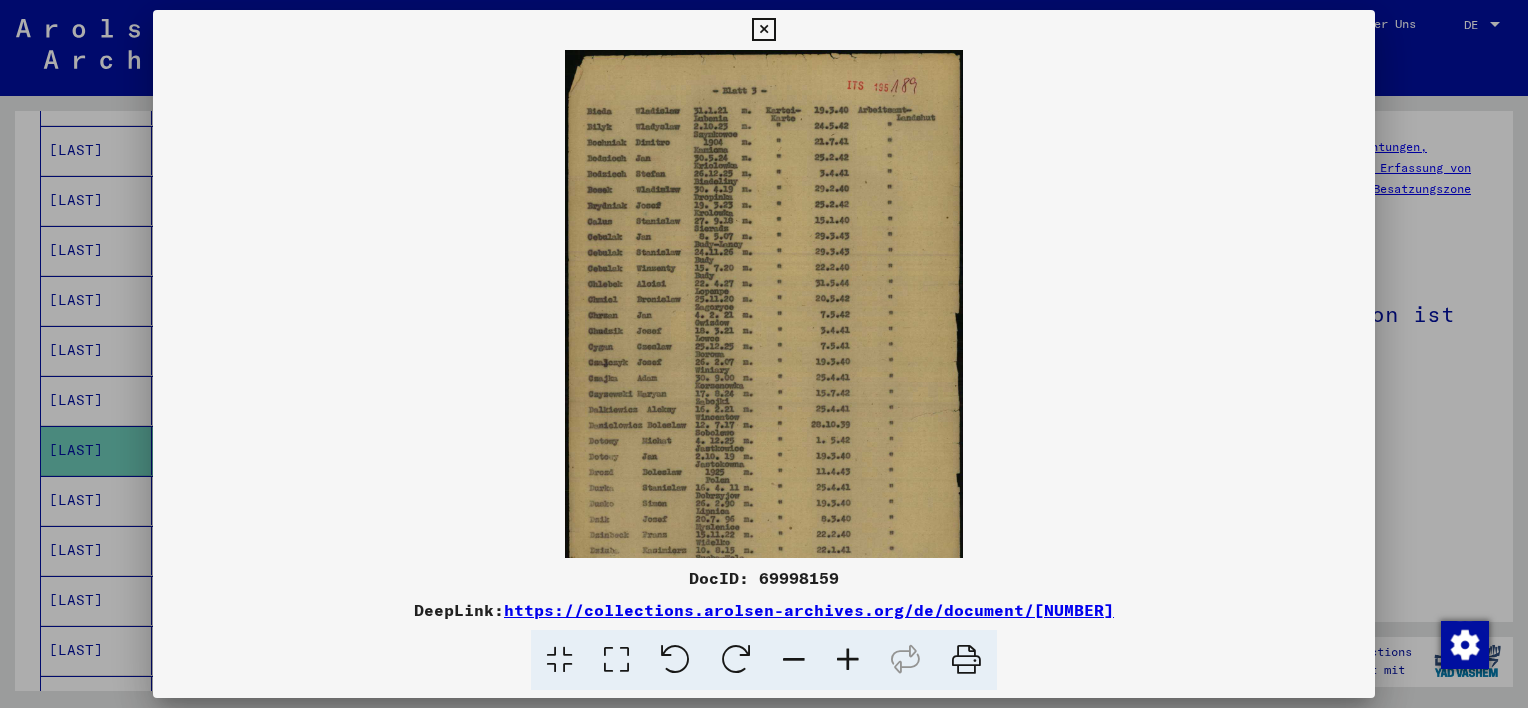 click at bounding box center [848, 660] 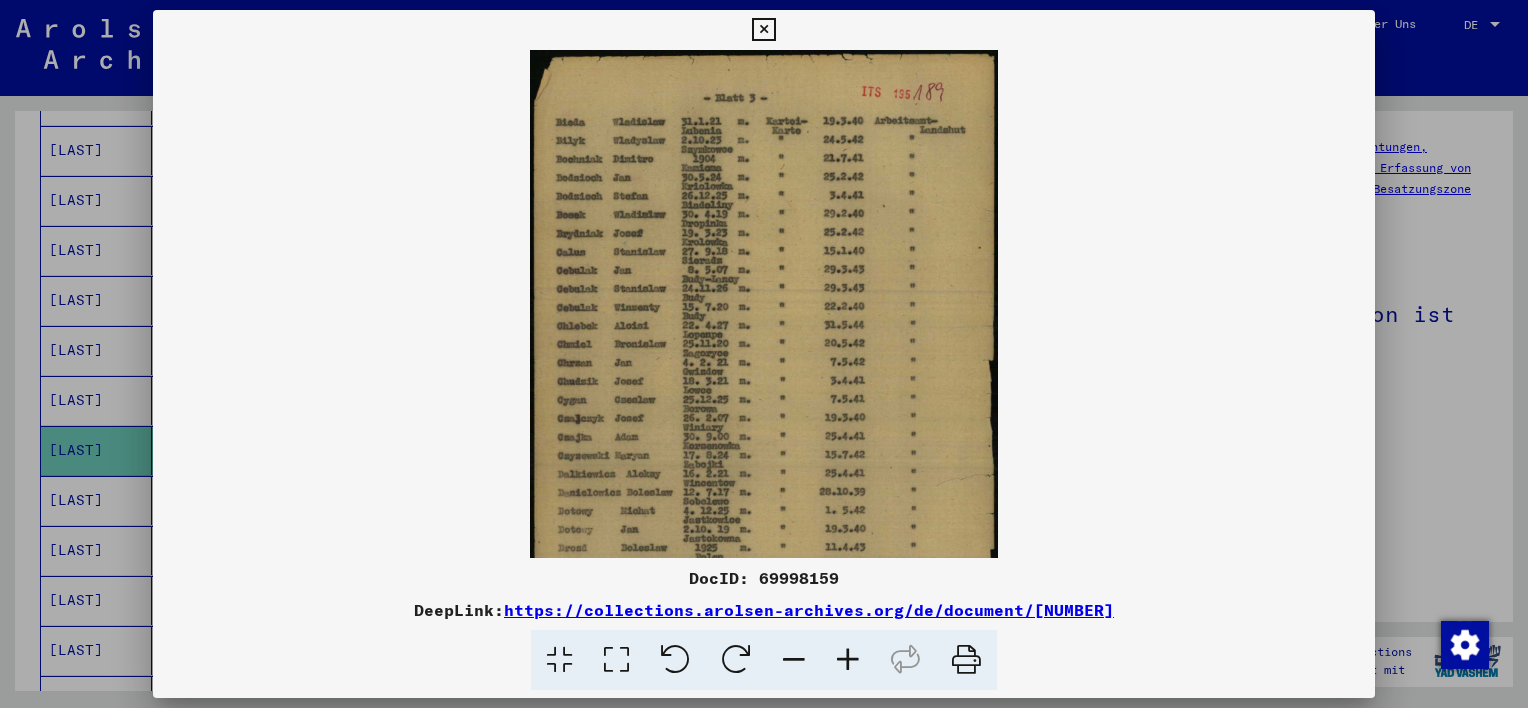 click at bounding box center (848, 660) 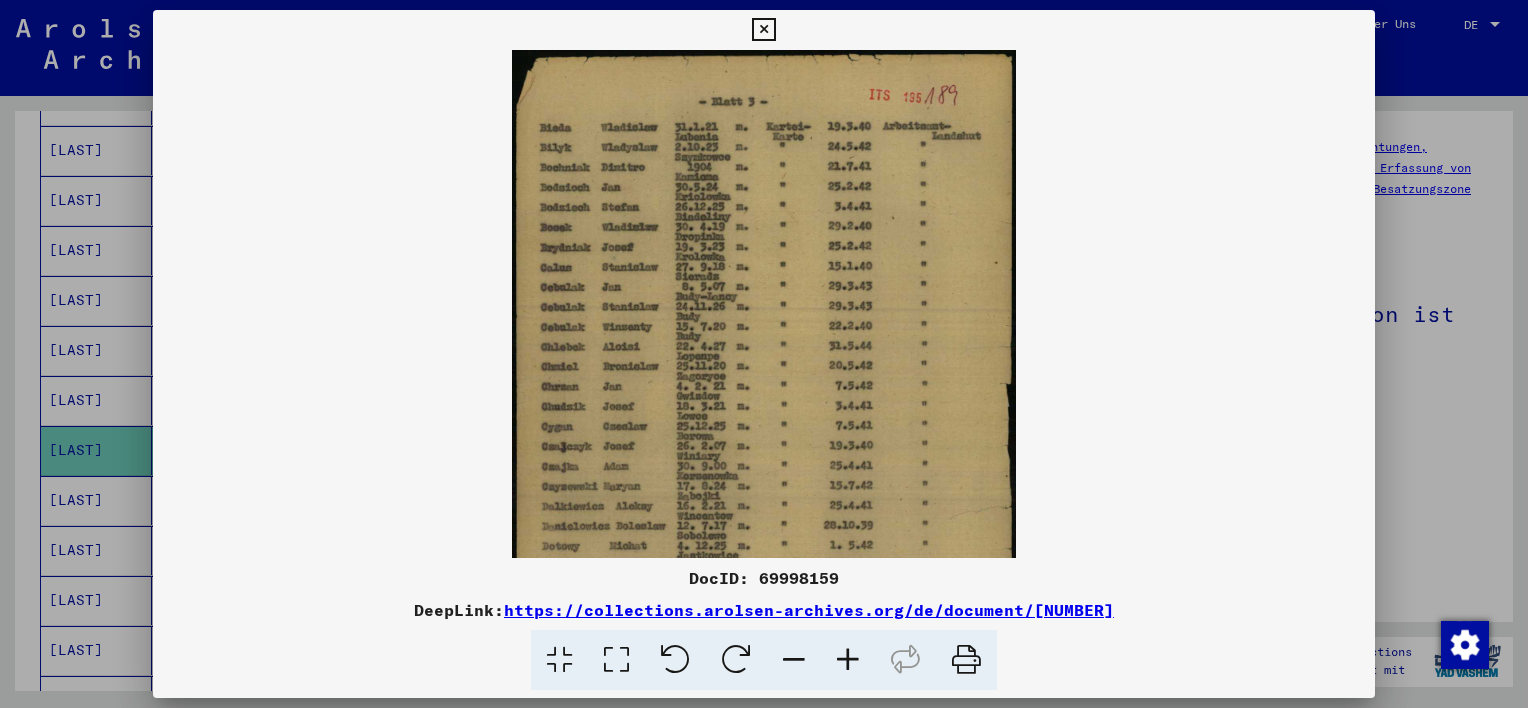 click at bounding box center [848, 660] 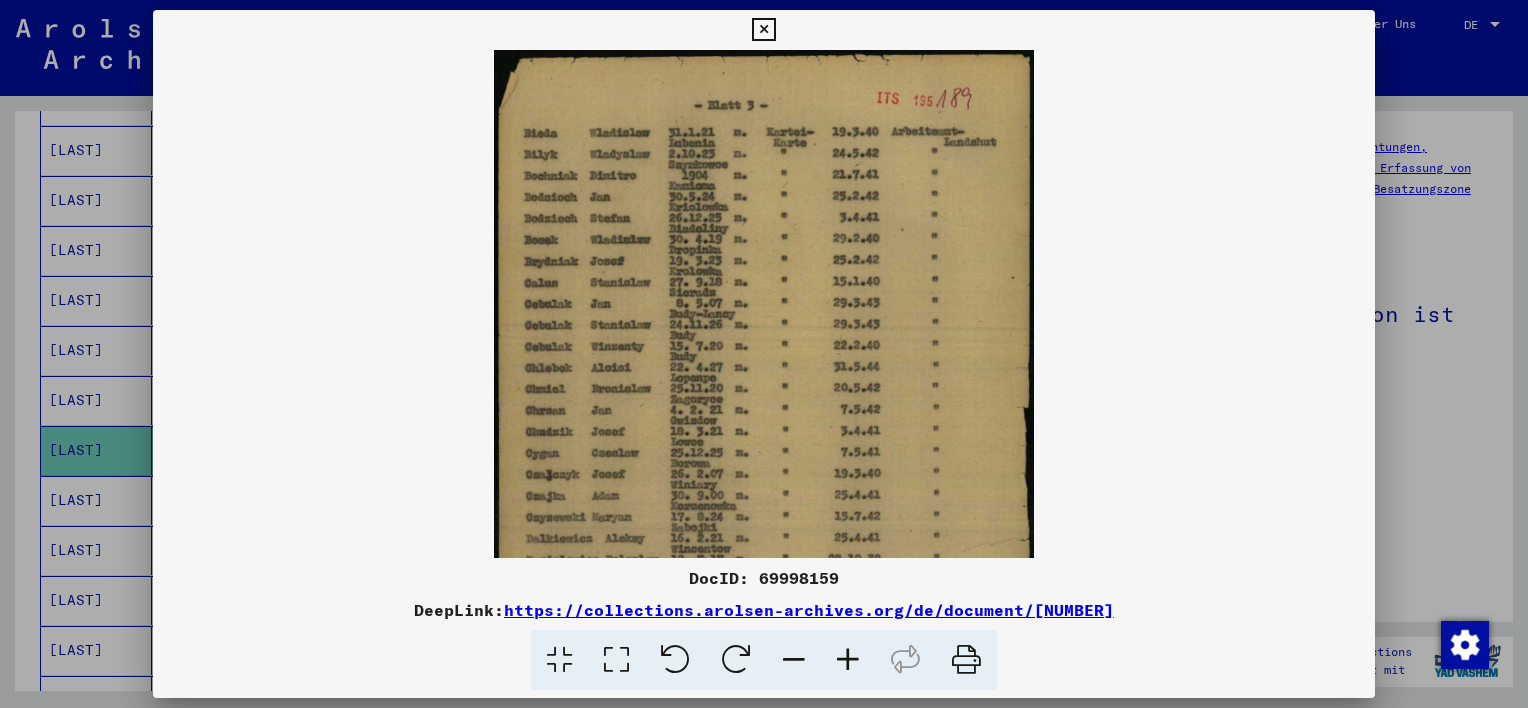 click at bounding box center [848, 660] 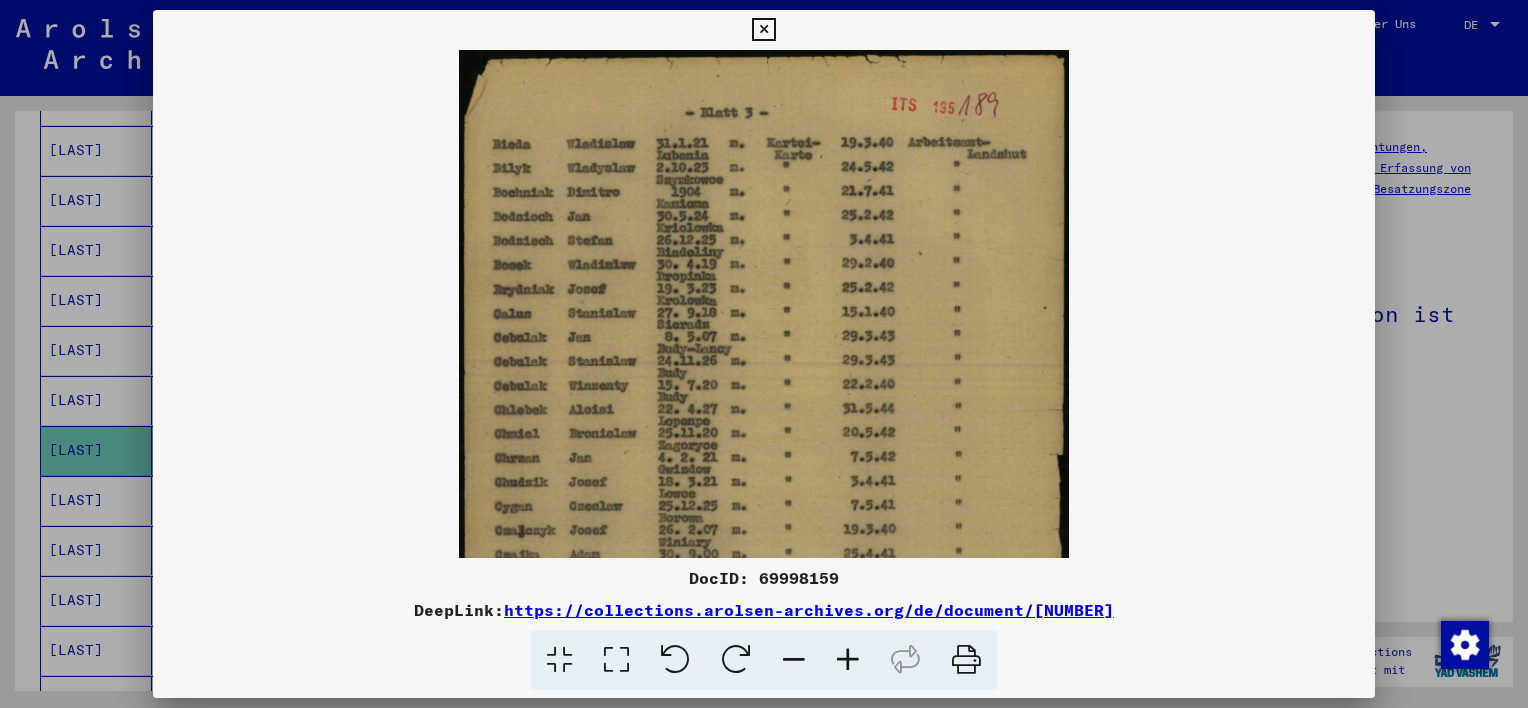 click at bounding box center [848, 660] 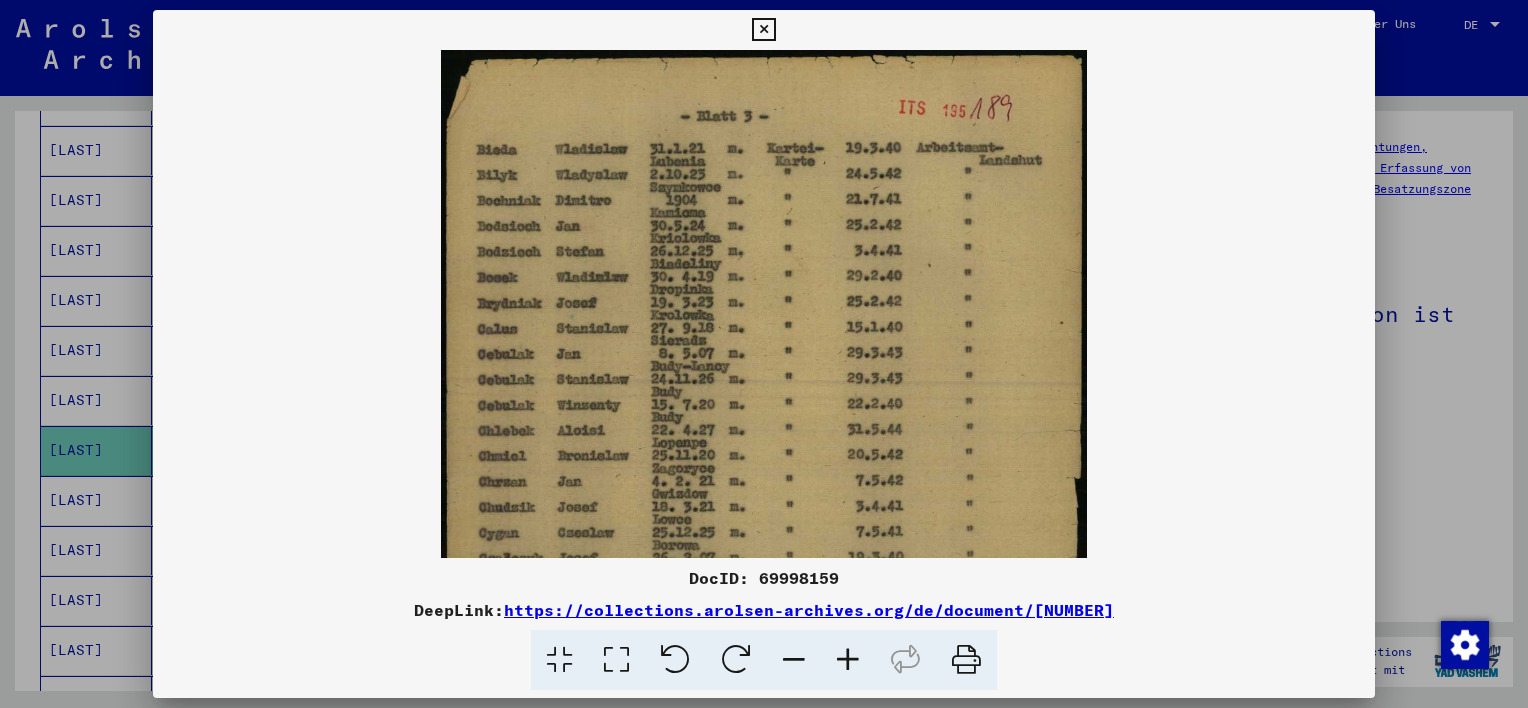 click at bounding box center [848, 660] 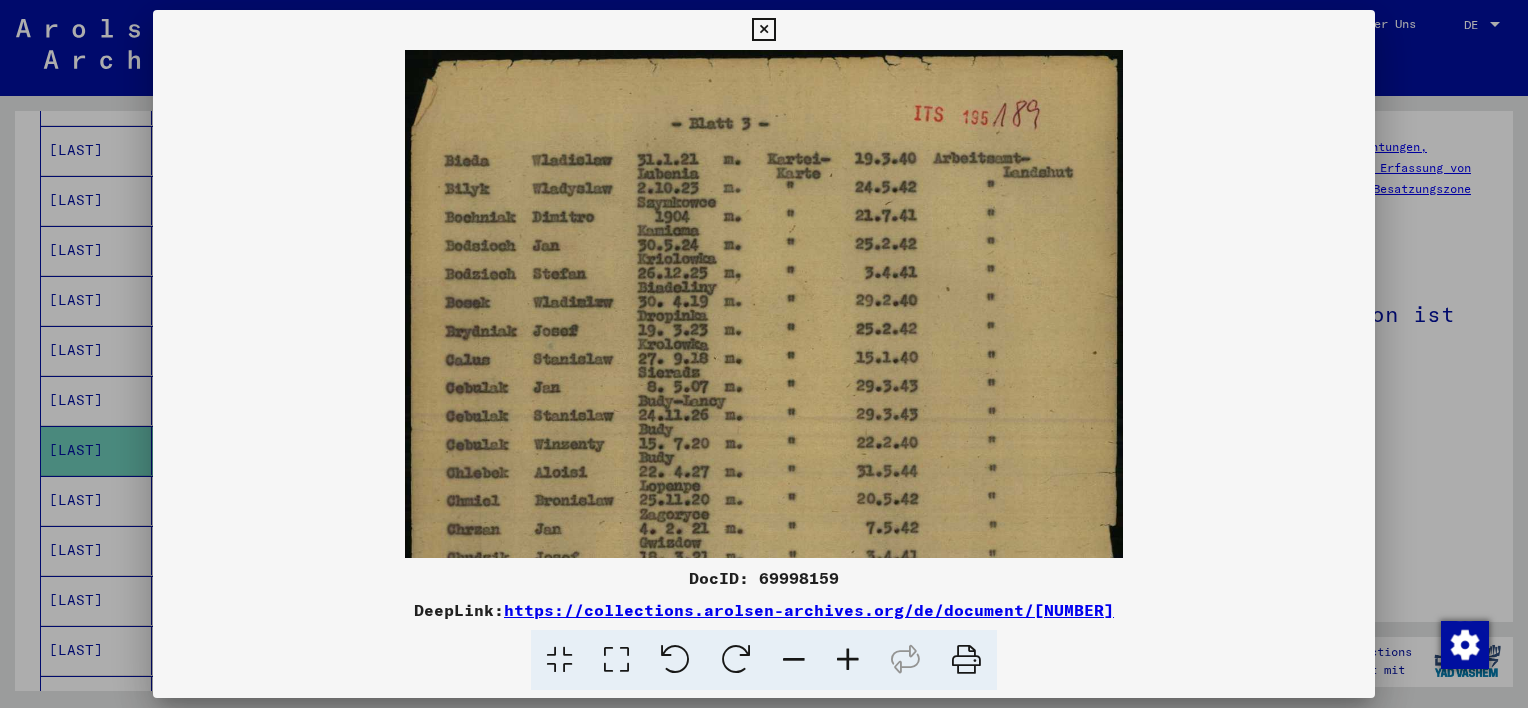 click at bounding box center [848, 660] 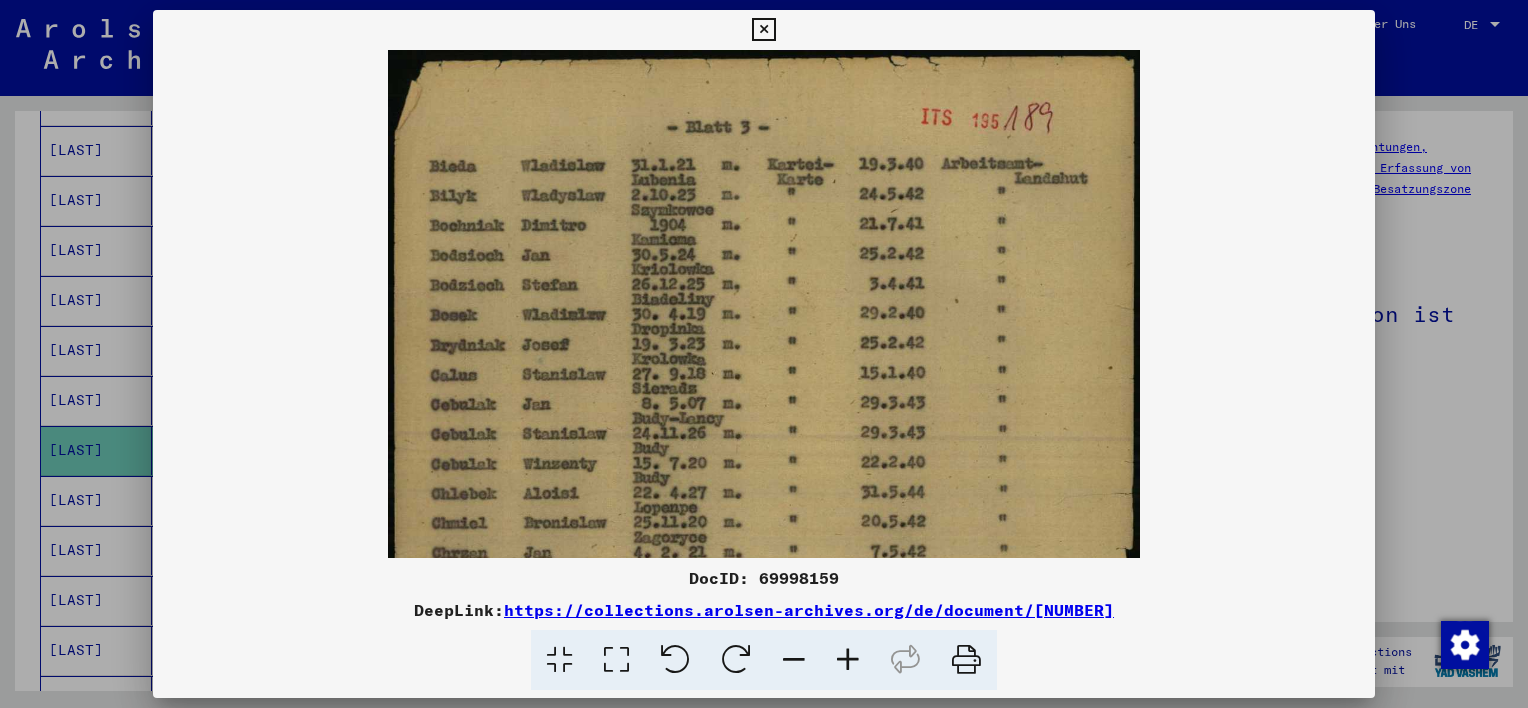 click at bounding box center (848, 660) 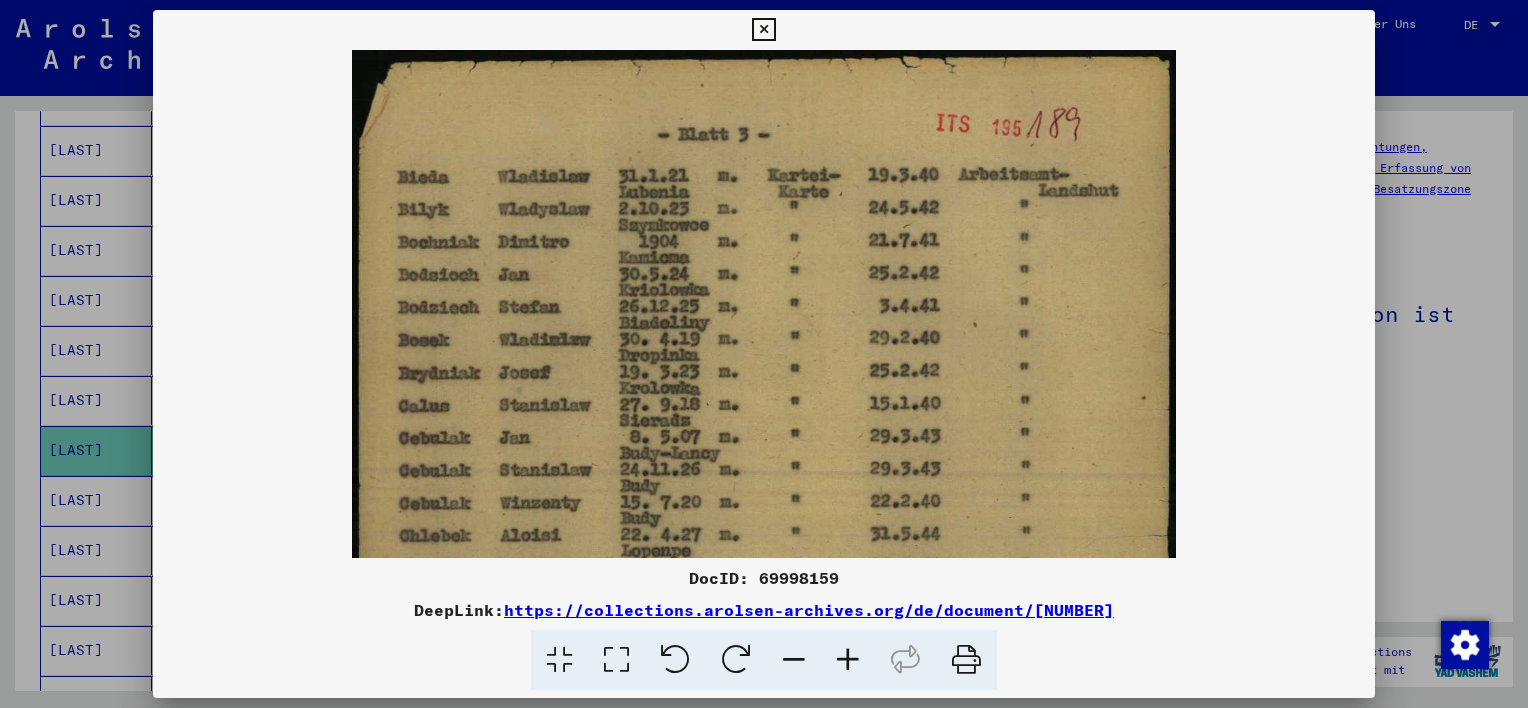 click at bounding box center (848, 660) 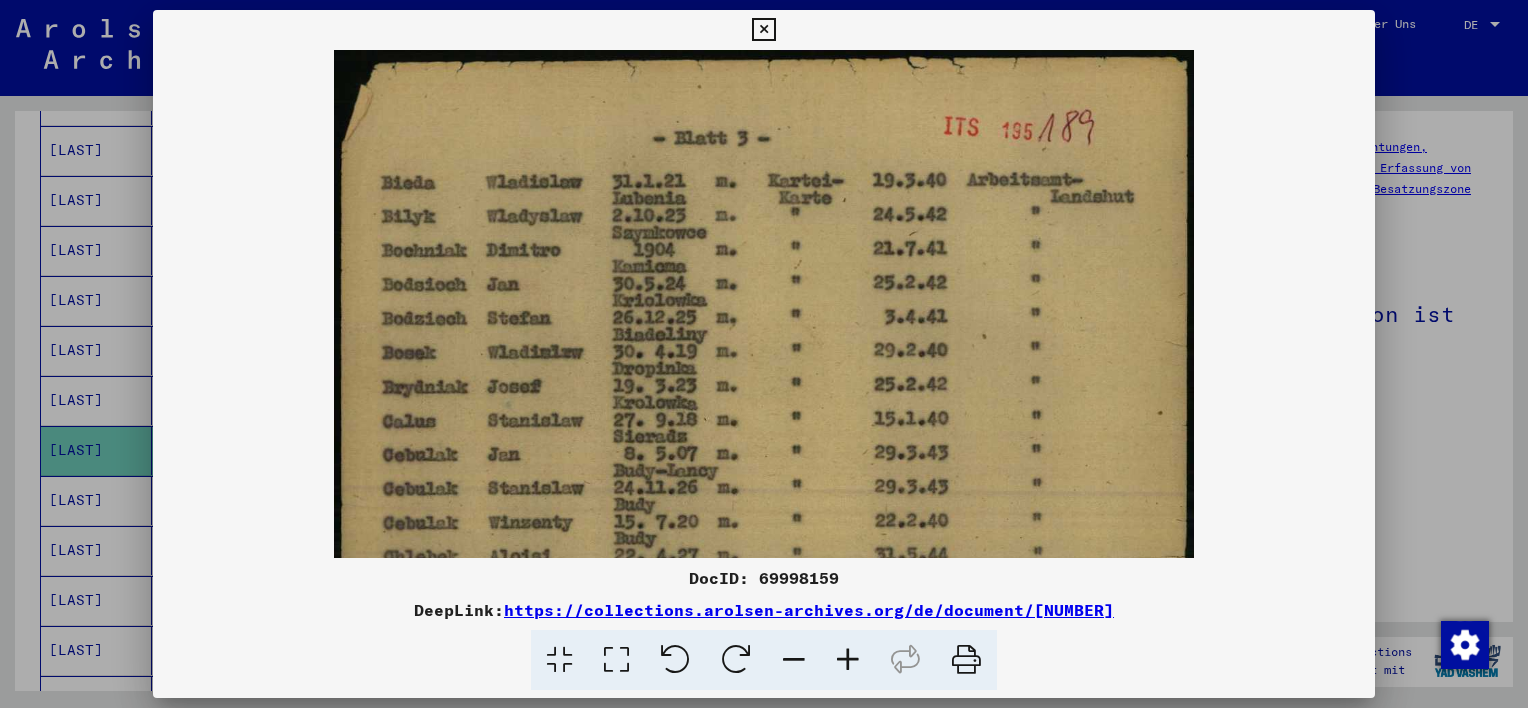 click at bounding box center [848, 660] 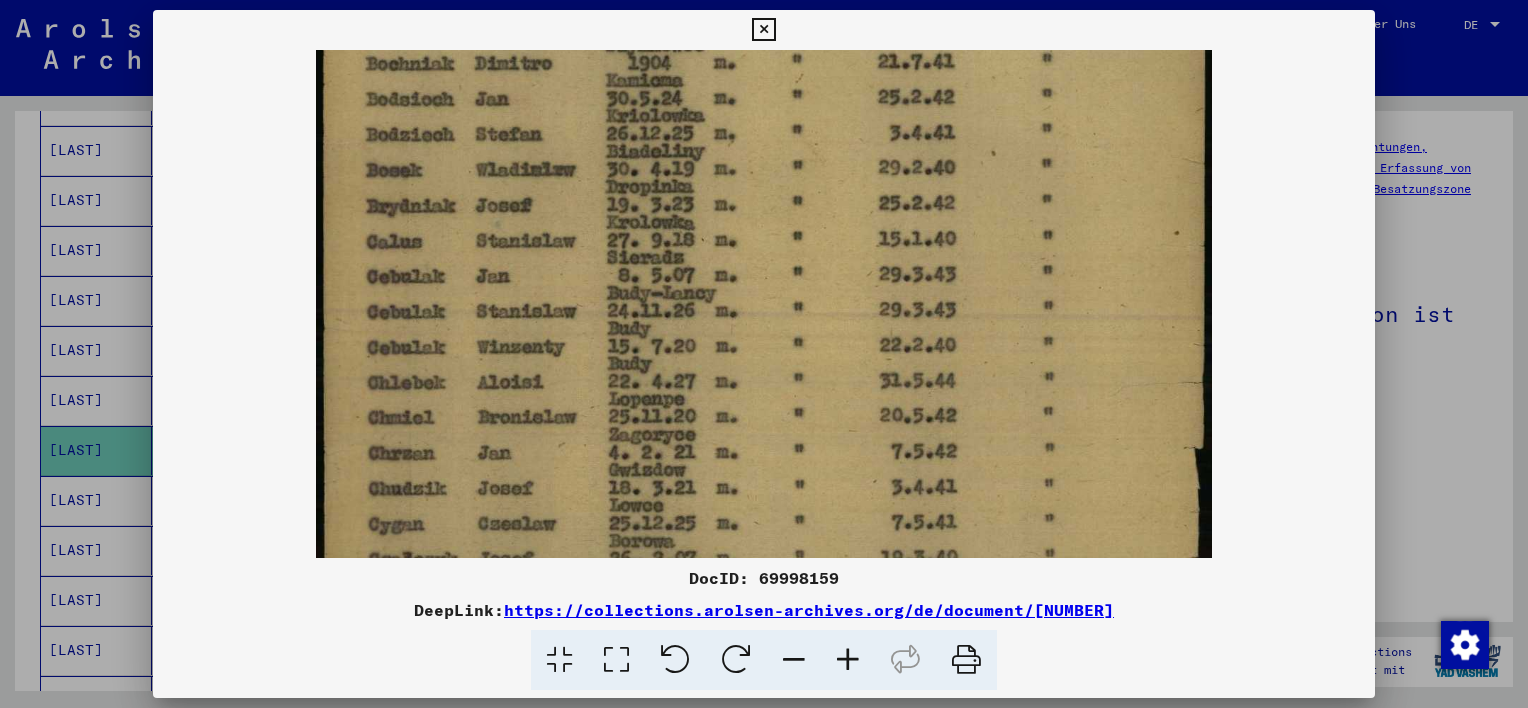 scroll, scrollTop: 198, scrollLeft: 0, axis: vertical 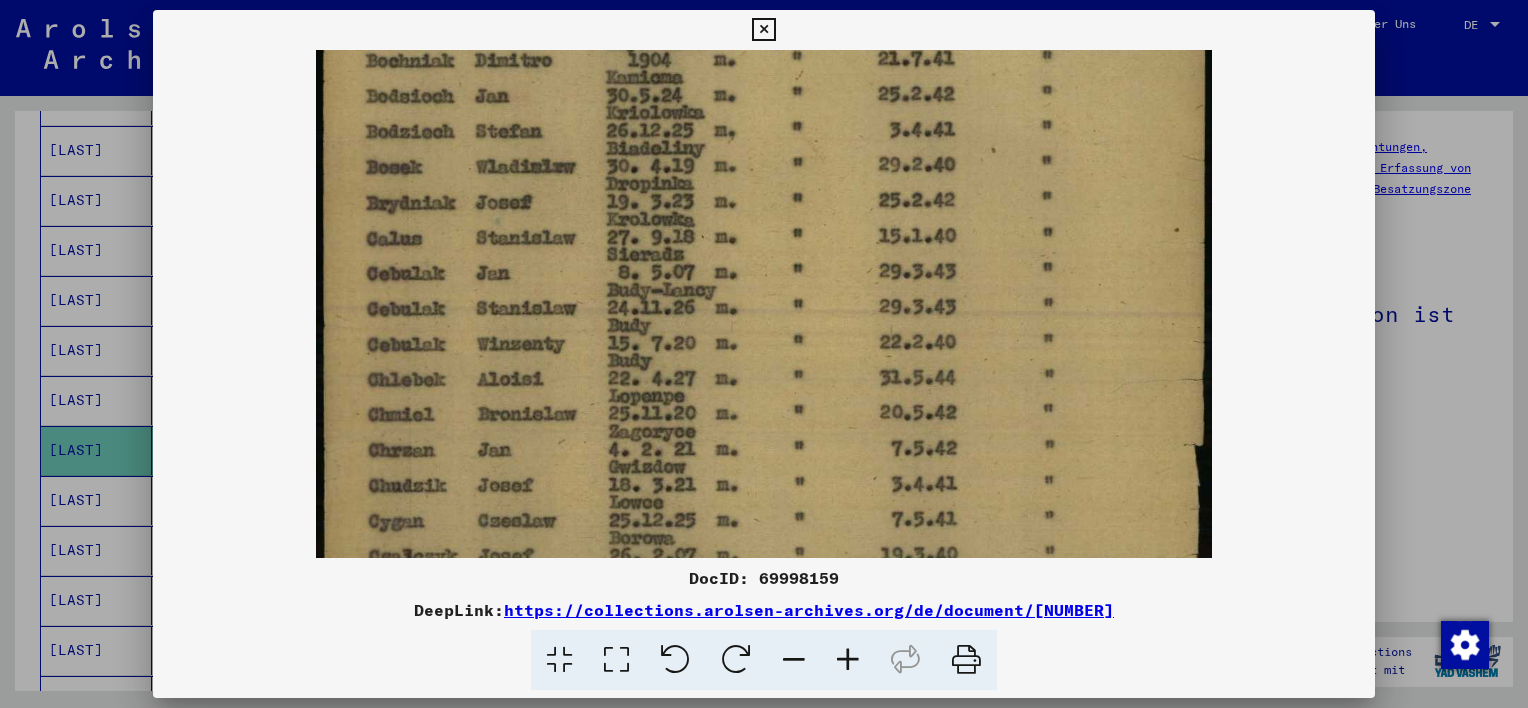 drag, startPoint x: 782, startPoint y: 460, endPoint x: 799, endPoint y: 263, distance: 197.73215 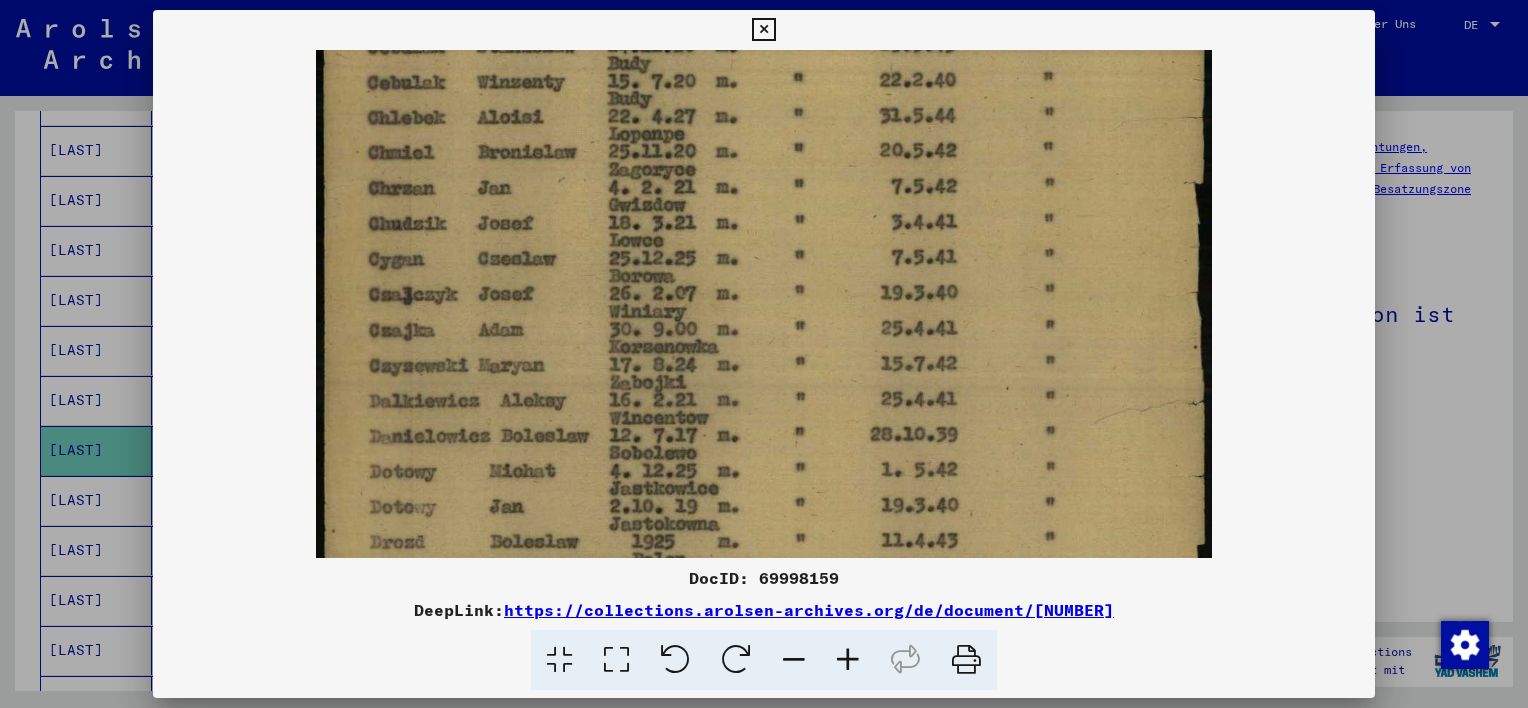scroll, scrollTop: 468, scrollLeft: 0, axis: vertical 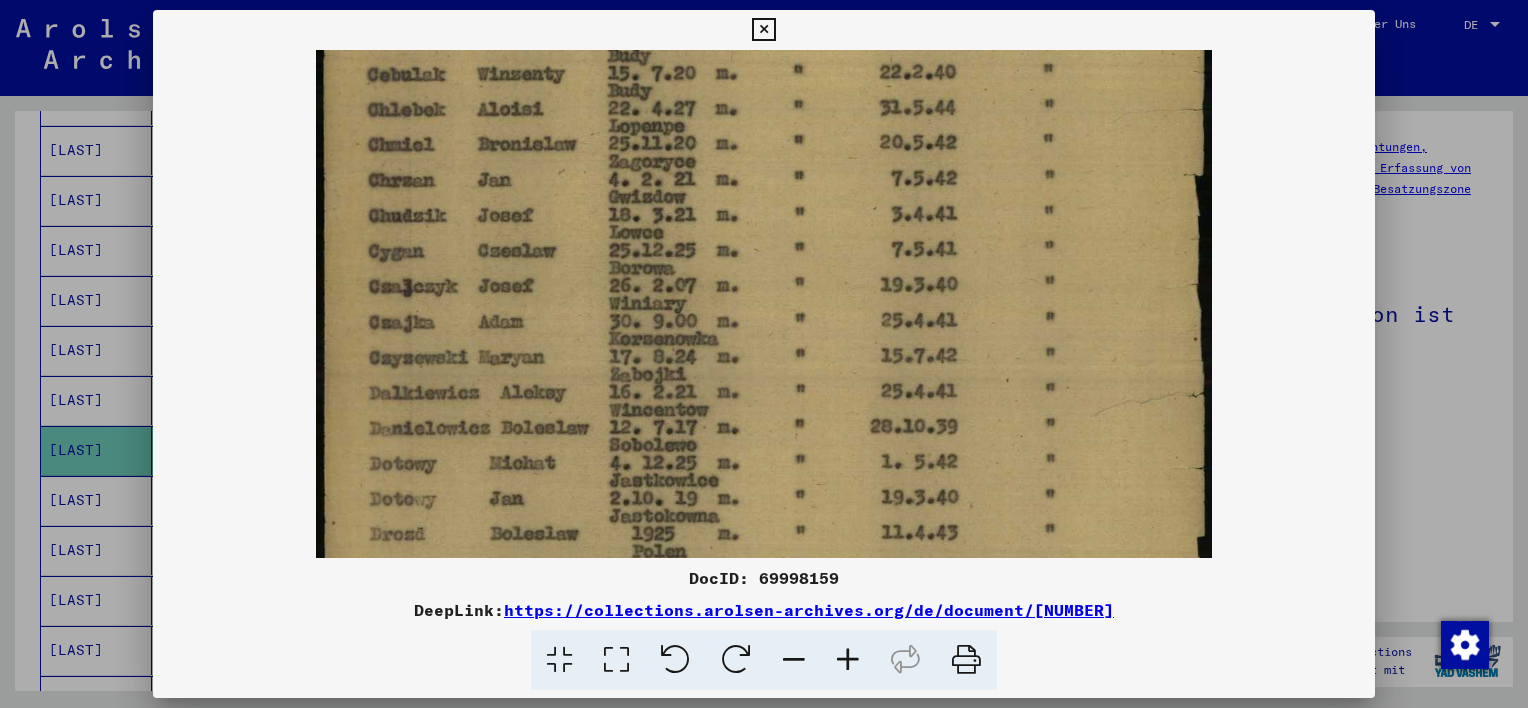 drag, startPoint x: 590, startPoint y: 457, endPoint x: 642, endPoint y: 188, distance: 273.97992 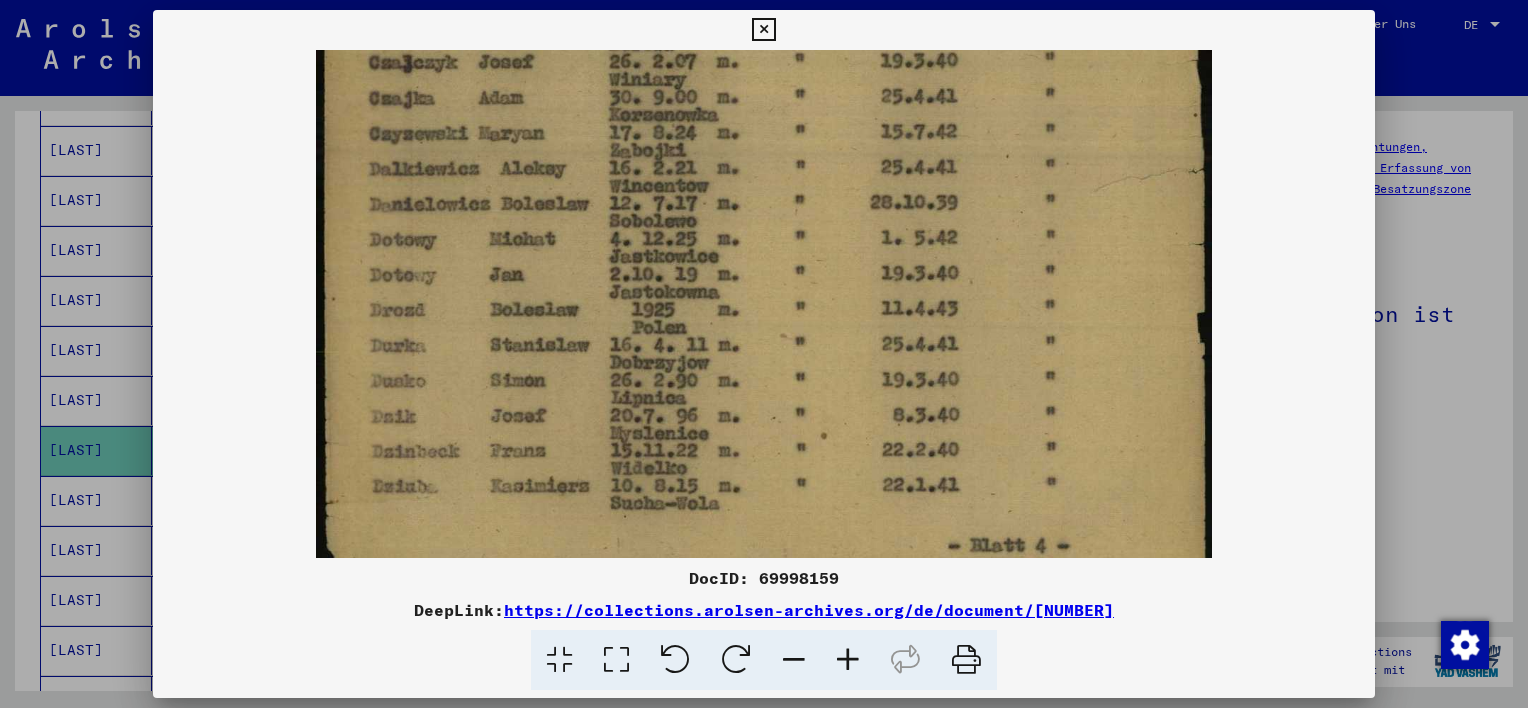 scroll, scrollTop: 696, scrollLeft: 0, axis: vertical 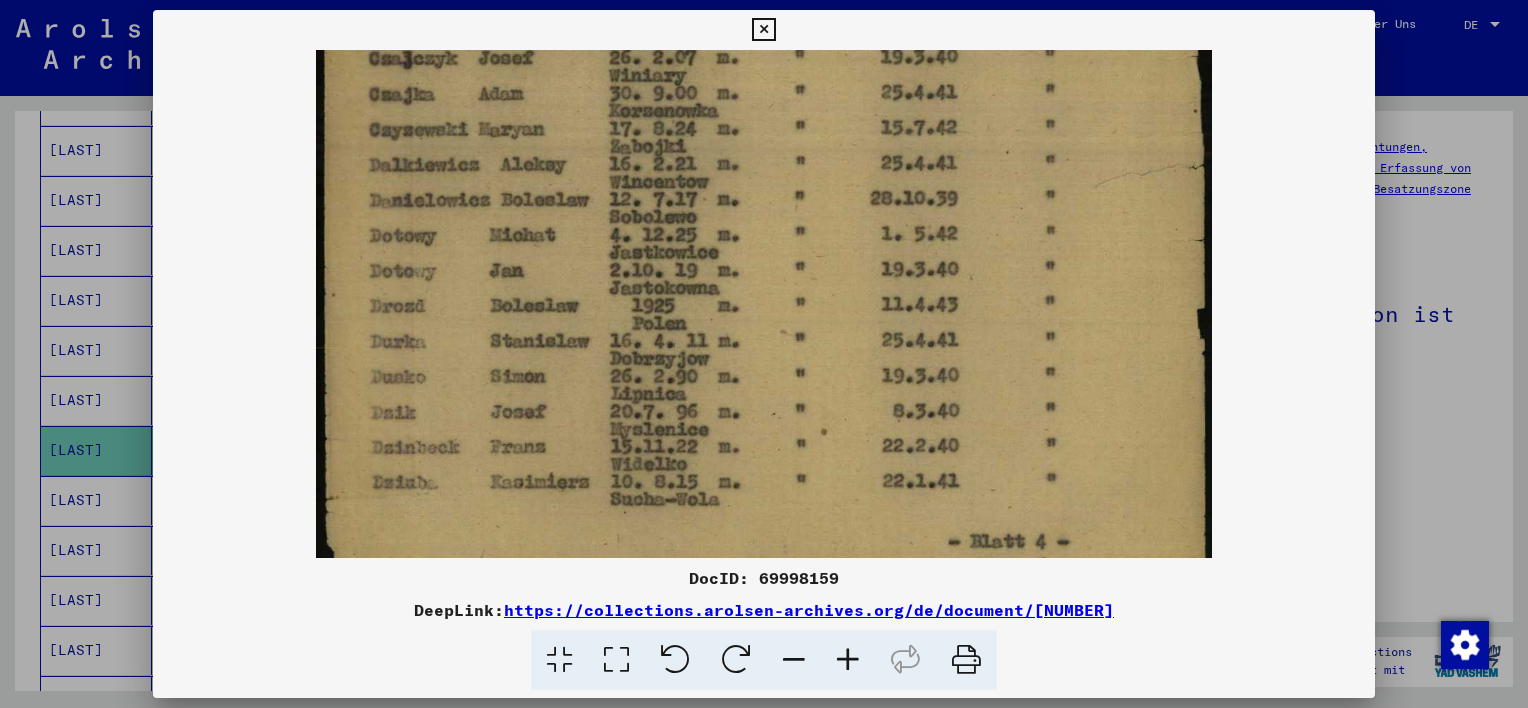 drag, startPoint x: 579, startPoint y: 483, endPoint x: 607, endPoint y: 255, distance: 229.71286 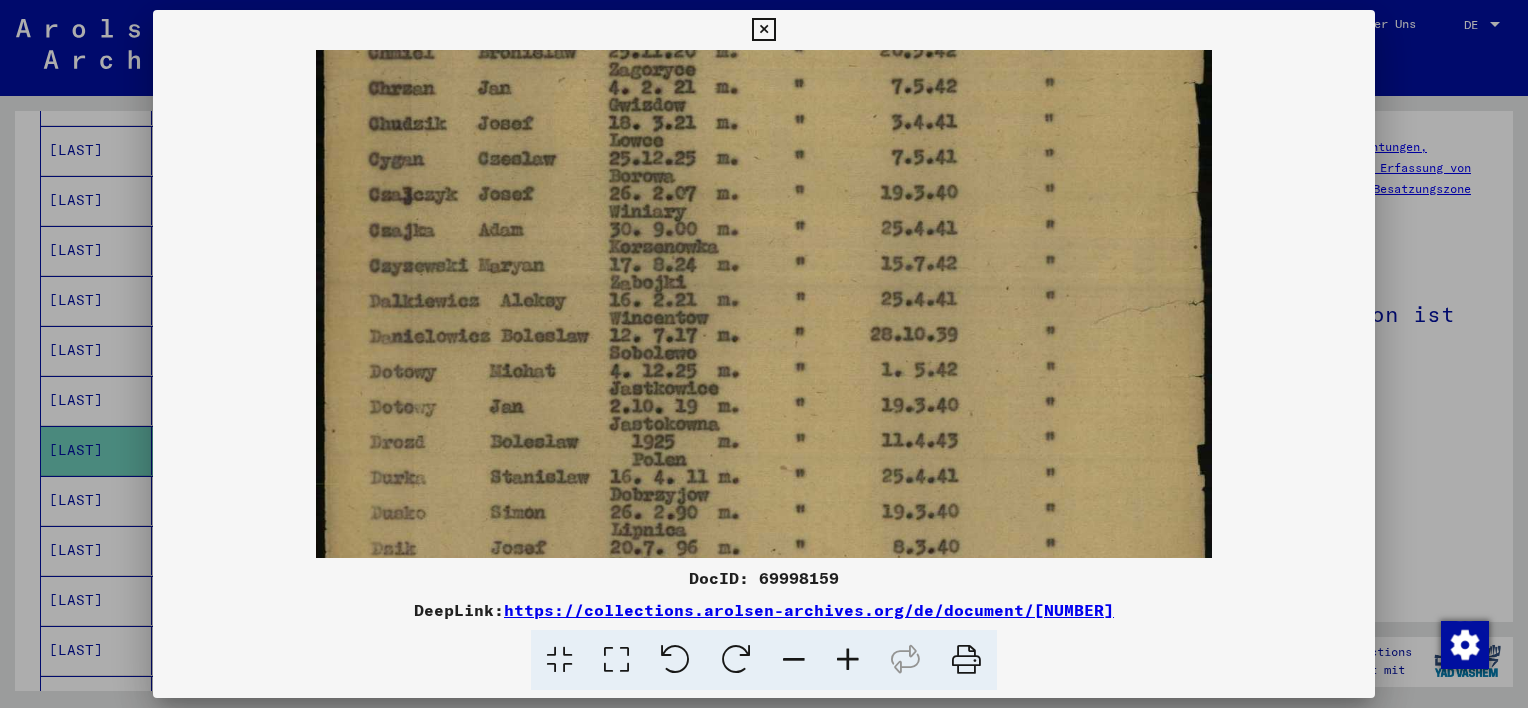 scroll, scrollTop: 558, scrollLeft: 0, axis: vertical 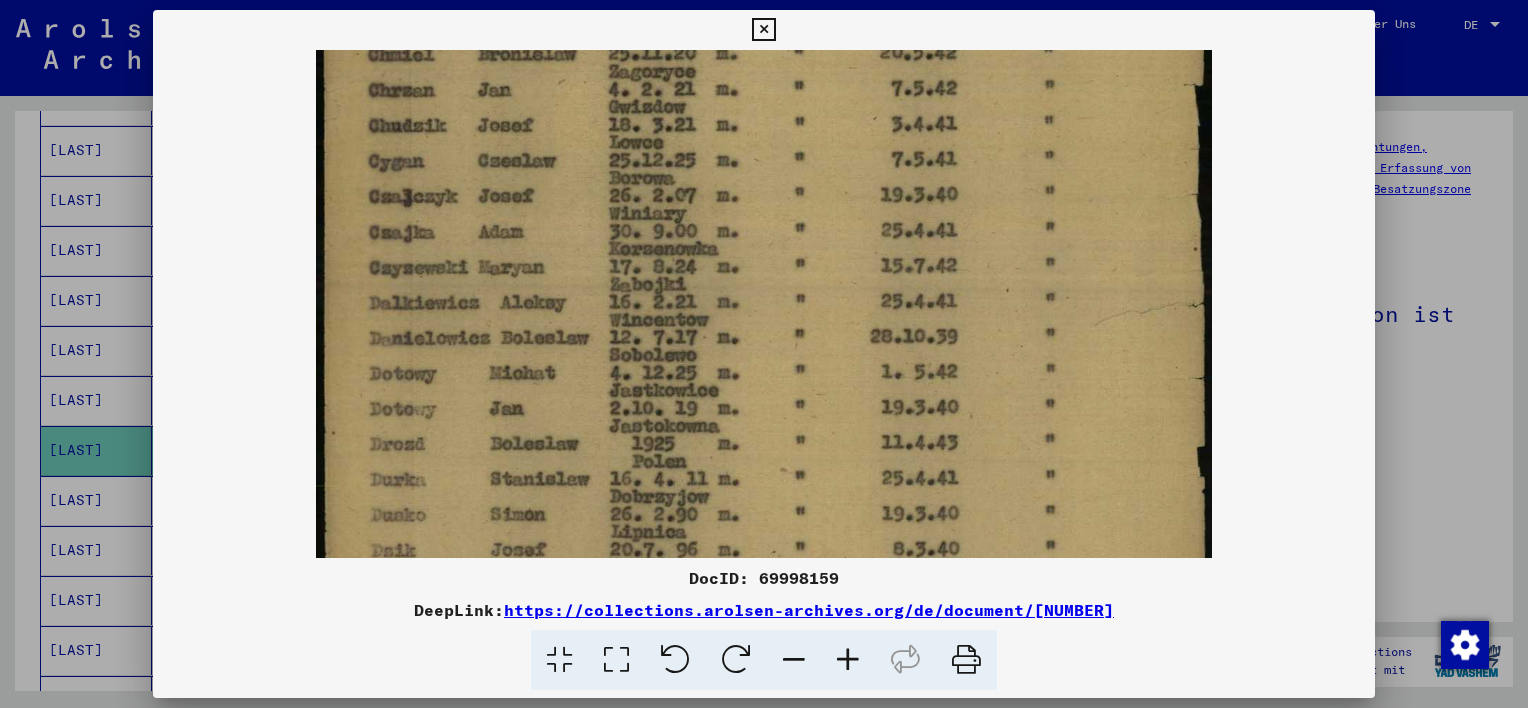 drag, startPoint x: 610, startPoint y: 228, endPoint x: 636, endPoint y: 369, distance: 143.37712 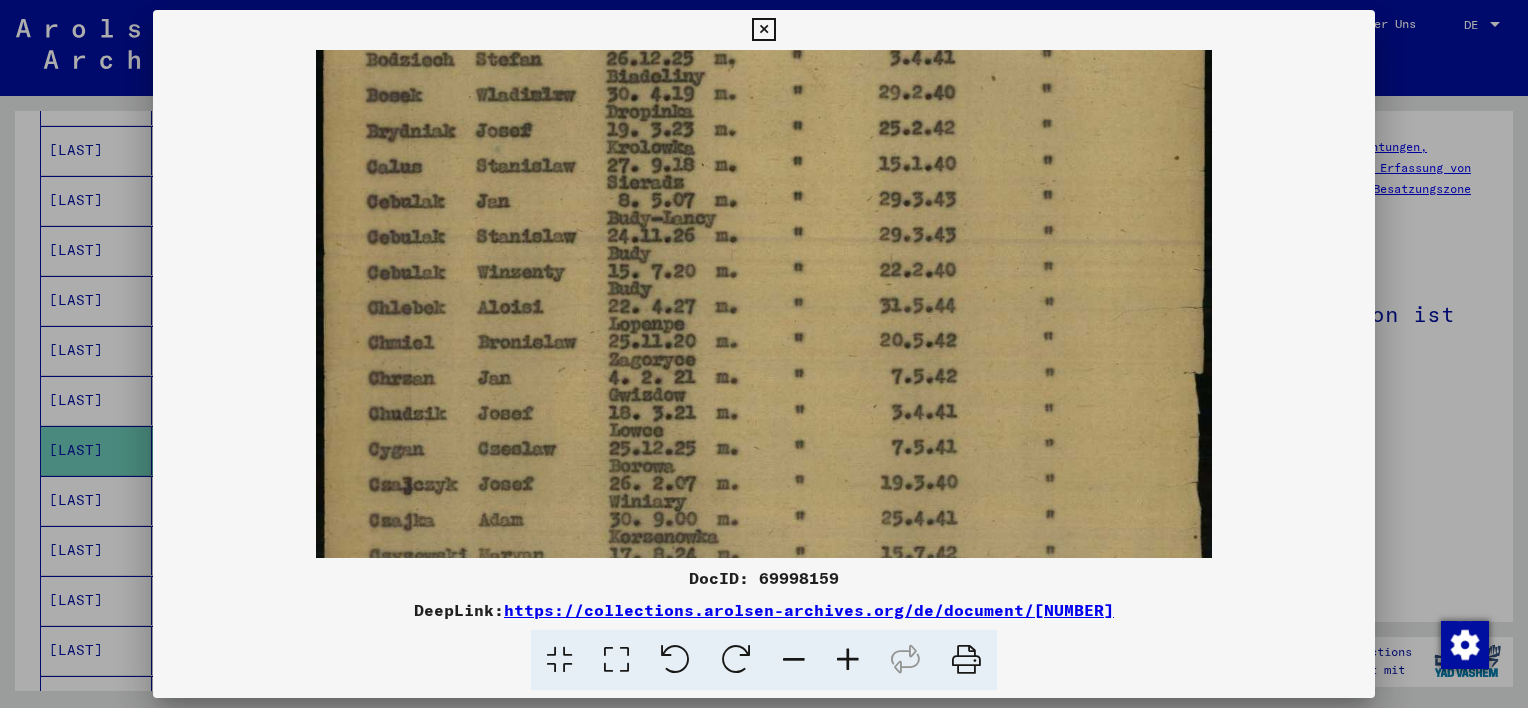 drag, startPoint x: 900, startPoint y: 186, endPoint x: 898, endPoint y: 475, distance: 289.00693 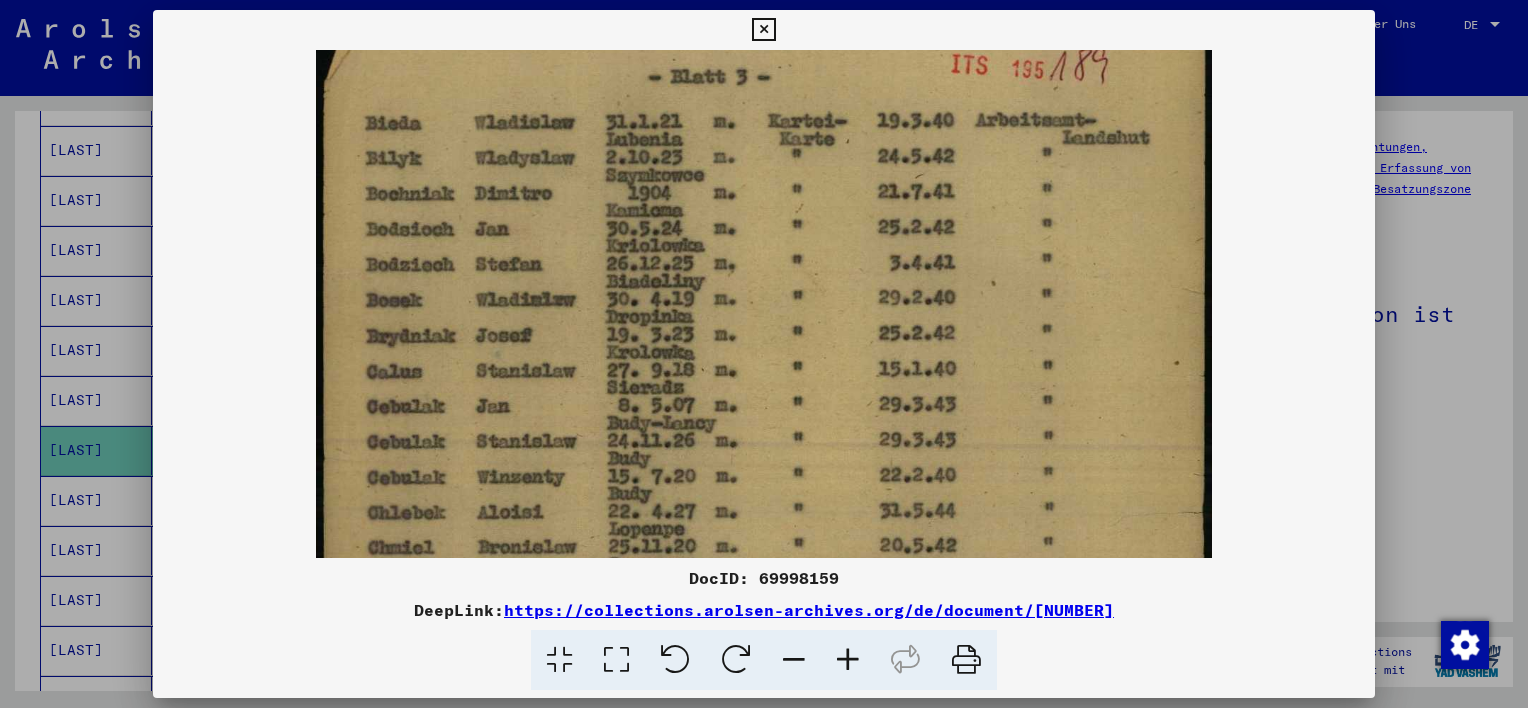 scroll, scrollTop: 0, scrollLeft: 0, axis: both 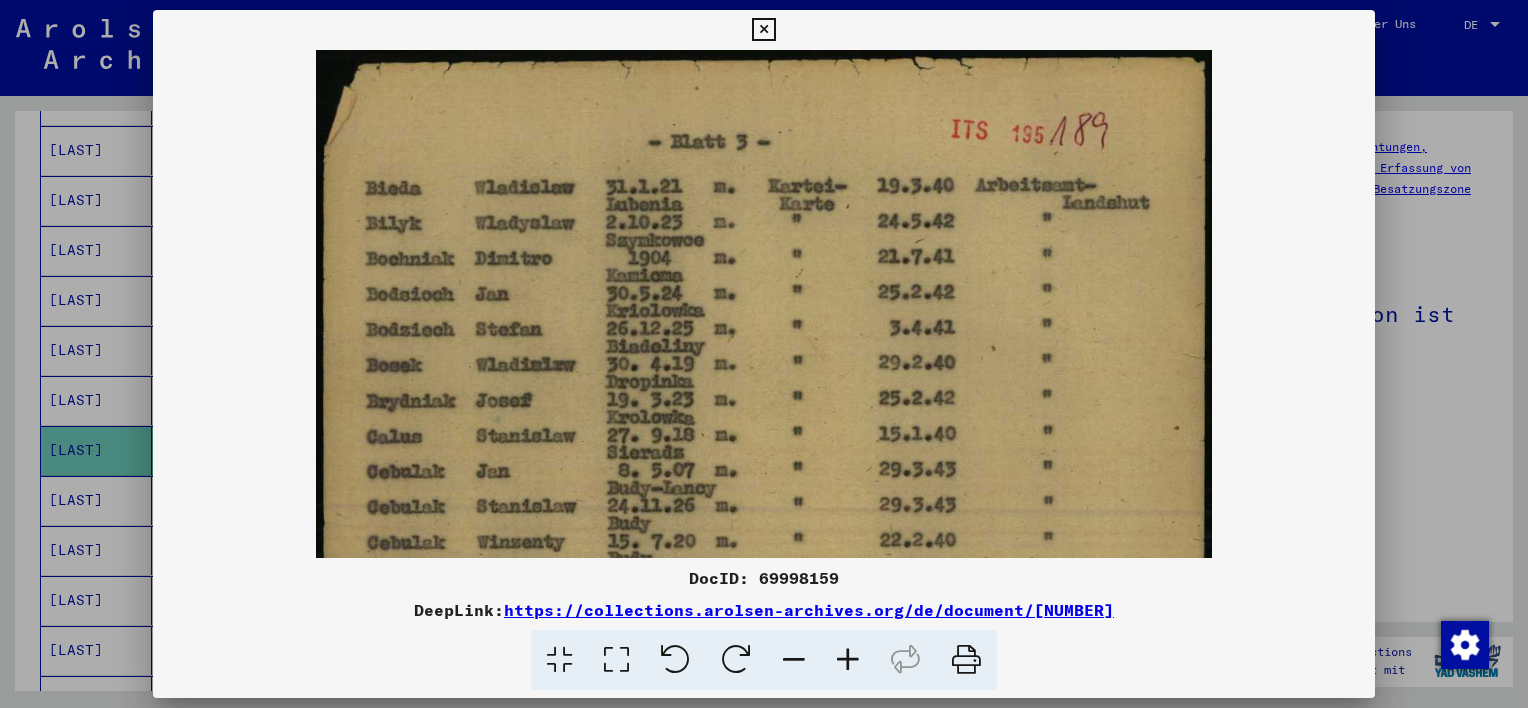 drag, startPoint x: 896, startPoint y: 108, endPoint x: 883, endPoint y: 429, distance: 321.26312 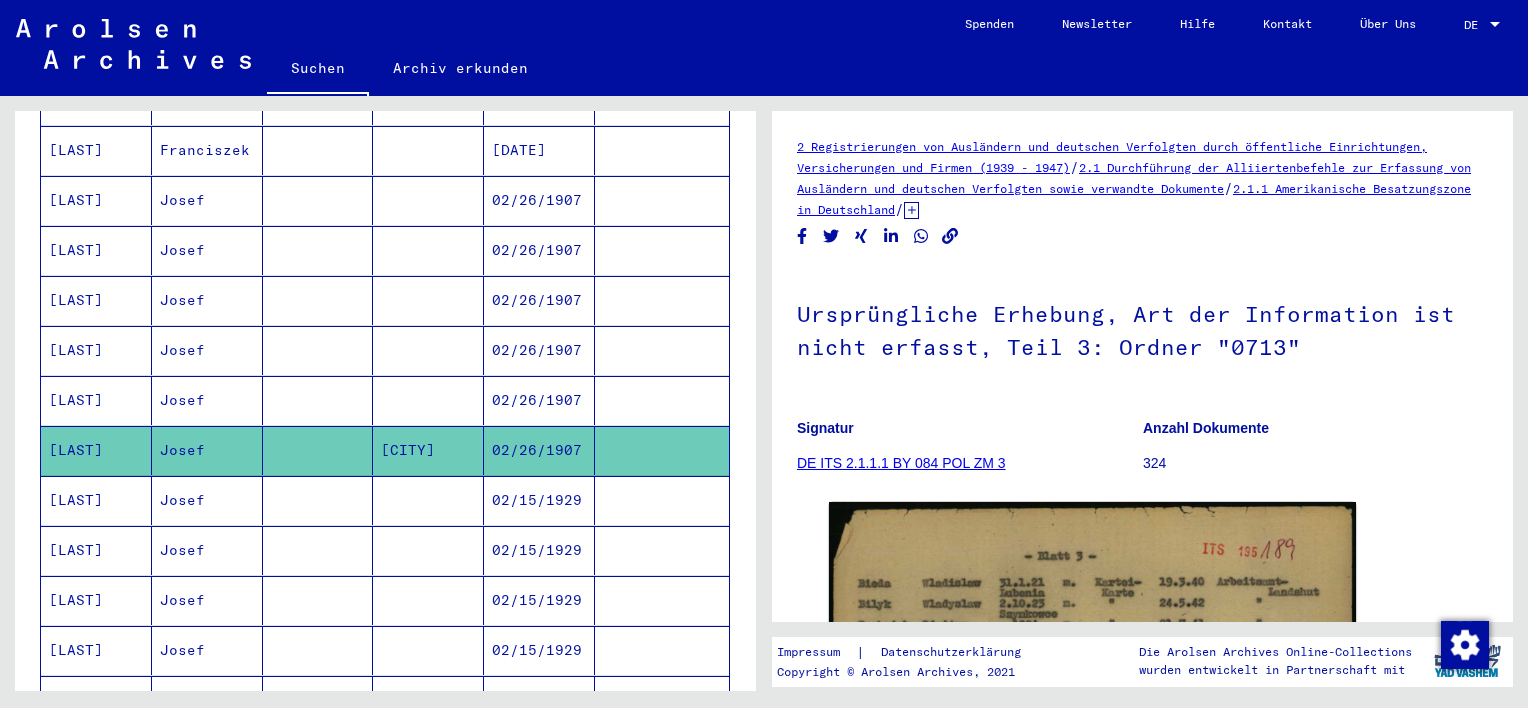 click on "02/26/1907" at bounding box center [539, 450] 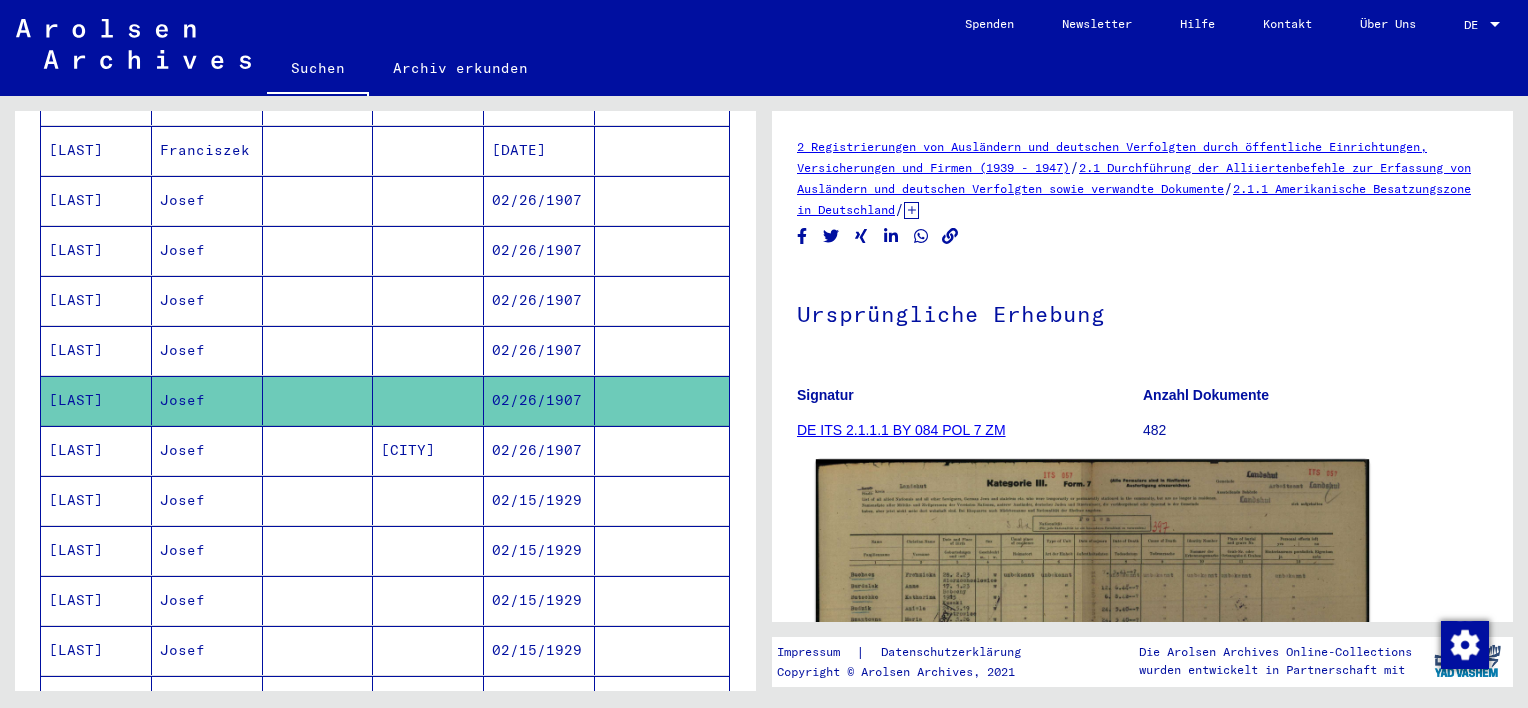 click 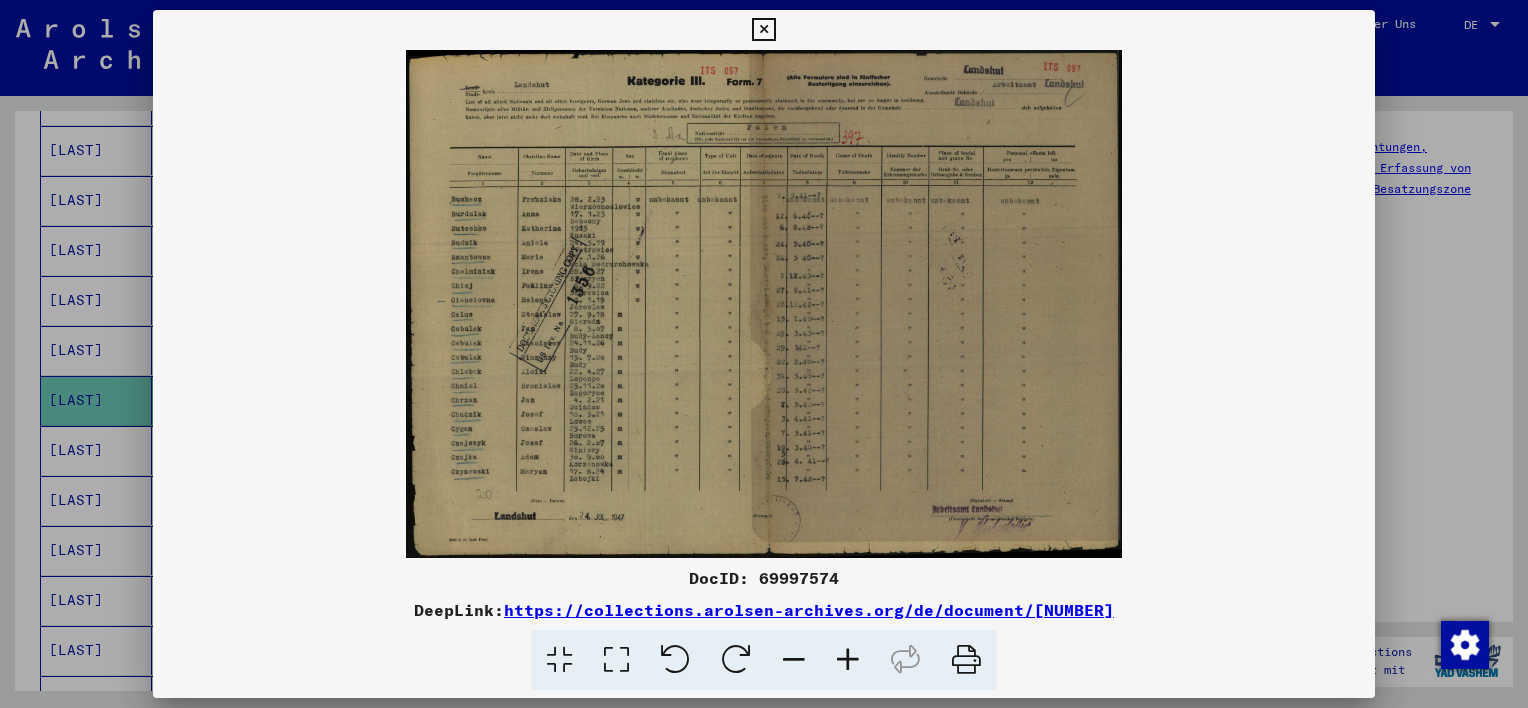 scroll, scrollTop: 0, scrollLeft: 0, axis: both 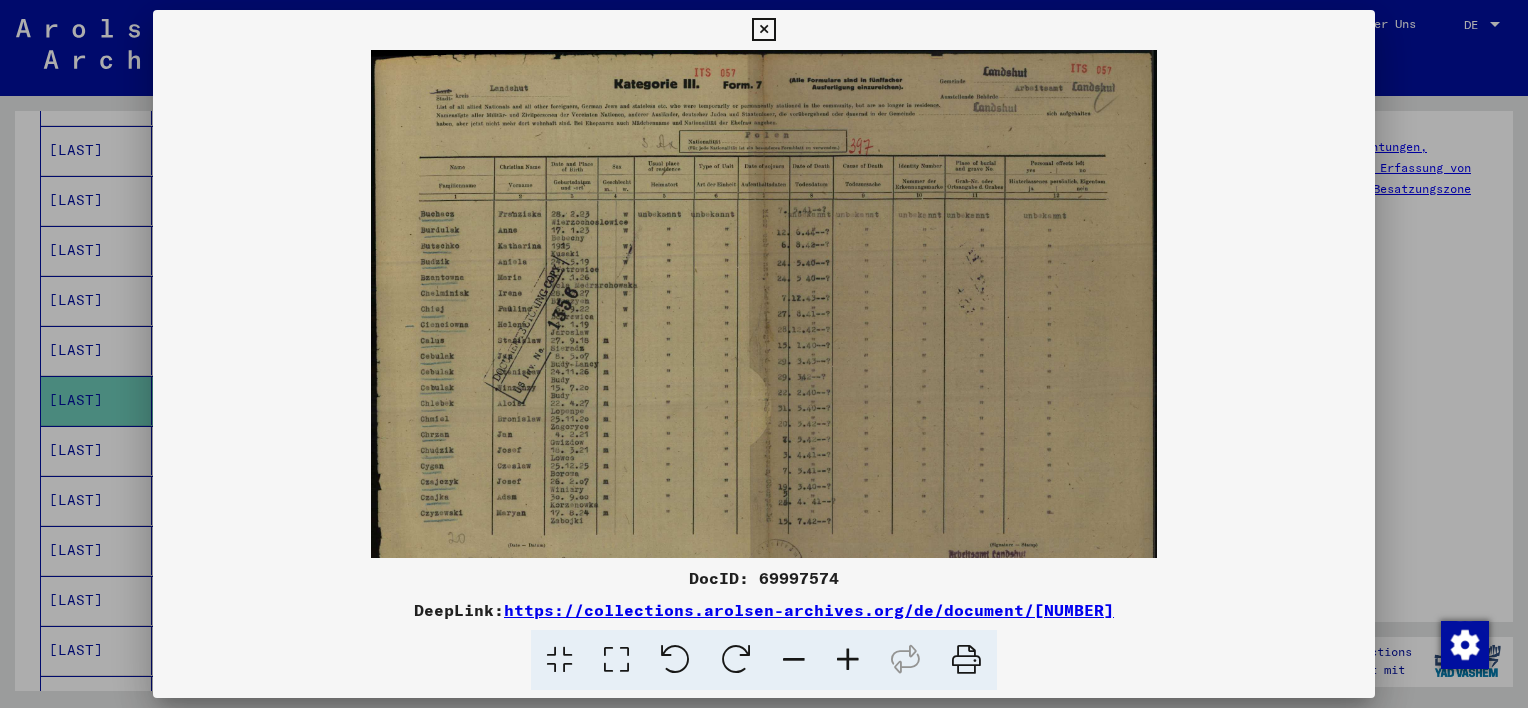 click at bounding box center (848, 660) 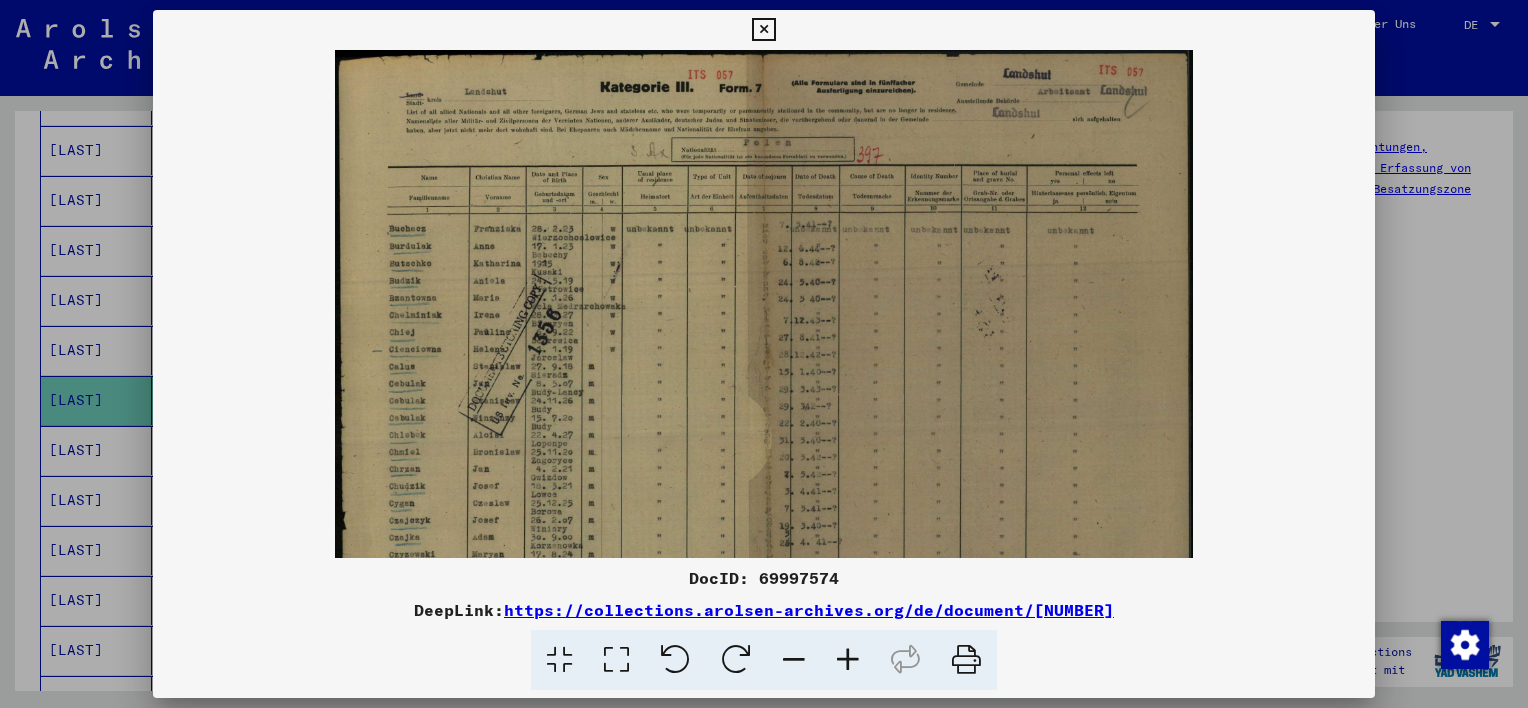 click at bounding box center [848, 660] 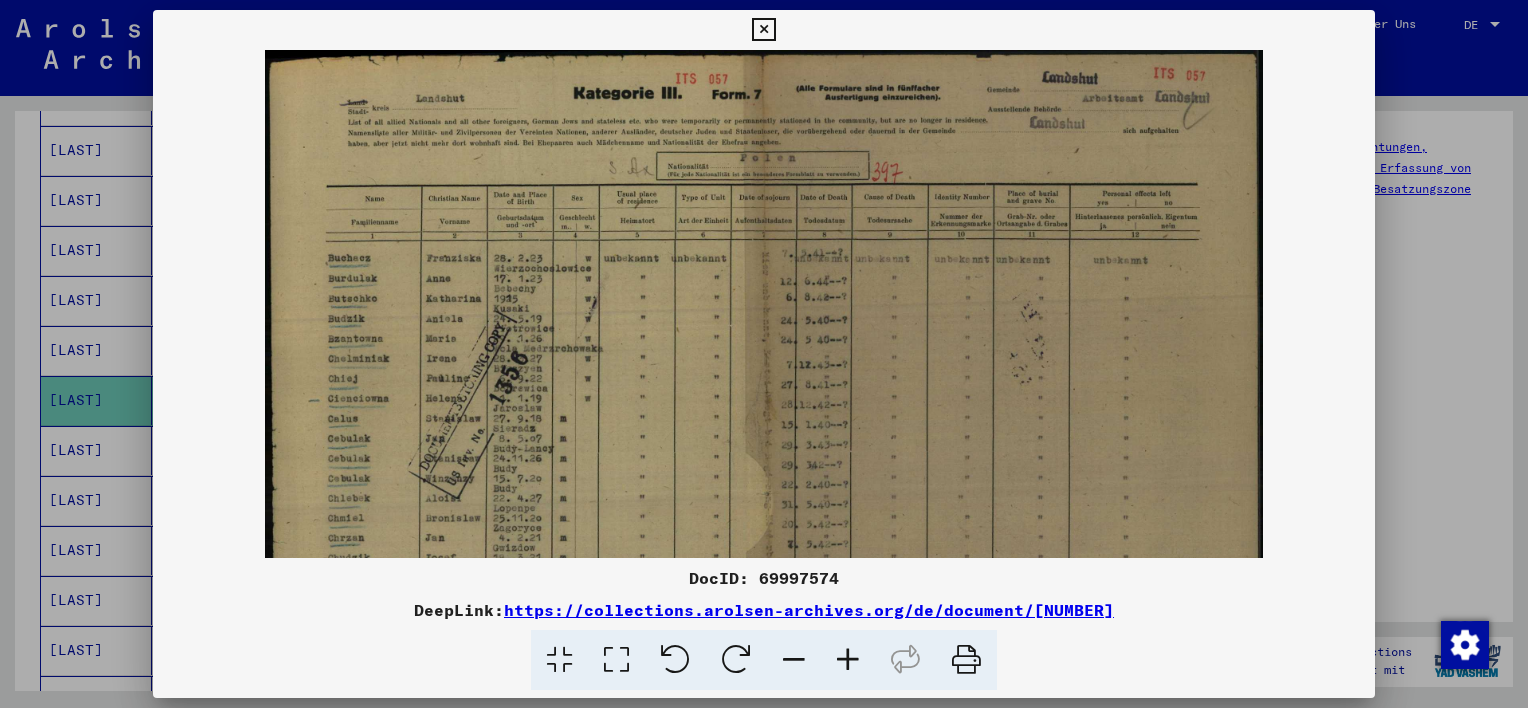 click at bounding box center (848, 660) 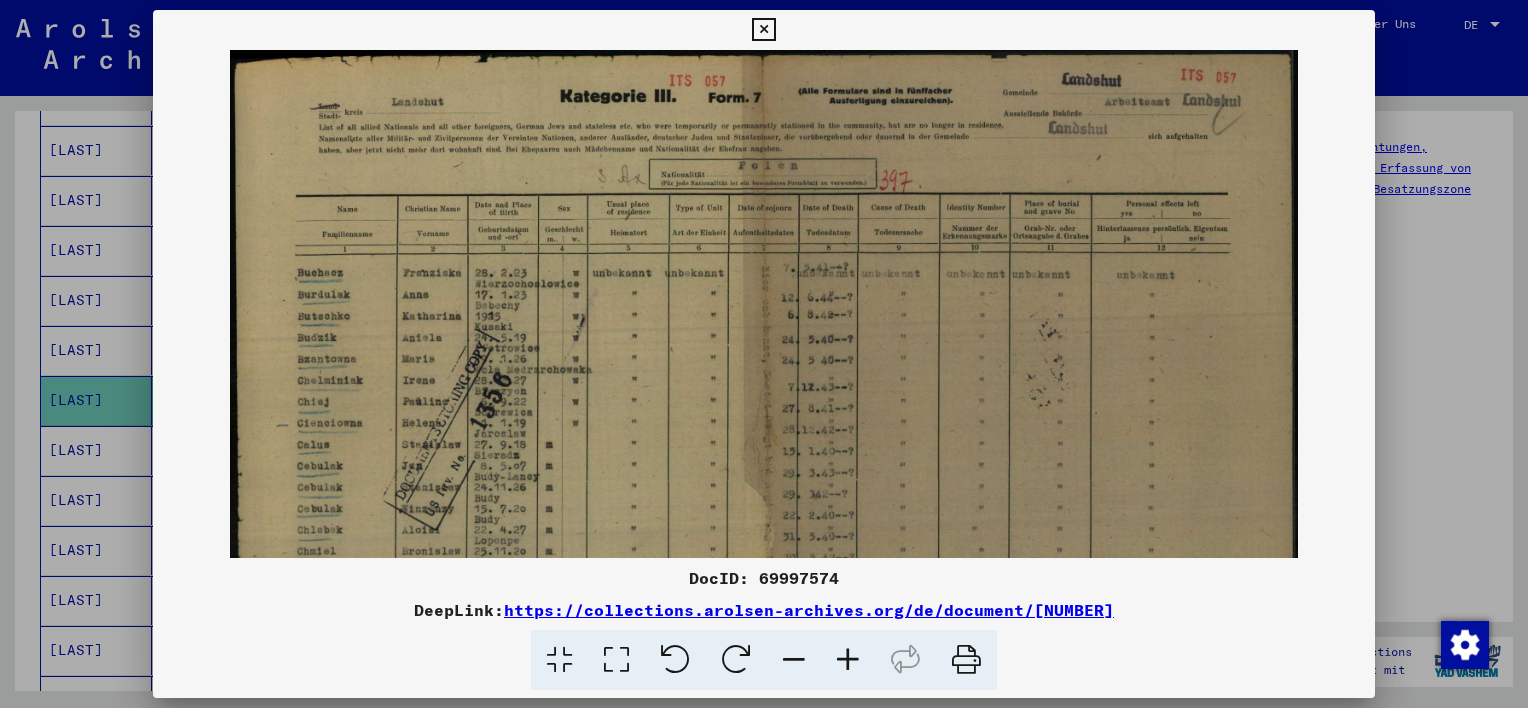 click at bounding box center [848, 660] 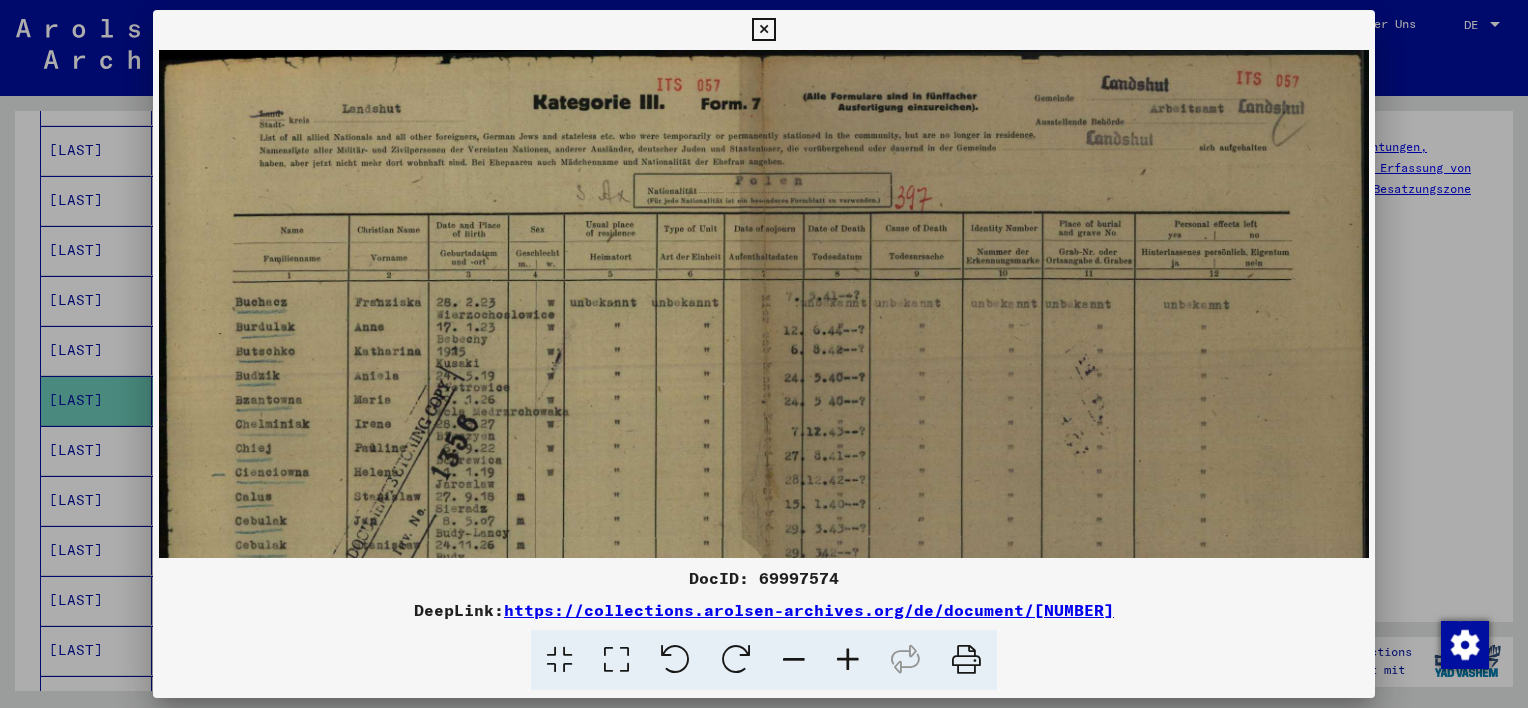 click at bounding box center [848, 660] 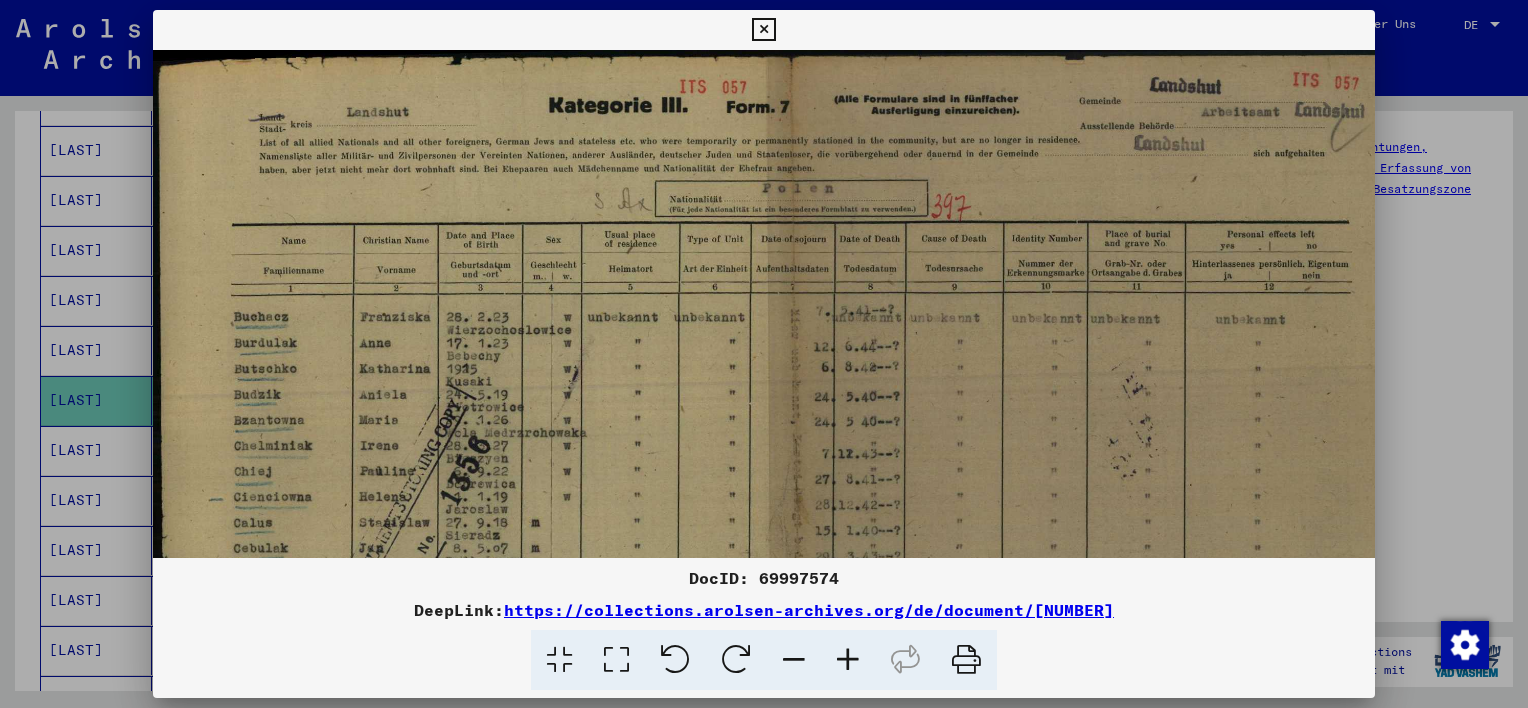 click at bounding box center [848, 660] 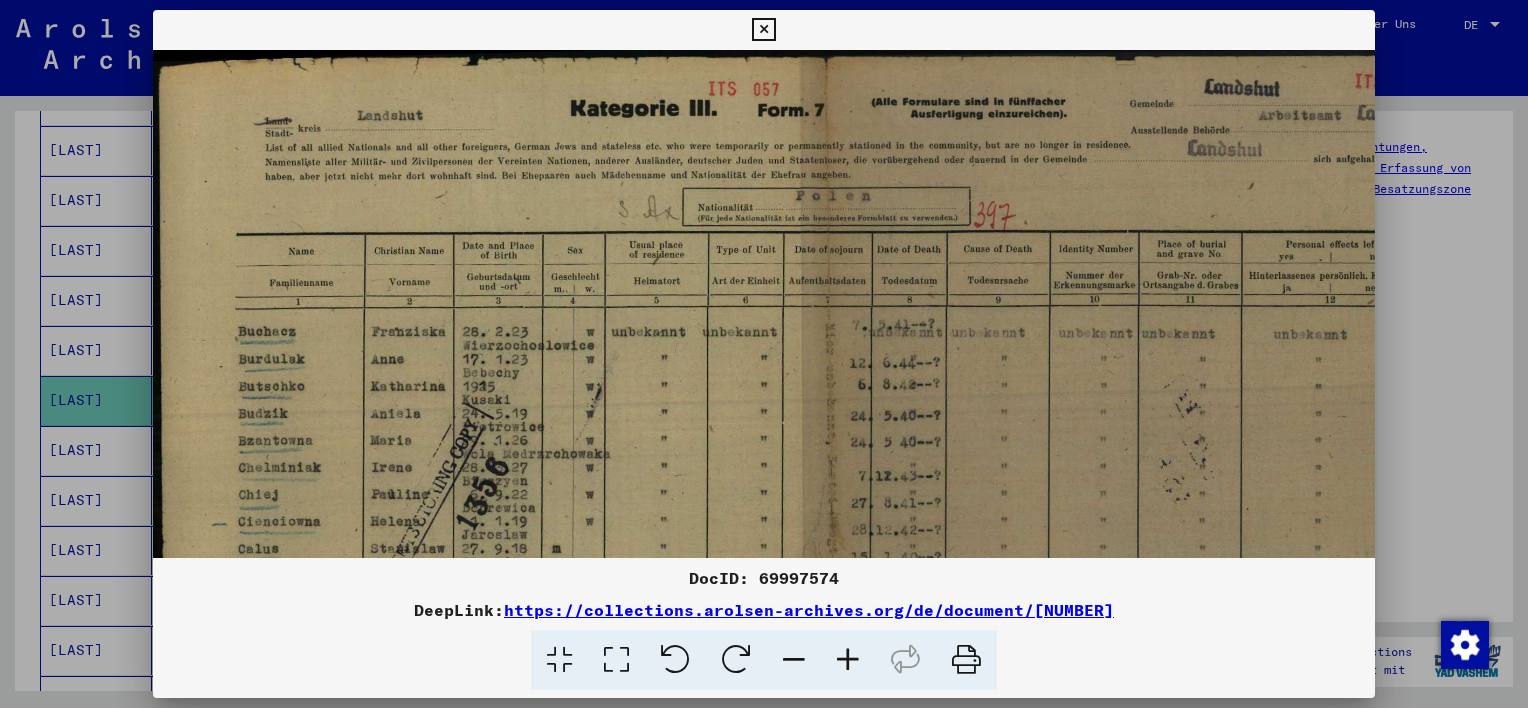 click at bounding box center (848, 660) 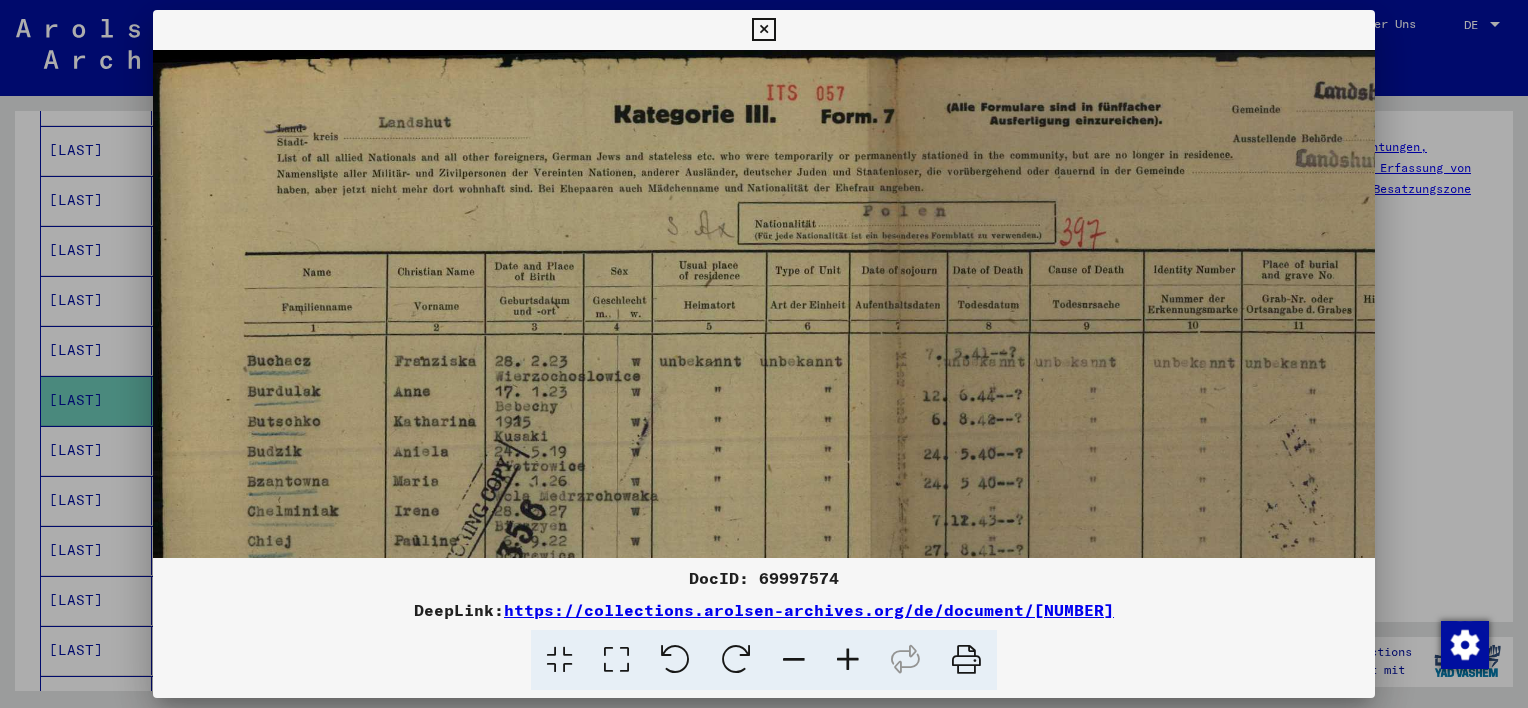 click at bounding box center (848, 660) 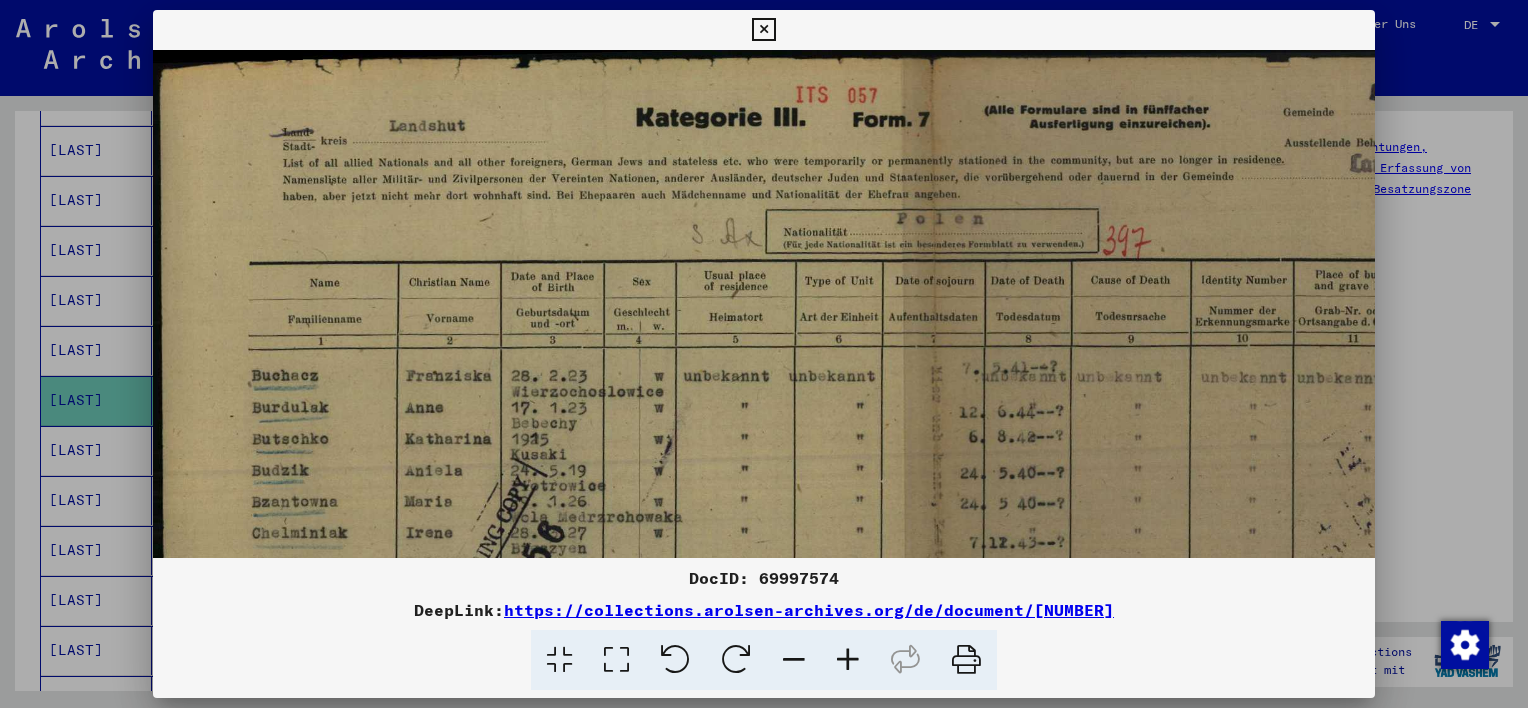 click at bounding box center [848, 660] 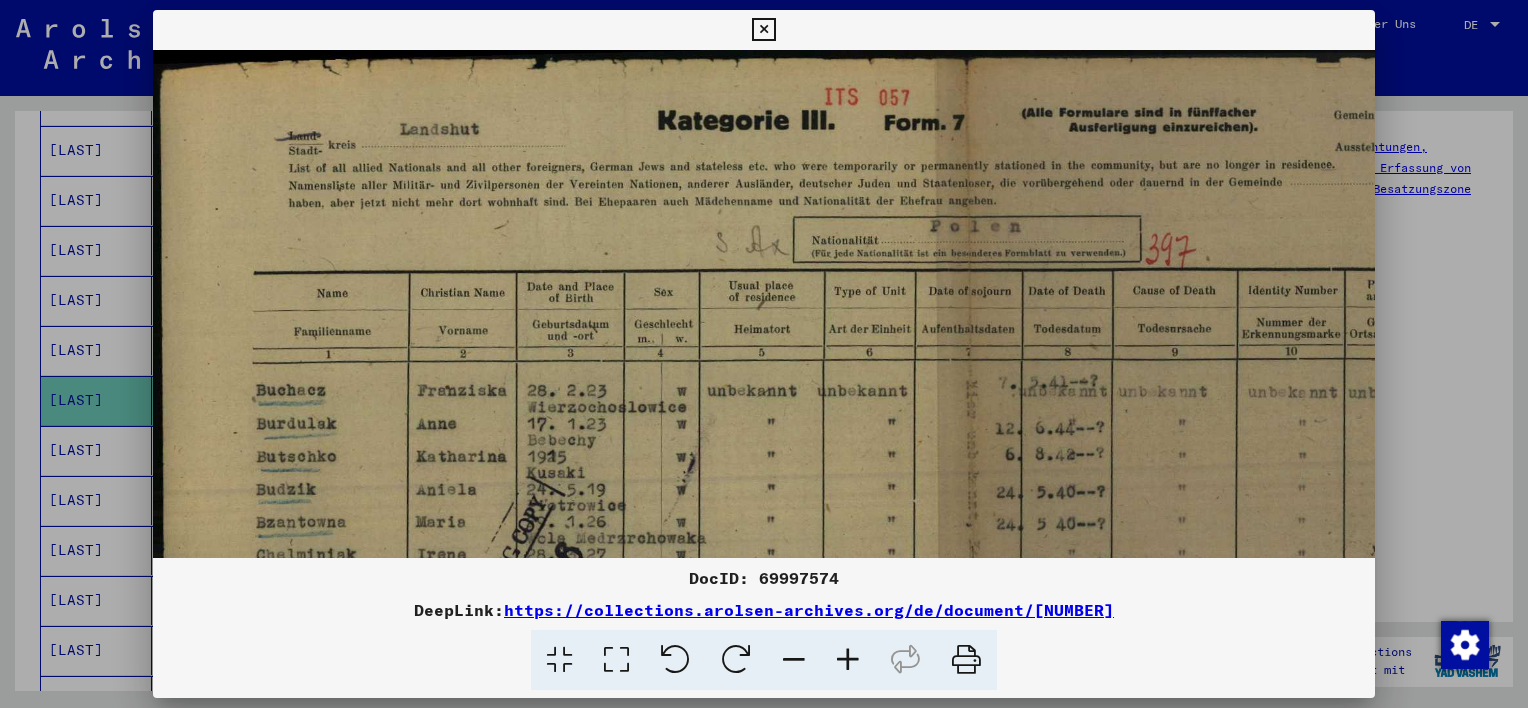 click at bounding box center [848, 660] 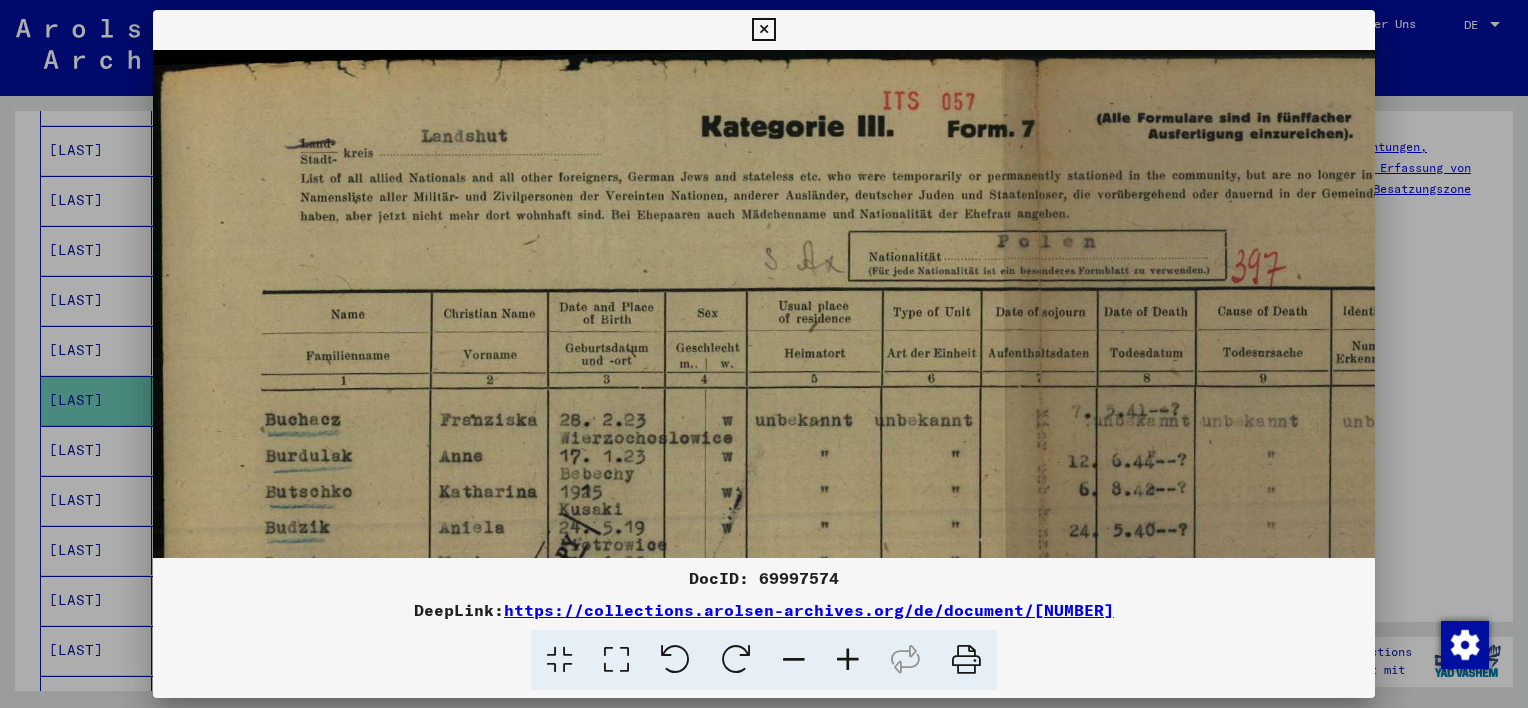 click at bounding box center [848, 660] 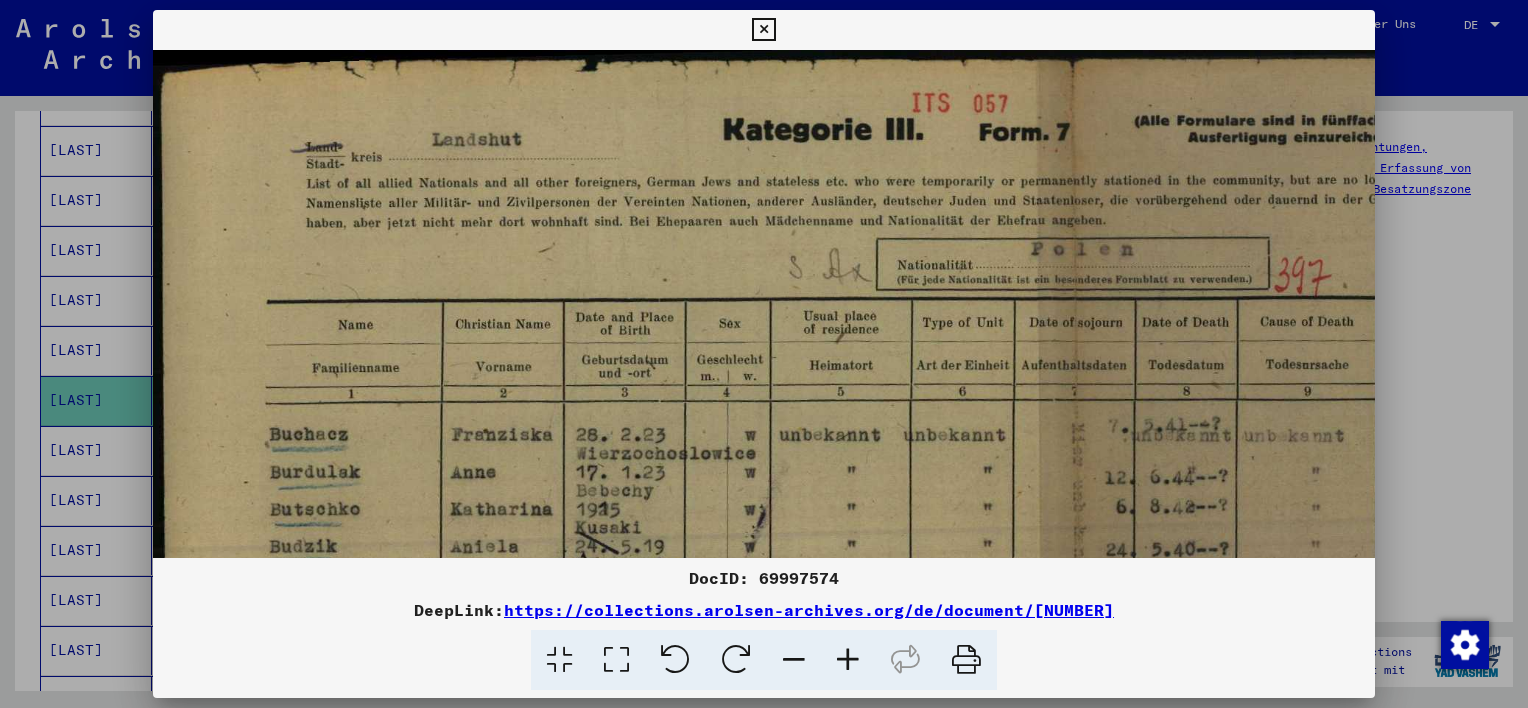 click at bounding box center (848, 660) 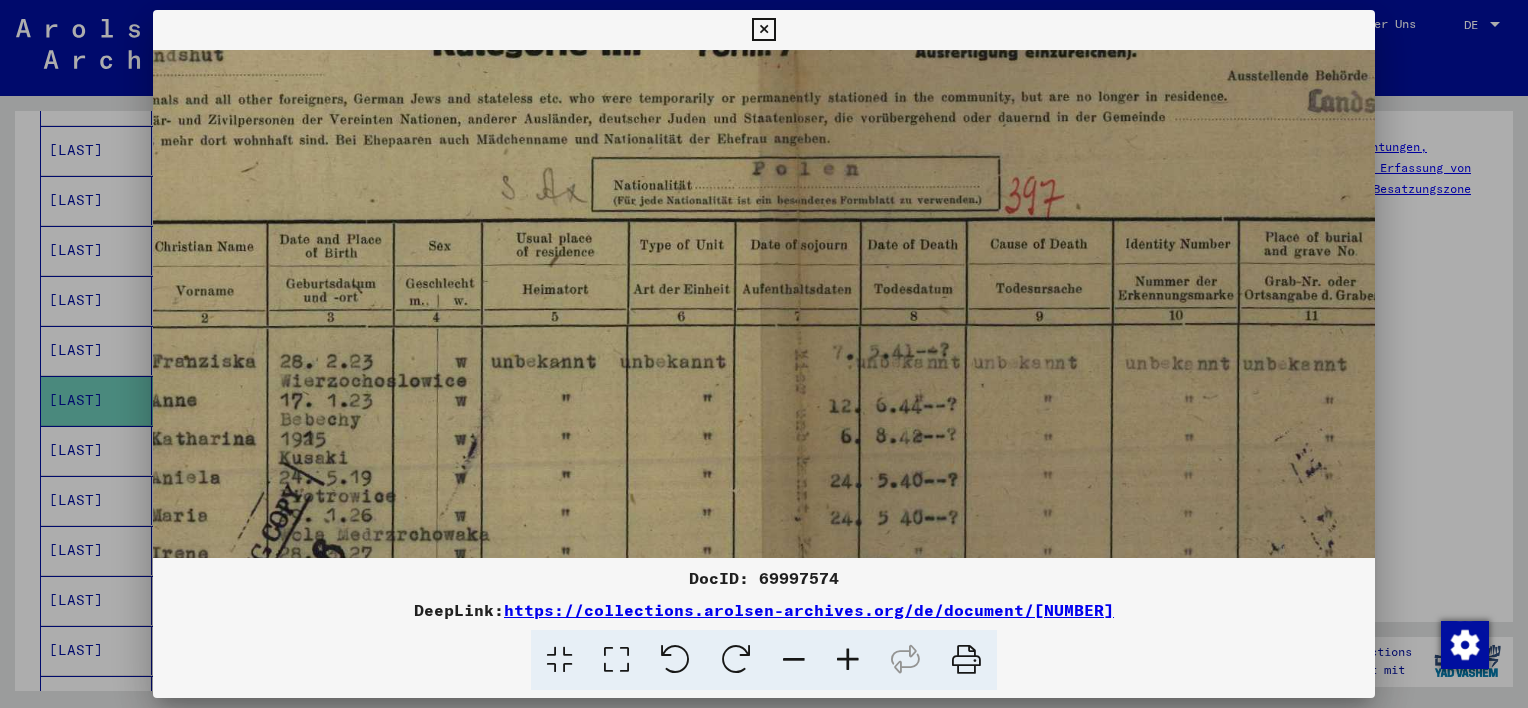 scroll, scrollTop: 128, scrollLeft: 313, axis: both 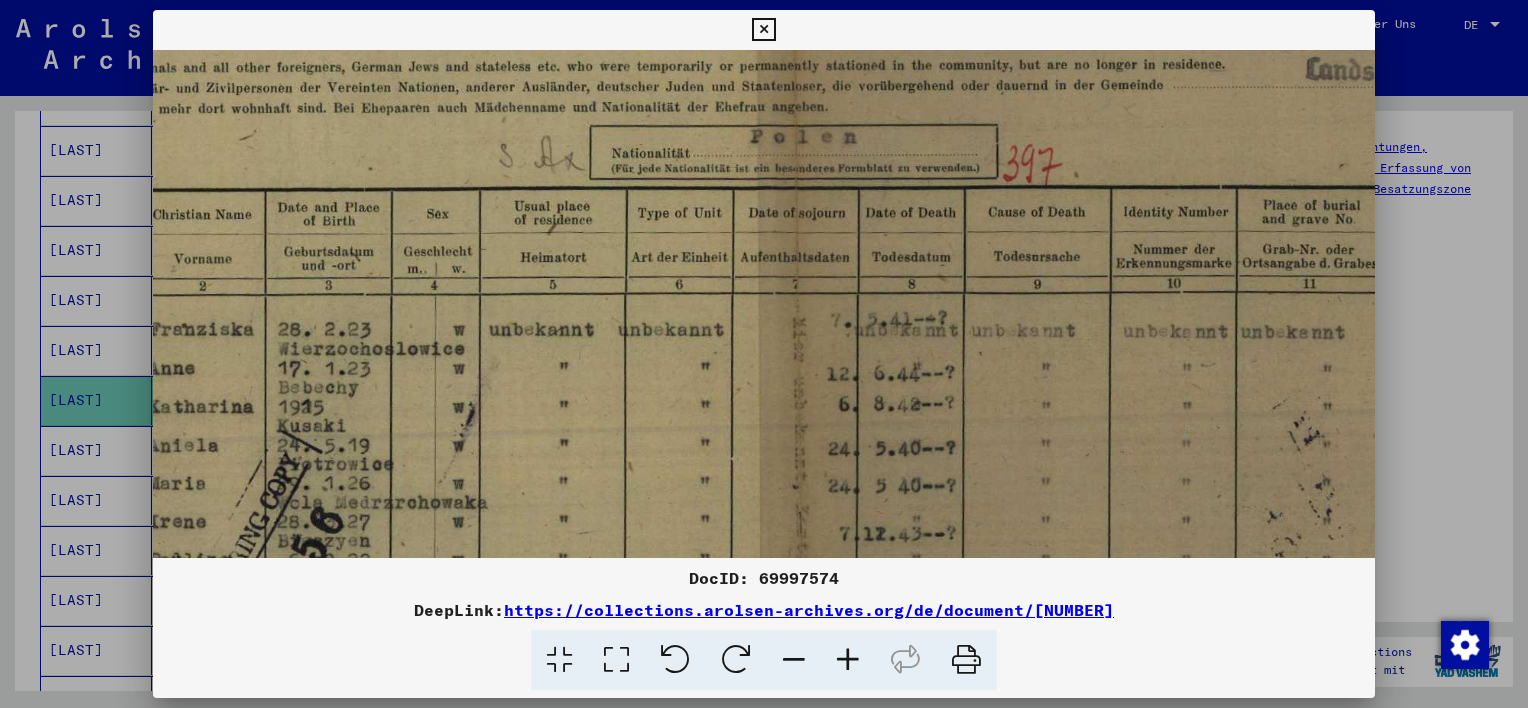 drag, startPoint x: 1145, startPoint y: 420, endPoint x: 834, endPoint y: 289, distance: 337.46408 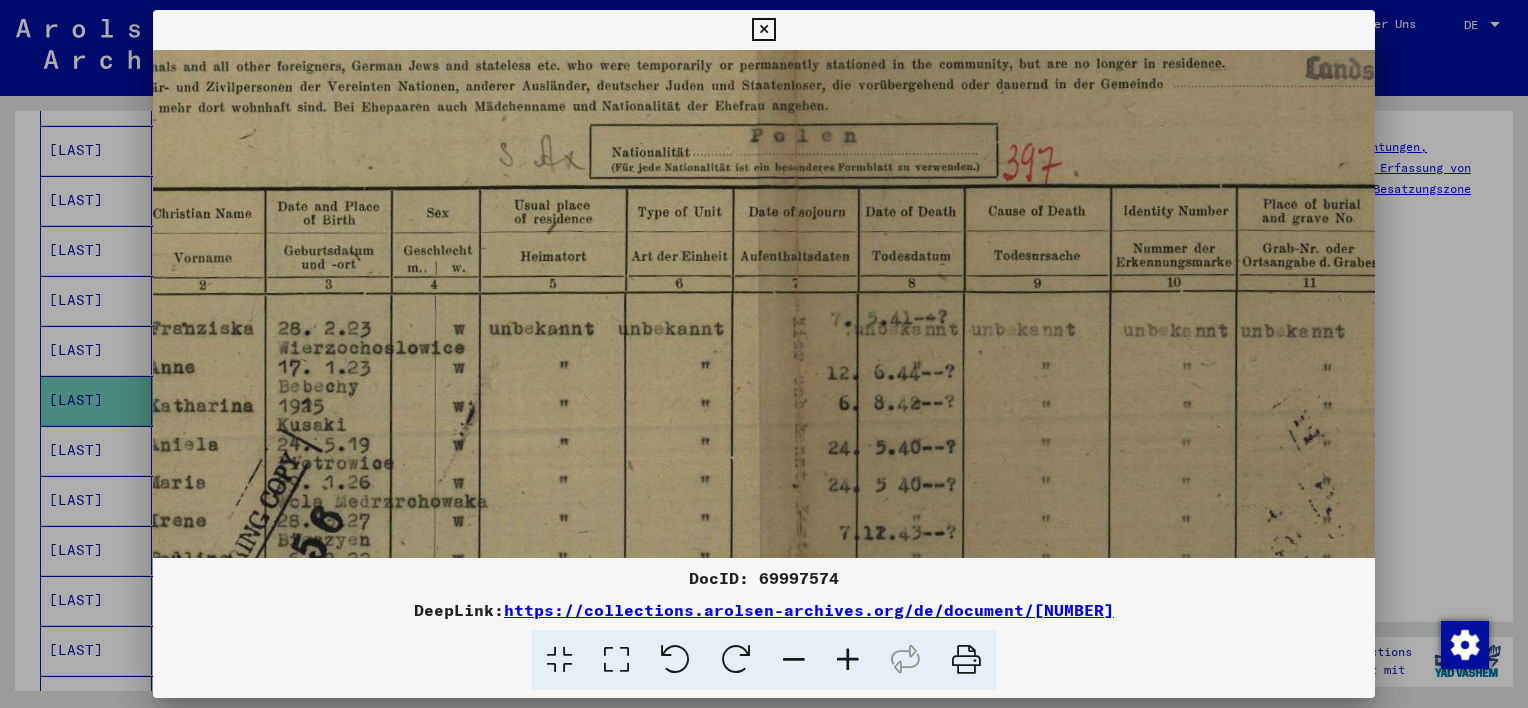 click at bounding box center (796, 608) 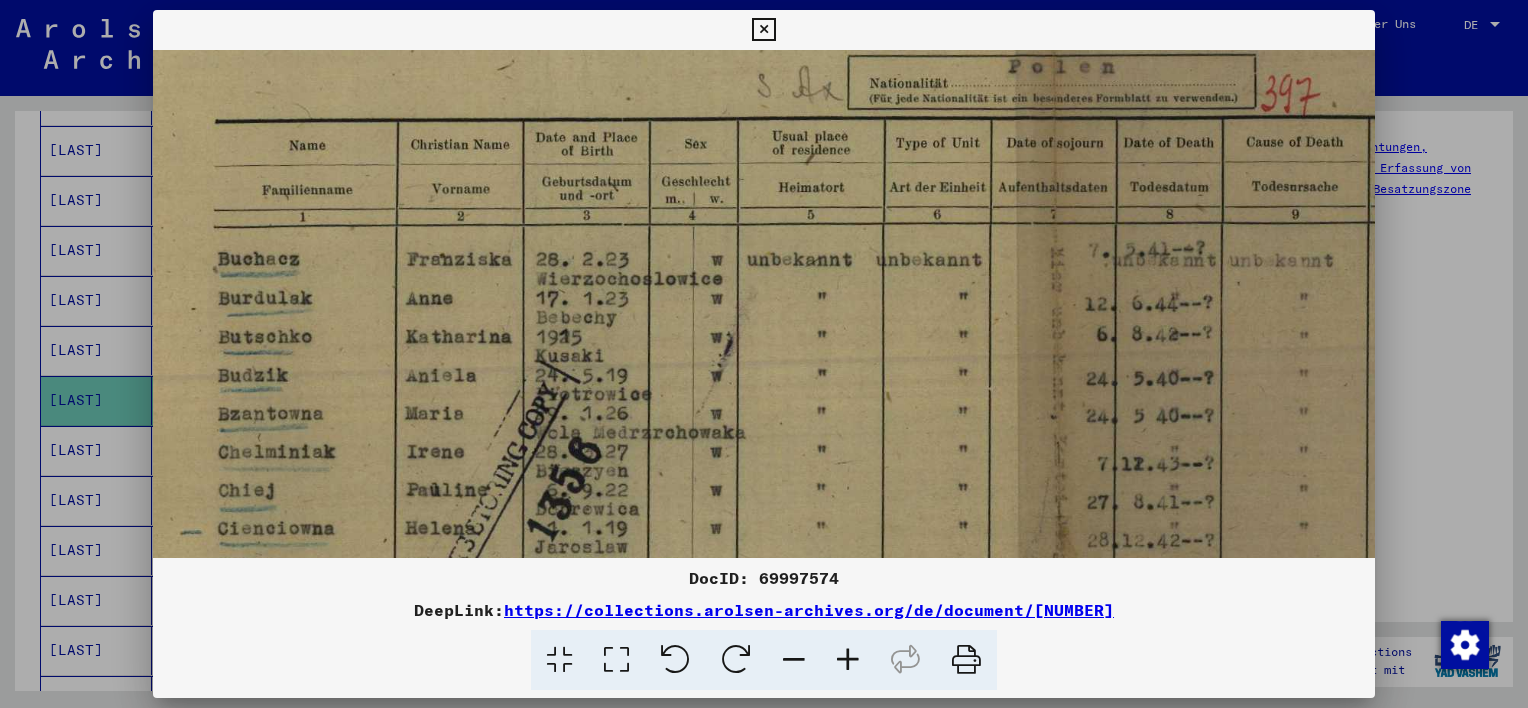 scroll, scrollTop: 193, scrollLeft: 50, axis: both 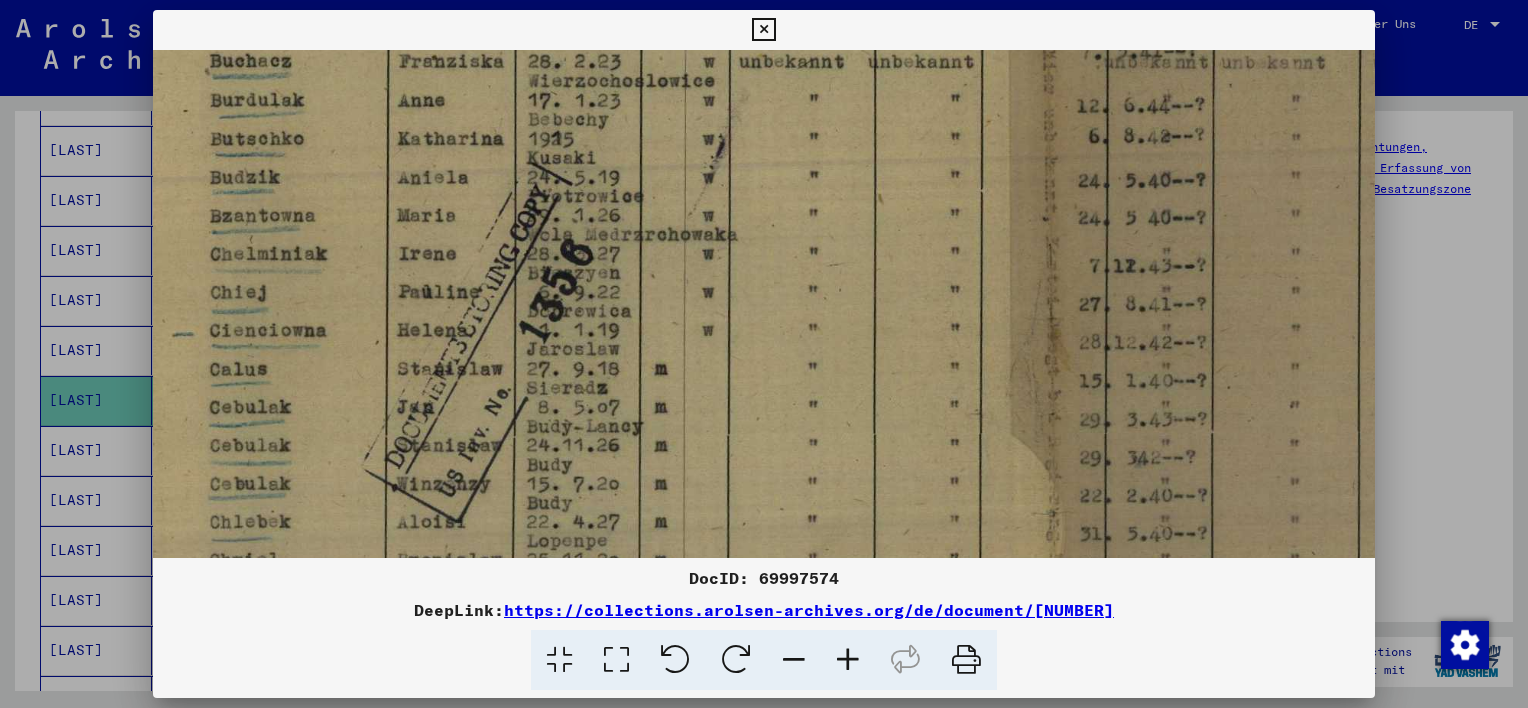 drag, startPoint x: 647, startPoint y: 432, endPoint x: 779, endPoint y: 188, distance: 277.41666 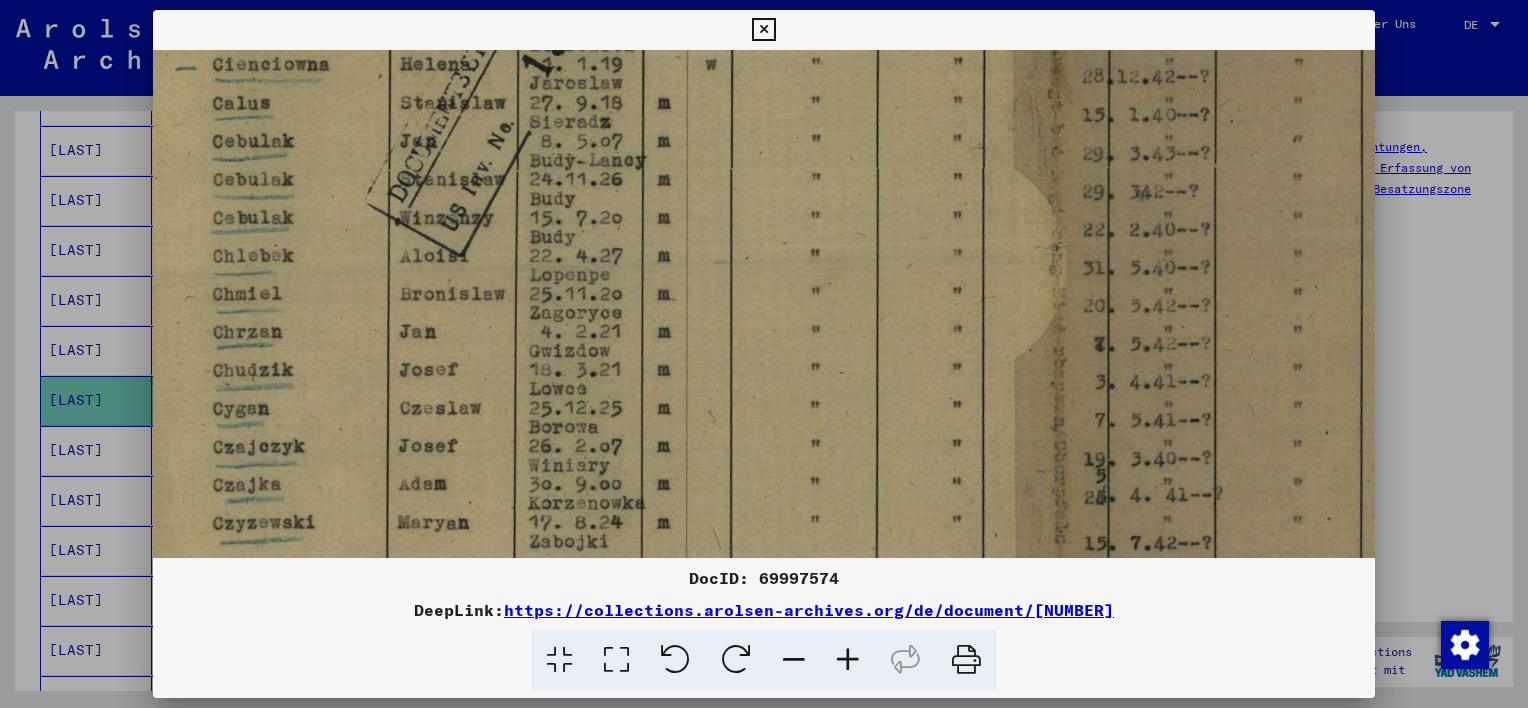 scroll, scrollTop: 680, scrollLeft: 61, axis: both 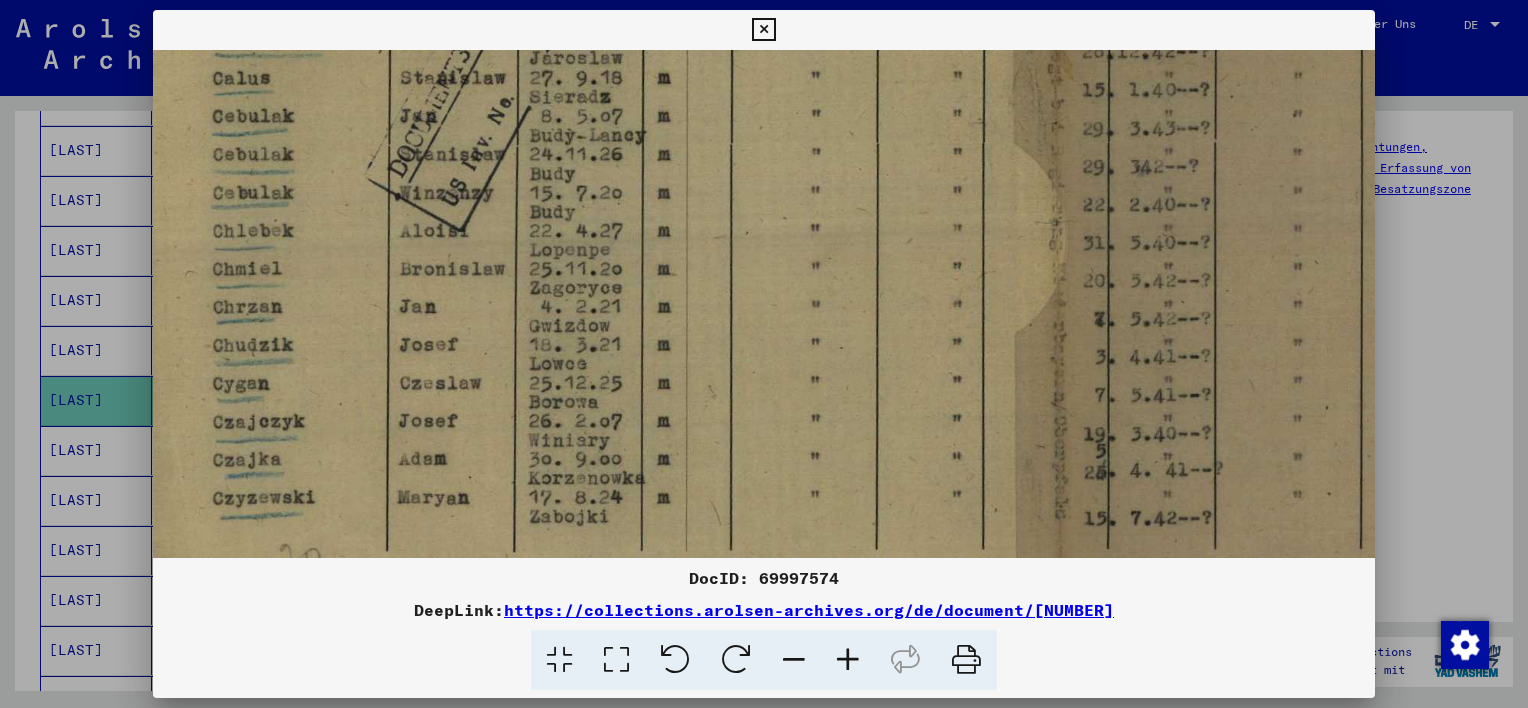 drag, startPoint x: 629, startPoint y: 470, endPoint x: 635, endPoint y: 183, distance: 287.0627 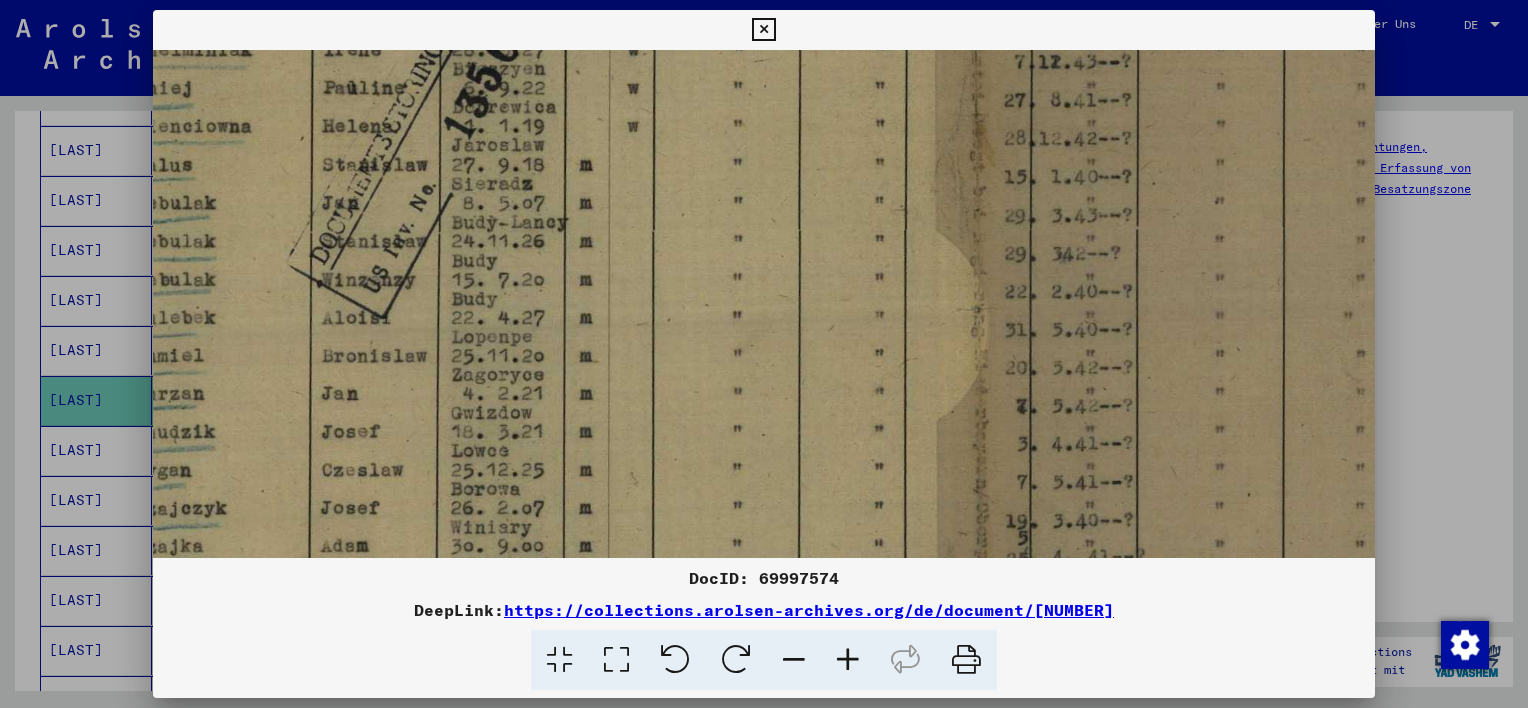 drag, startPoint x: 1176, startPoint y: 432, endPoint x: 1100, endPoint y: 522, distance: 117.79643 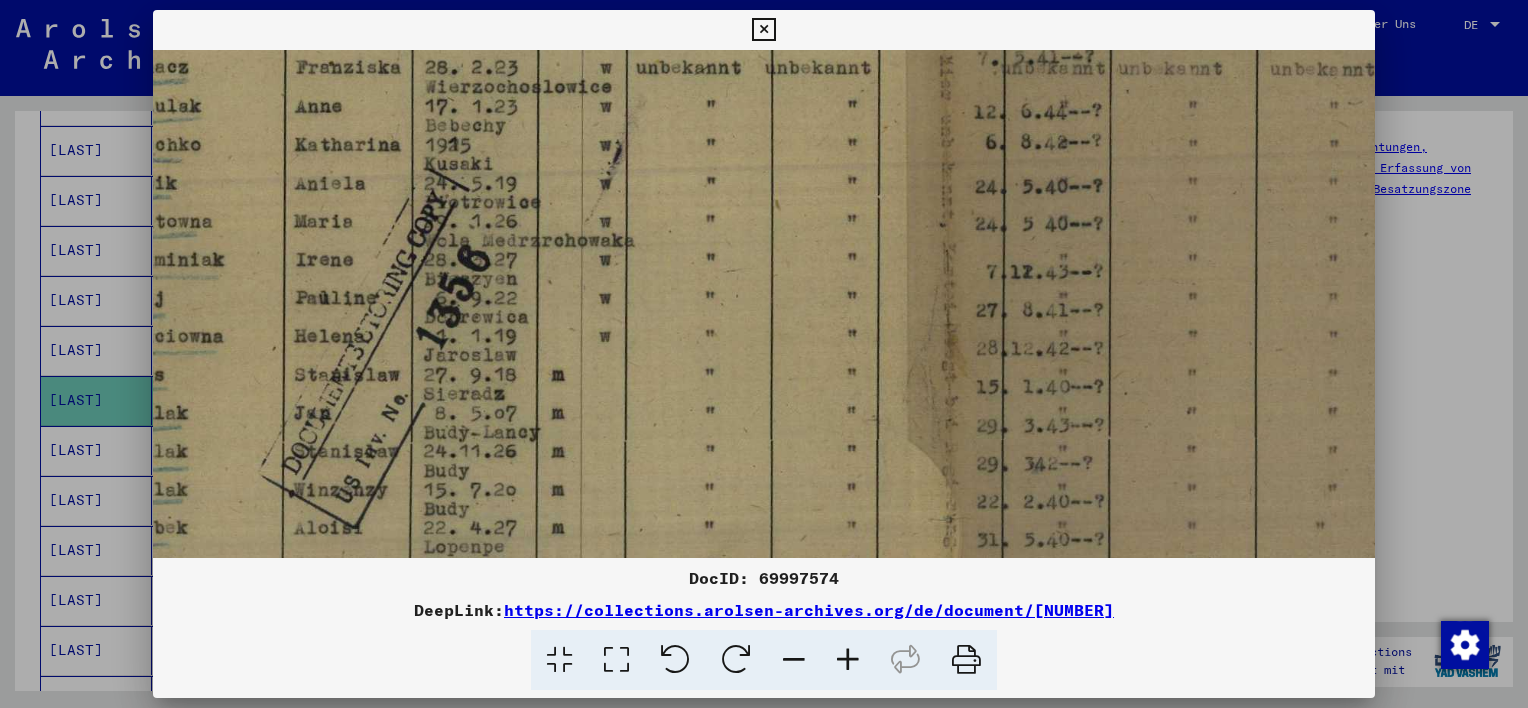 drag, startPoint x: 1056, startPoint y: 270, endPoint x: 1046, endPoint y: 375, distance: 105.47511 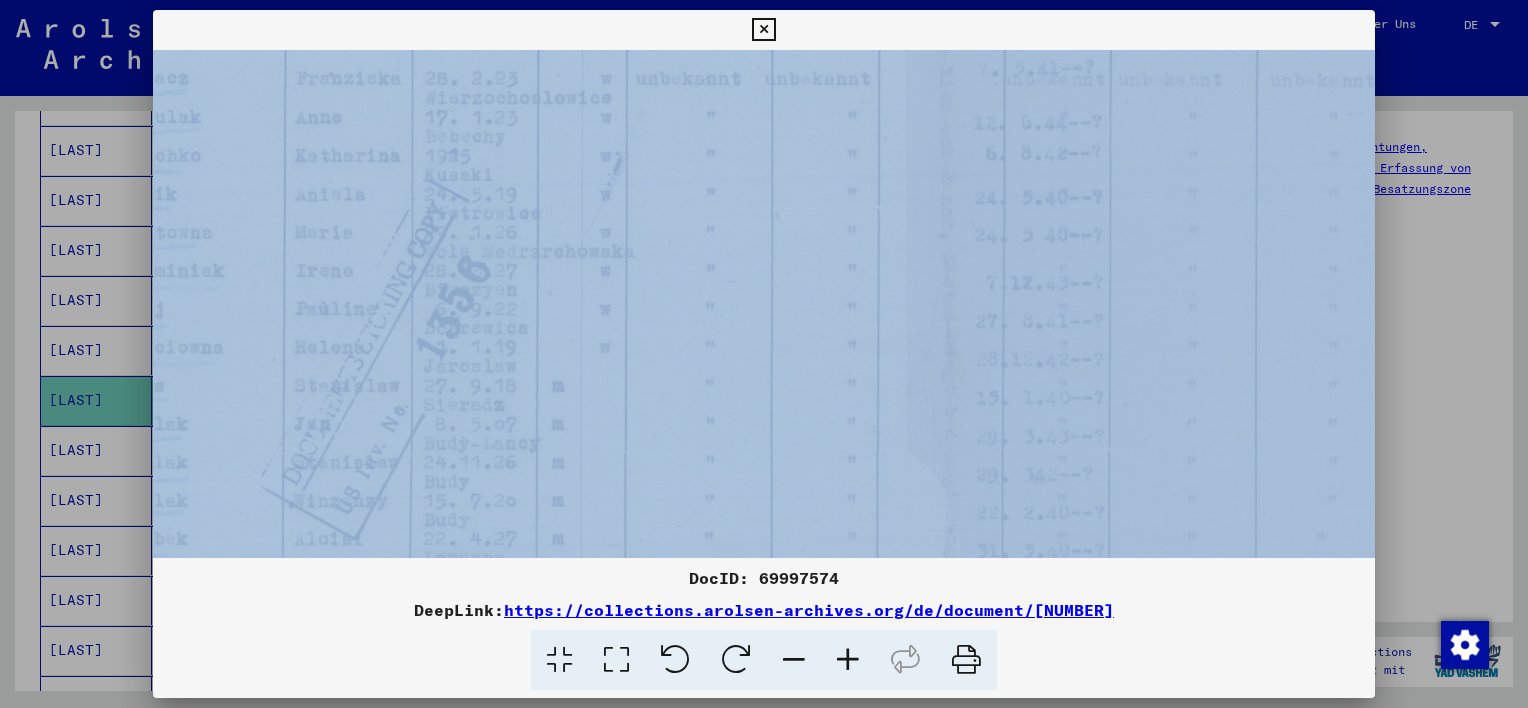 drag, startPoint x: 1054, startPoint y: 48, endPoint x: 1050, endPoint y: 333, distance: 285.02808 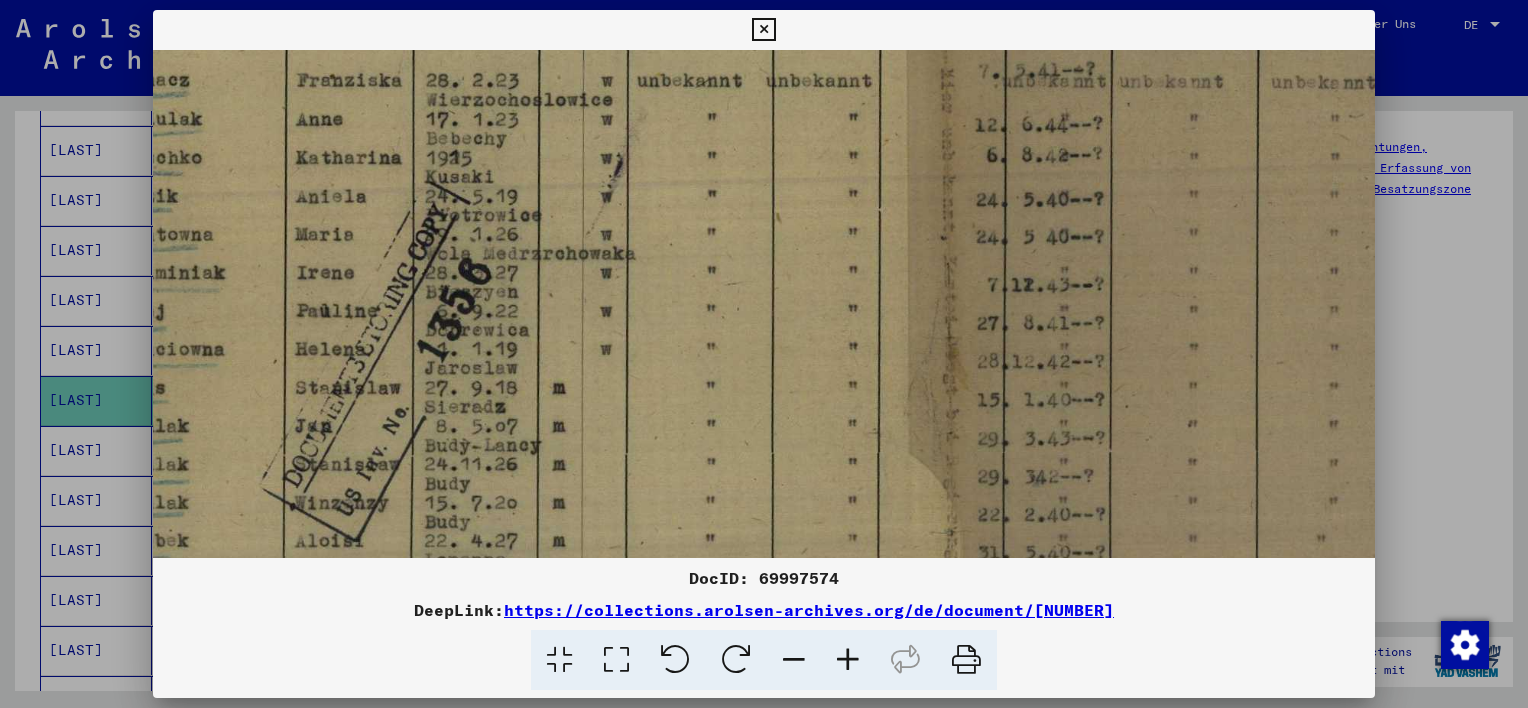 click on "DocID: 69997574  DeepLink:  https://collections.arolsen-archives.org/de/document/69997574" at bounding box center (764, 628) 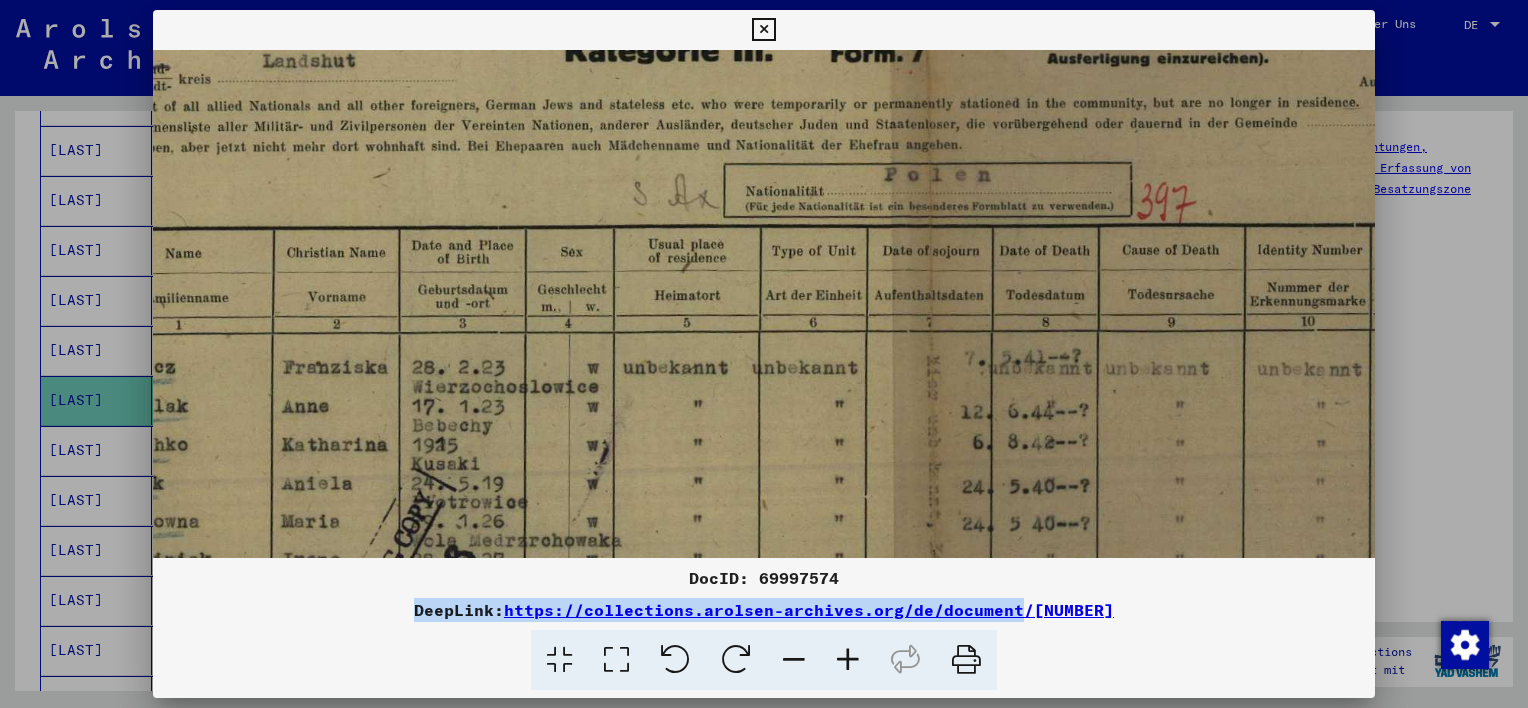 drag, startPoint x: 1061, startPoint y: 109, endPoint x: 1048, endPoint y: 404, distance: 295.28632 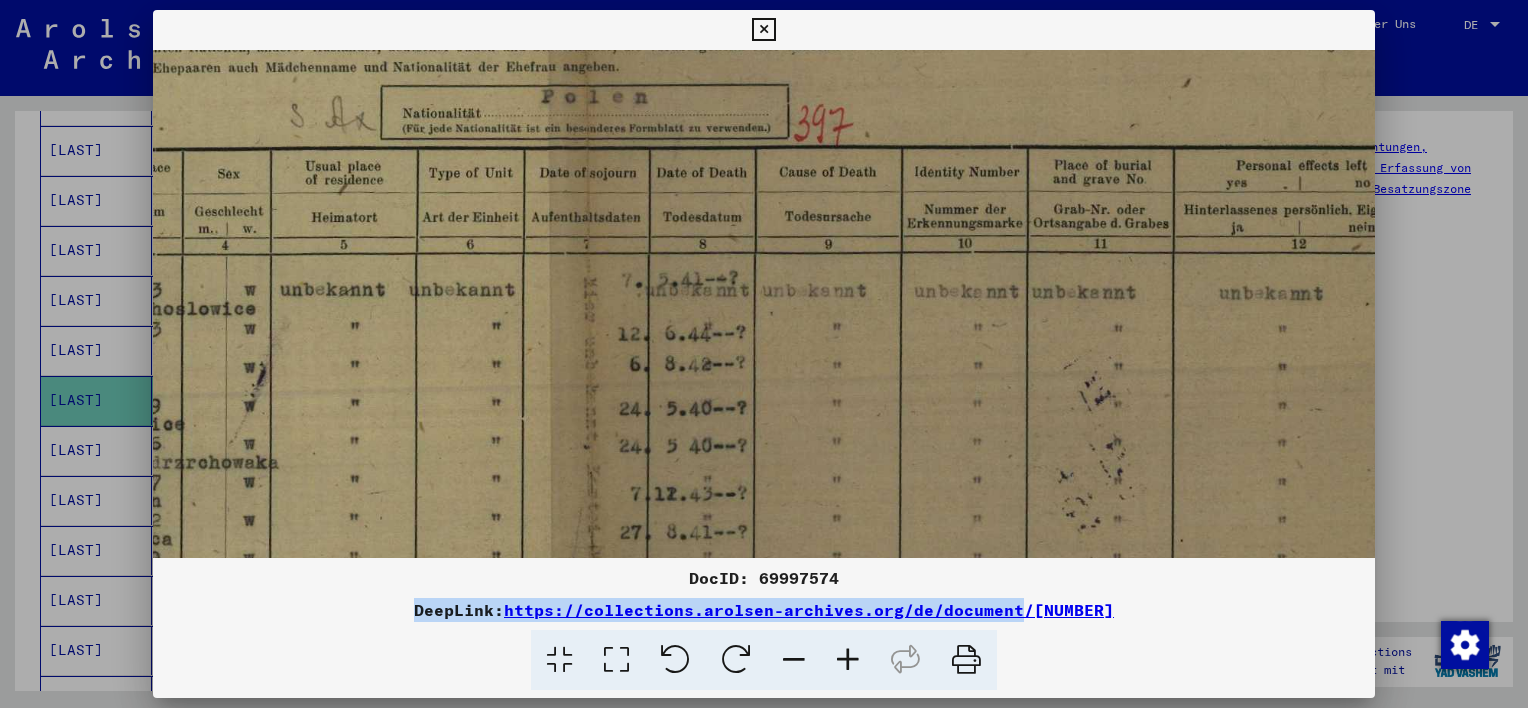 scroll, scrollTop: 160, scrollLeft: 524, axis: both 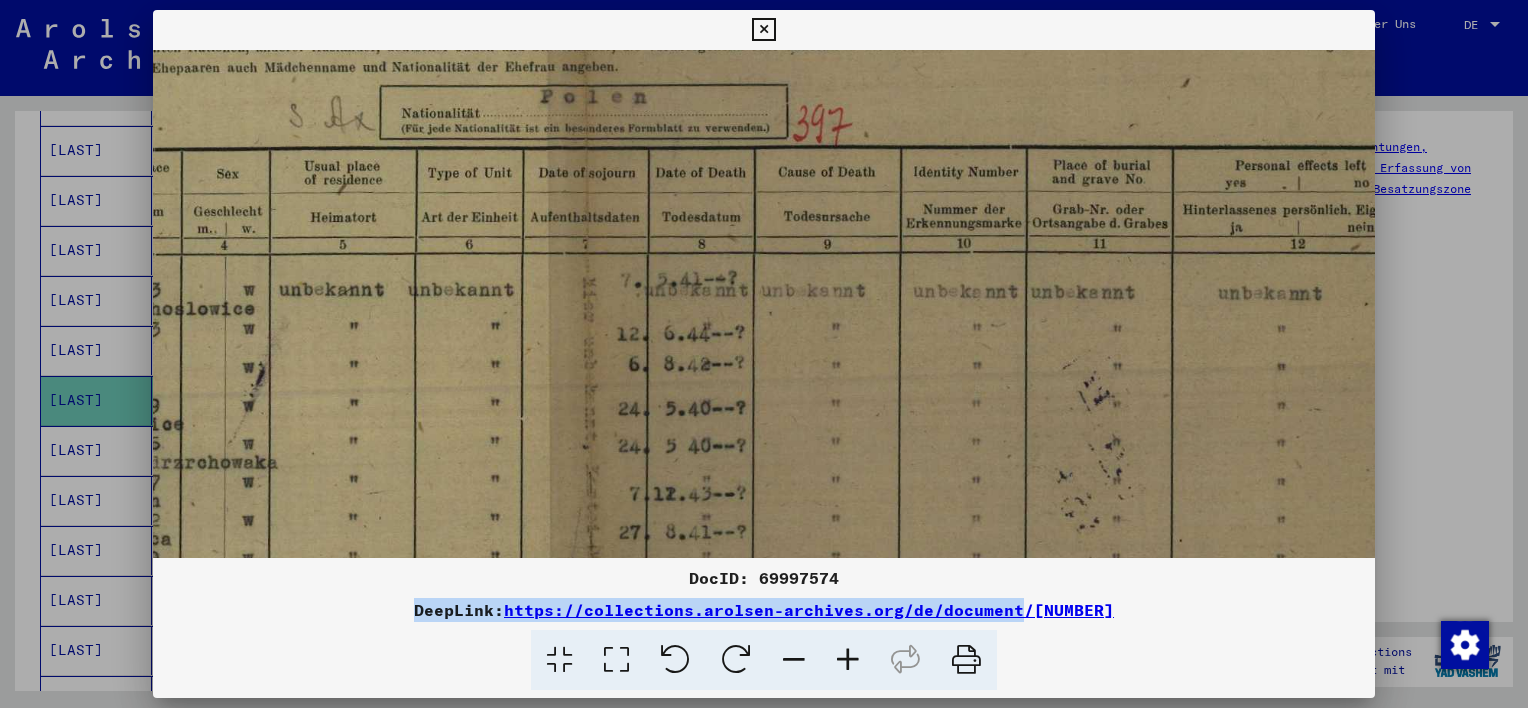 drag, startPoint x: 1200, startPoint y: 434, endPoint x: 857, endPoint y: 351, distance: 352.8994 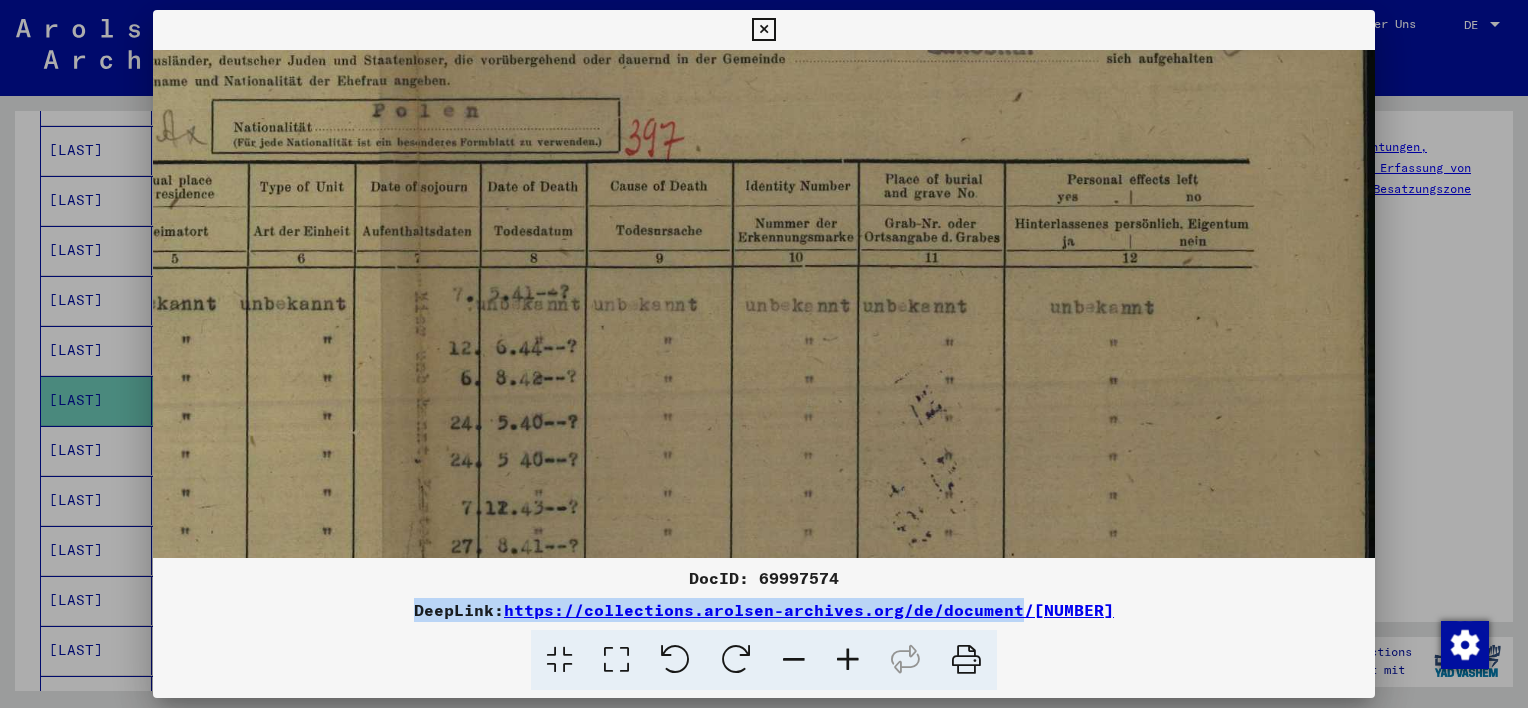 drag, startPoint x: 1210, startPoint y: 357, endPoint x: 799, endPoint y: 373, distance: 411.3113 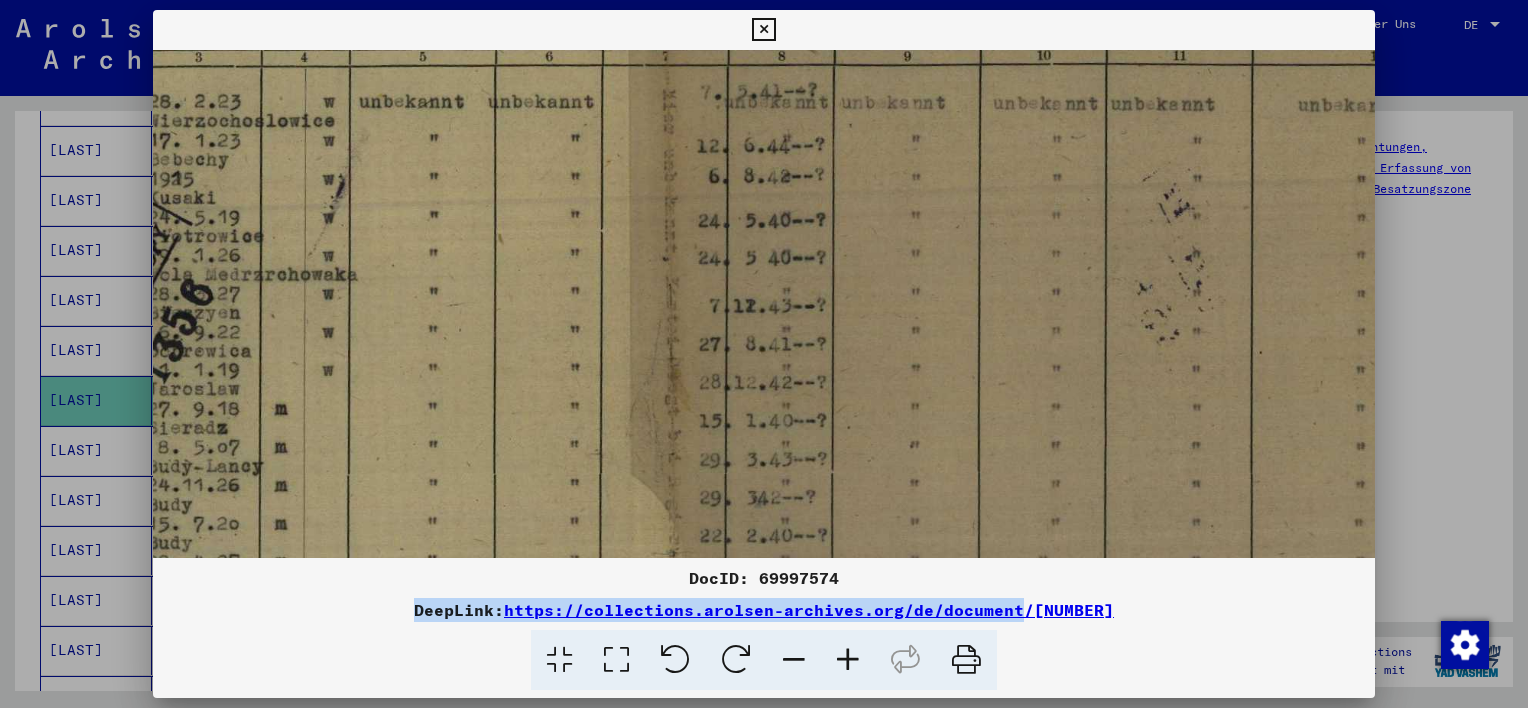 drag, startPoint x: 652, startPoint y: 445, endPoint x: 899, endPoint y: 243, distance: 319.08148 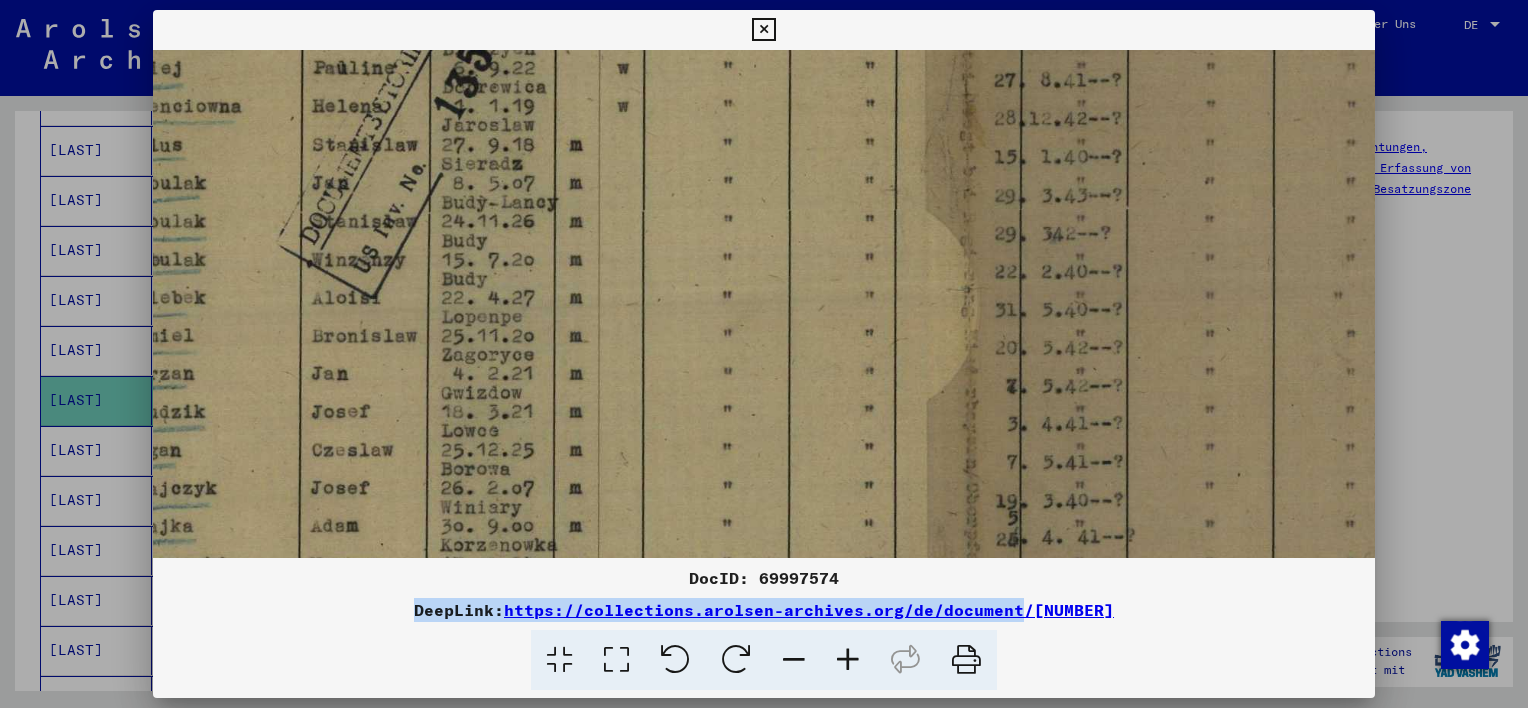 drag, startPoint x: 445, startPoint y: 444, endPoint x: 700, endPoint y: 233, distance: 330.97733 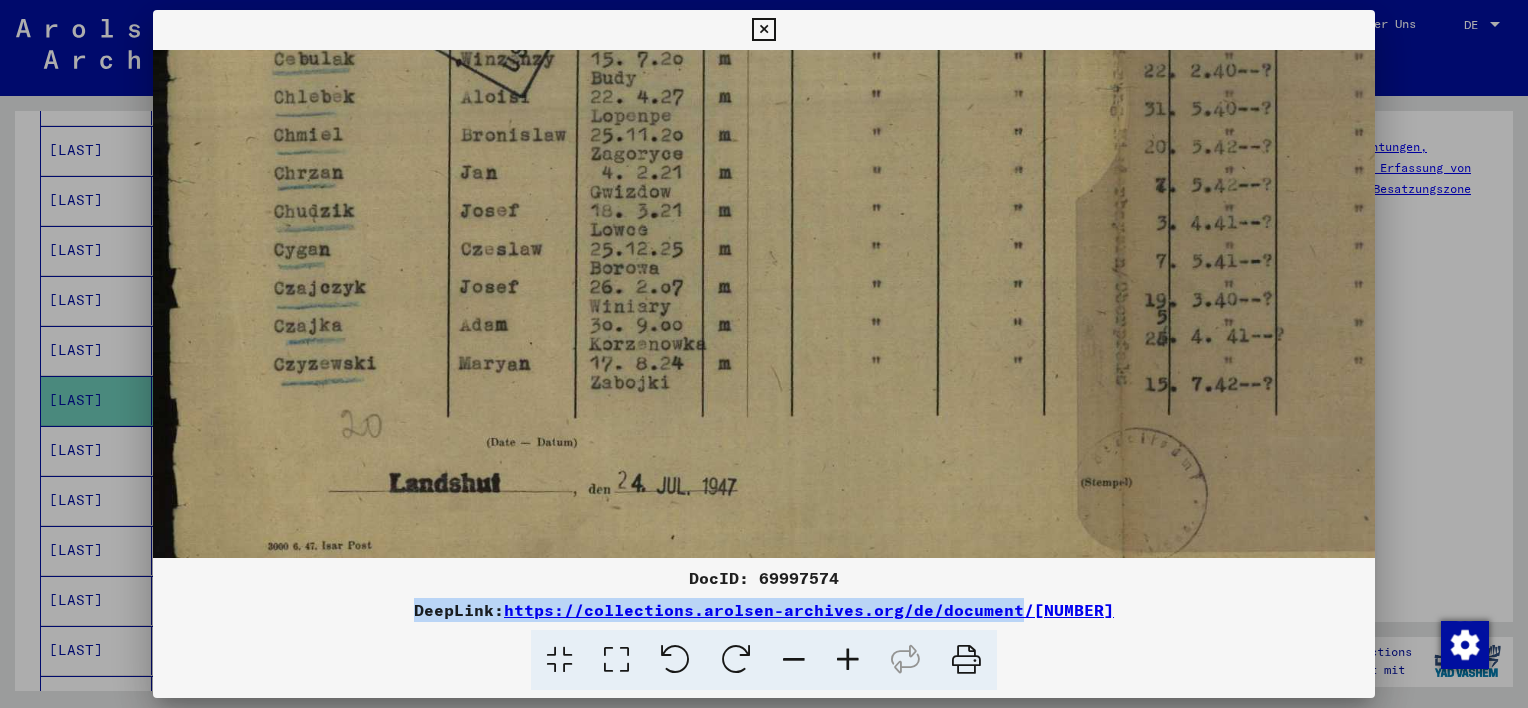 scroll, scrollTop: 820, scrollLeft: 0, axis: vertical 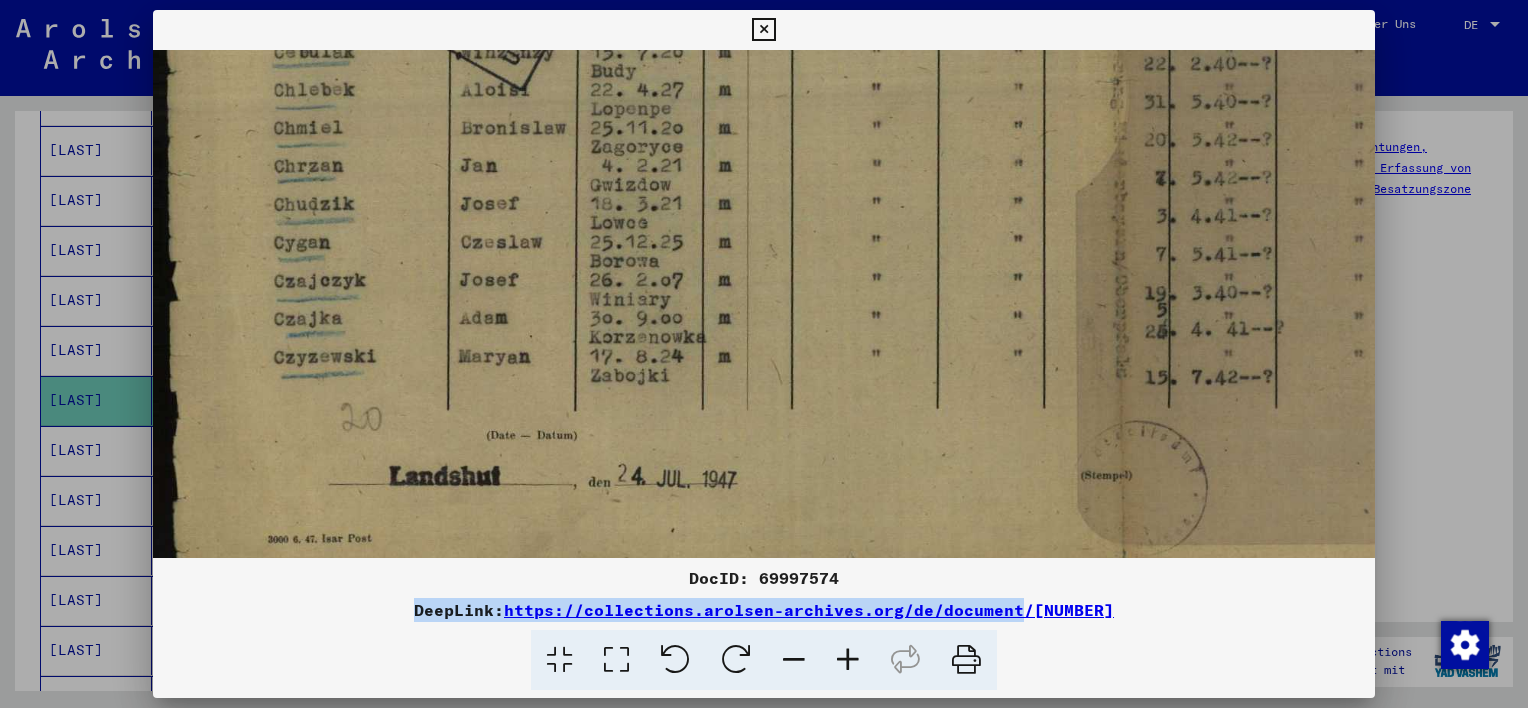 drag, startPoint x: 366, startPoint y: 461, endPoint x: 532, endPoint y: 285, distance: 241.93387 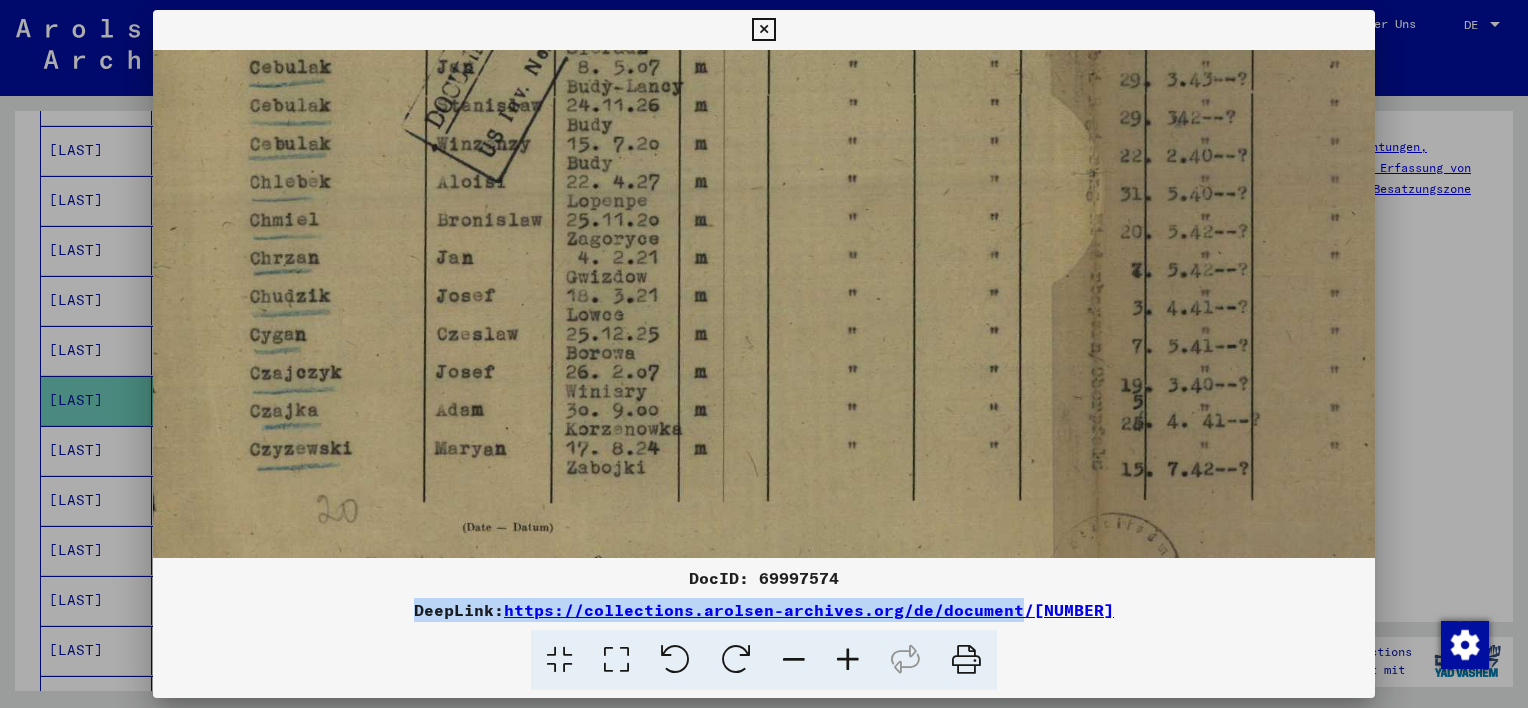 drag, startPoint x: 887, startPoint y: 294, endPoint x: 844, endPoint y: 258, distance: 56.0803 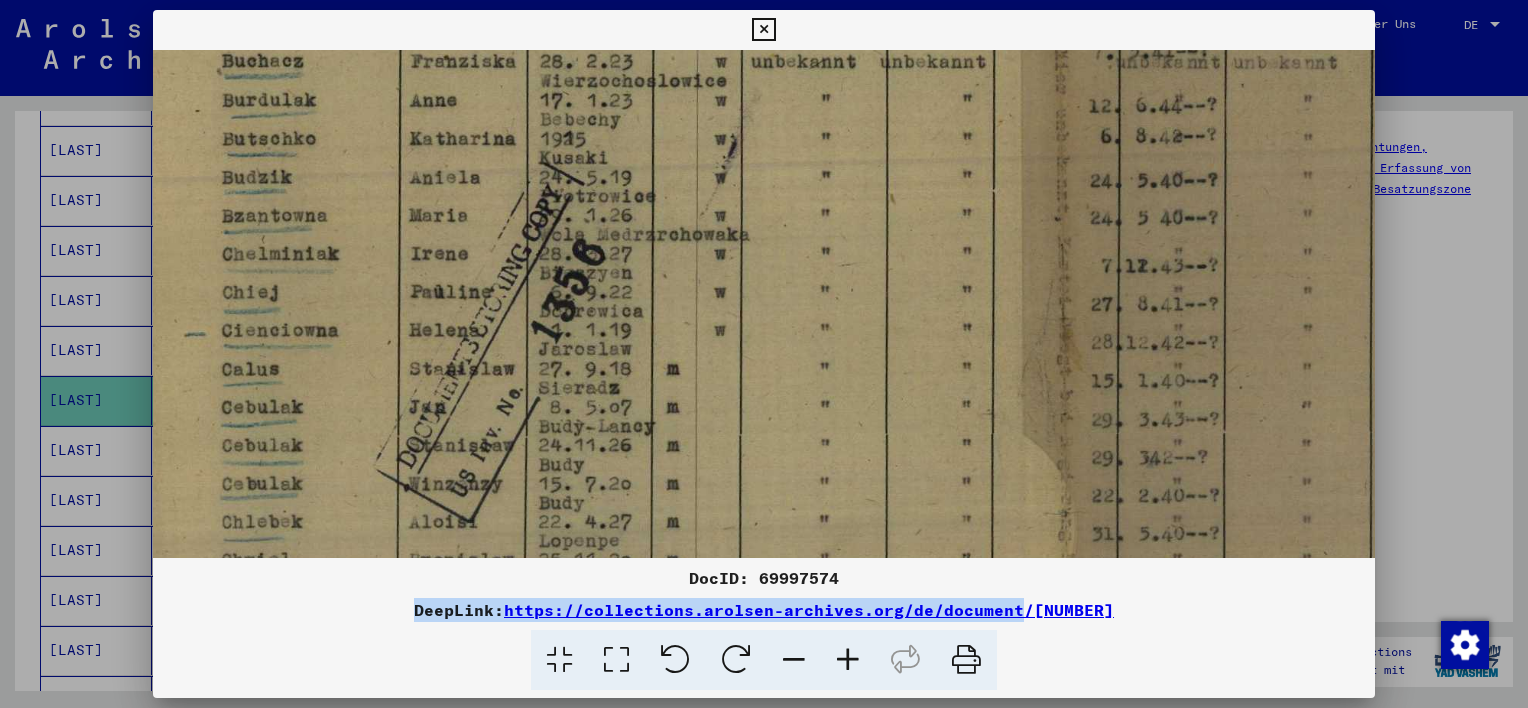 drag, startPoint x: 832, startPoint y: 138, endPoint x: 809, endPoint y: 231, distance: 95.80188 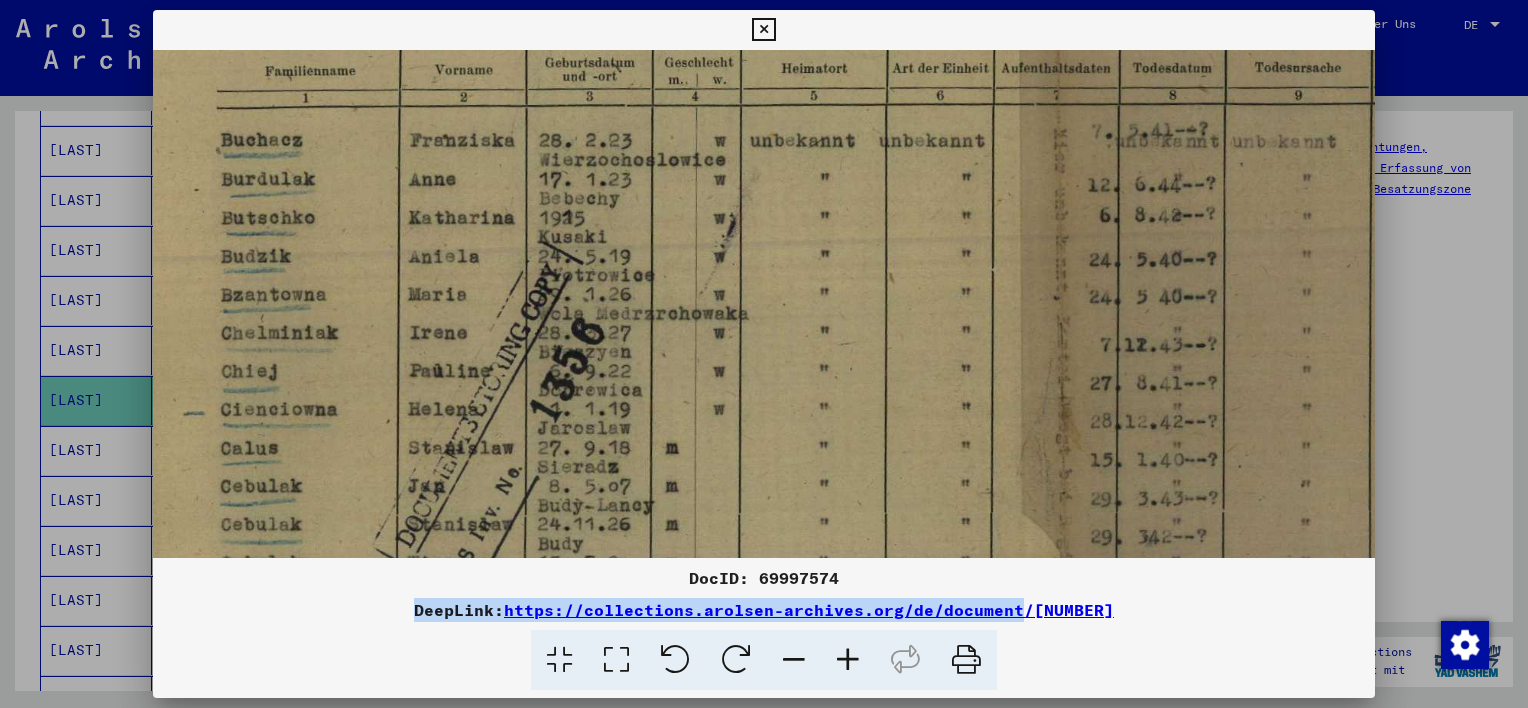 scroll, scrollTop: 199, scrollLeft: 56, axis: both 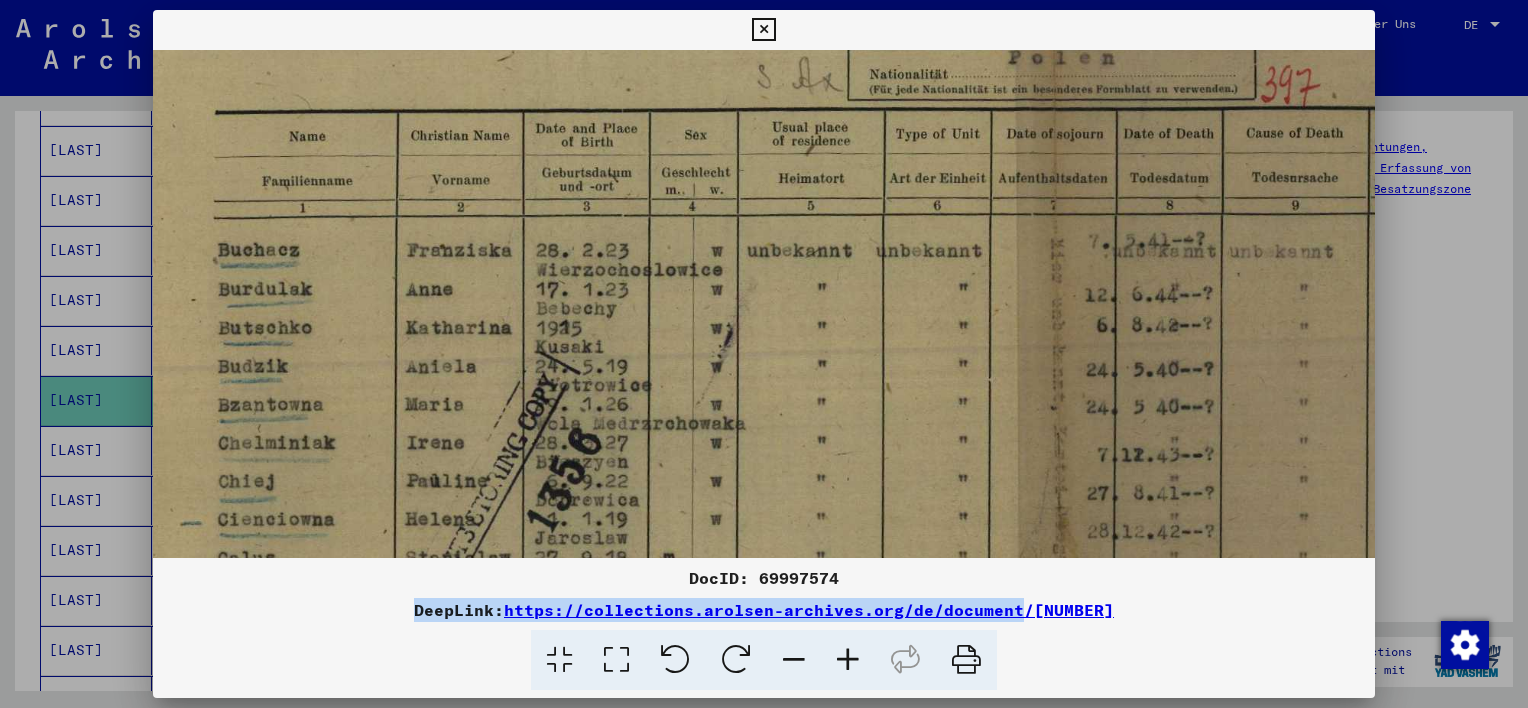 drag, startPoint x: 808, startPoint y: 180, endPoint x: 804, endPoint y: 331, distance: 151.05296 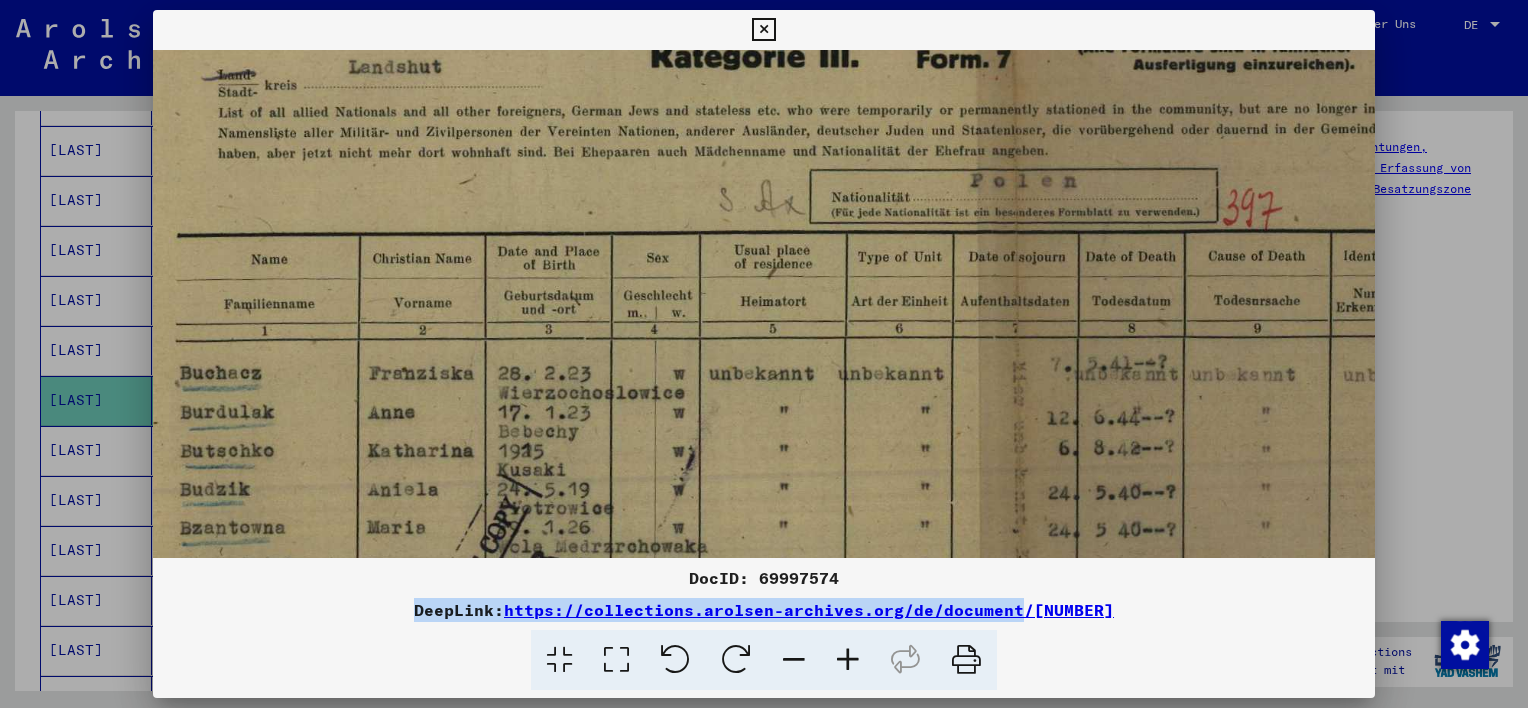 scroll, scrollTop: 70, scrollLeft: 97, axis: both 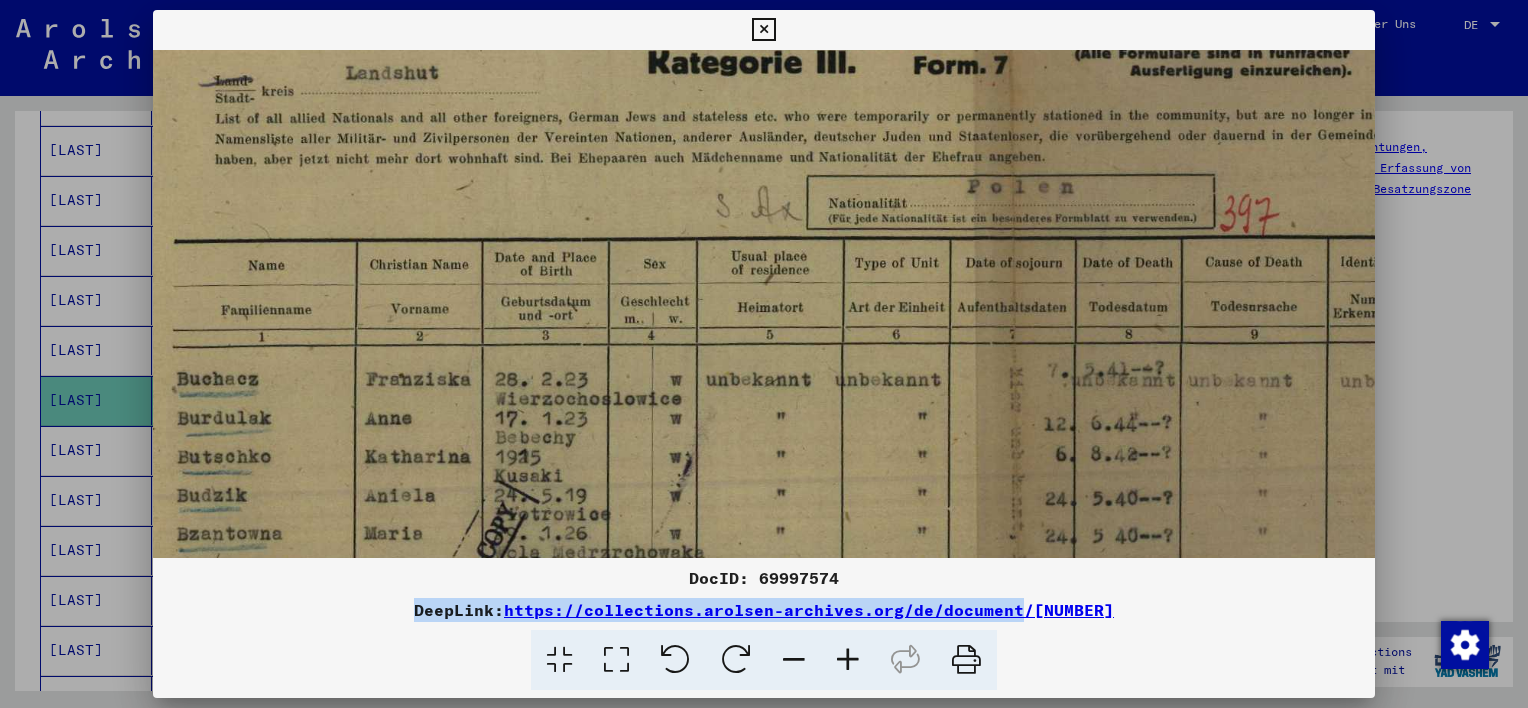 drag, startPoint x: 819, startPoint y: 280, endPoint x: 778, endPoint y: 410, distance: 136.31215 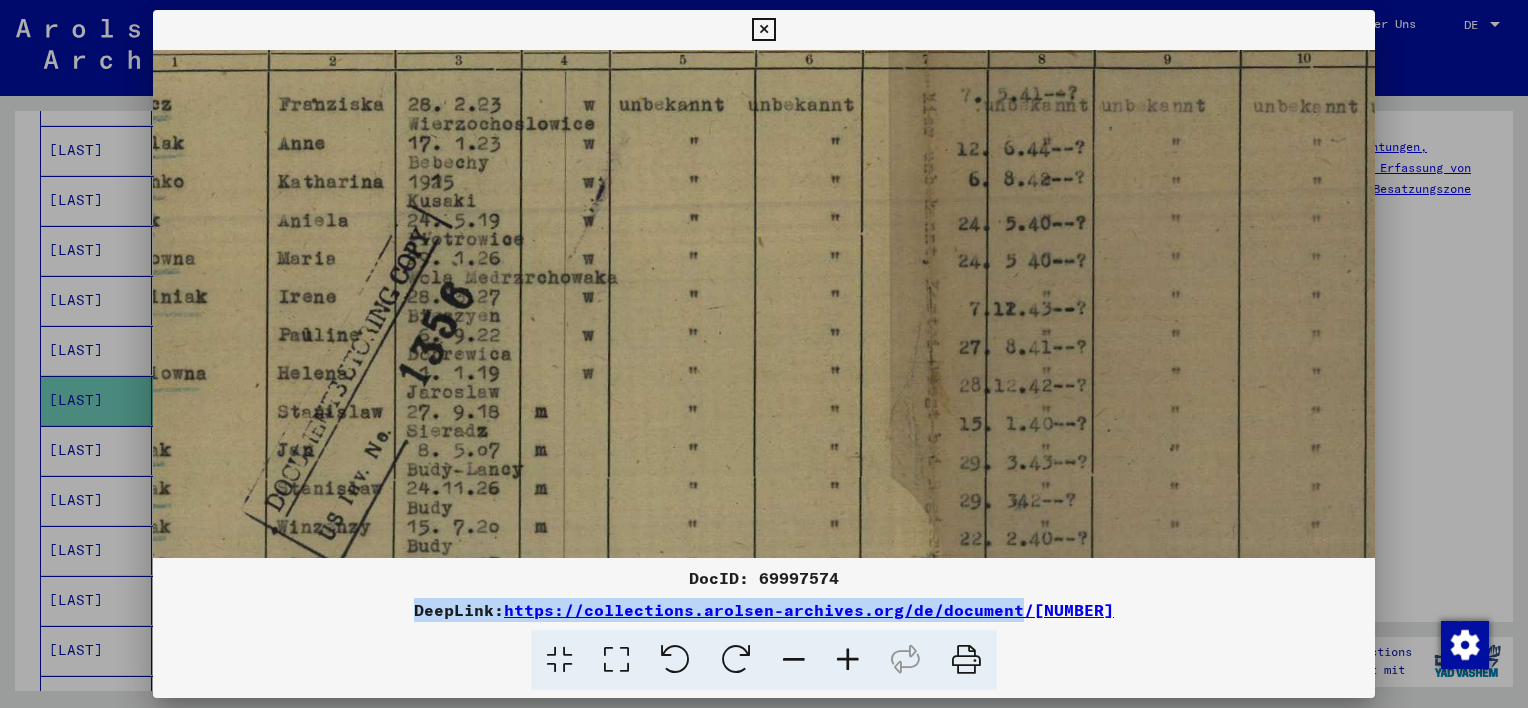 drag, startPoint x: 1012, startPoint y: 485, endPoint x: 926, endPoint y: 212, distance: 286.22543 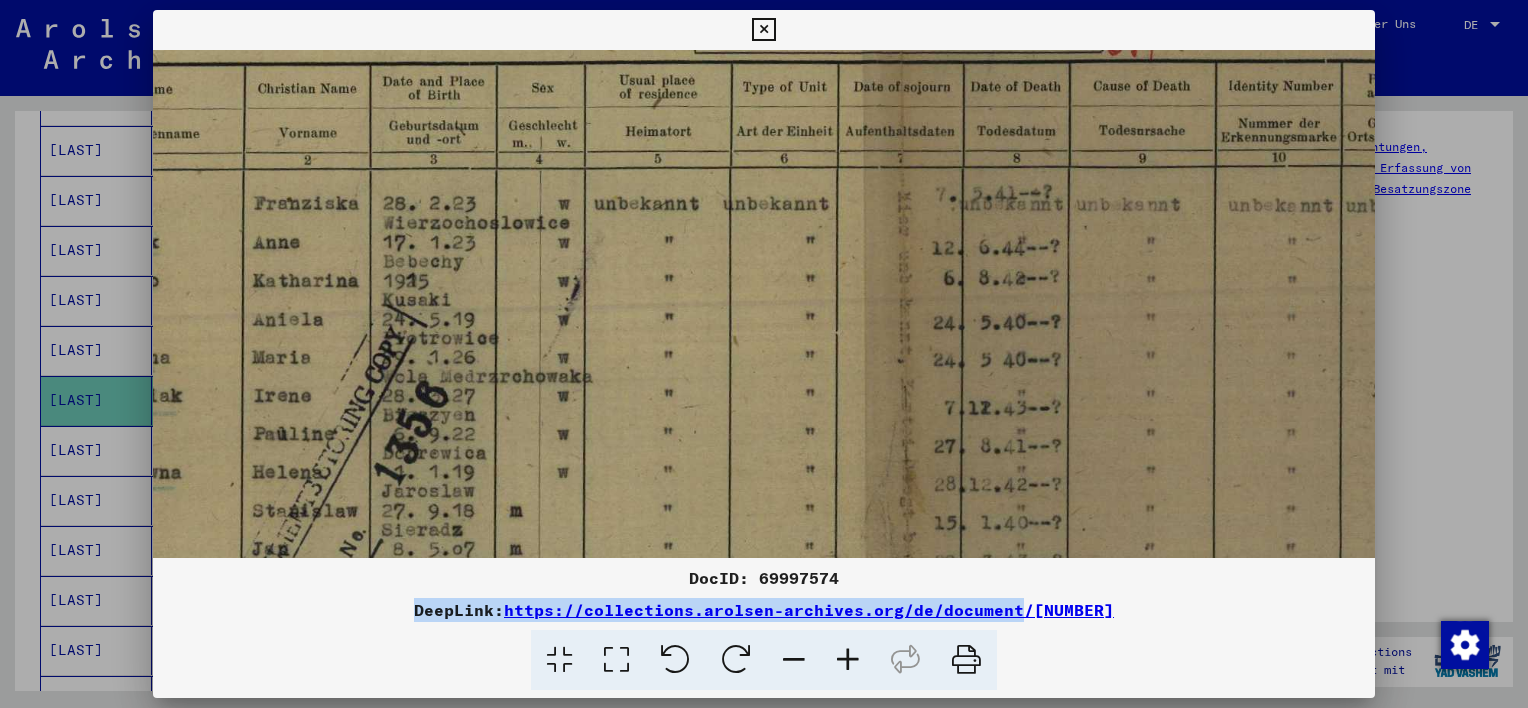 scroll, scrollTop: 238, scrollLeft: 211, axis: both 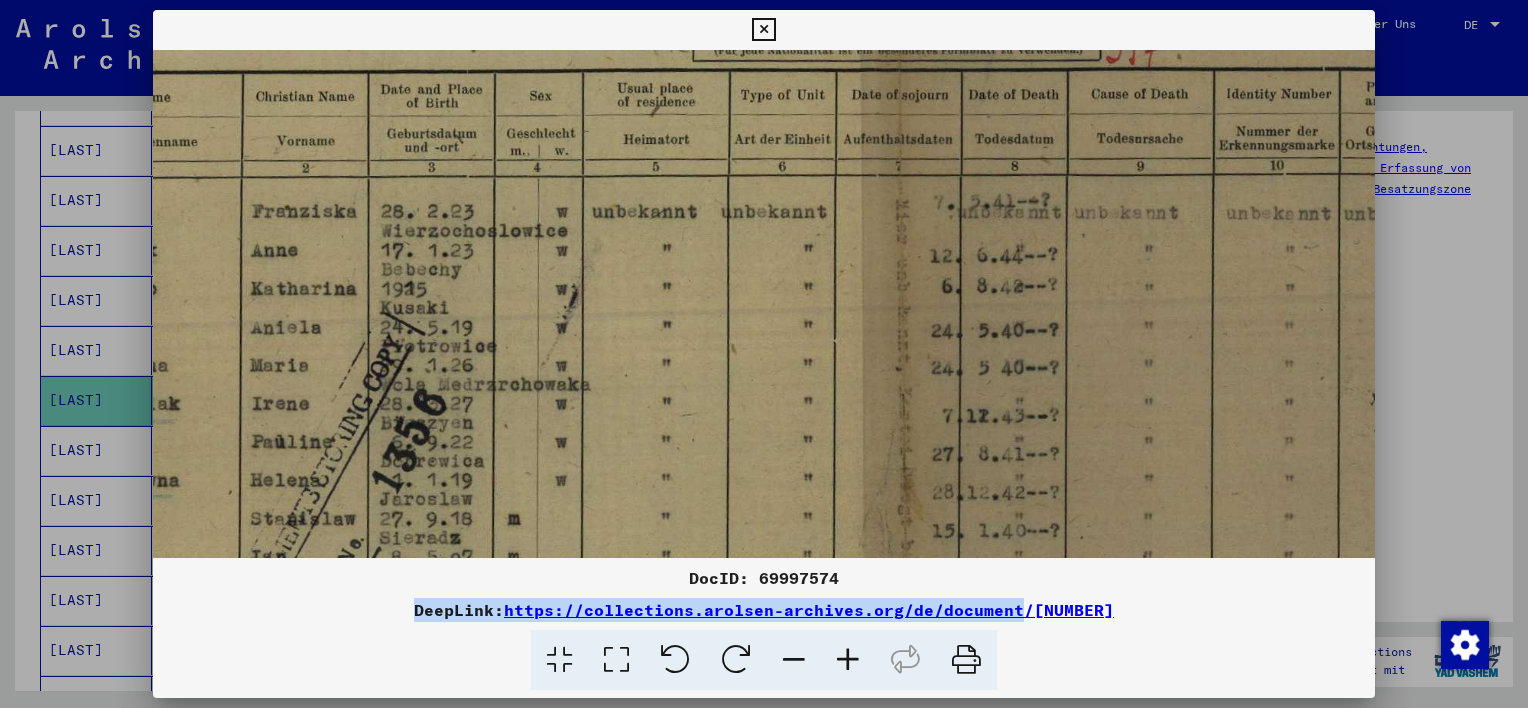 drag, startPoint x: 924, startPoint y: 220, endPoint x: 897, endPoint y: 329, distance: 112.29426 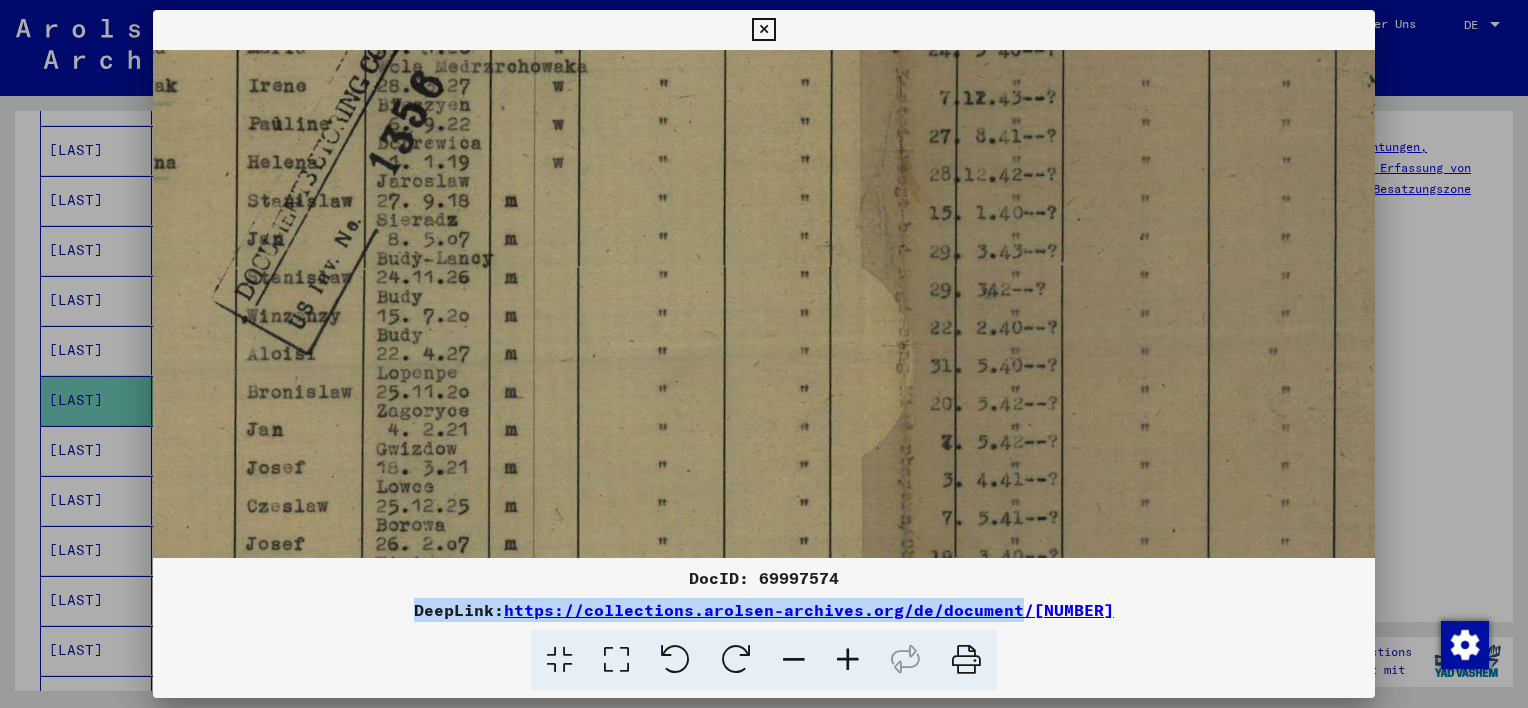 scroll, scrollTop: 557, scrollLeft: 214, axis: both 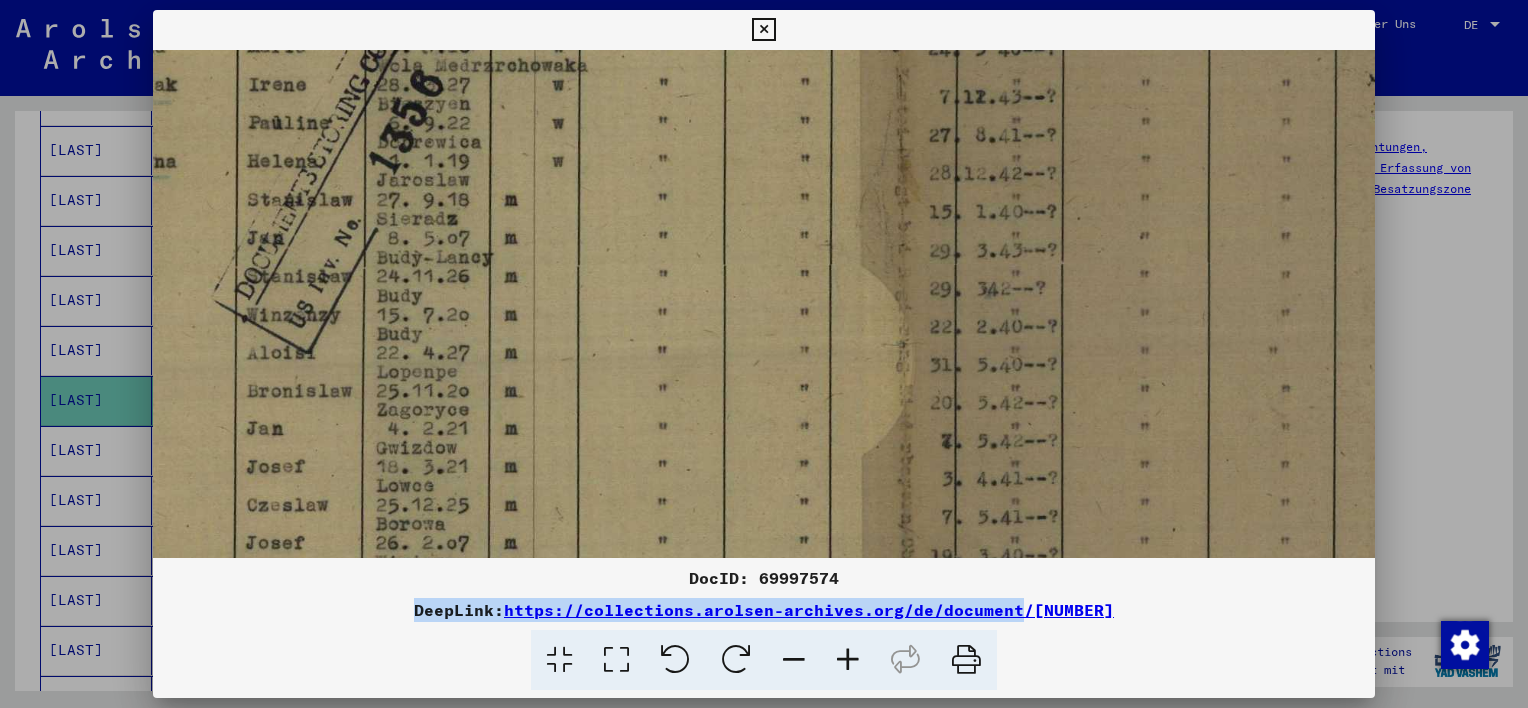 drag, startPoint x: 912, startPoint y: 449, endPoint x: 908, endPoint y: 148, distance: 301.02658 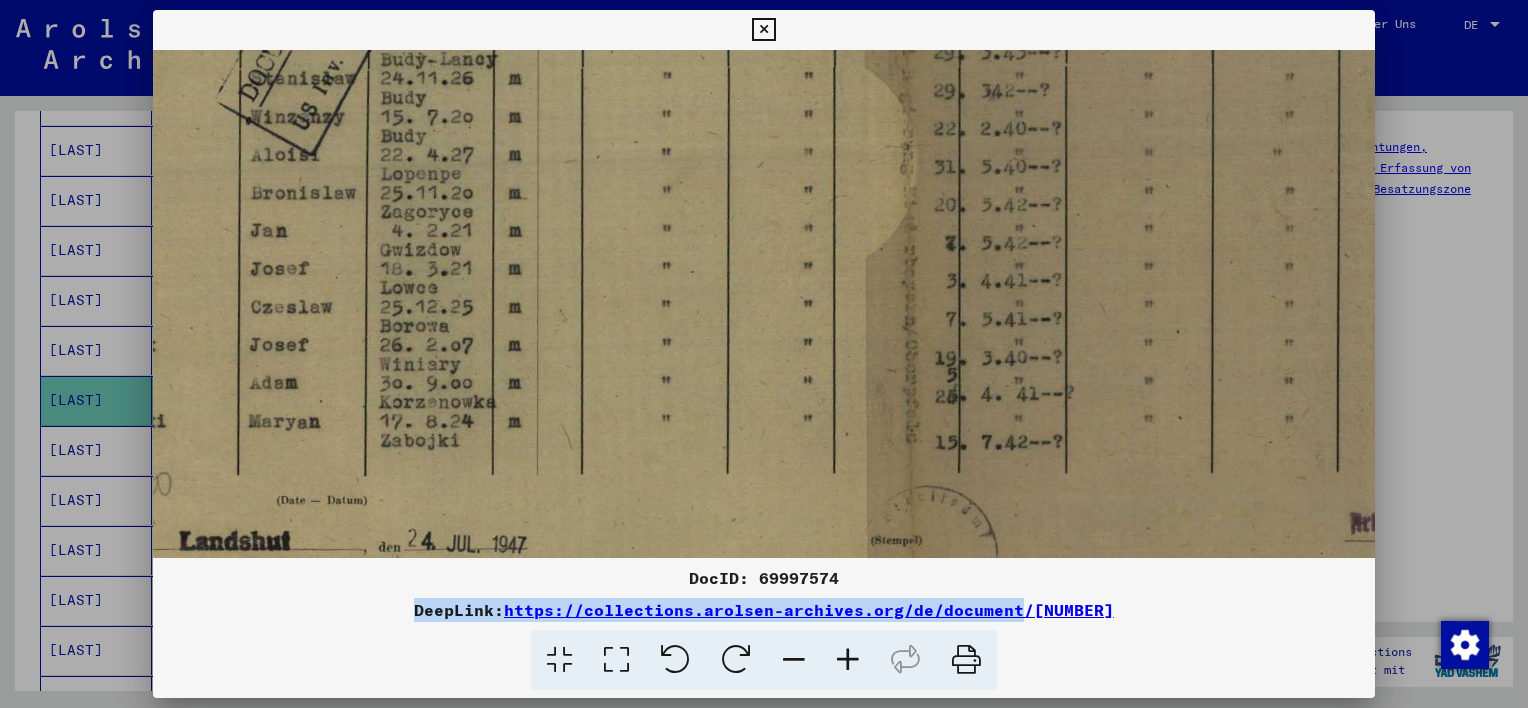 scroll, scrollTop: 769, scrollLeft: 209, axis: both 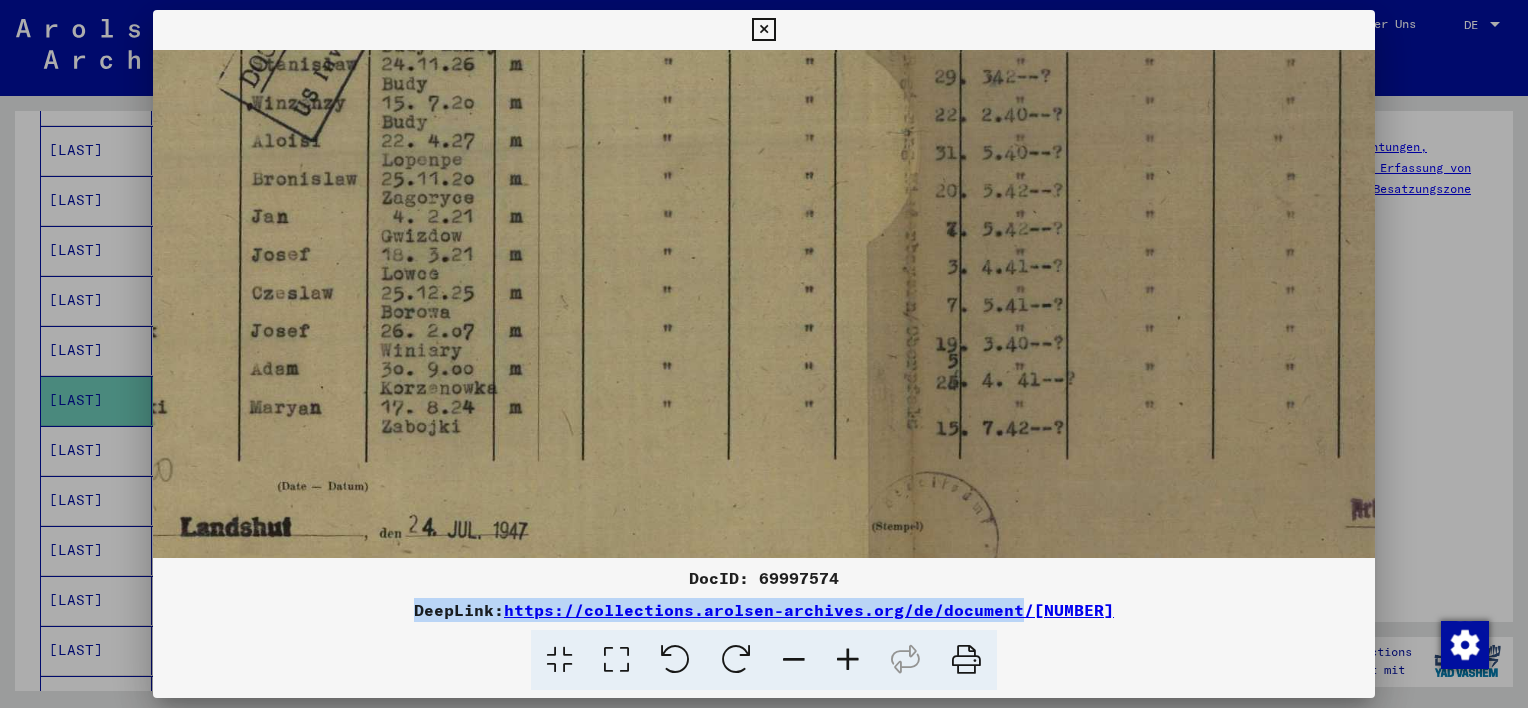 drag, startPoint x: 895, startPoint y: 481, endPoint x: 901, endPoint y: 273, distance: 208.08652 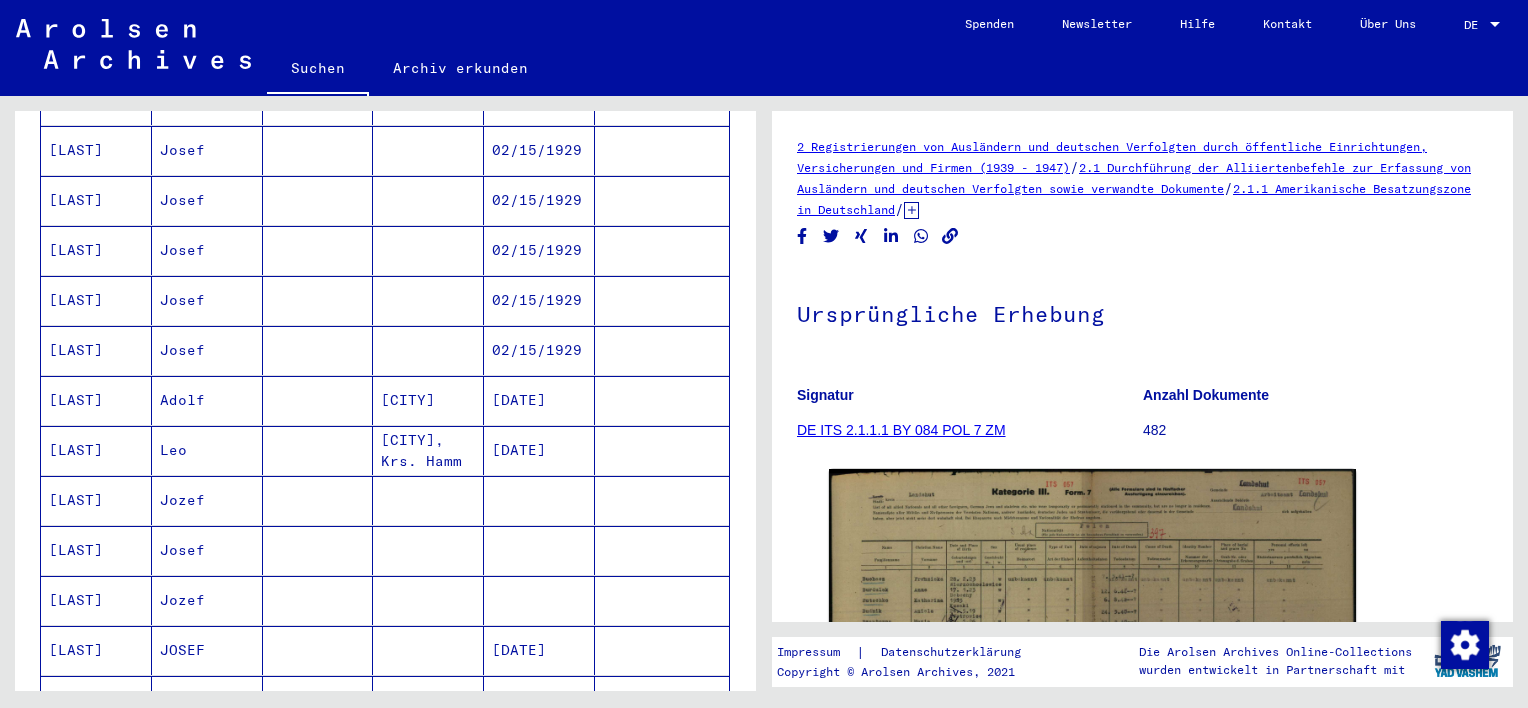scroll, scrollTop: 1000, scrollLeft: 0, axis: vertical 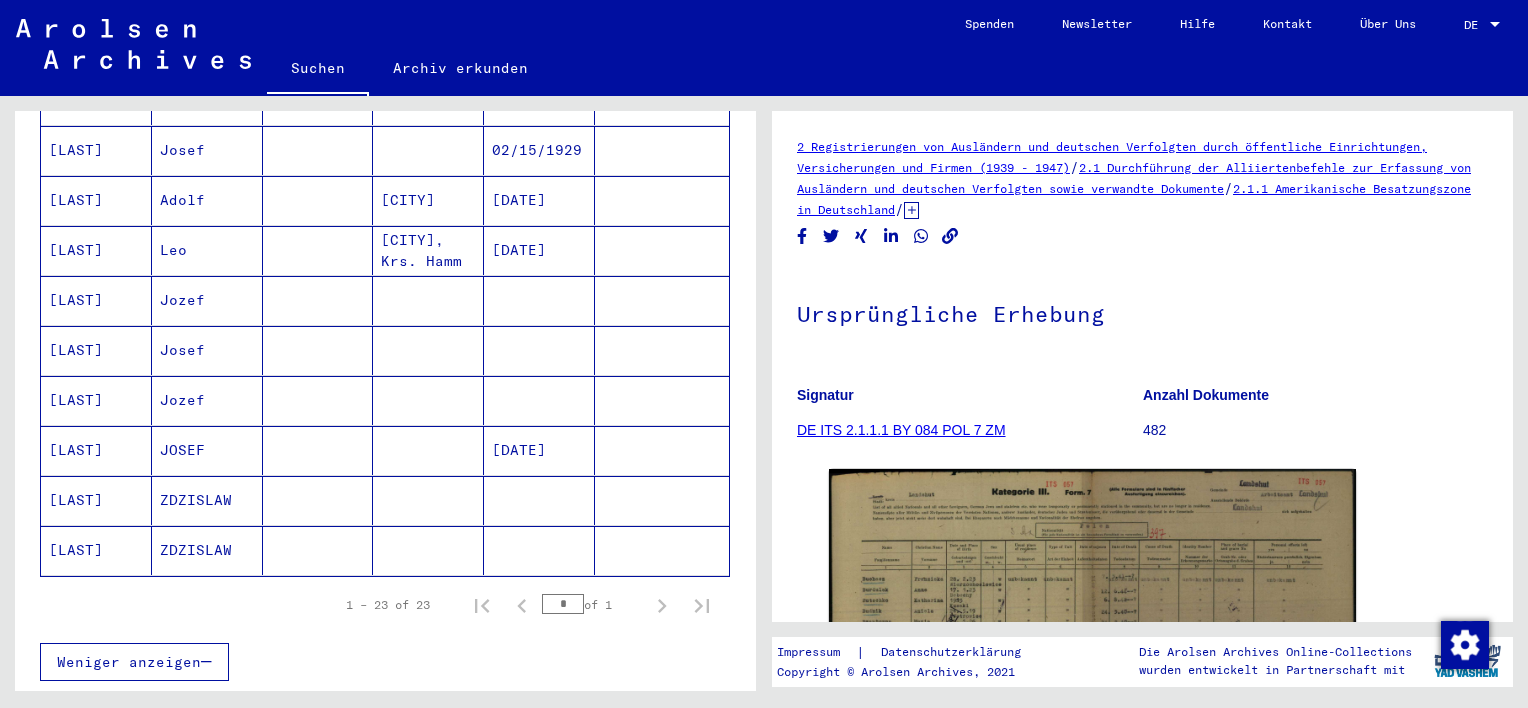 click on "Jozef" at bounding box center [207, 350] 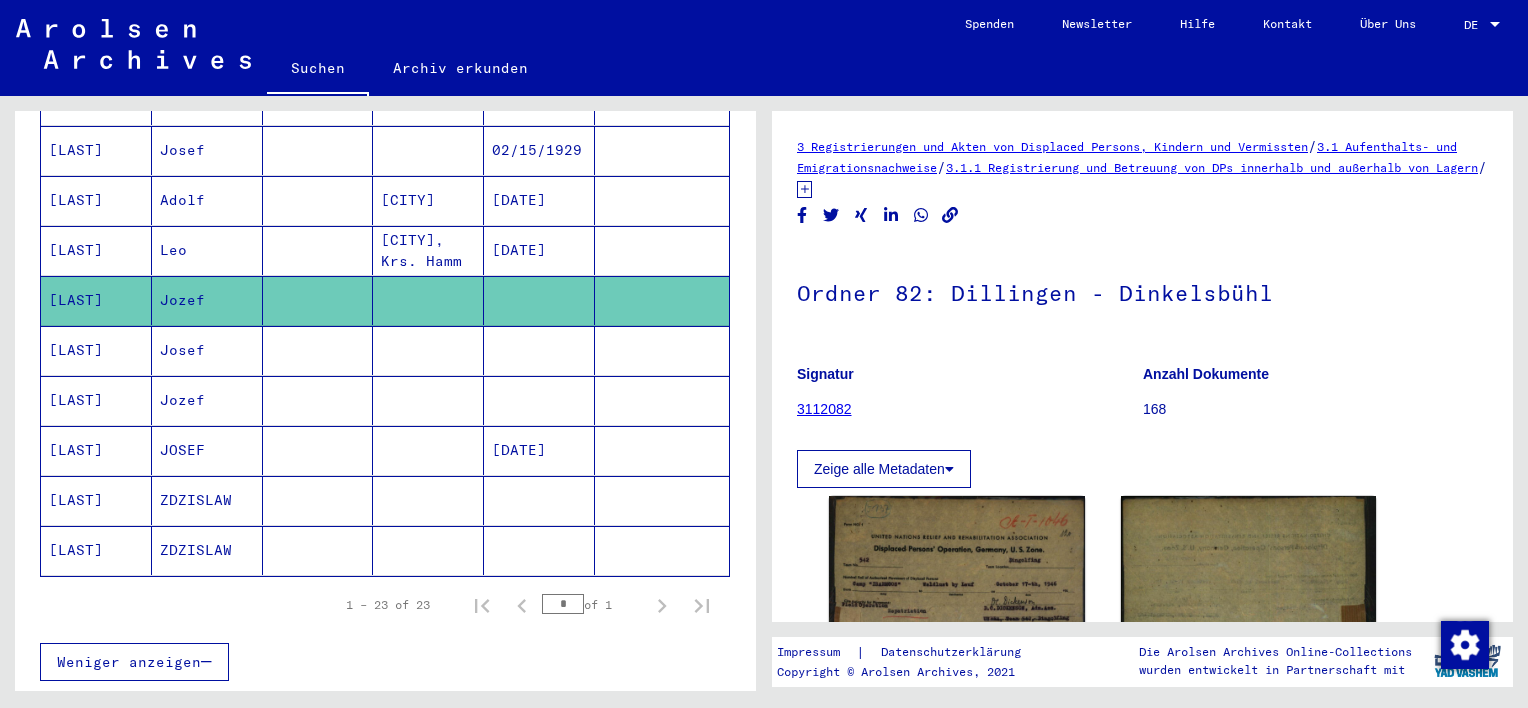 scroll, scrollTop: 0, scrollLeft: 0, axis: both 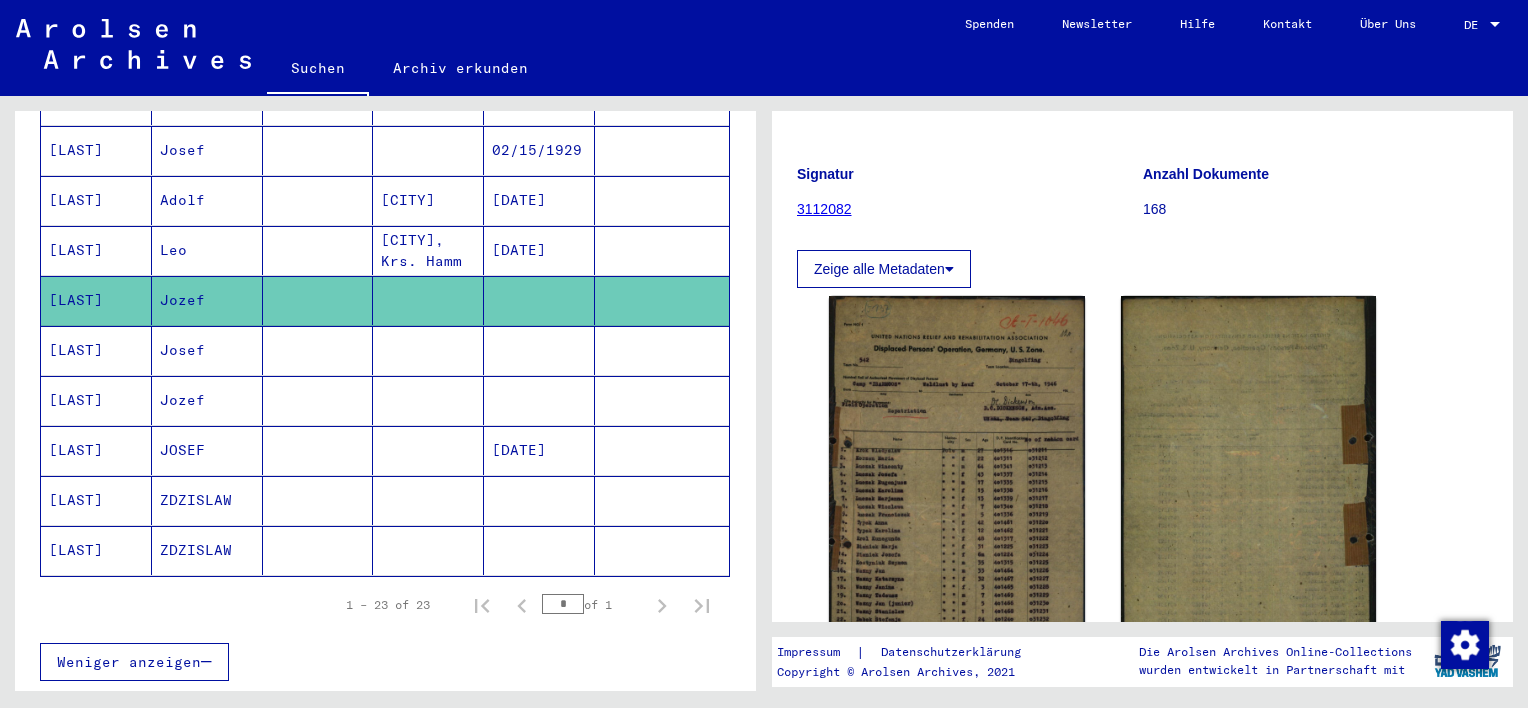 click 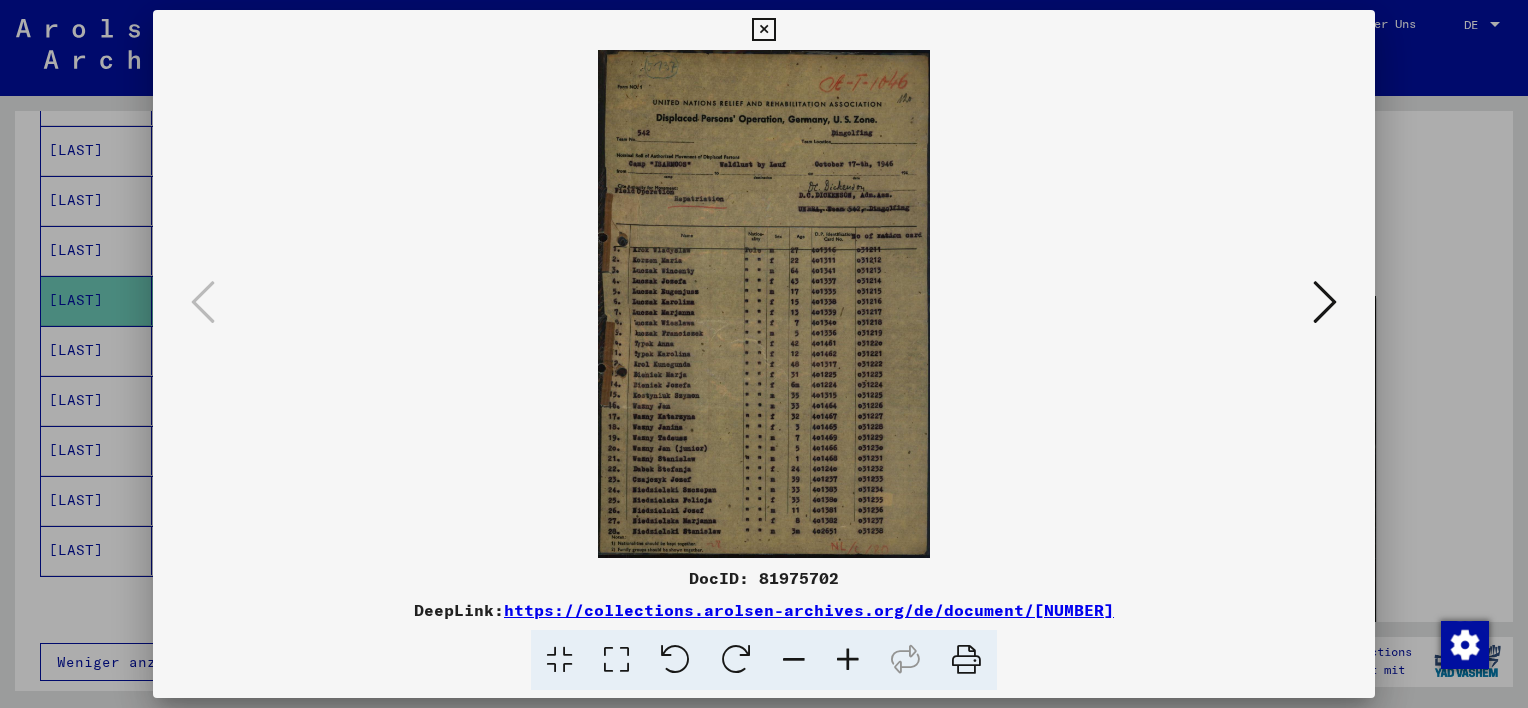 click at bounding box center [848, 660] 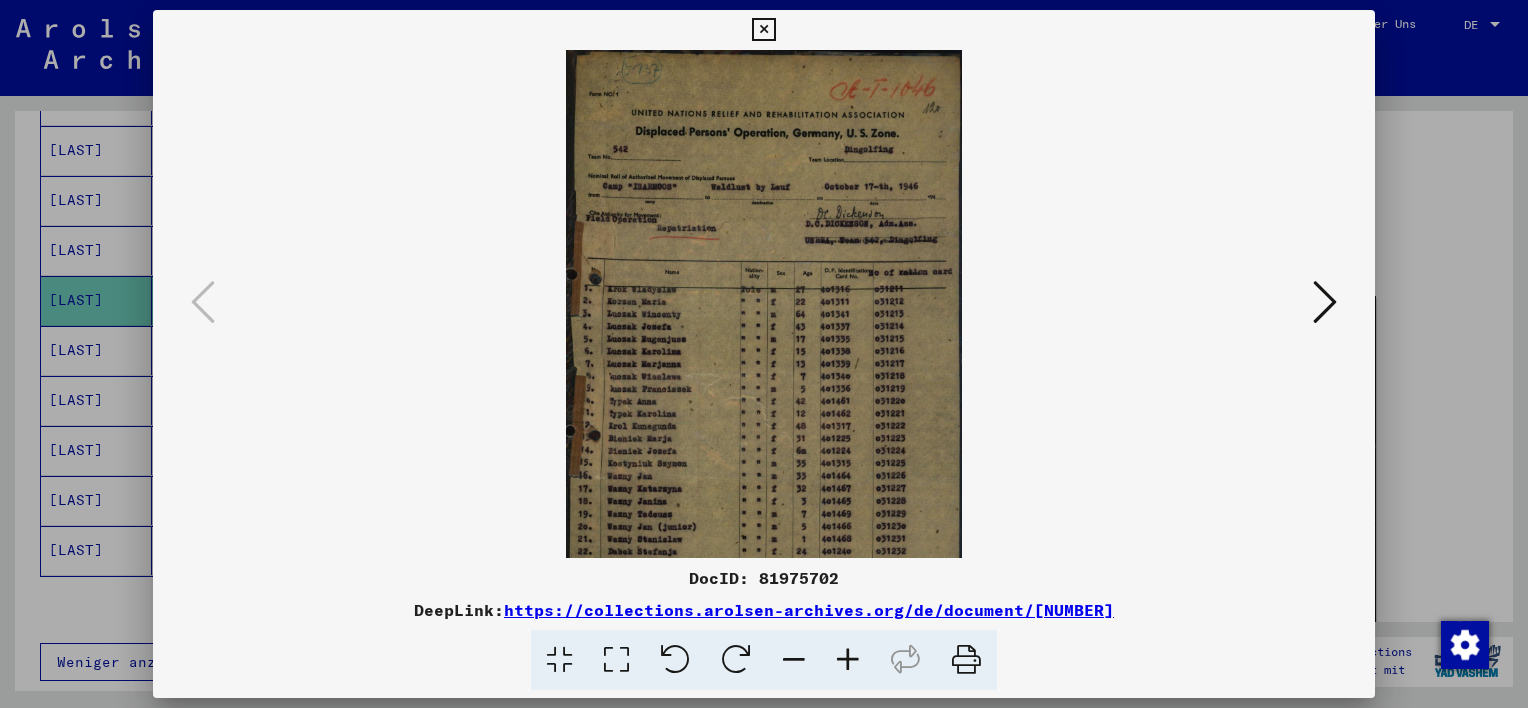 click at bounding box center (848, 660) 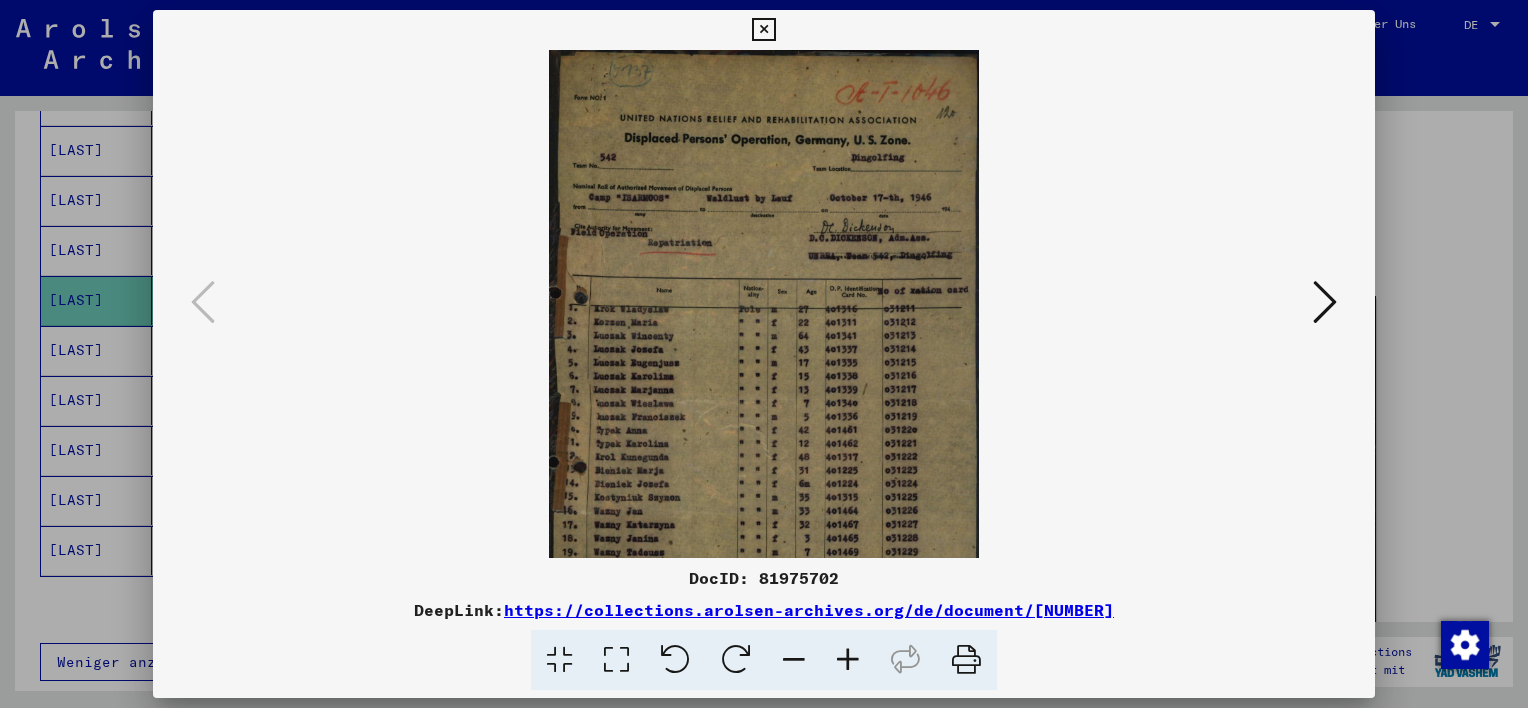 click at bounding box center [848, 660] 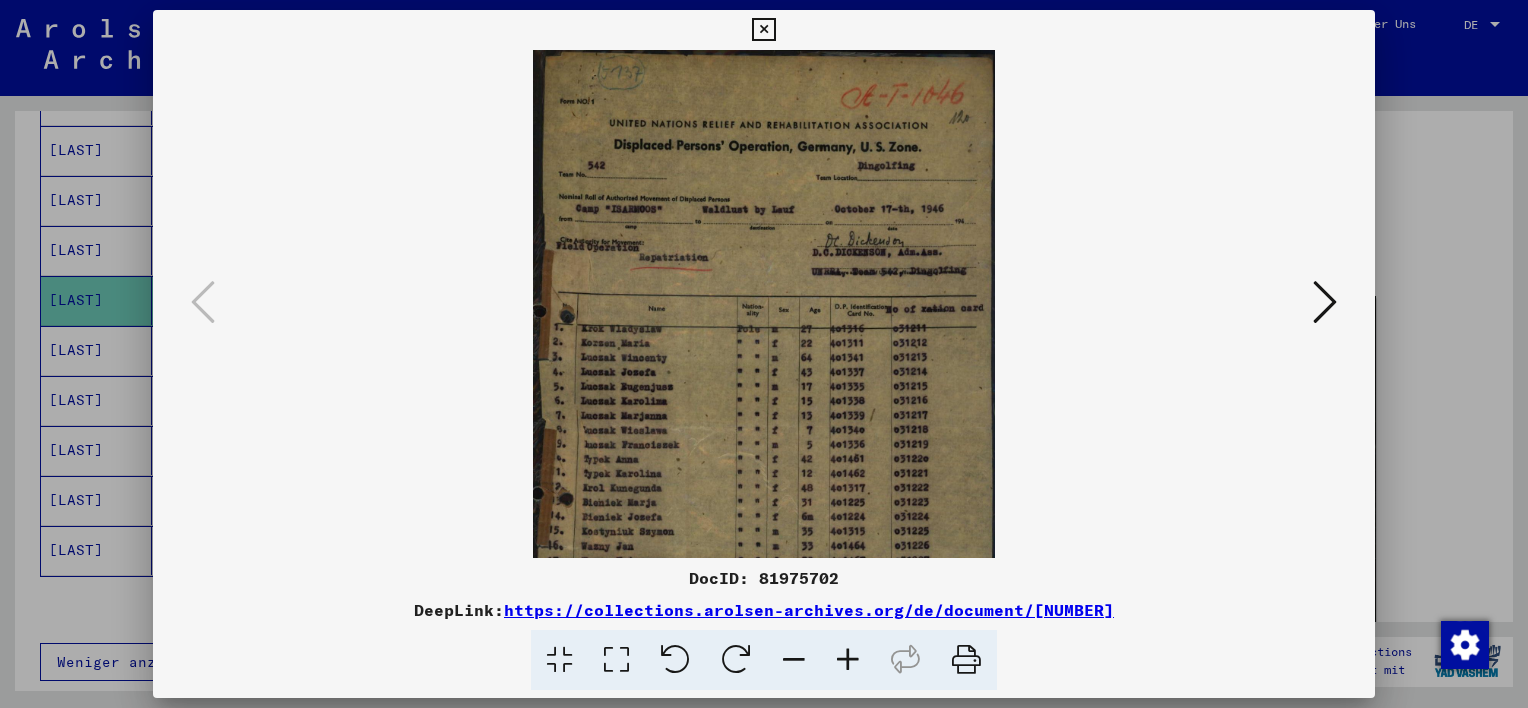 click at bounding box center [848, 660] 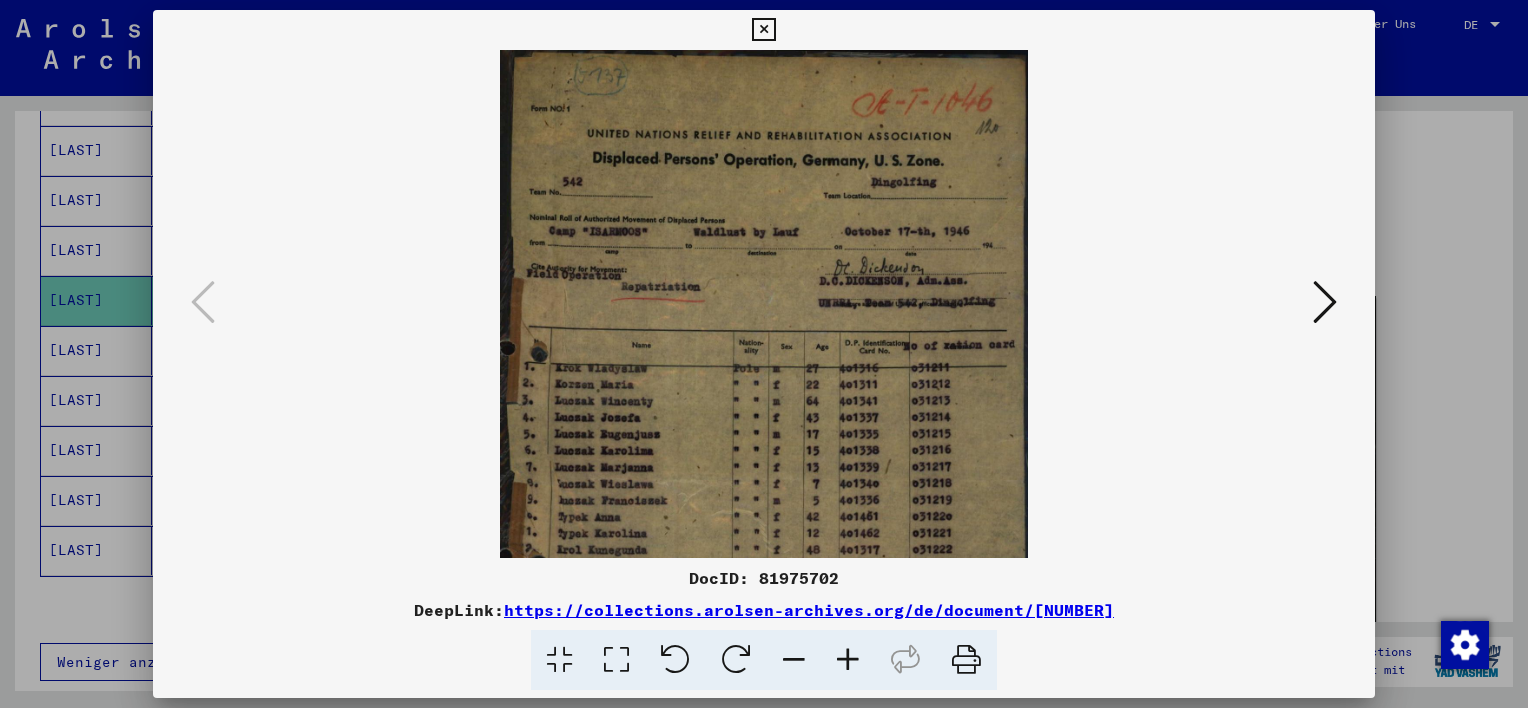 click at bounding box center [848, 660] 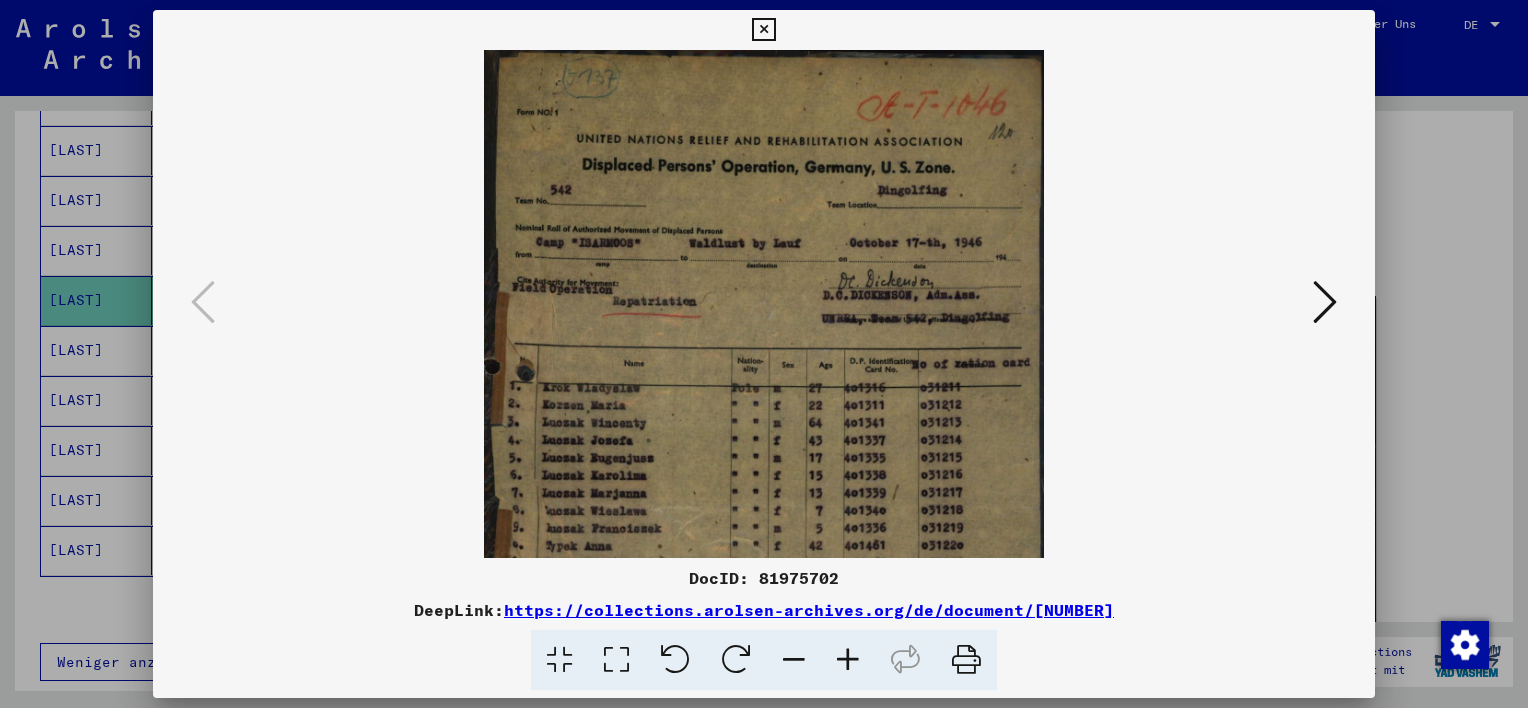 click at bounding box center [848, 660] 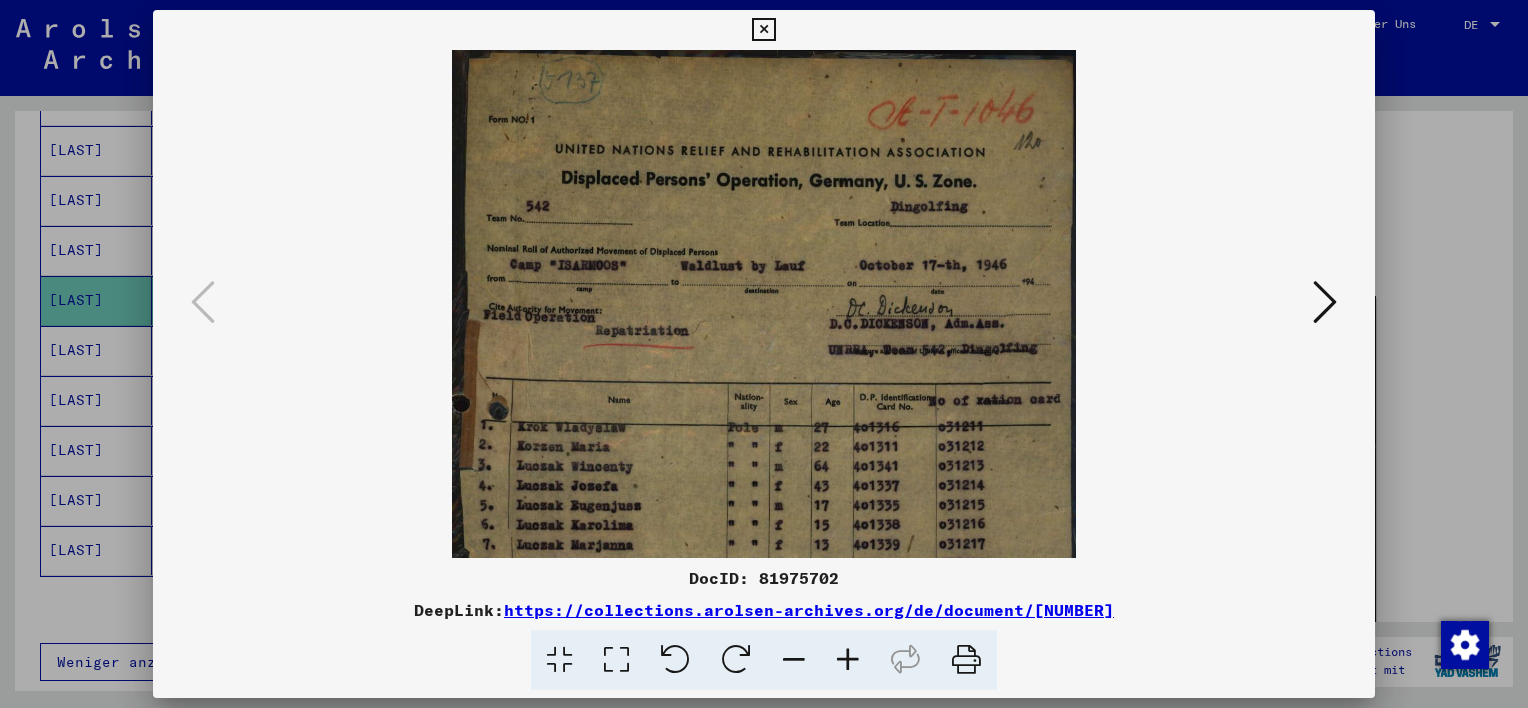 click at bounding box center (848, 660) 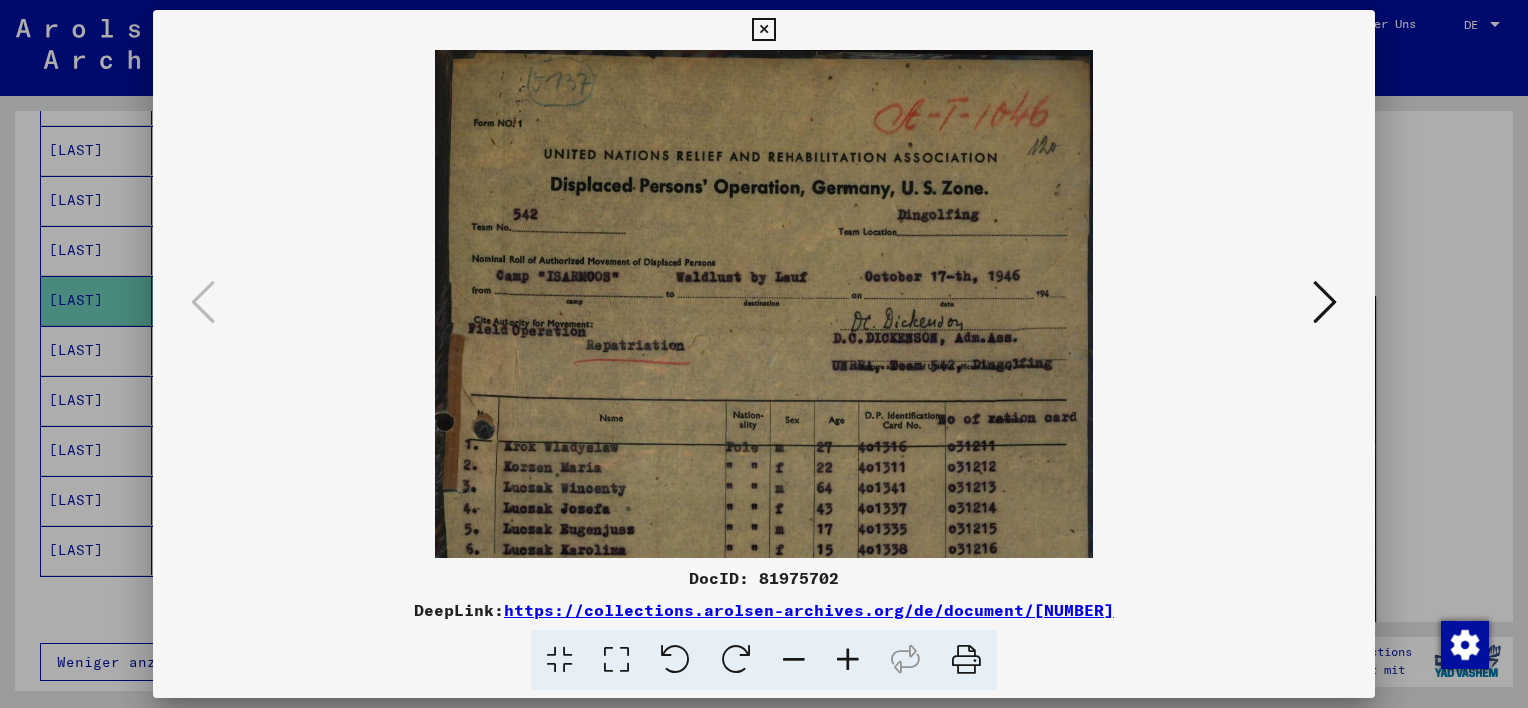 click at bounding box center [848, 660] 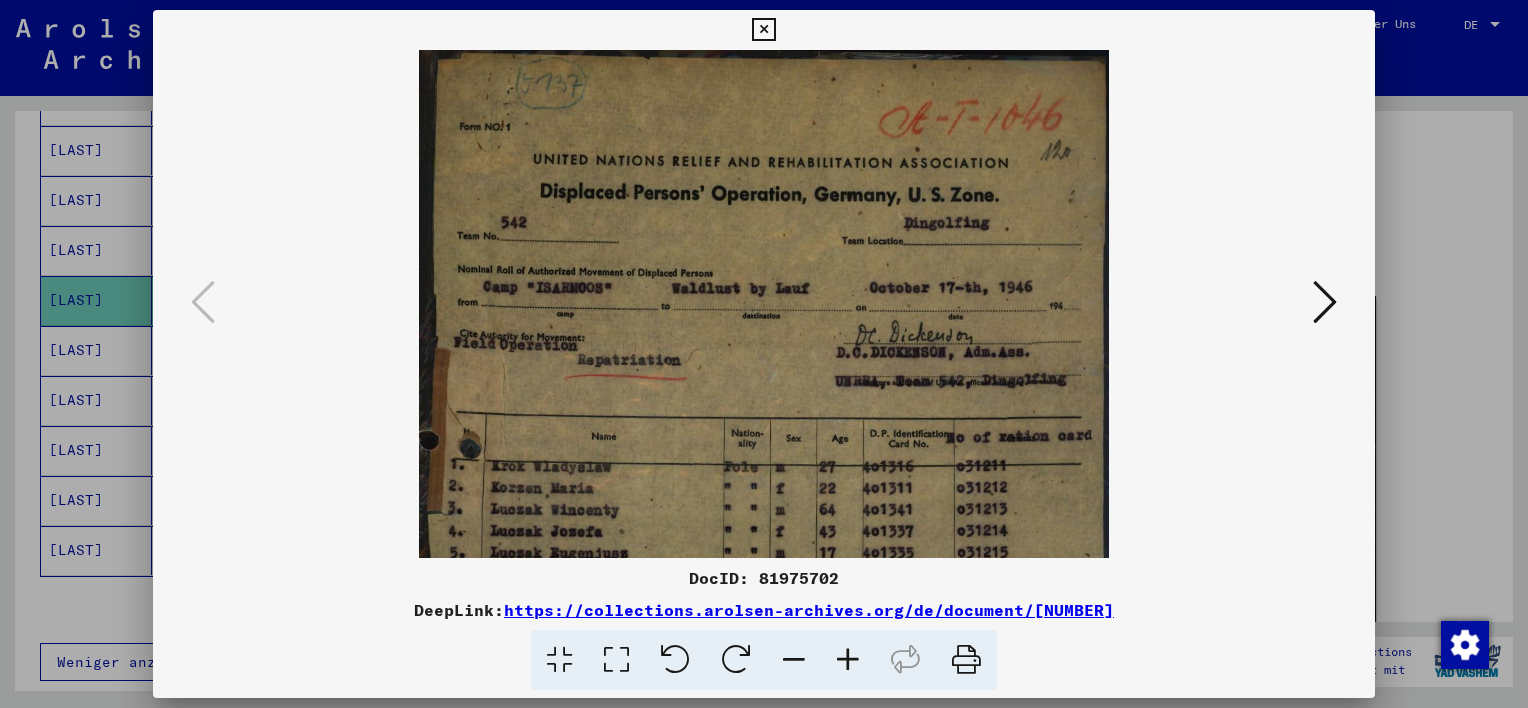 click at bounding box center (848, 660) 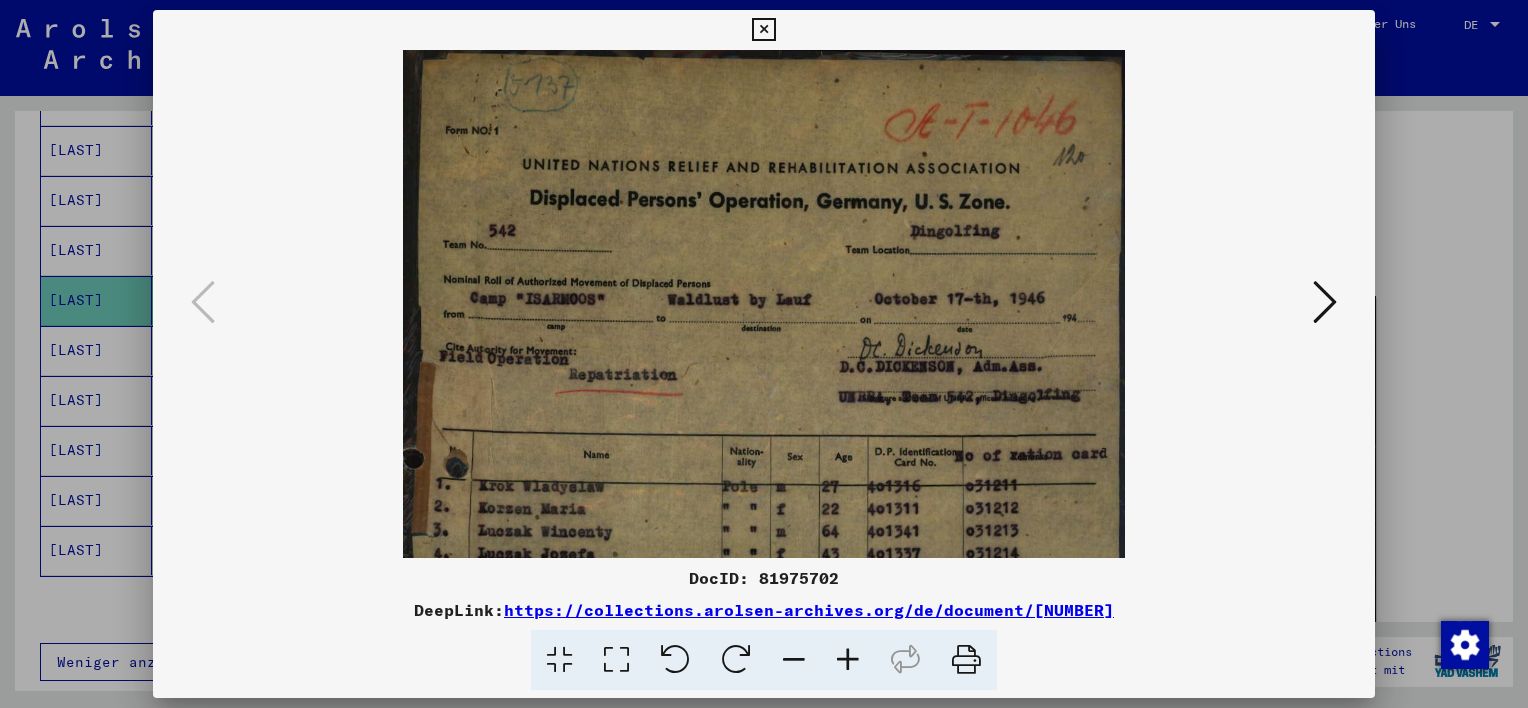 click at bounding box center [848, 660] 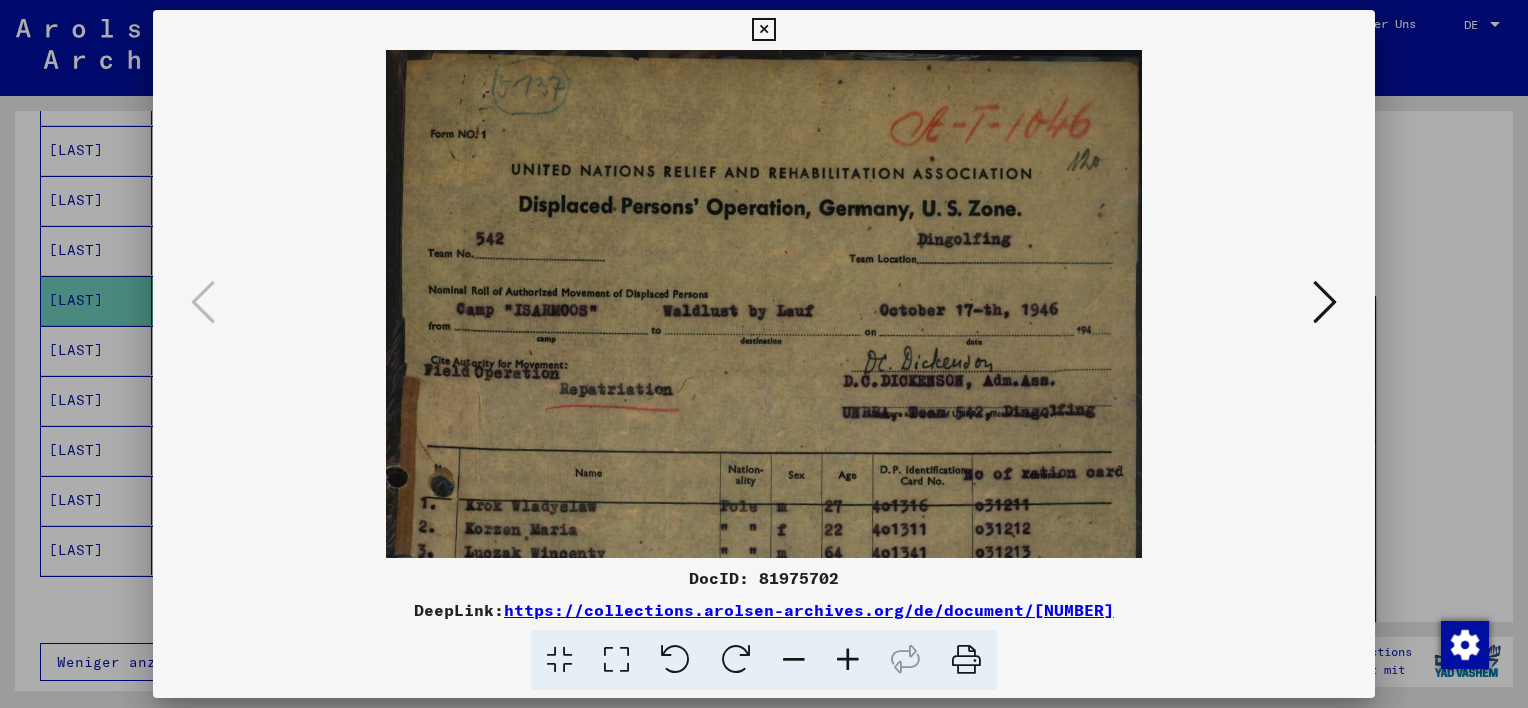 click at bounding box center [848, 660] 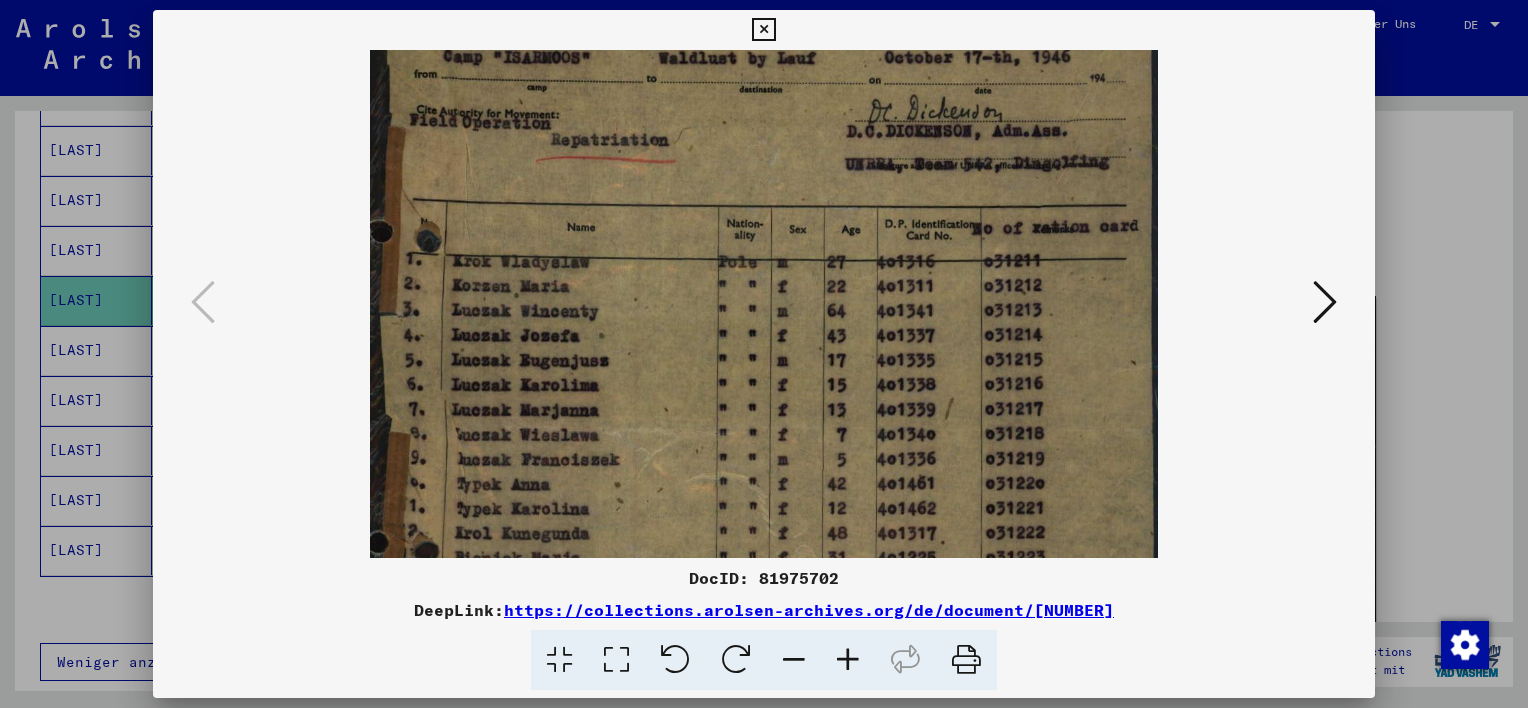 drag, startPoint x: 774, startPoint y: 488, endPoint x: 763, endPoint y: 212, distance: 276.21912 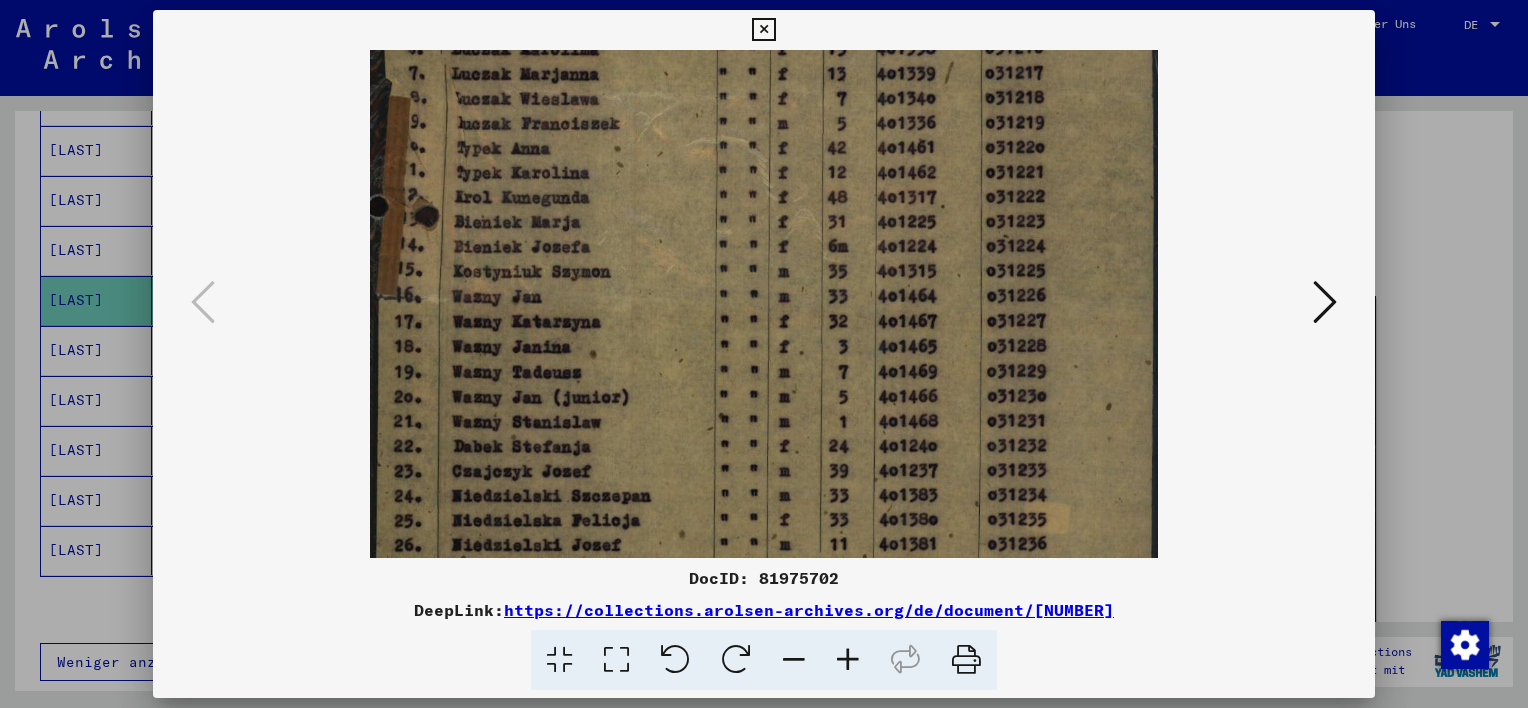 scroll, scrollTop: 612, scrollLeft: 0, axis: vertical 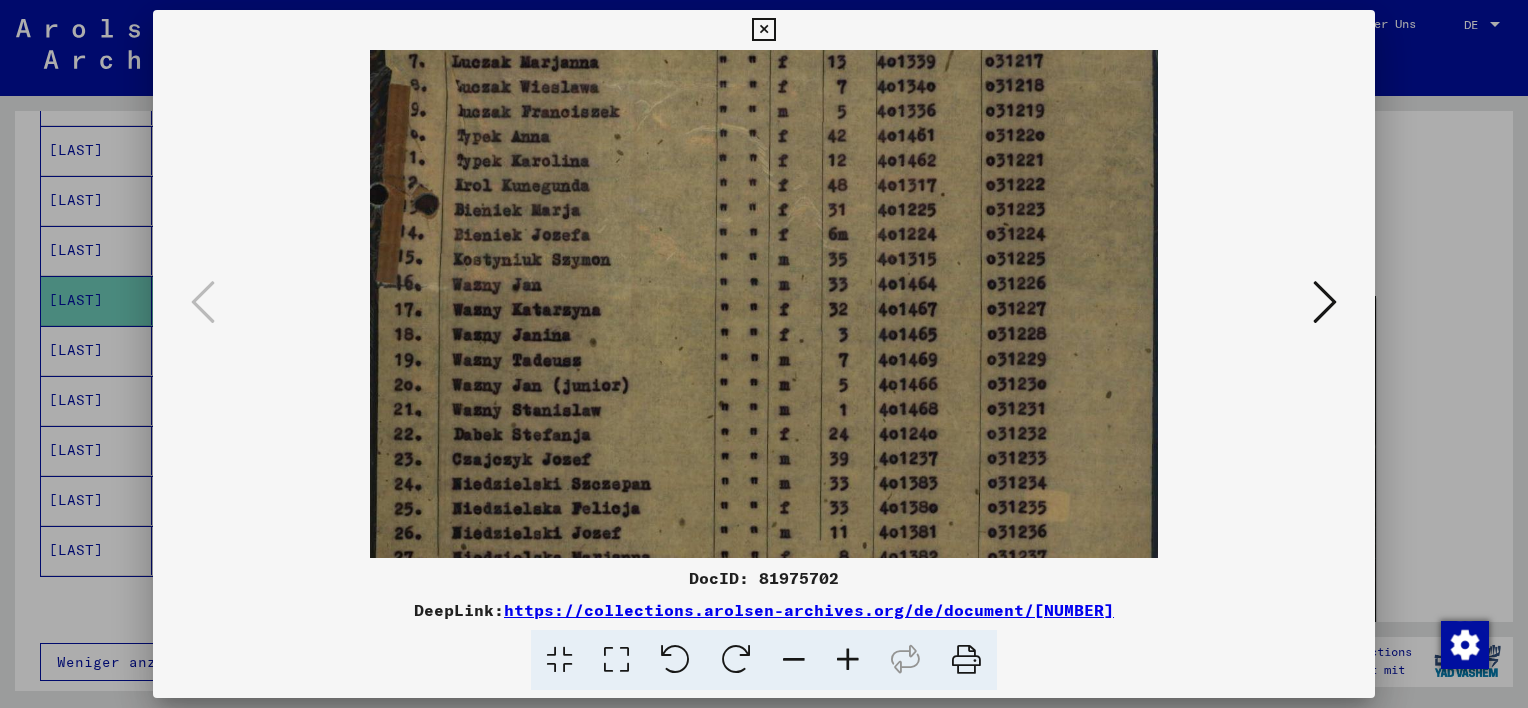 drag, startPoint x: 669, startPoint y: 479, endPoint x: 679, endPoint y: 147, distance: 332.15057 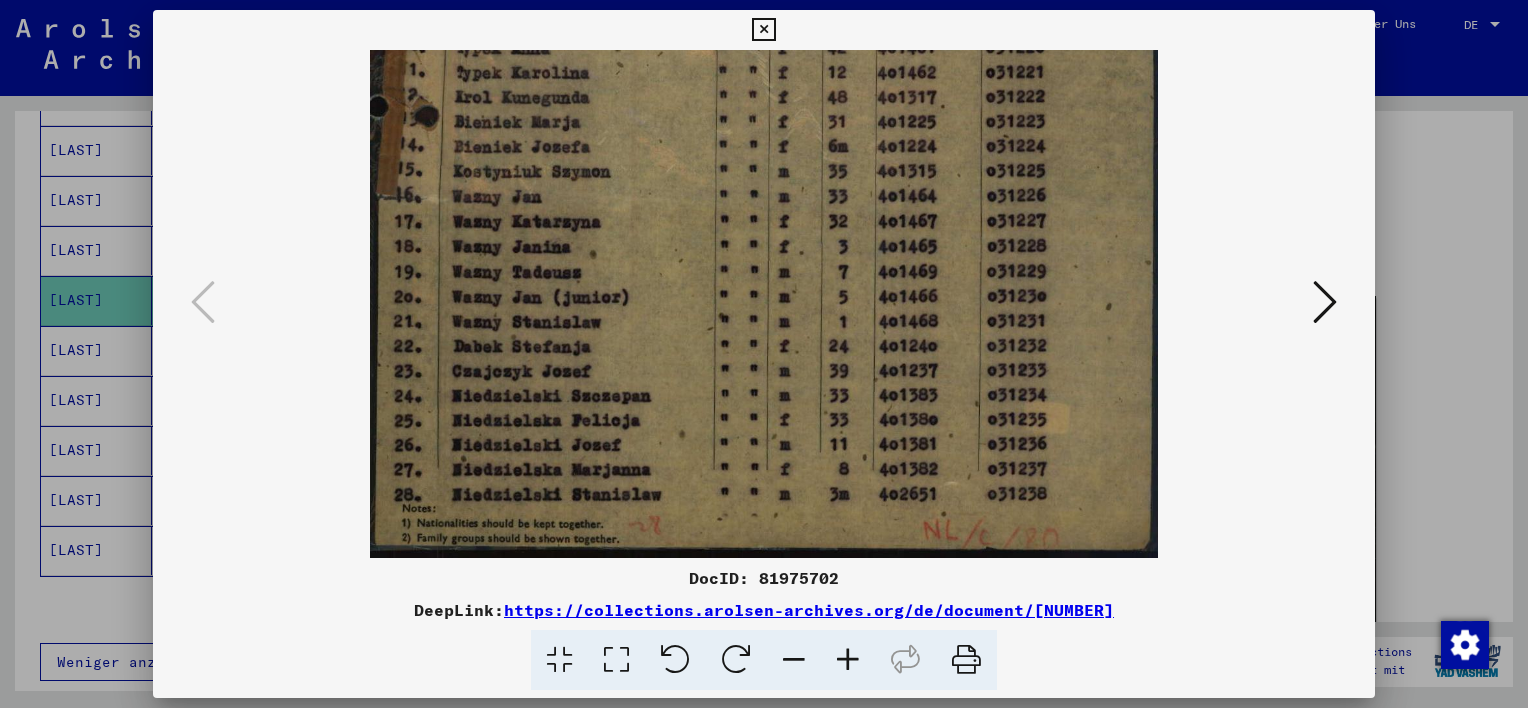 drag, startPoint x: 672, startPoint y: 400, endPoint x: 690, endPoint y: 119, distance: 281.57593 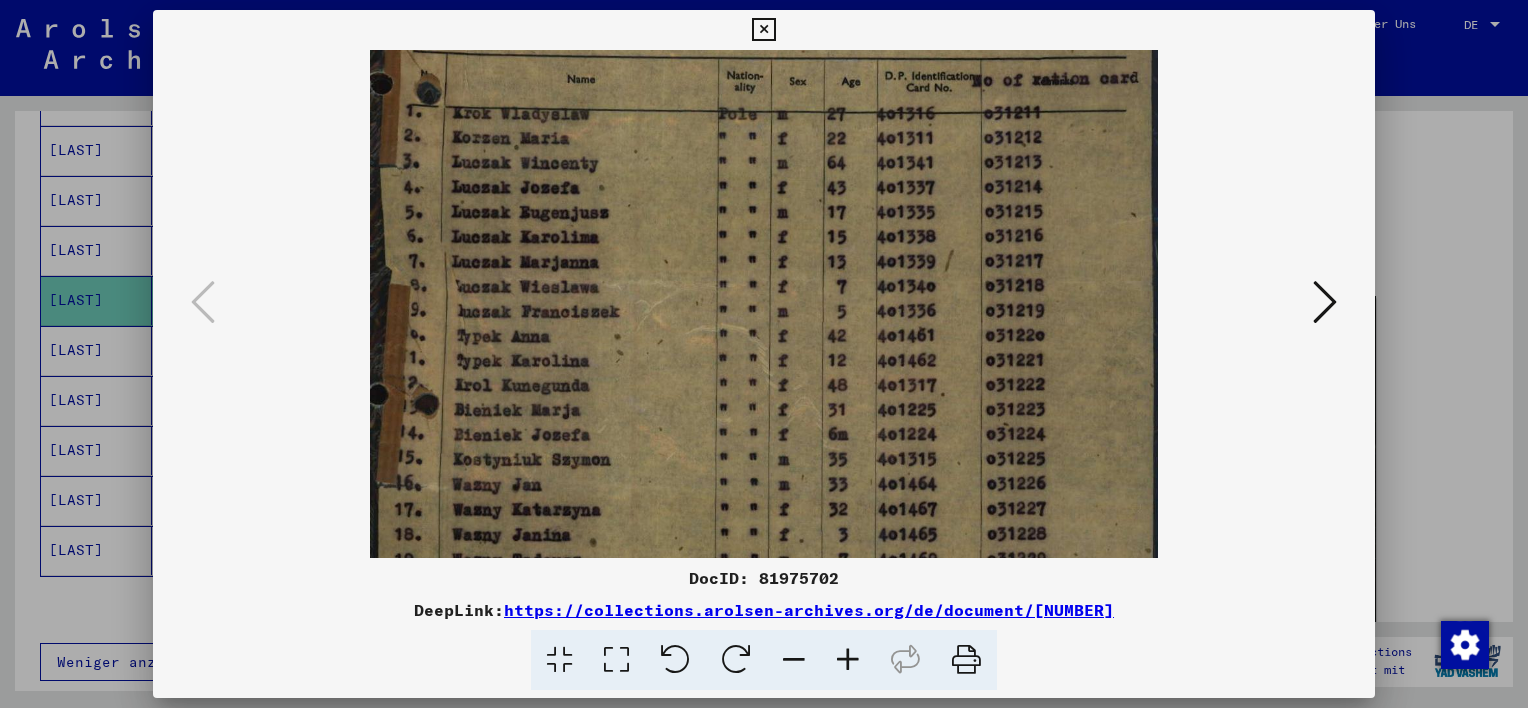 drag, startPoint x: 688, startPoint y: 268, endPoint x: 688, endPoint y: 434, distance: 166 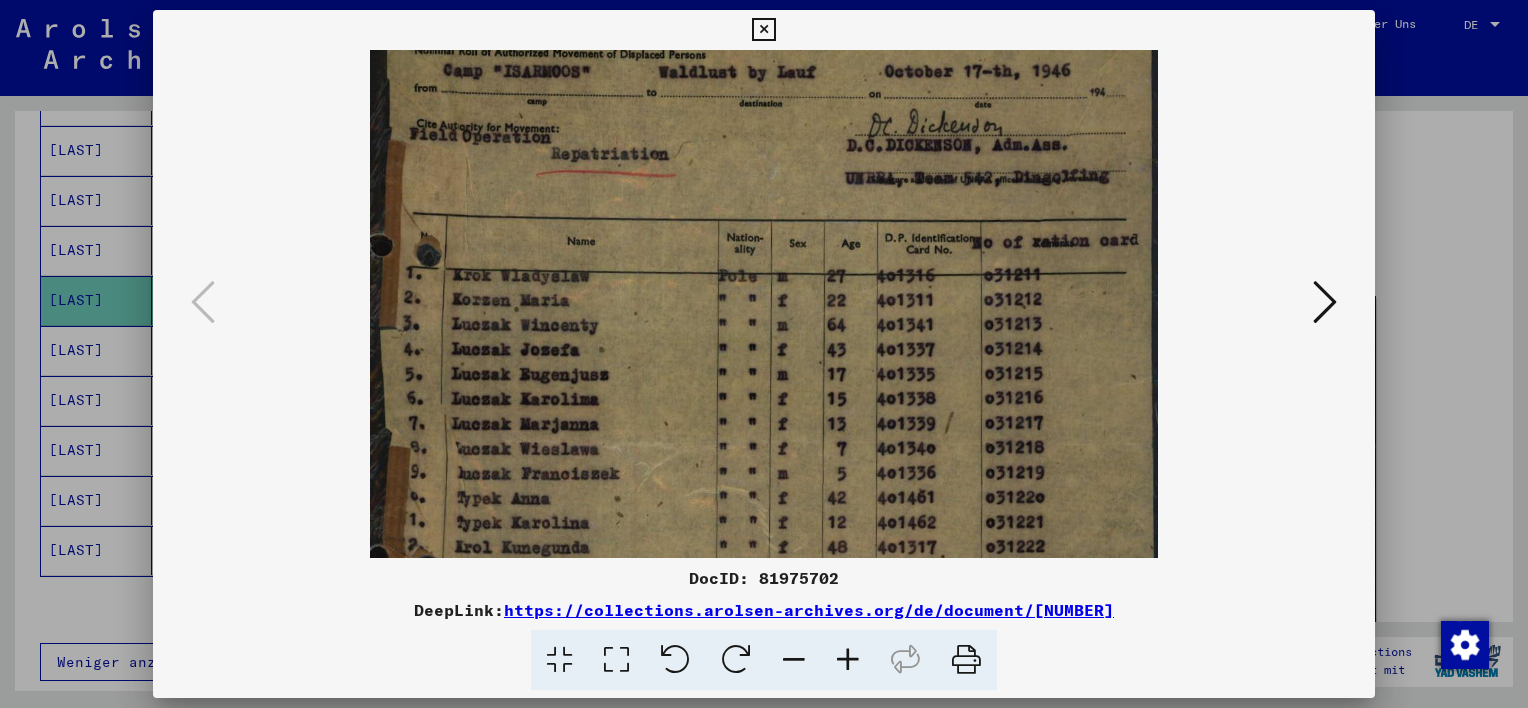 drag, startPoint x: 703, startPoint y: 191, endPoint x: 700, endPoint y: 348, distance: 157.02866 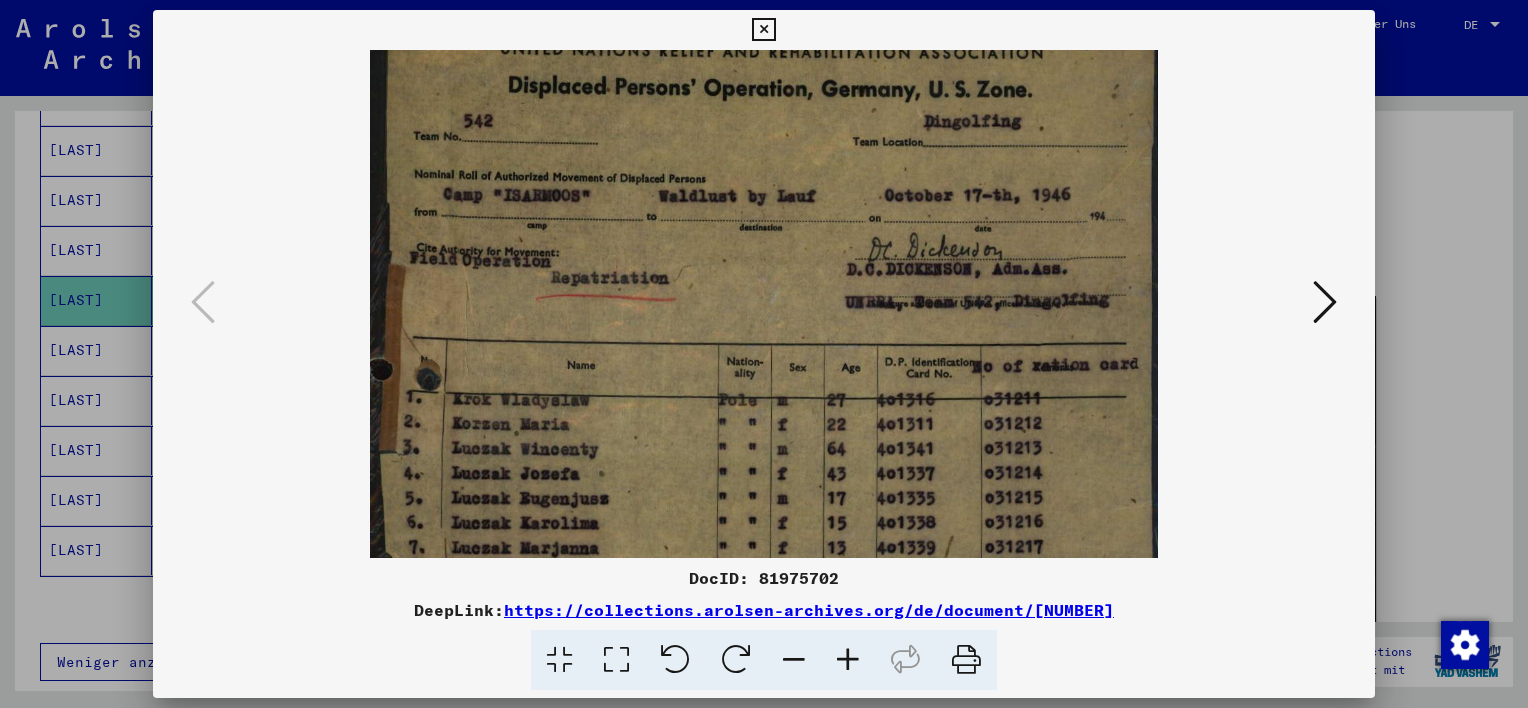 drag, startPoint x: 744, startPoint y: 309, endPoint x: 745, endPoint y: 425, distance: 116.00431 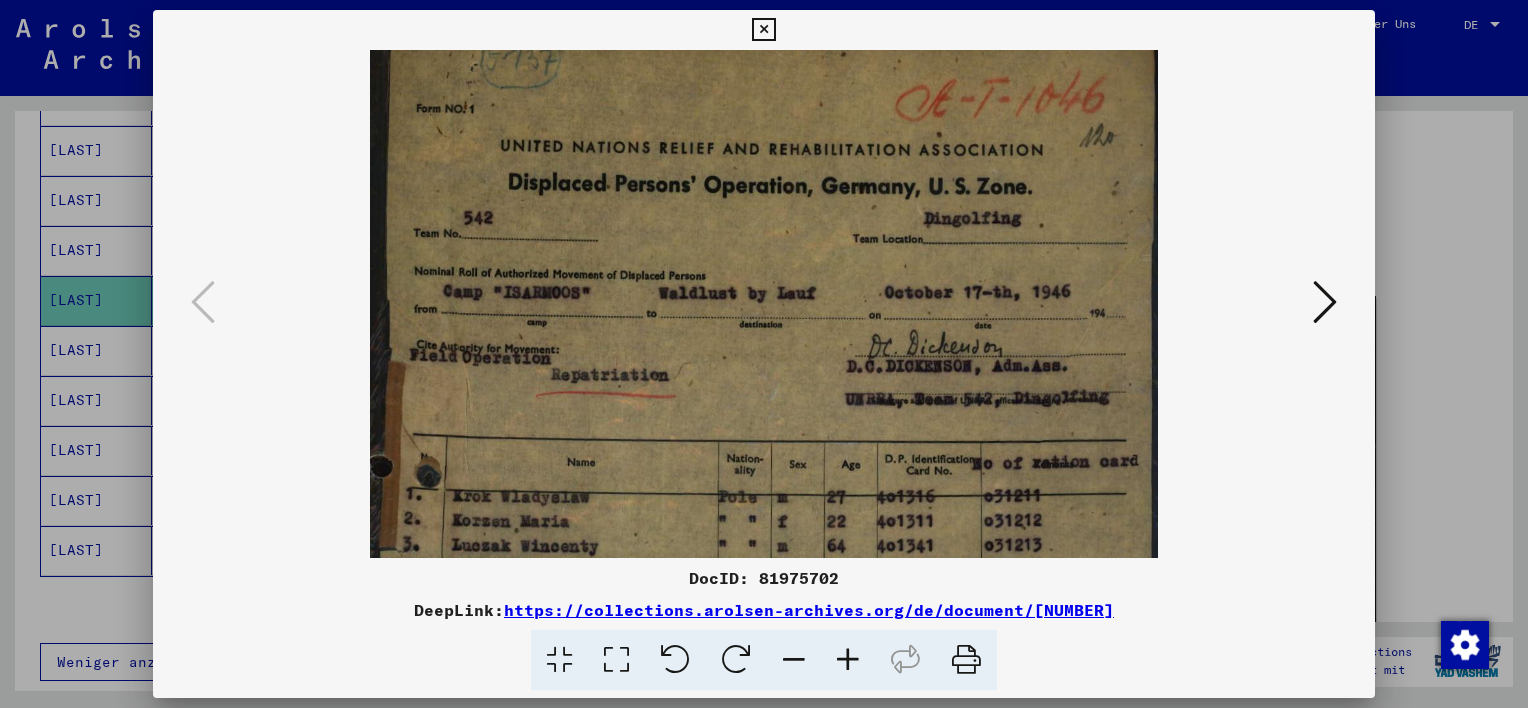 scroll, scrollTop: 23, scrollLeft: 0, axis: vertical 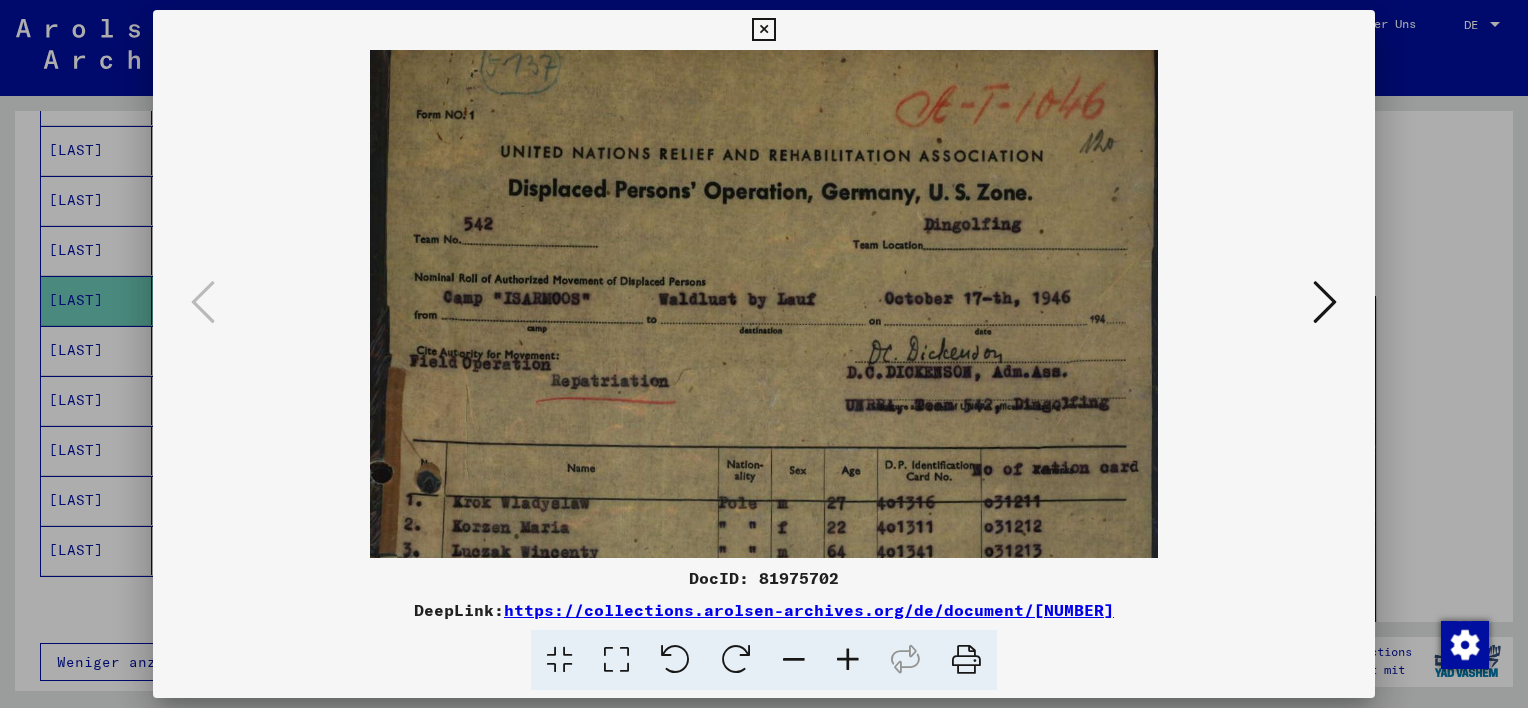 drag, startPoint x: 754, startPoint y: 288, endPoint x: 756, endPoint y: 391, distance: 103.01942 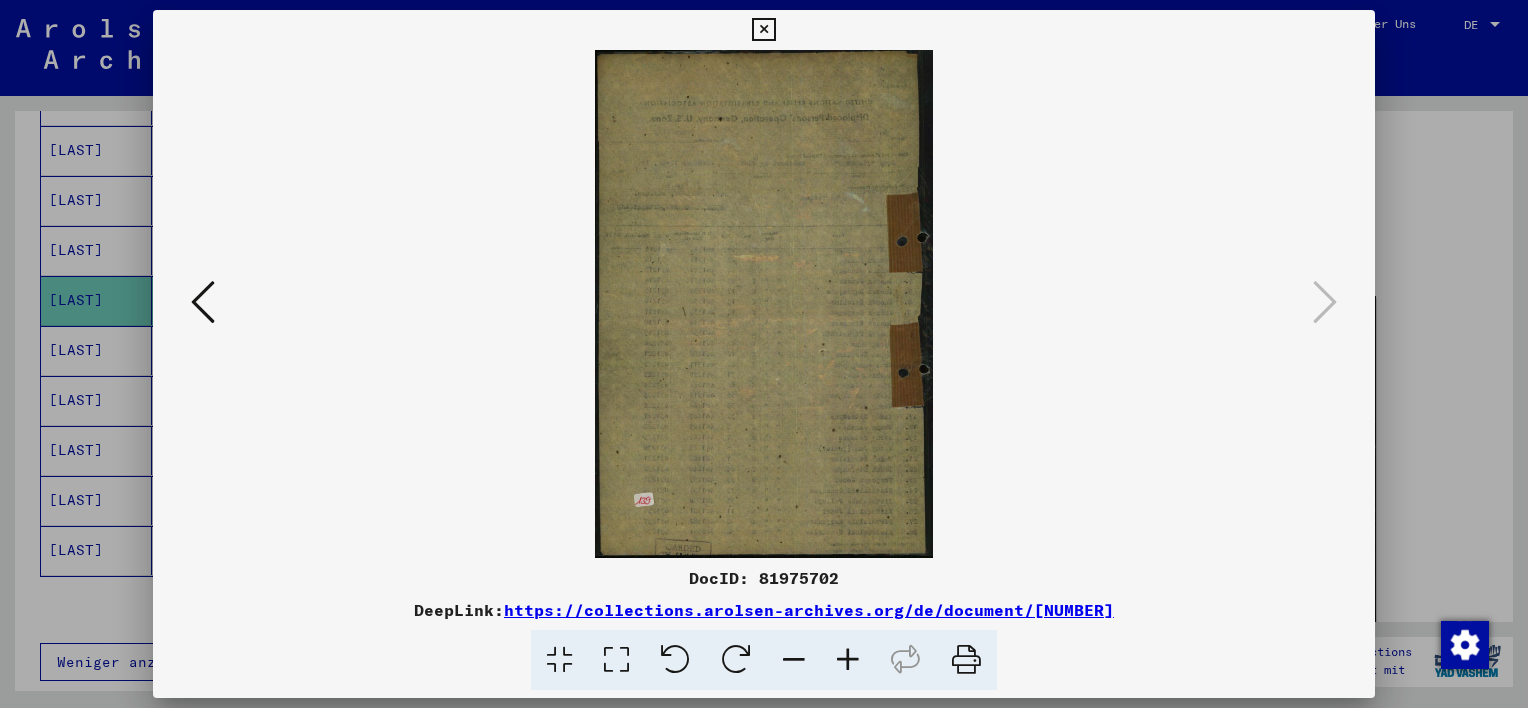 click at bounding box center [763, 30] 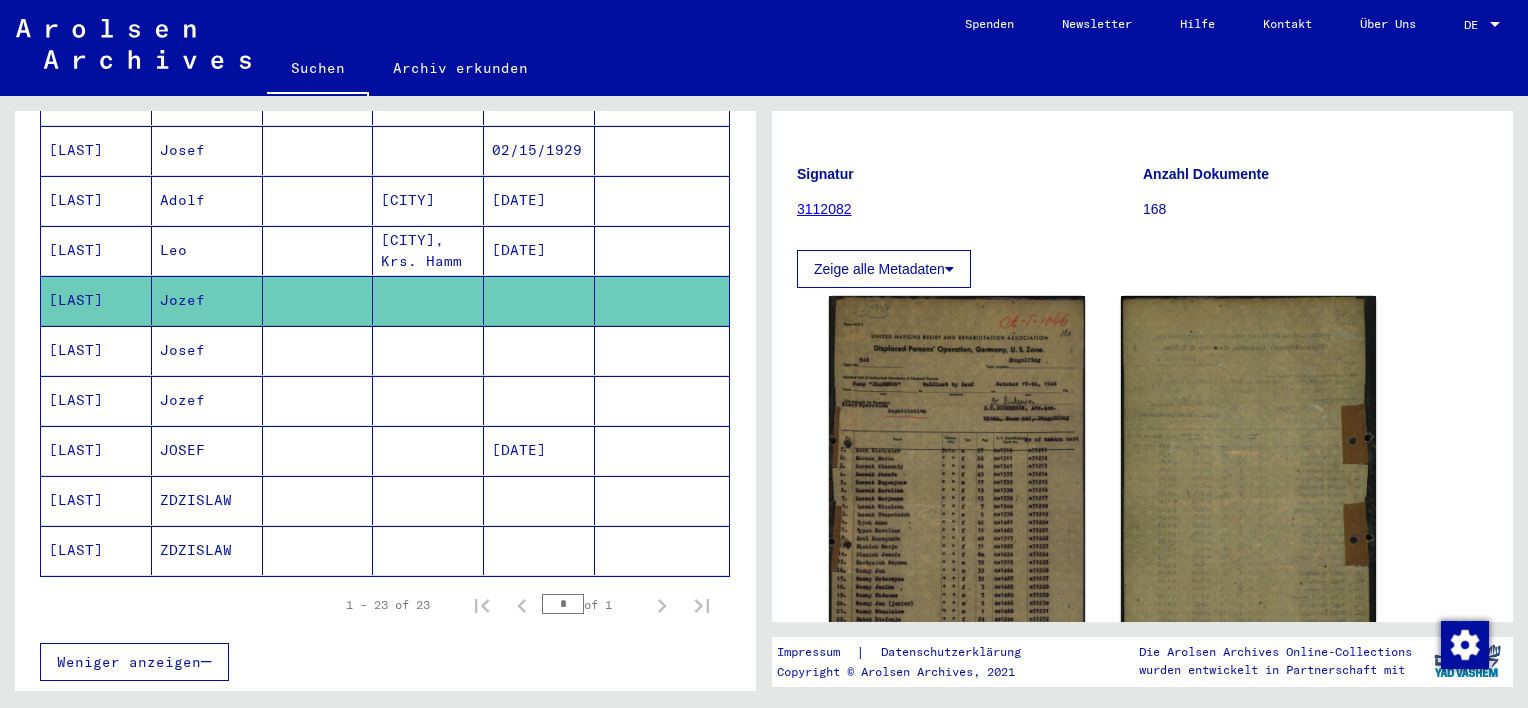 click on "[DATE]" at bounding box center [539, 500] 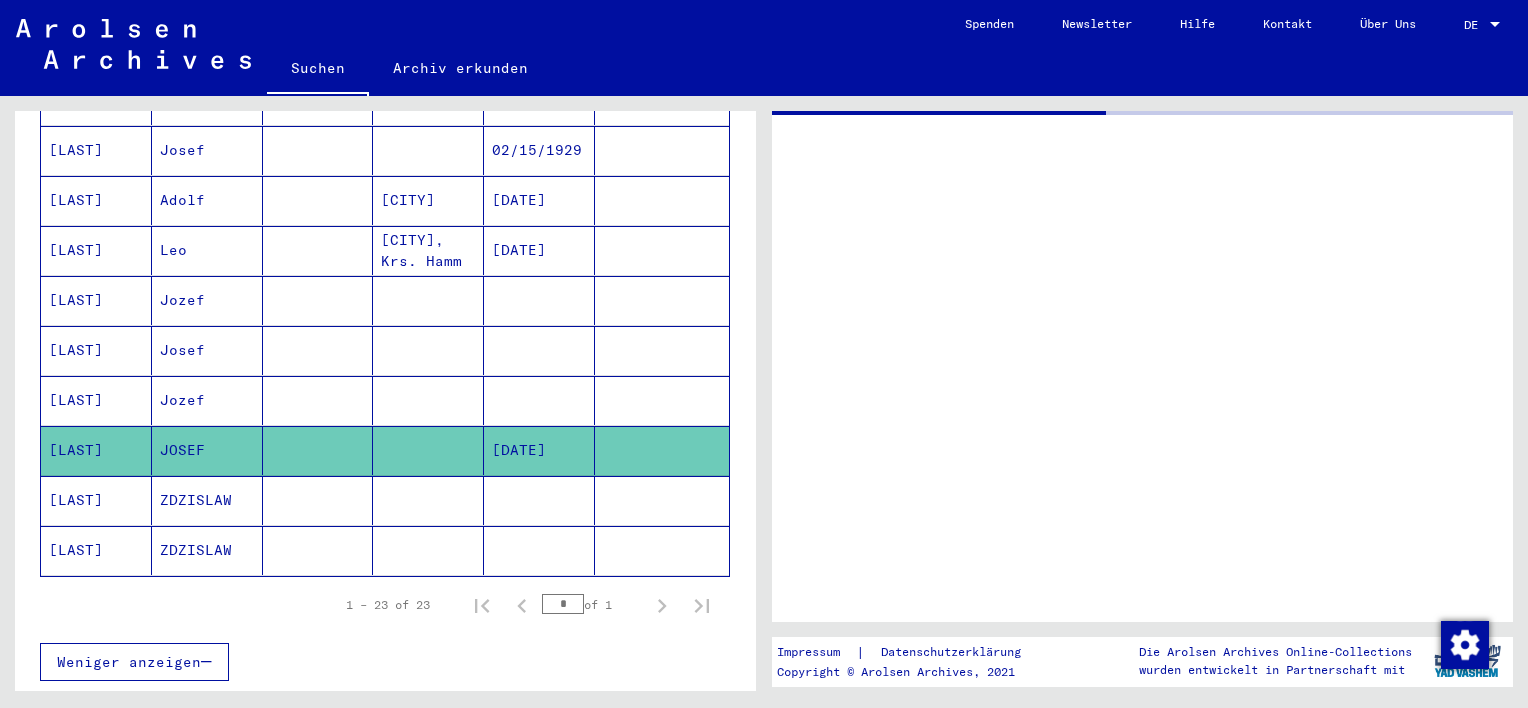 scroll, scrollTop: 0, scrollLeft: 0, axis: both 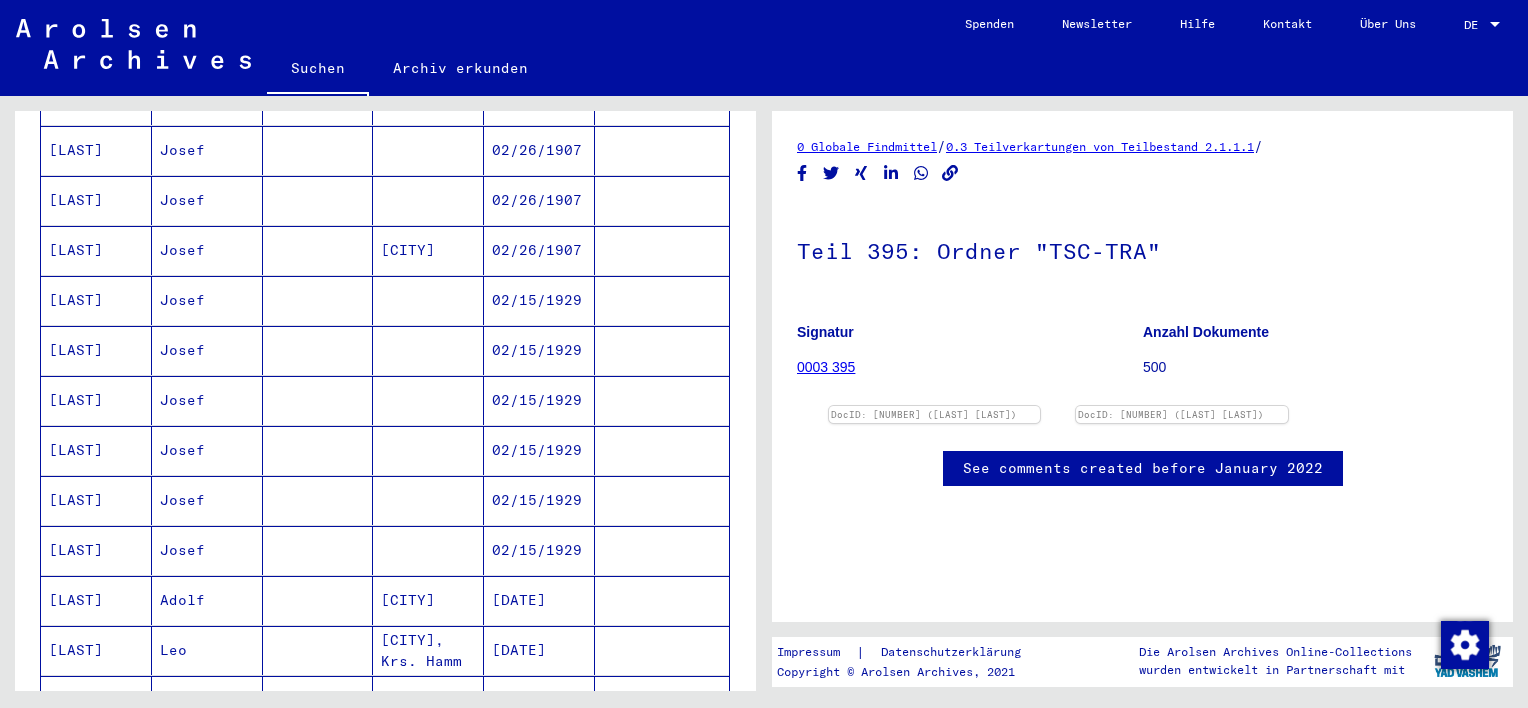 click on "02/15/1929" at bounding box center (539, 350) 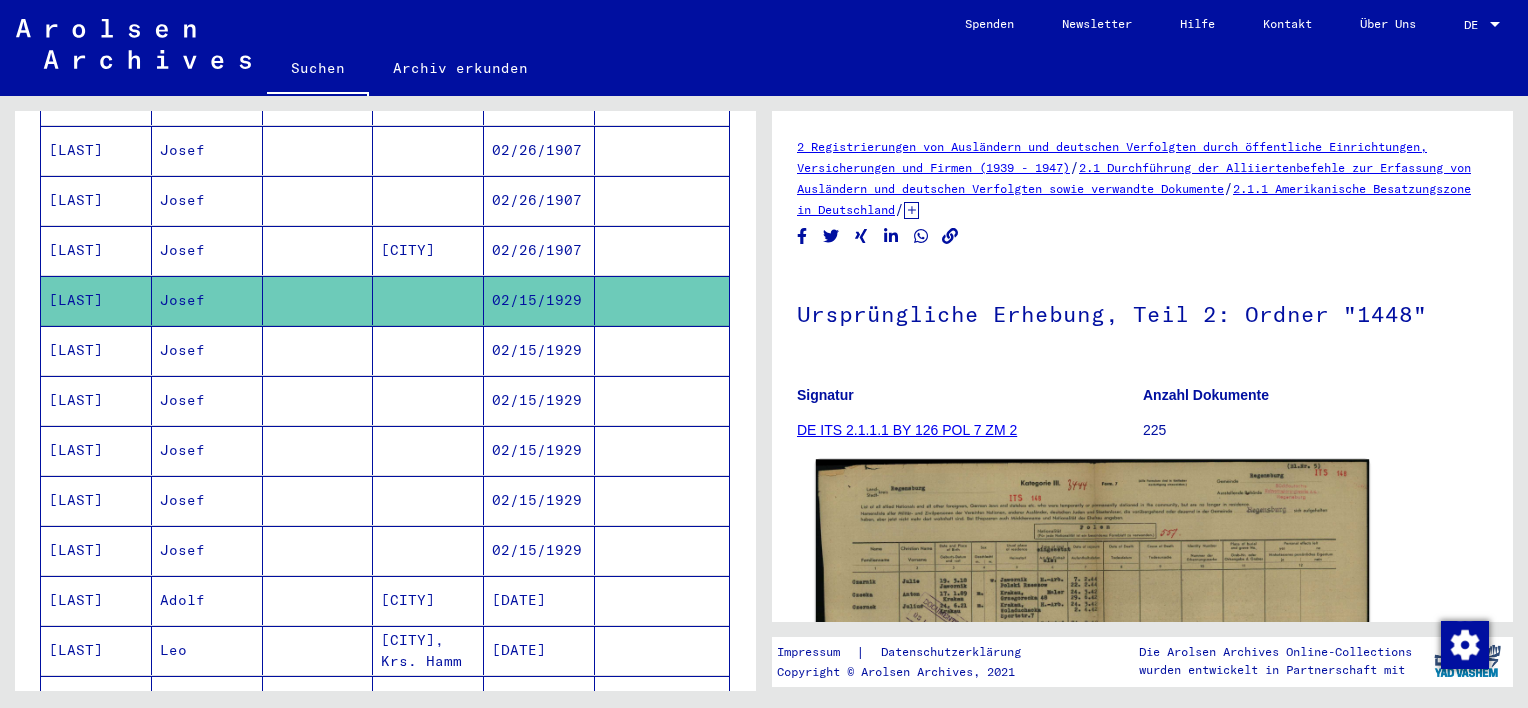 scroll, scrollTop: 0, scrollLeft: 0, axis: both 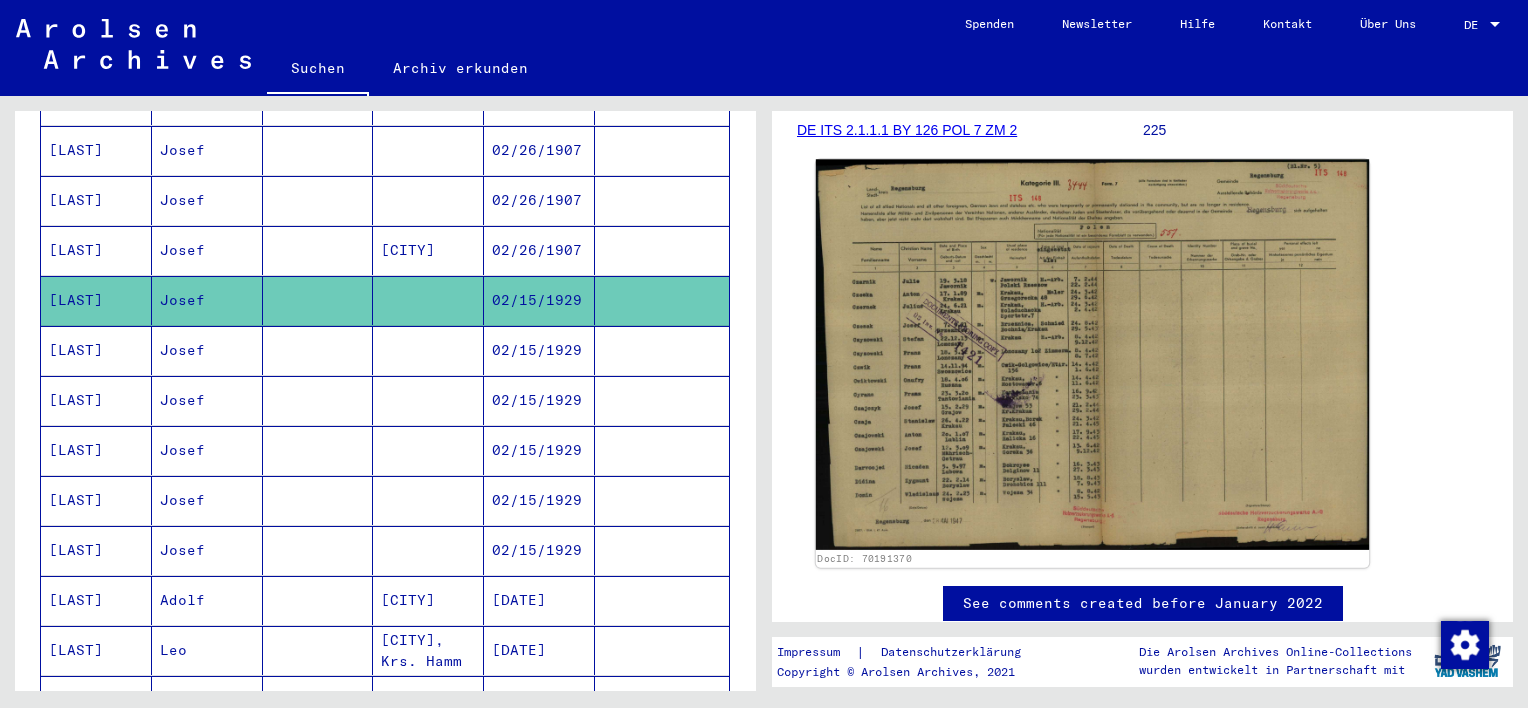 click 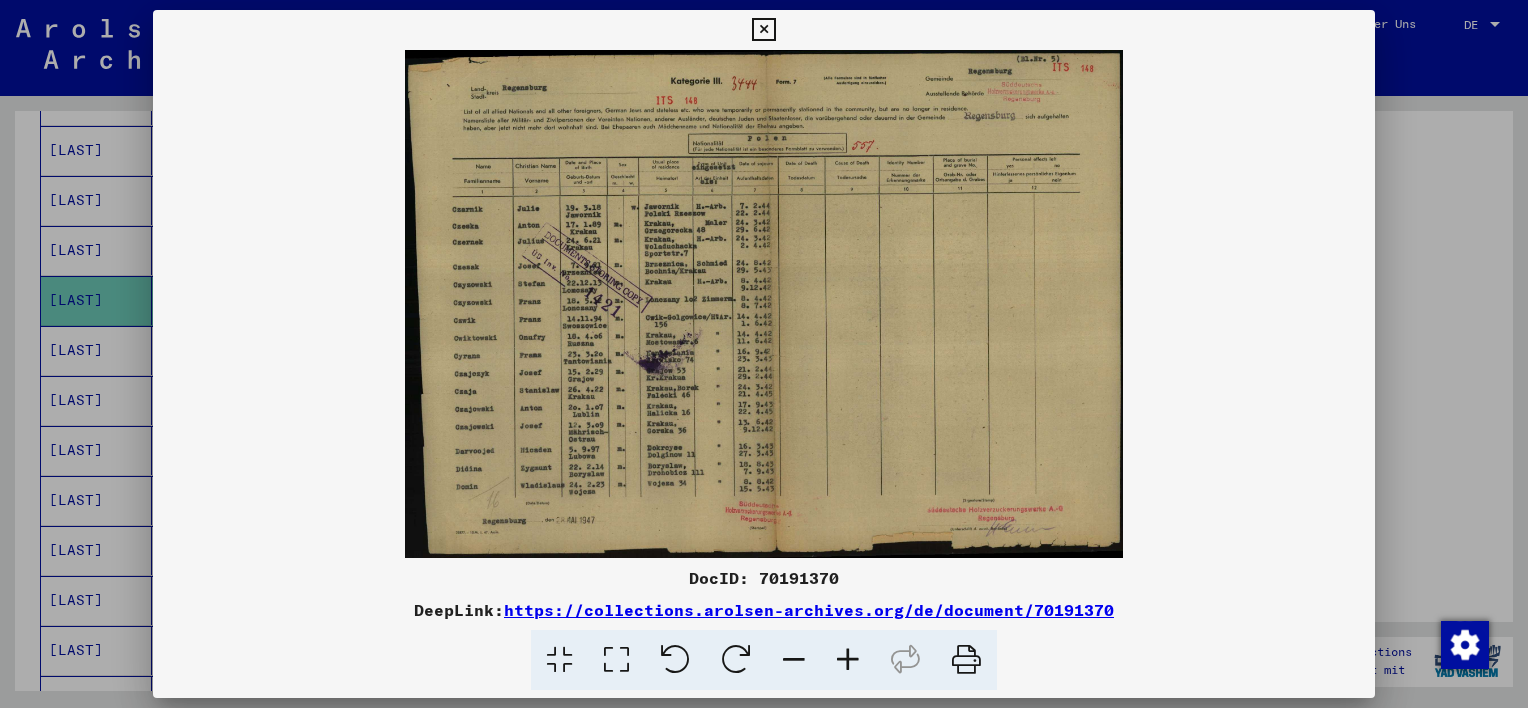 click at bounding box center [848, 660] 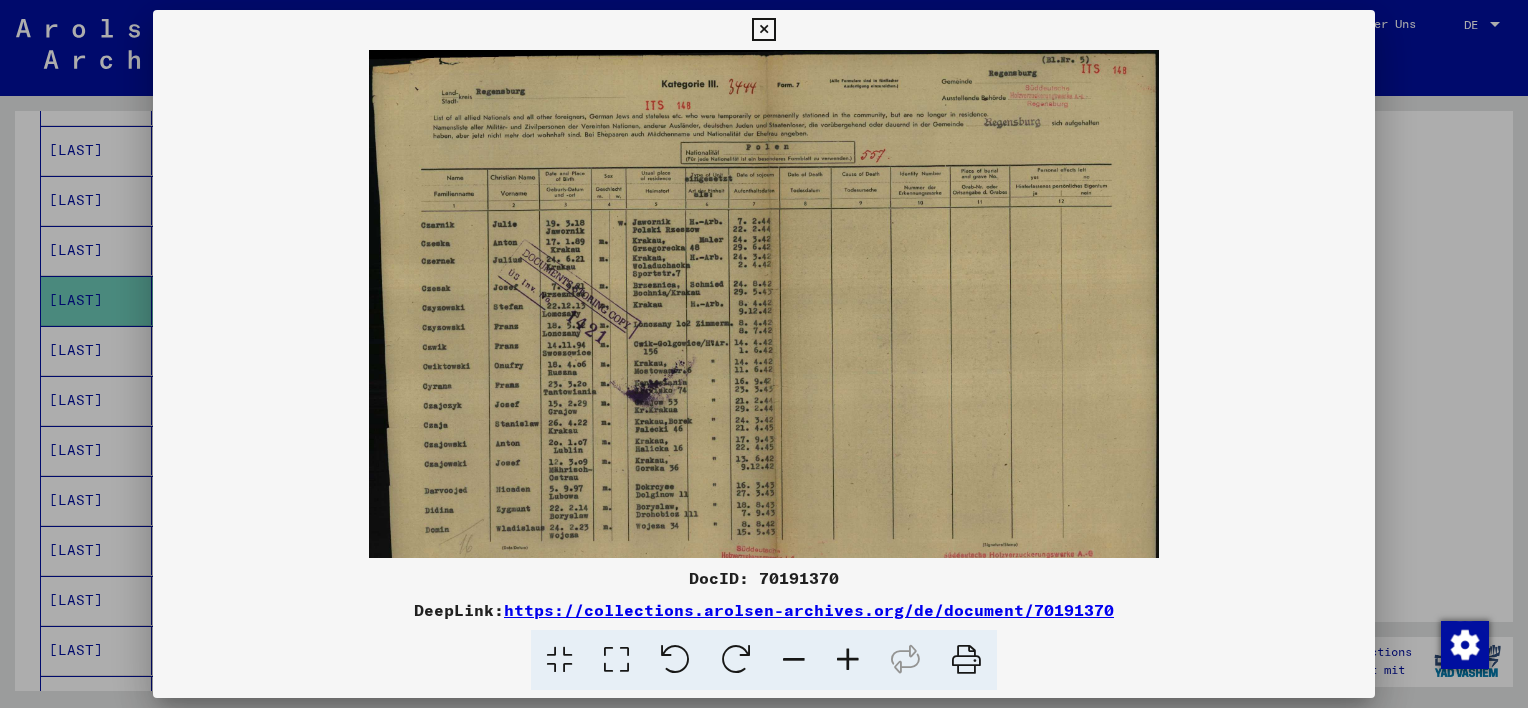 click at bounding box center [848, 660] 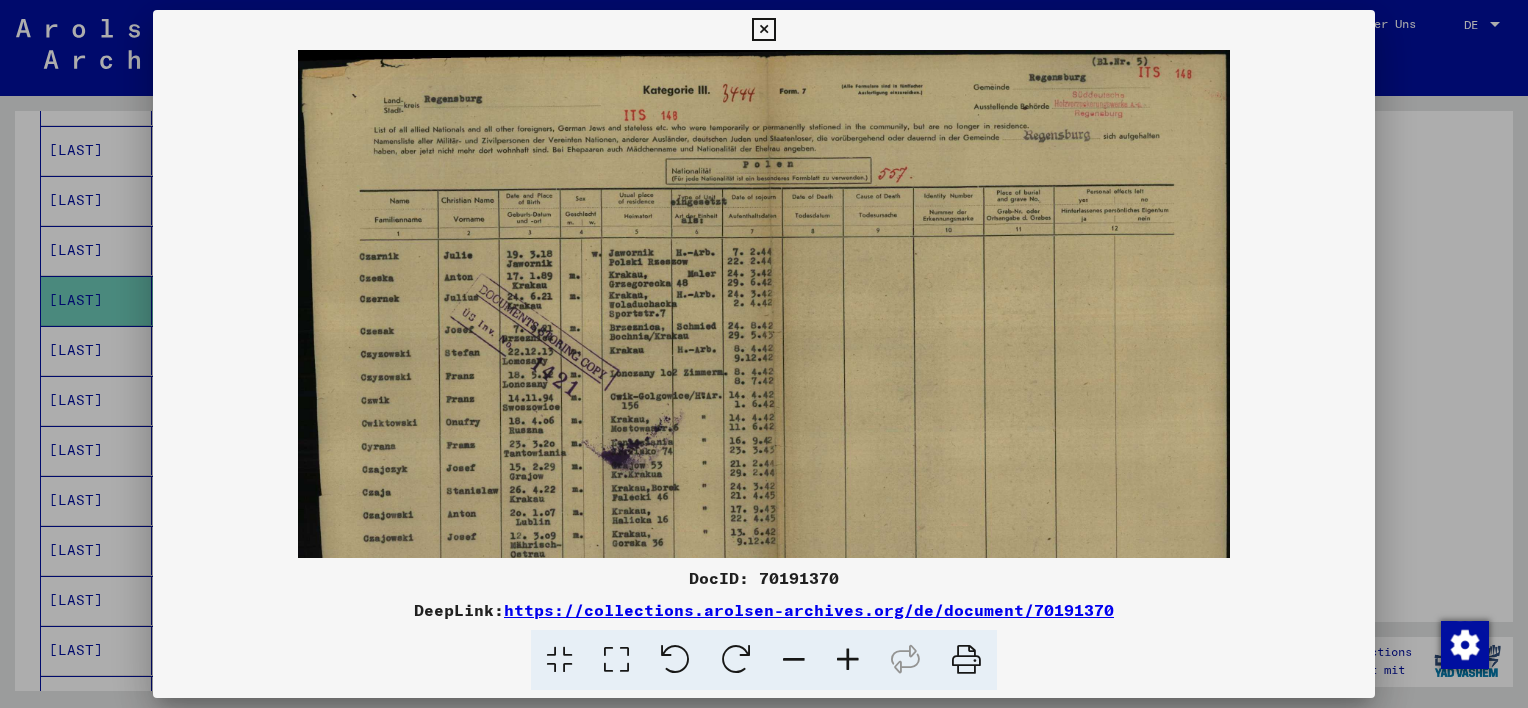 click at bounding box center (848, 660) 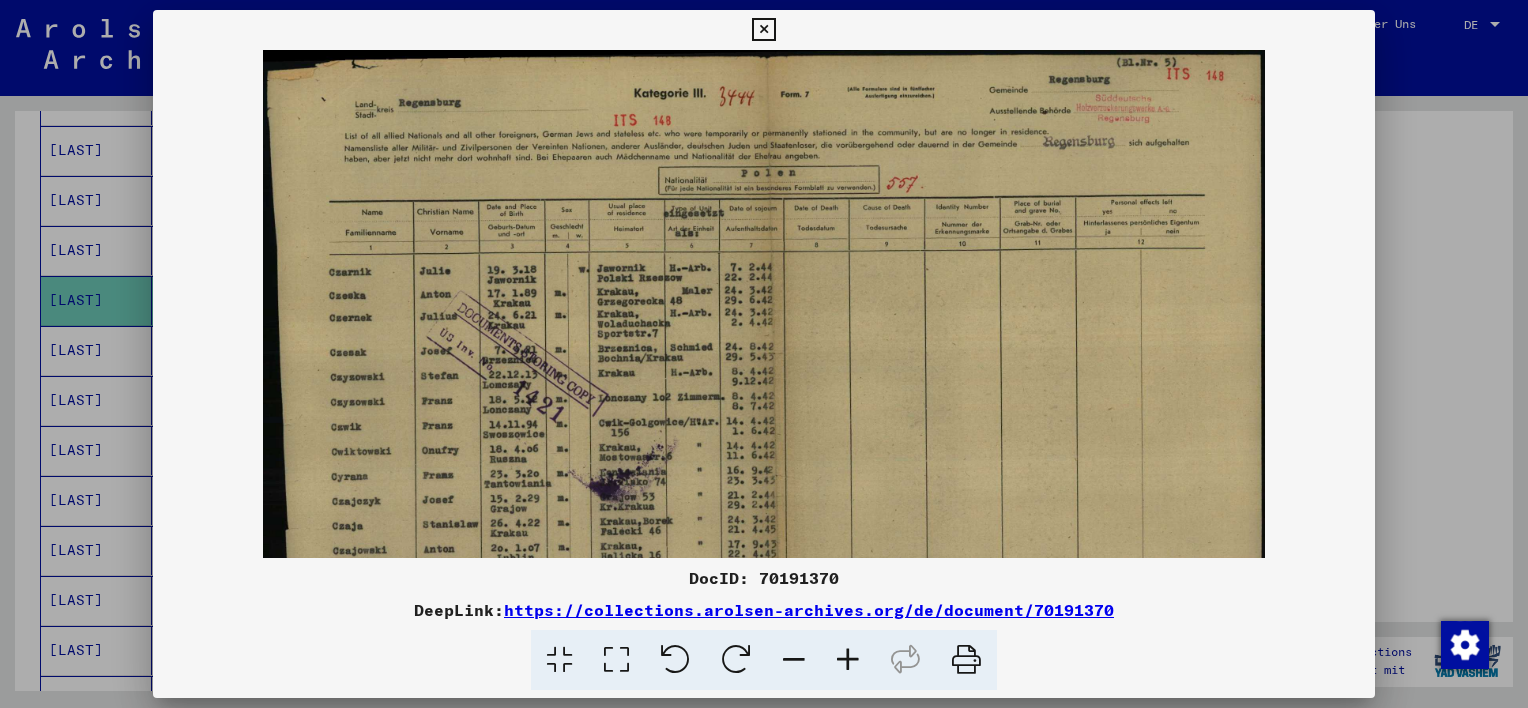 click at bounding box center (848, 660) 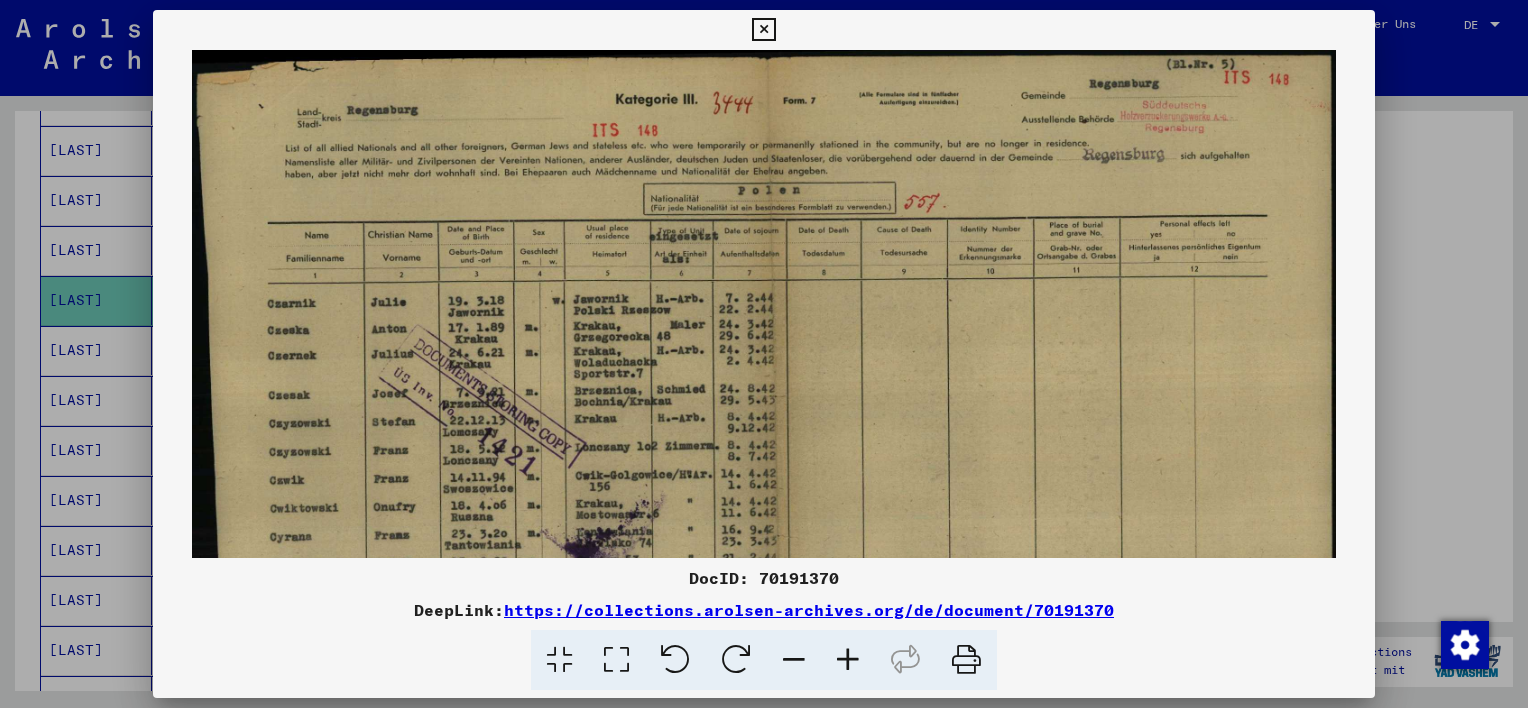 click at bounding box center (848, 660) 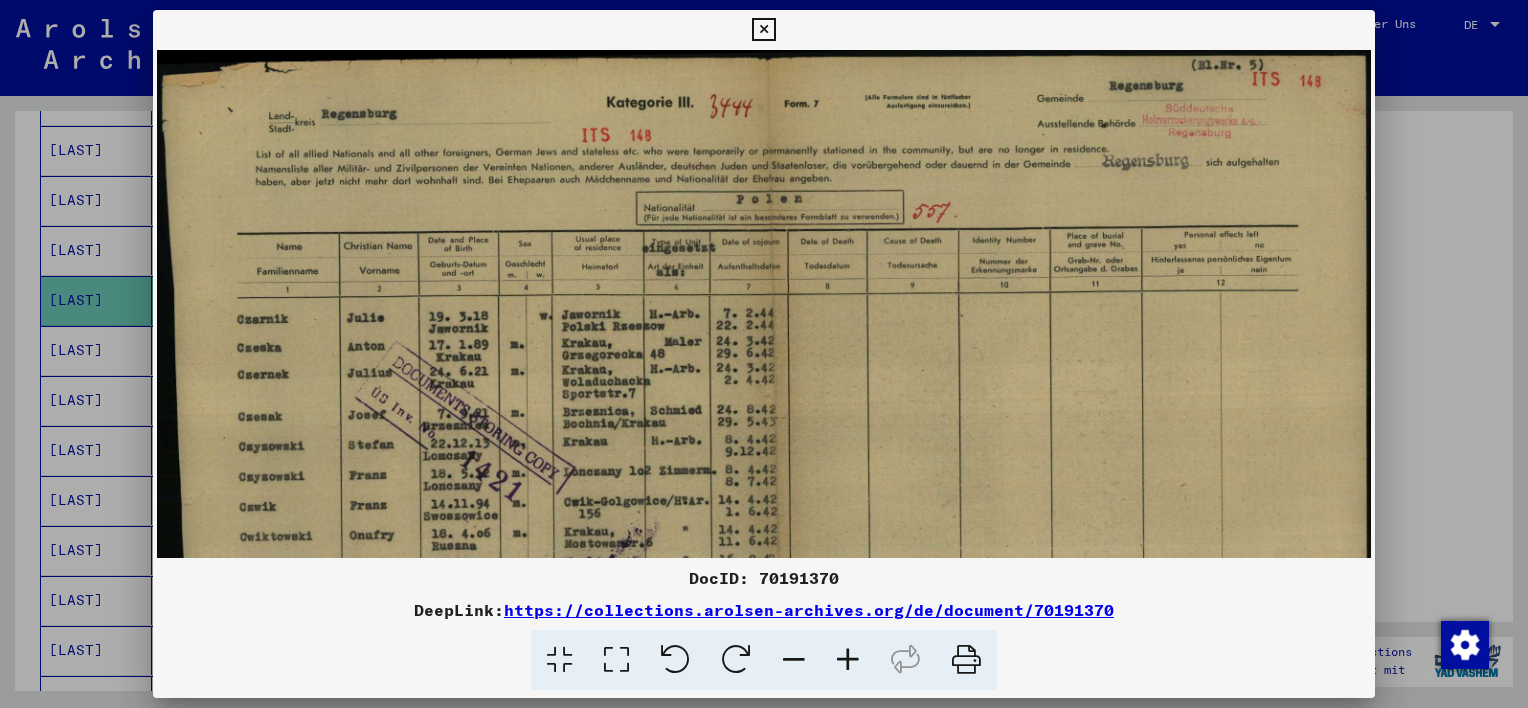 click at bounding box center [848, 660] 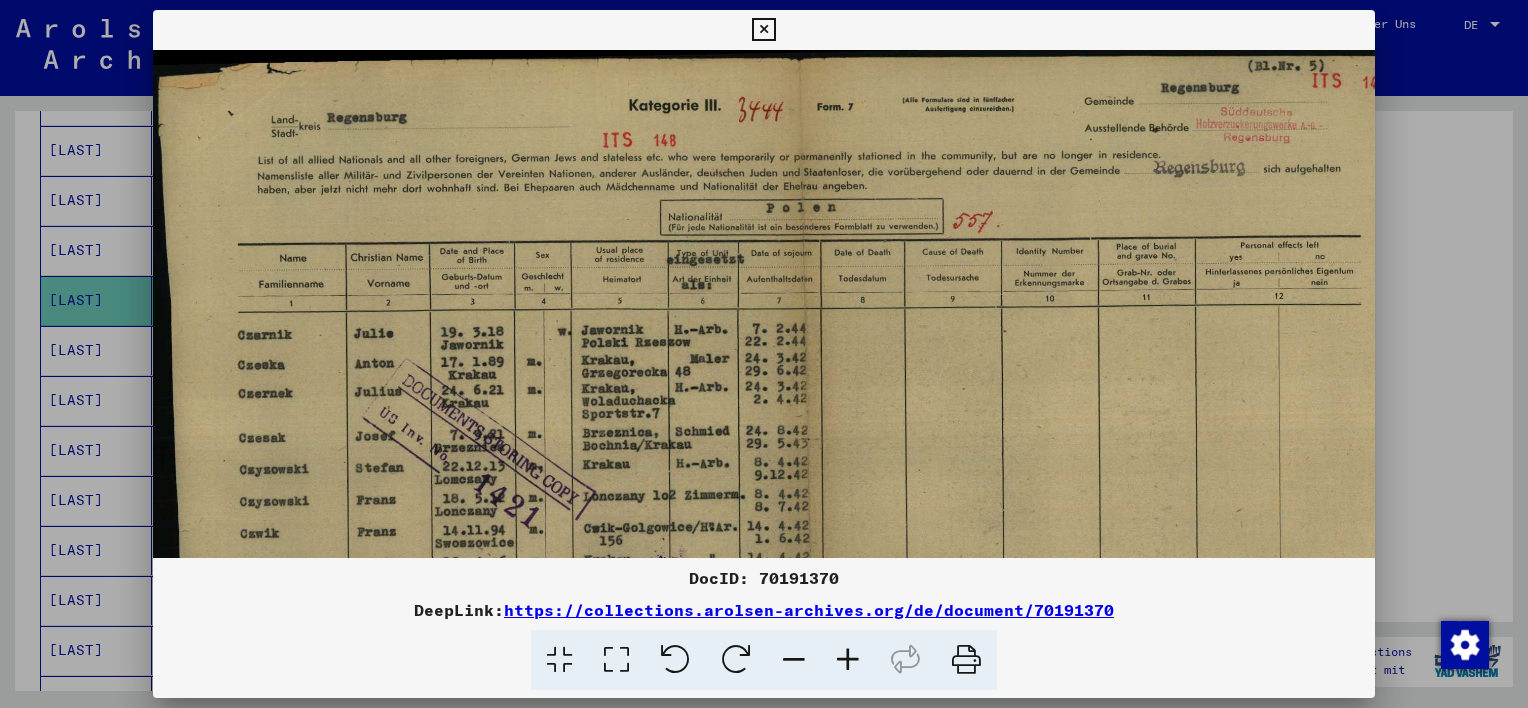 click at bounding box center [848, 660] 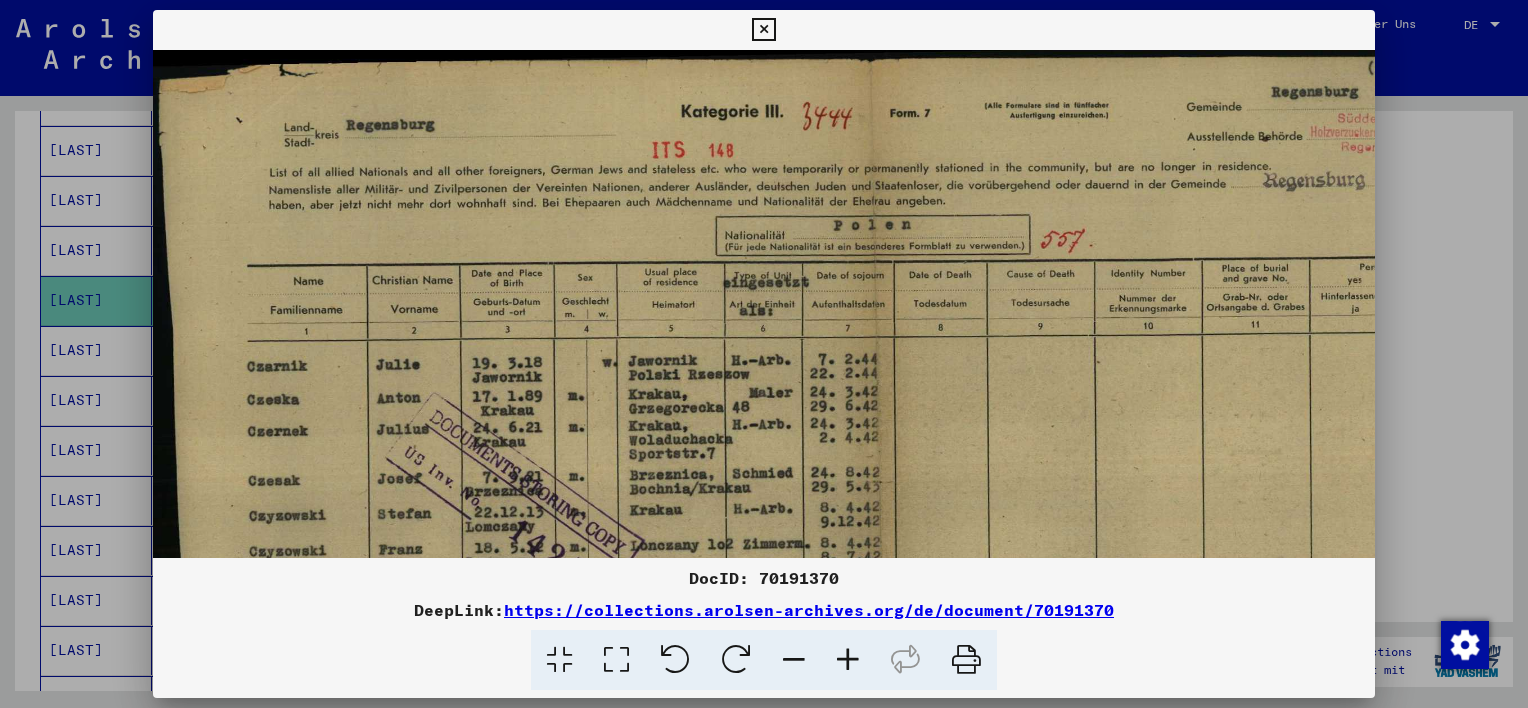 click at bounding box center [848, 660] 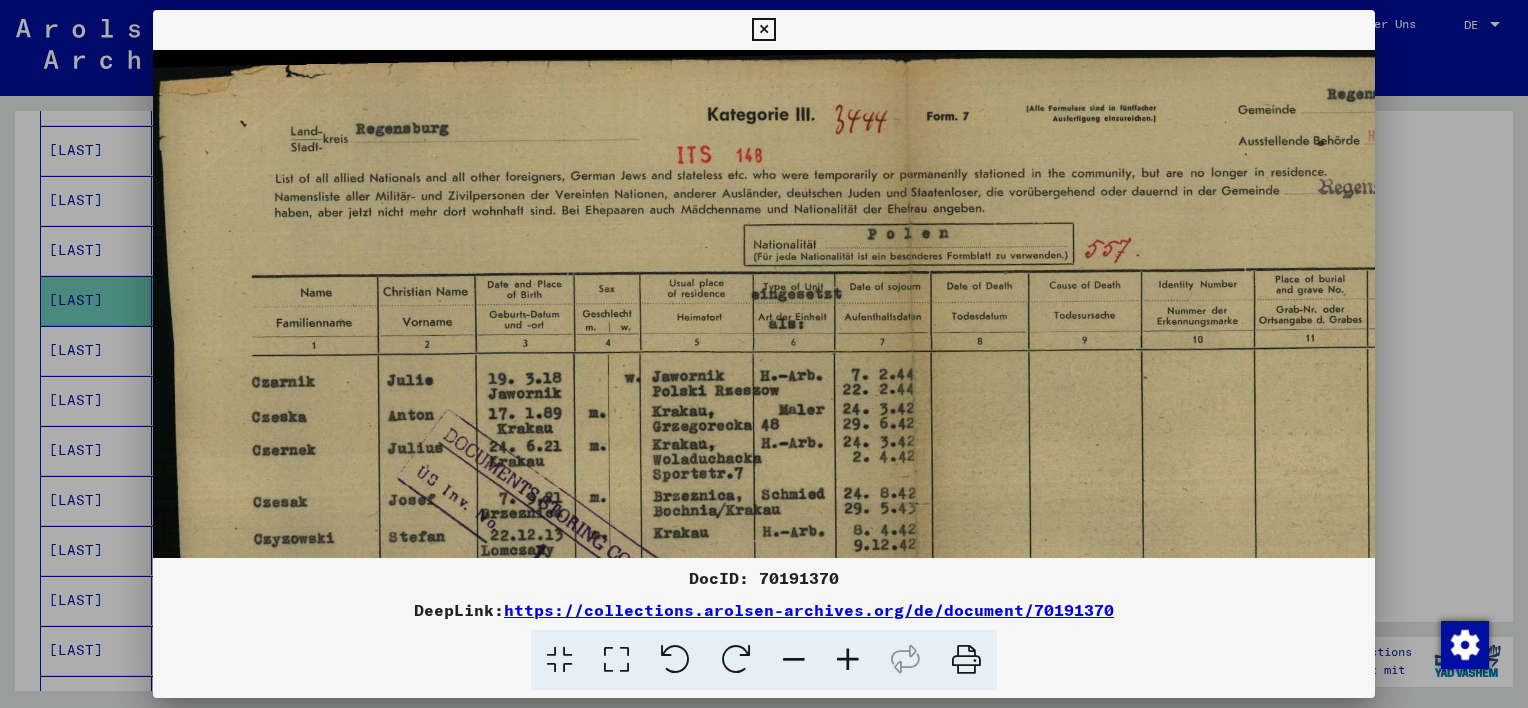 click at bounding box center [848, 660] 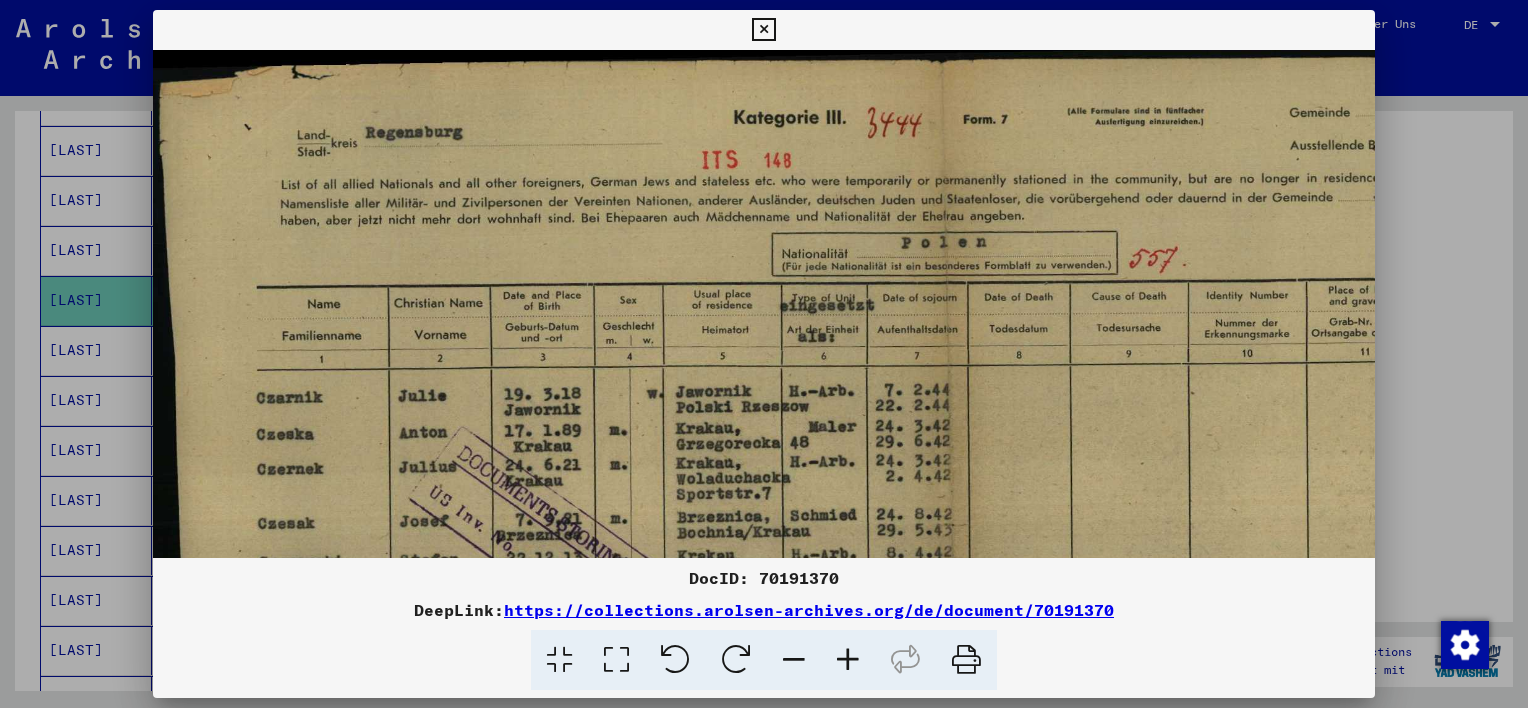 click at bounding box center [848, 660] 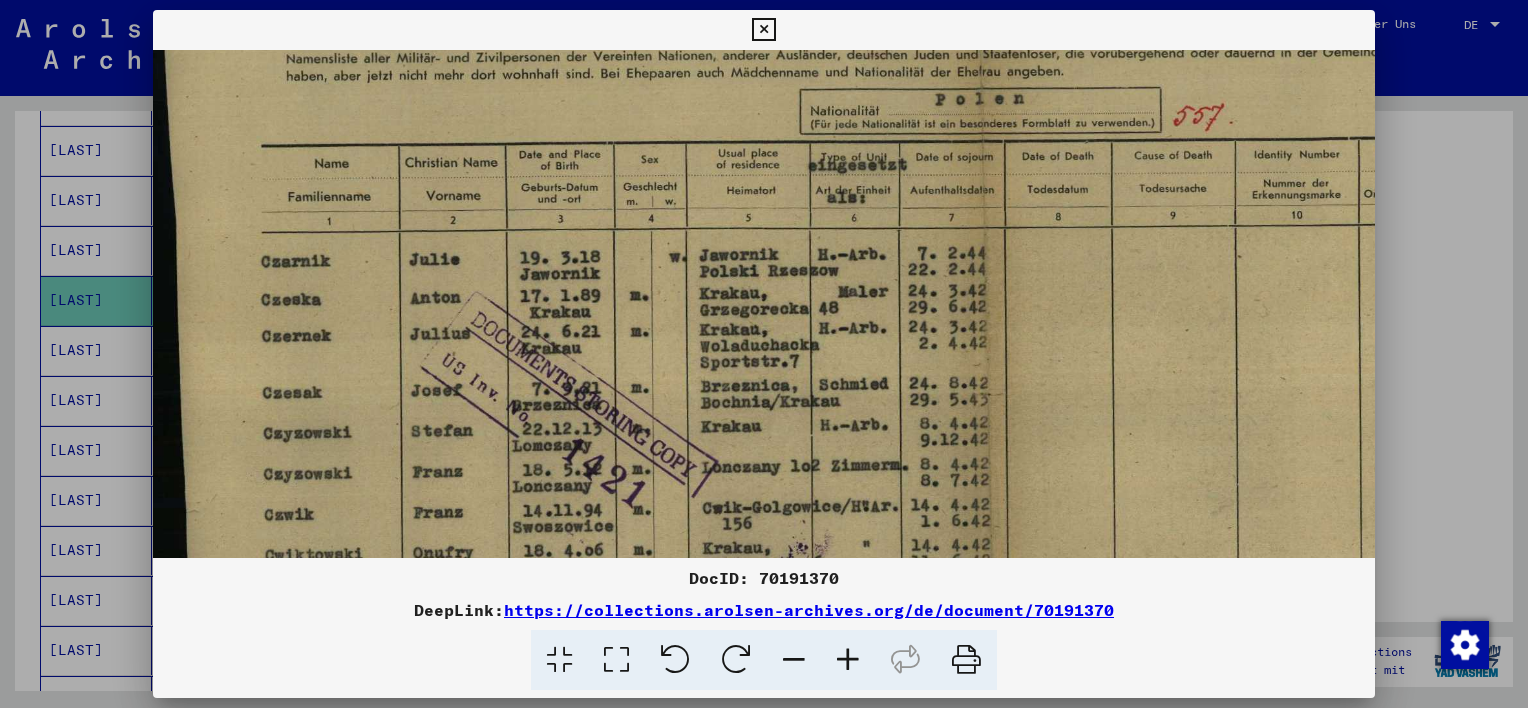 drag, startPoint x: 696, startPoint y: 461, endPoint x: 707, endPoint y: 302, distance: 159.38005 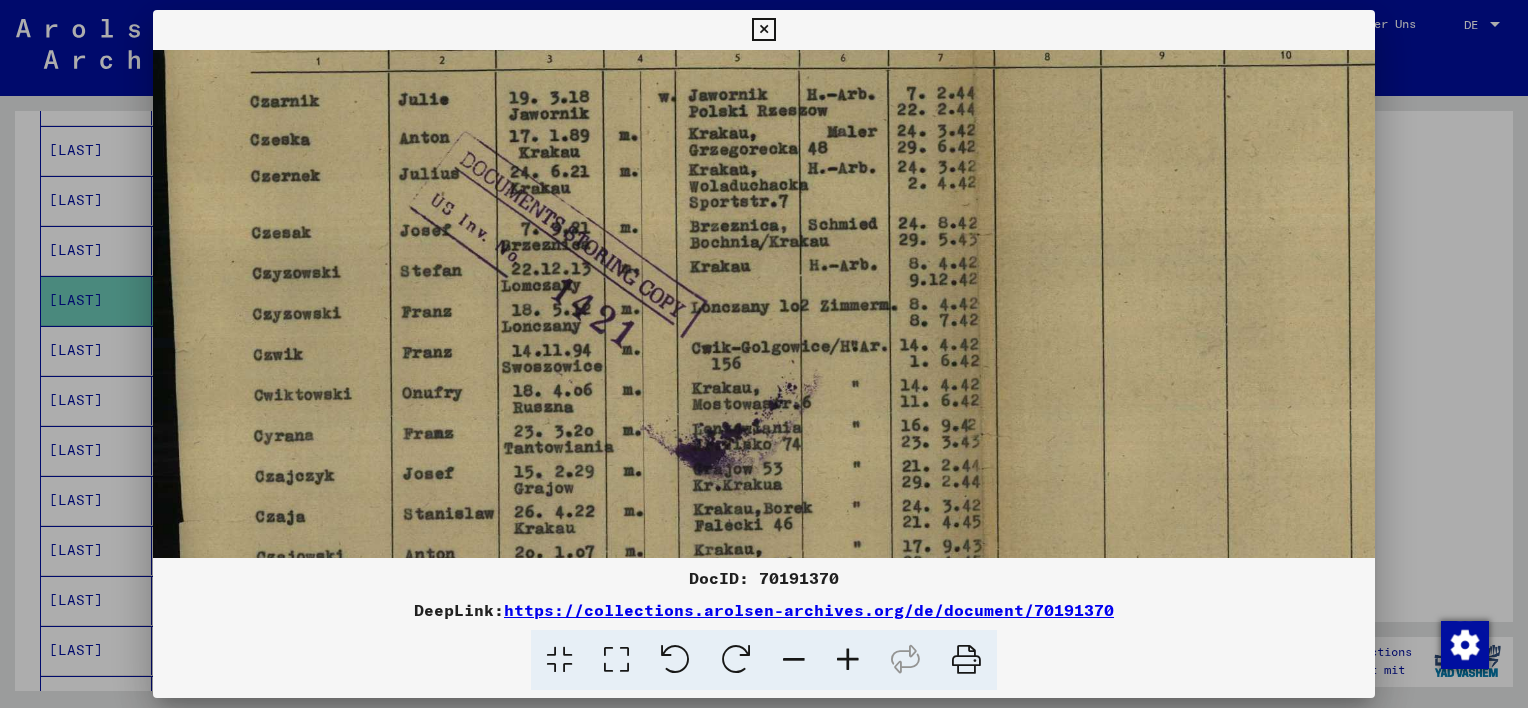 scroll, scrollTop: 332, scrollLeft: 13, axis: both 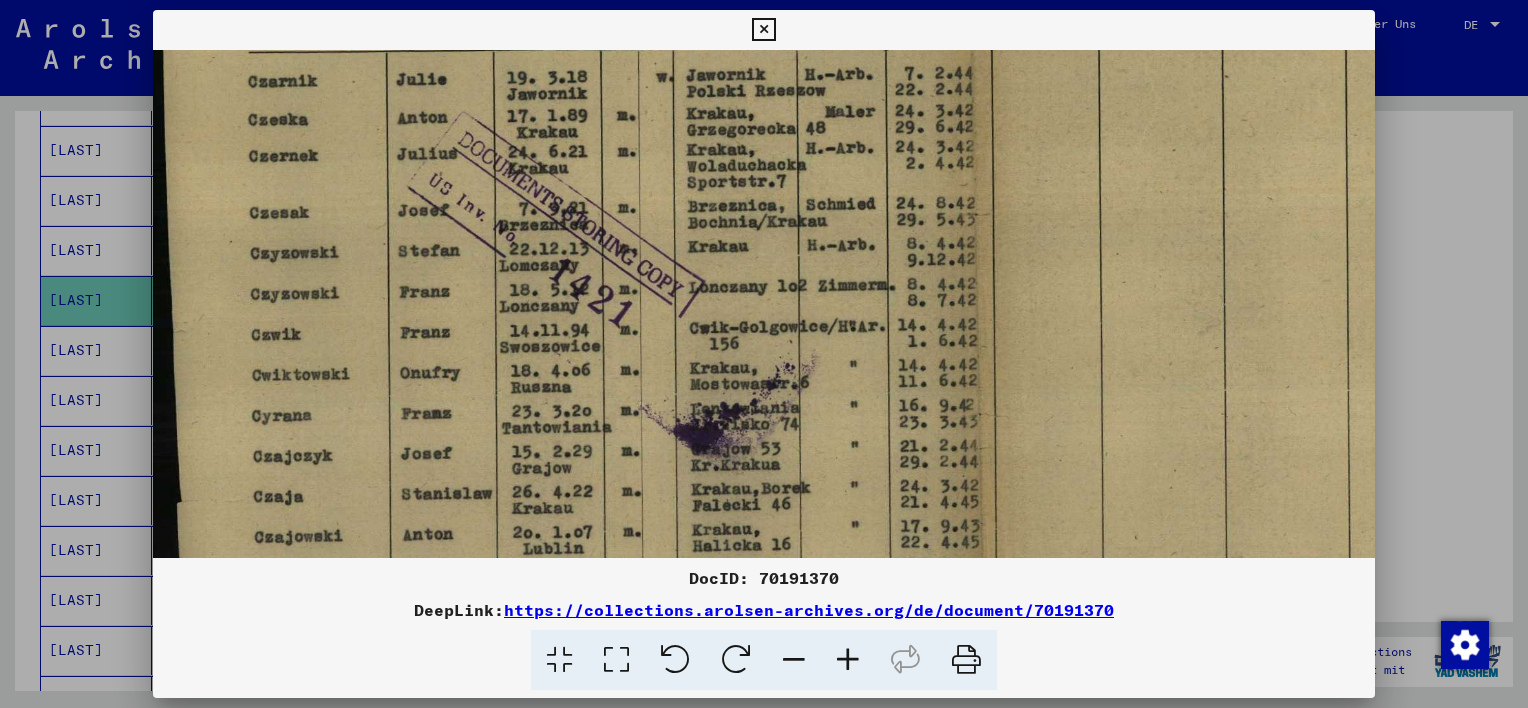 drag, startPoint x: 646, startPoint y: 386, endPoint x: 637, endPoint y: 296, distance: 90.44888 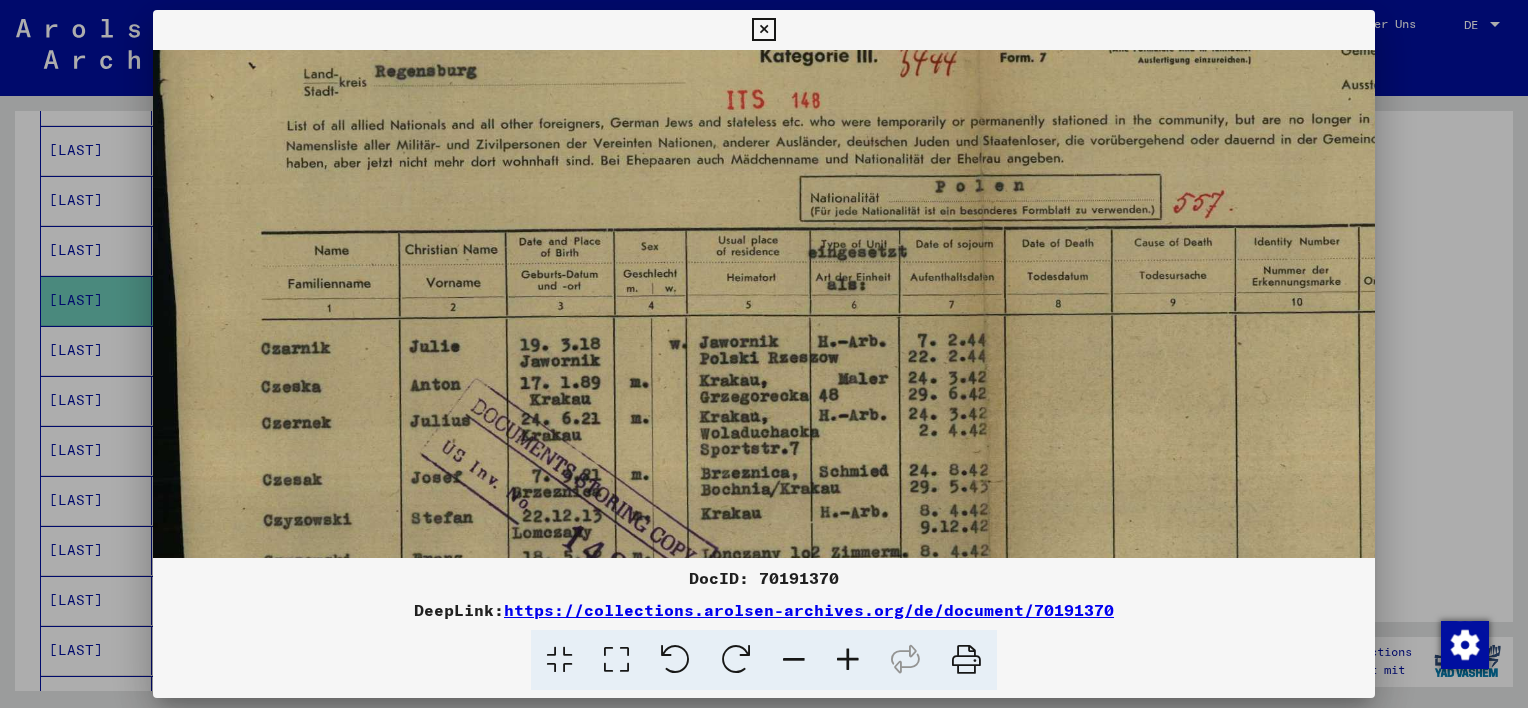drag, startPoint x: 704, startPoint y: 175, endPoint x: 781, endPoint y: 446, distance: 281.7268 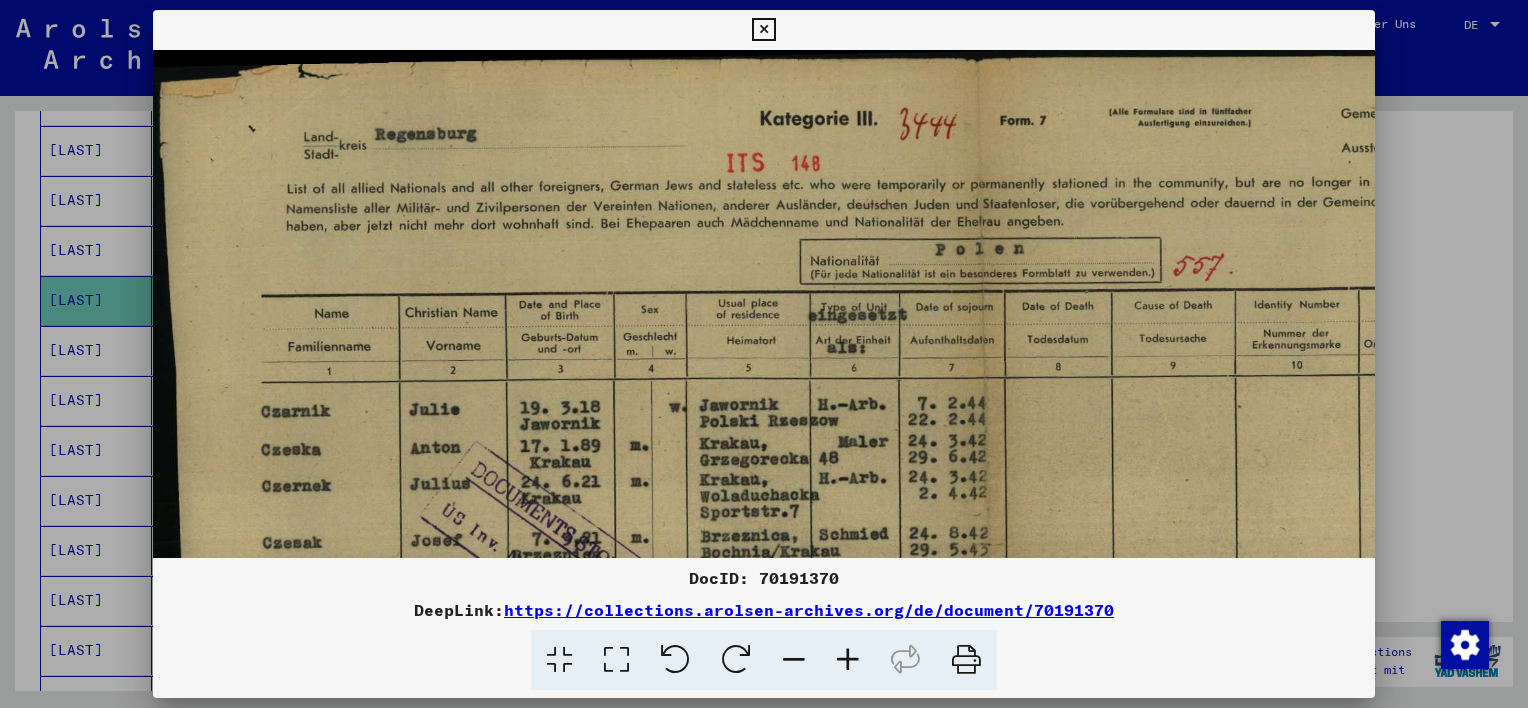 scroll, scrollTop: 0, scrollLeft: 0, axis: both 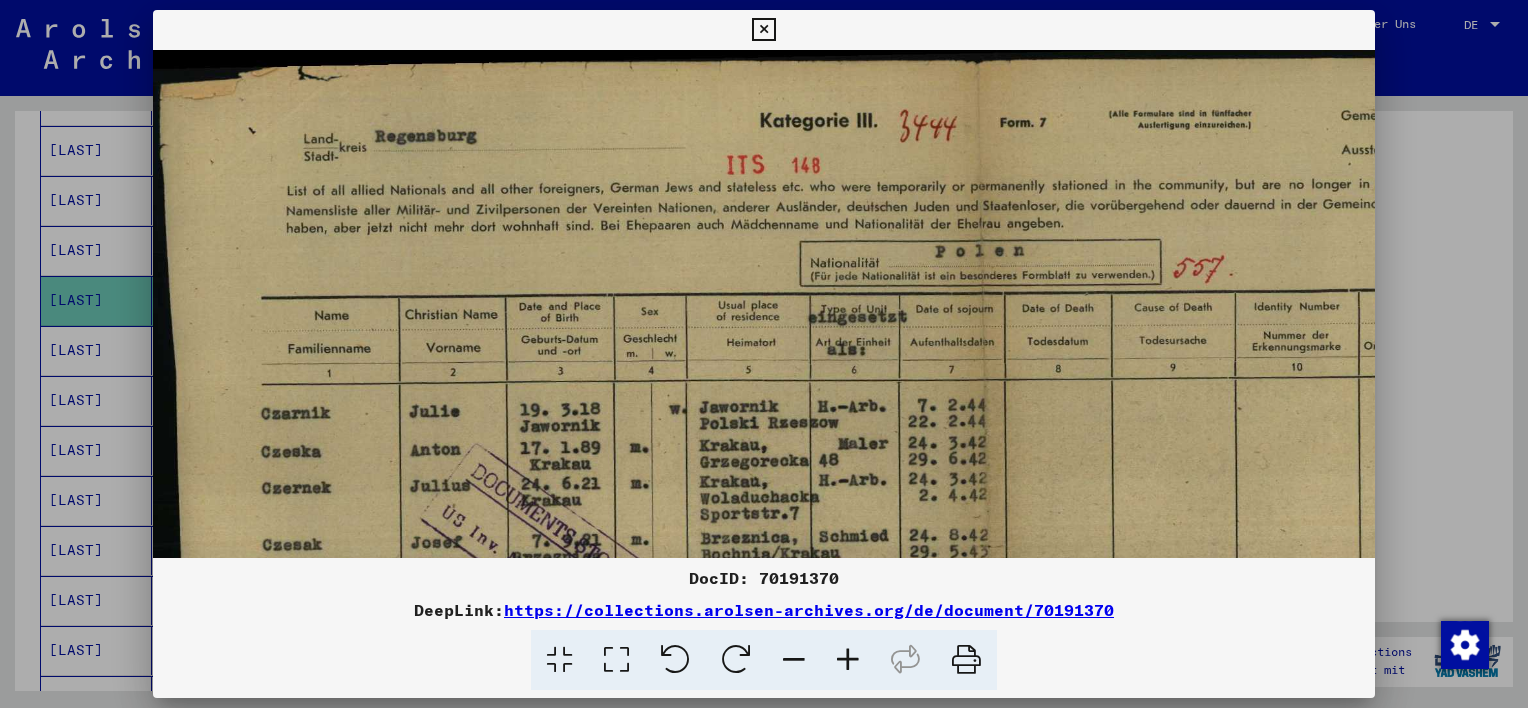 drag, startPoint x: 724, startPoint y: 244, endPoint x: 733, endPoint y: 404, distance: 160.25293 